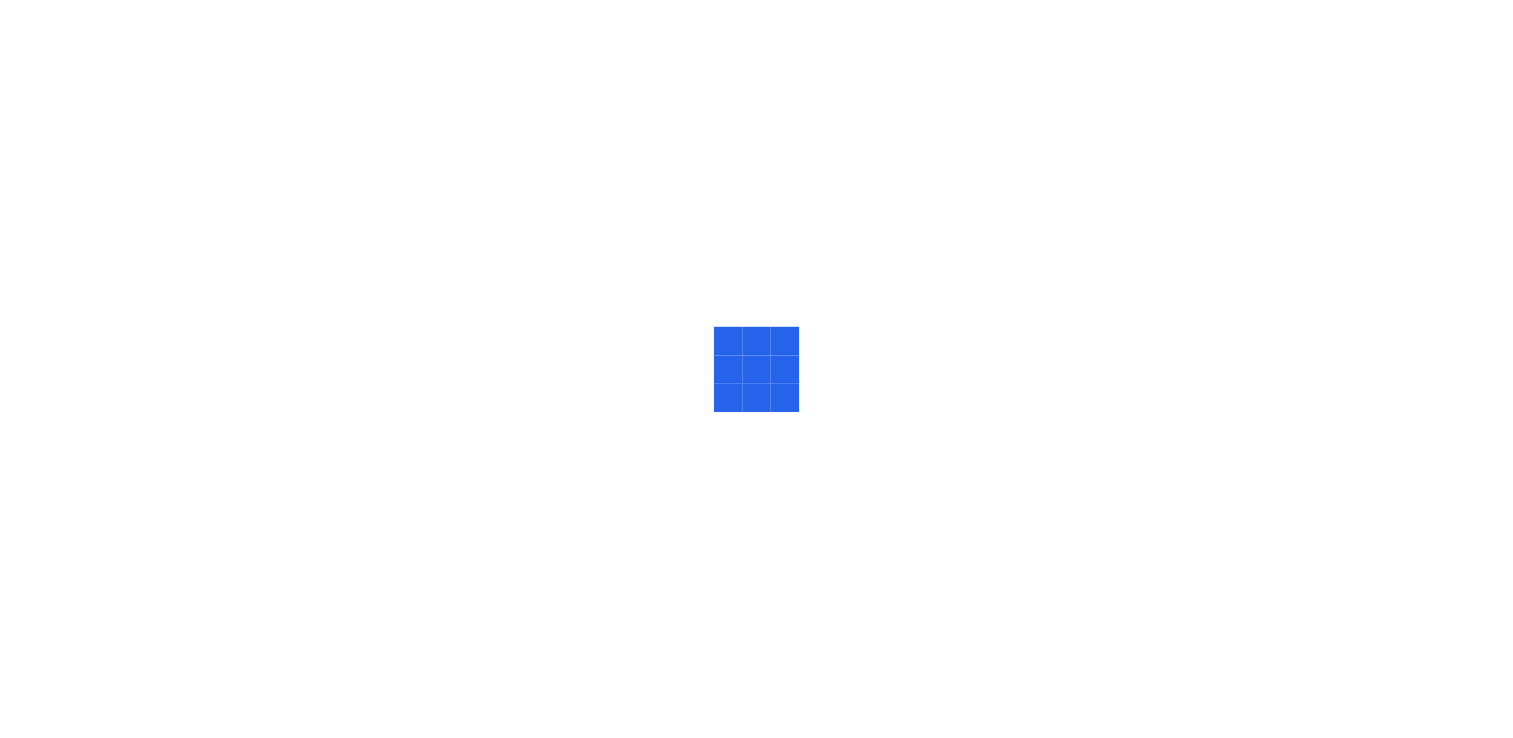 scroll, scrollTop: 0, scrollLeft: 0, axis: both 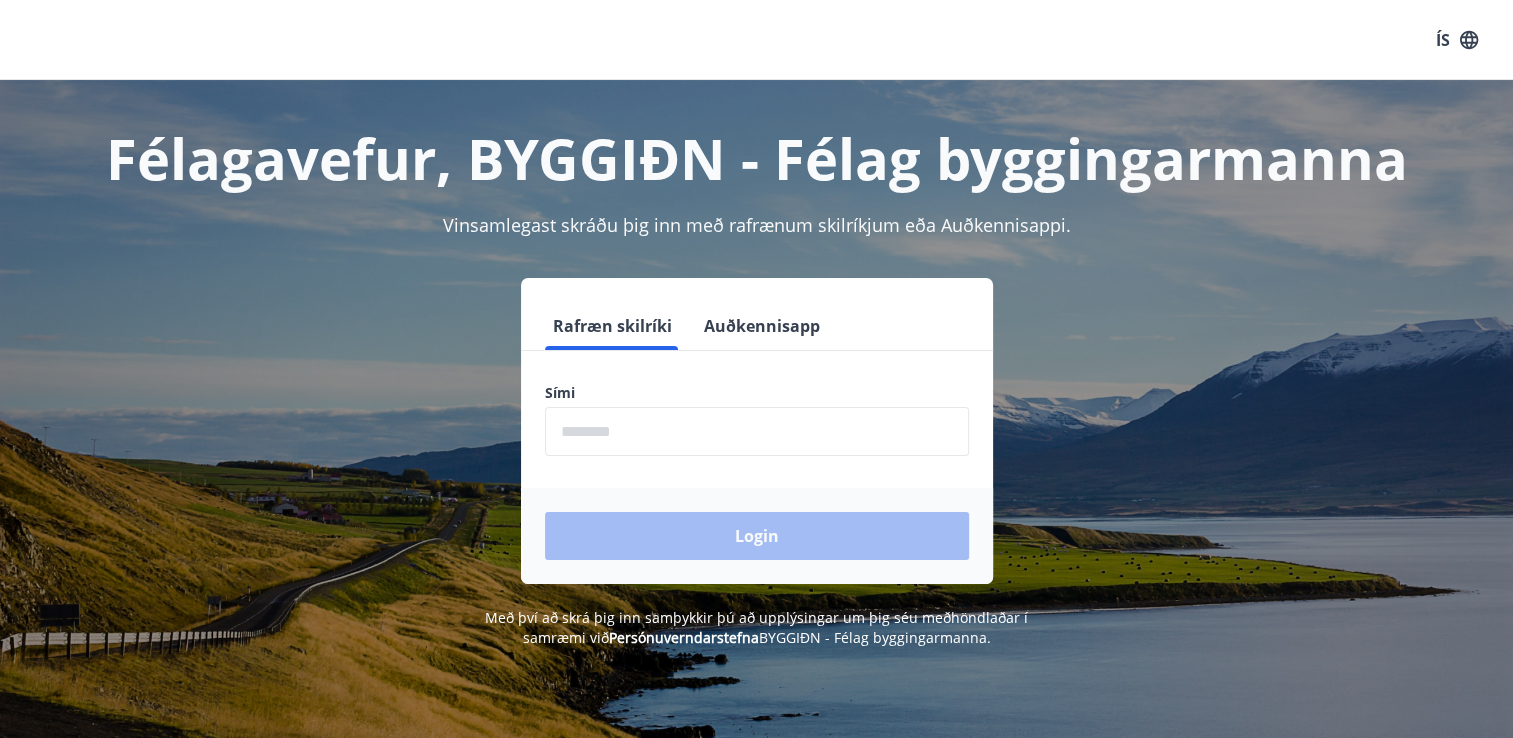 click at bounding box center (757, 431) 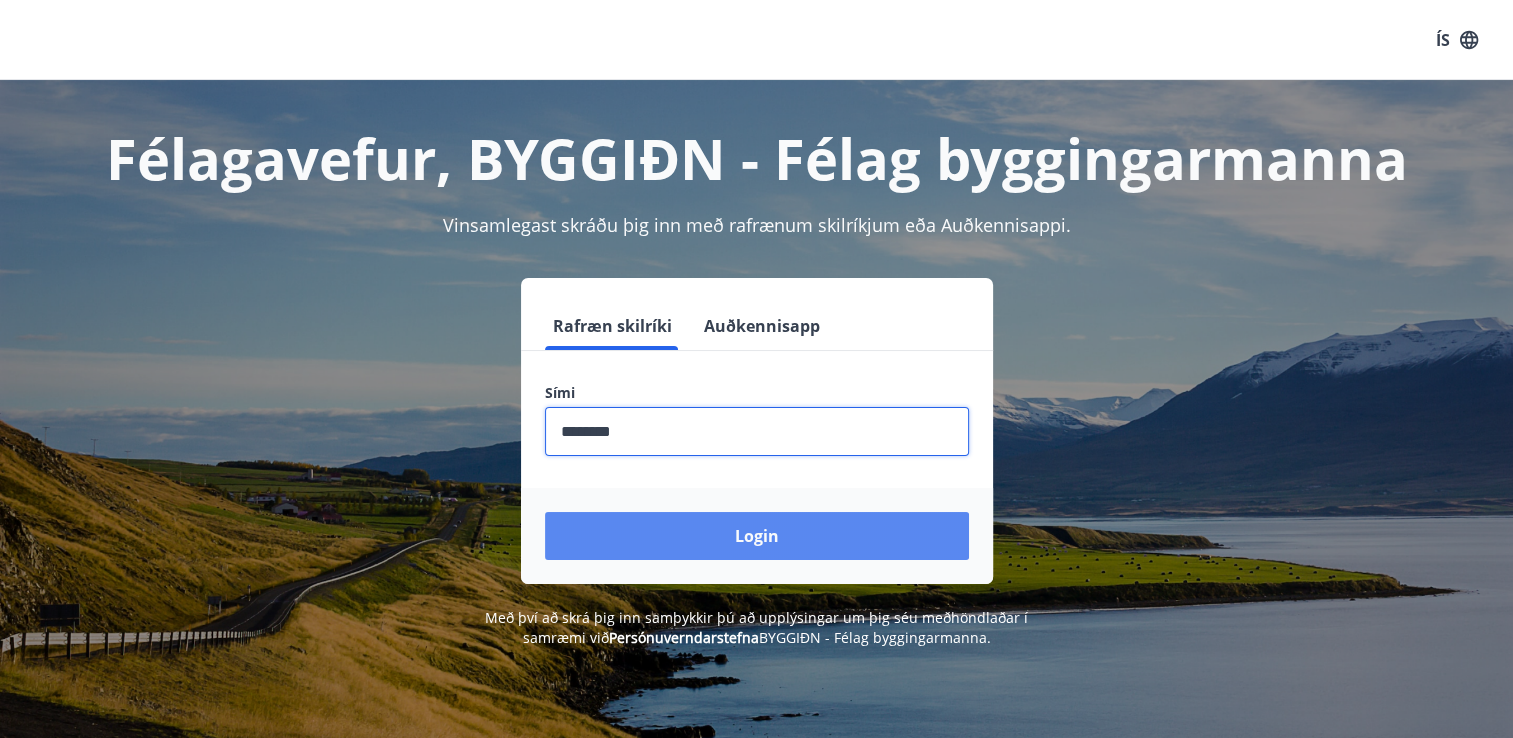 type on "********" 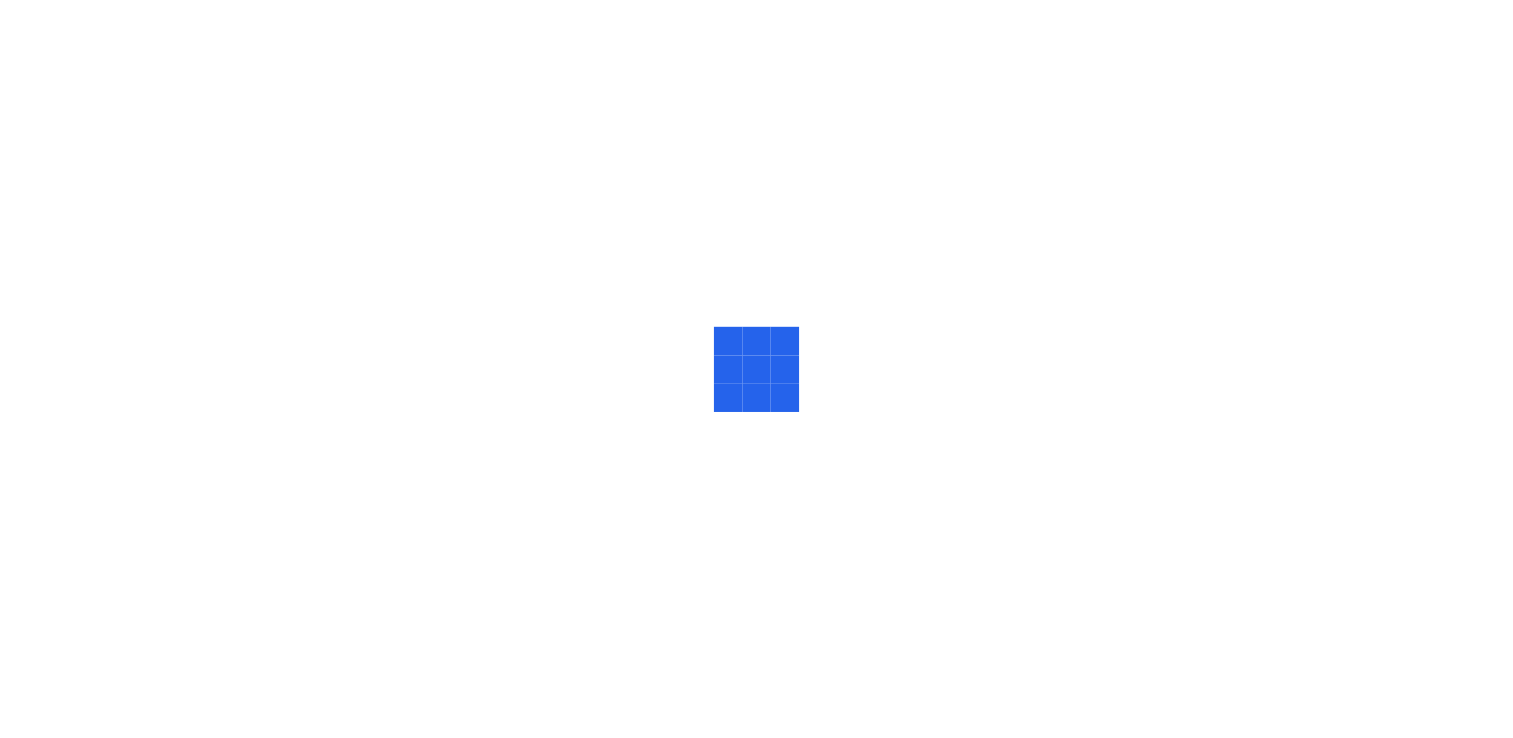 scroll, scrollTop: 0, scrollLeft: 0, axis: both 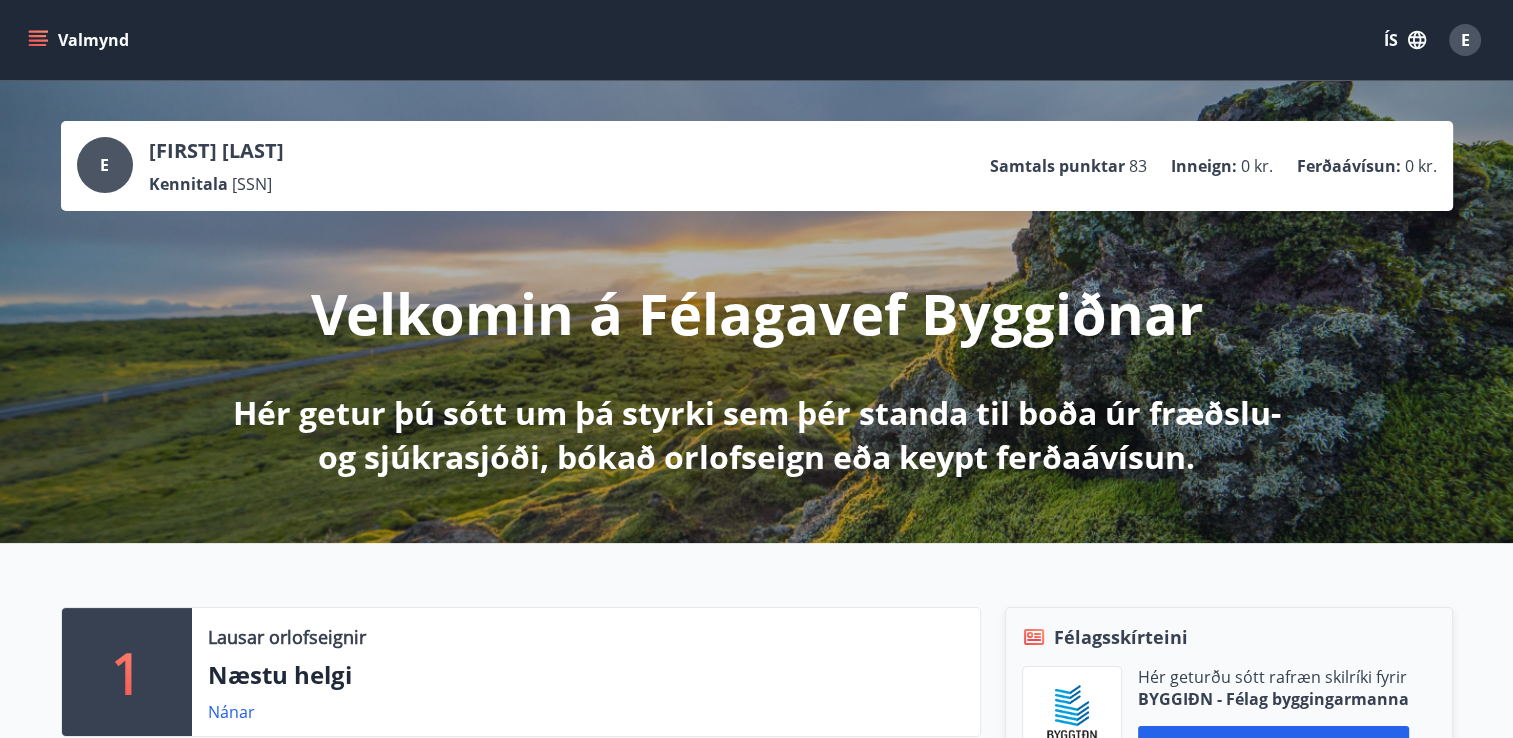 click 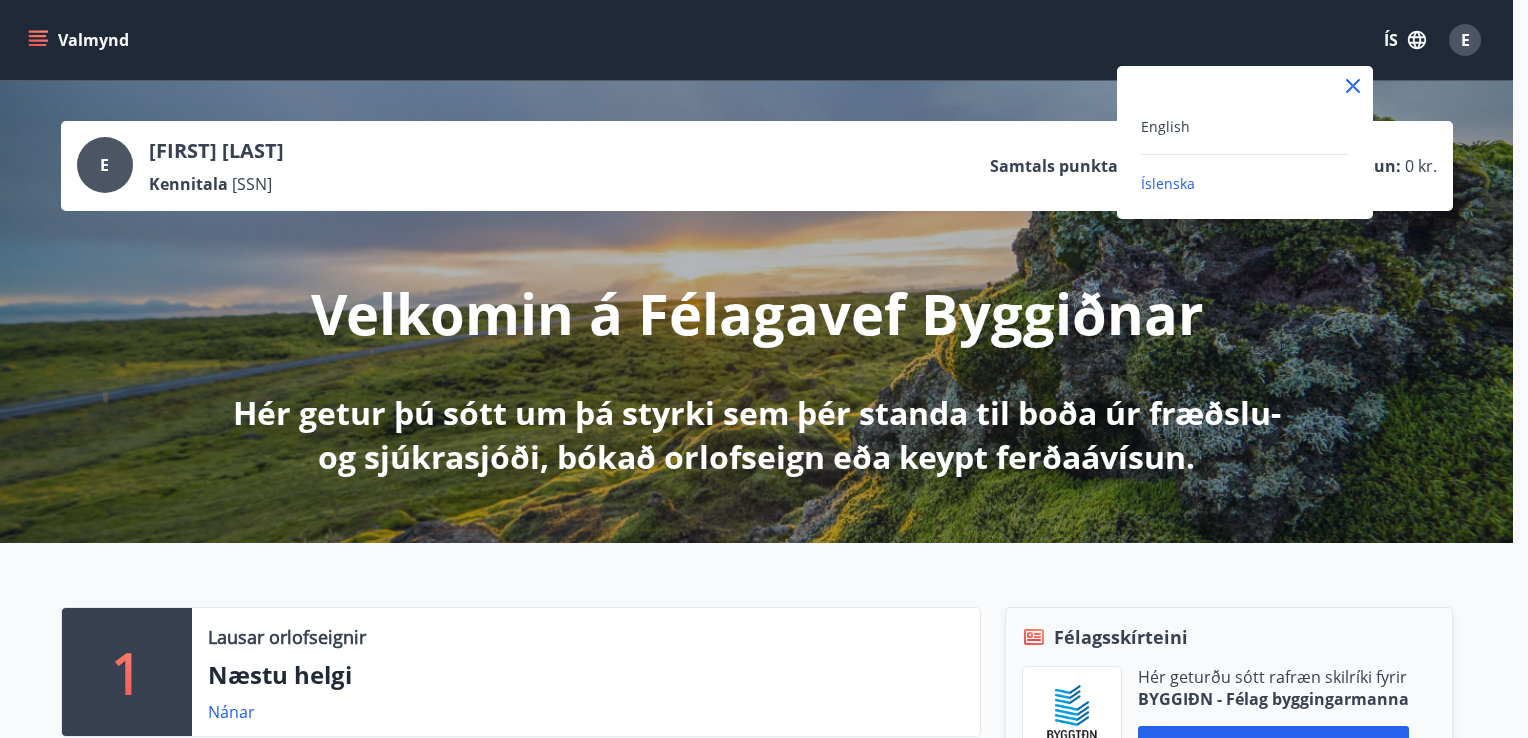click on "English" at bounding box center (1245, 126) 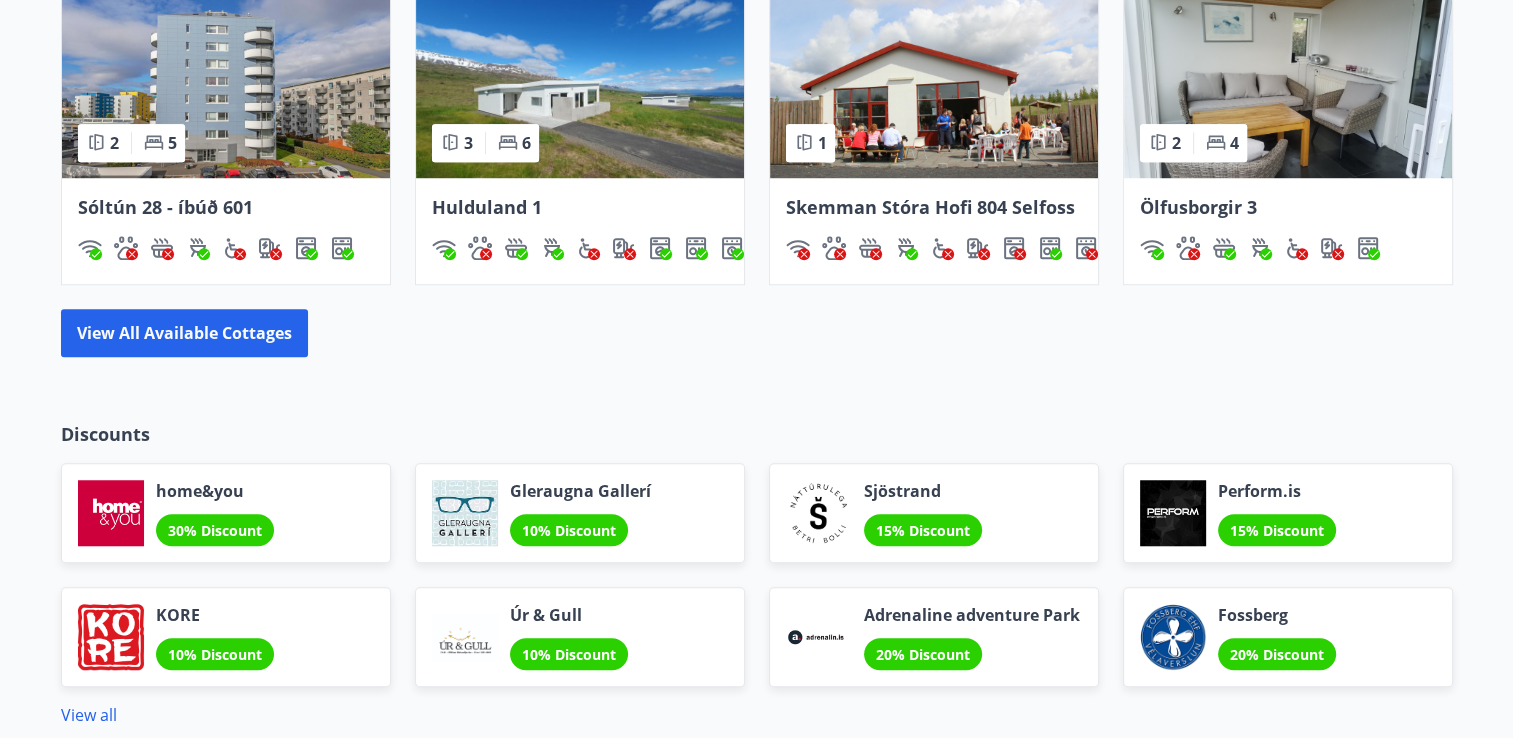 scroll, scrollTop: 1221, scrollLeft: 0, axis: vertical 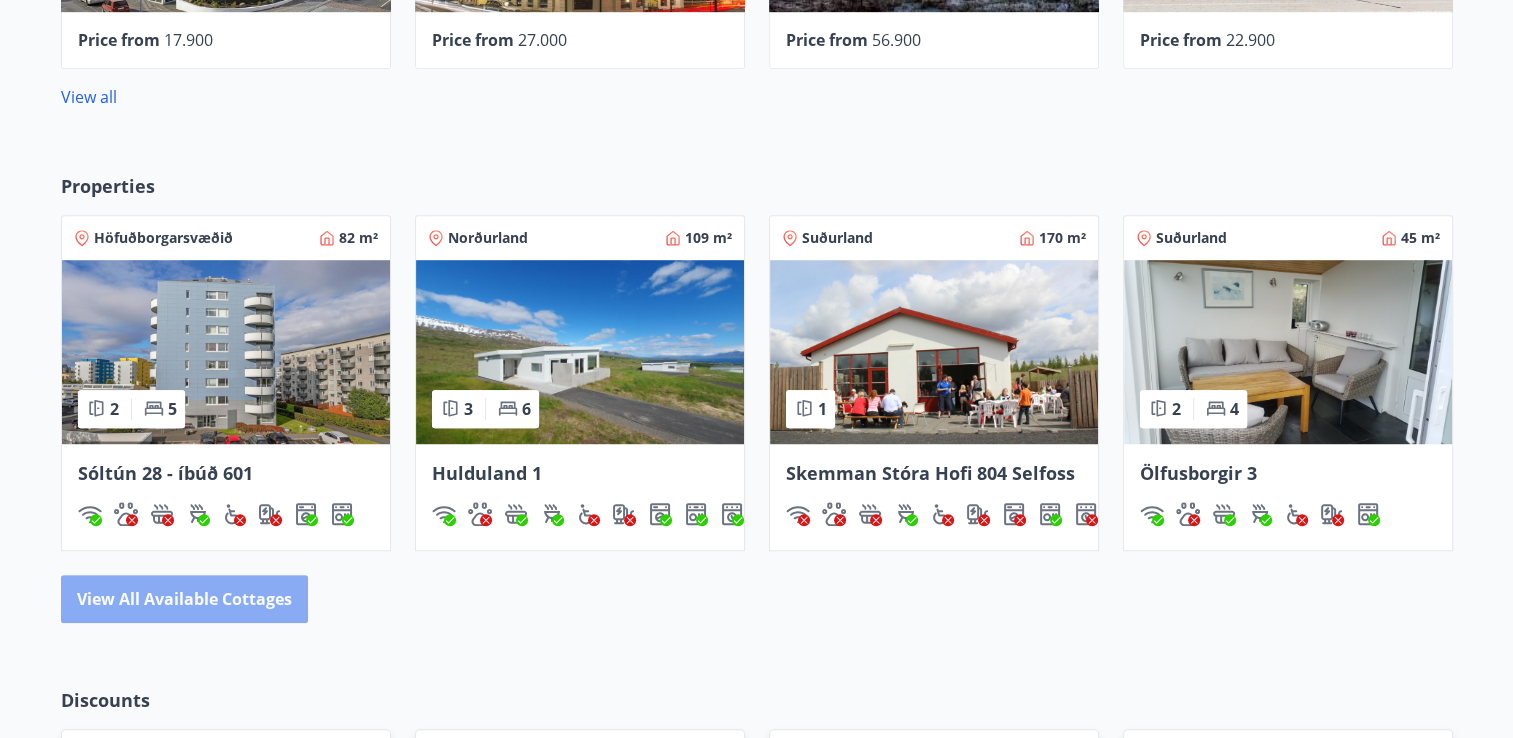 click on "View all available cottages" at bounding box center [184, 599] 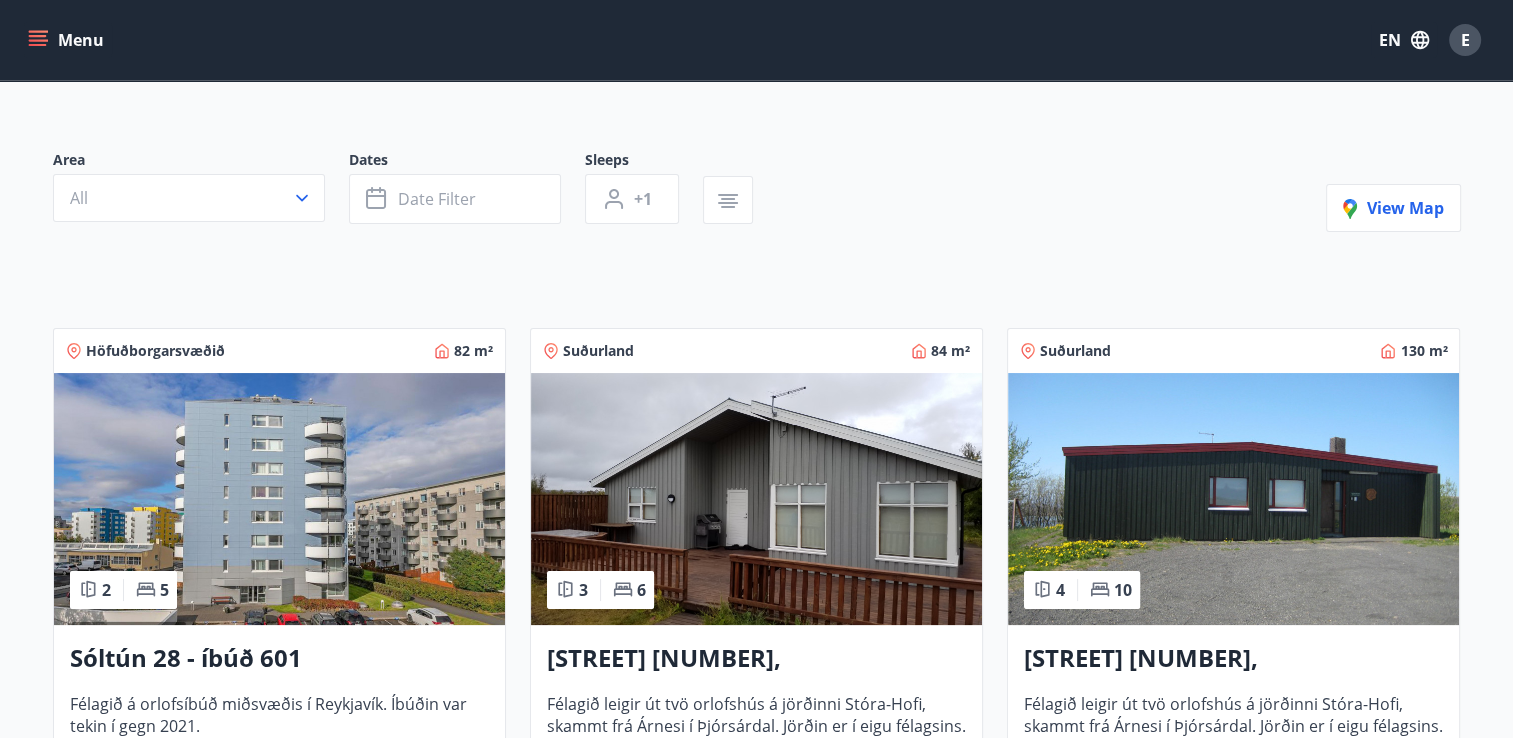 scroll, scrollTop: 166, scrollLeft: 0, axis: vertical 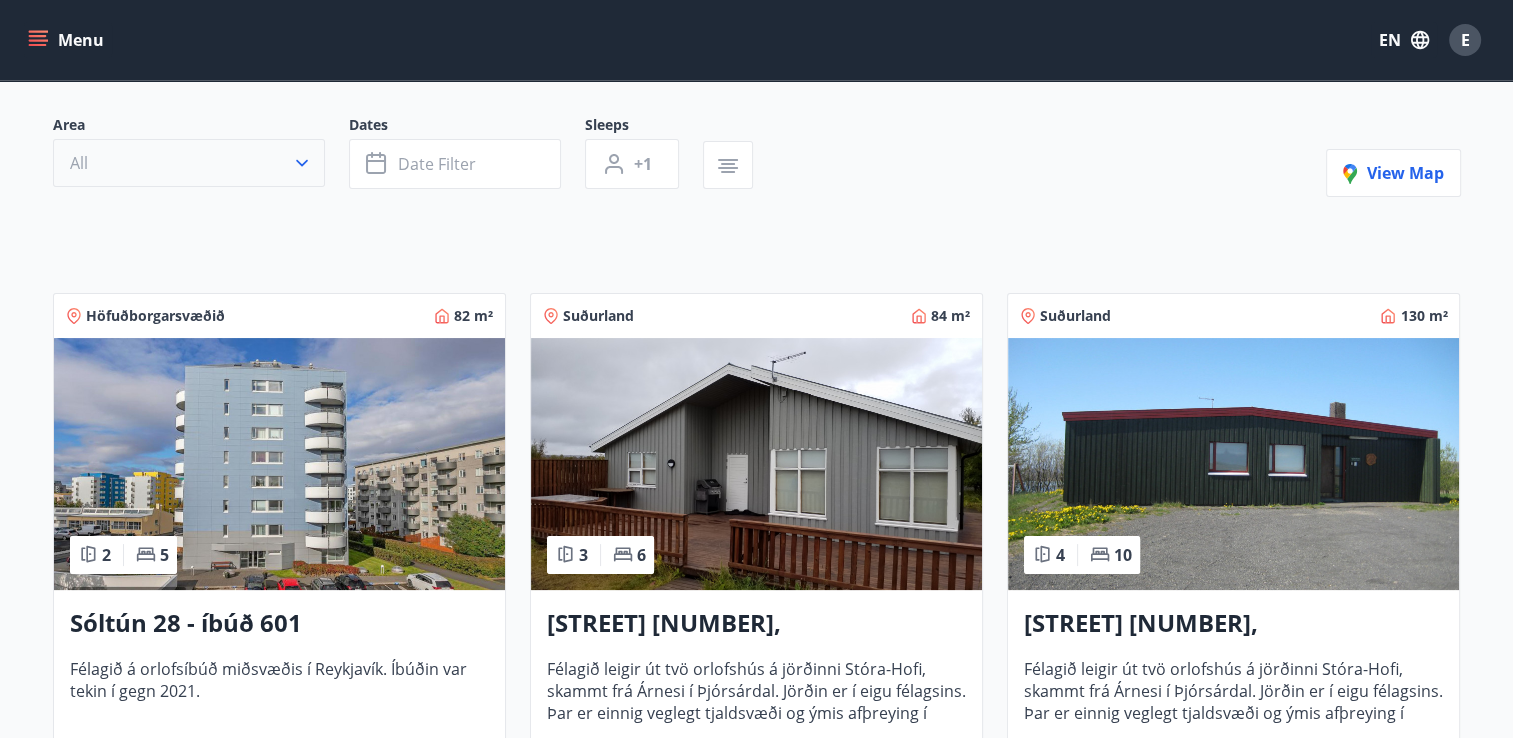 click on "All" at bounding box center [189, 163] 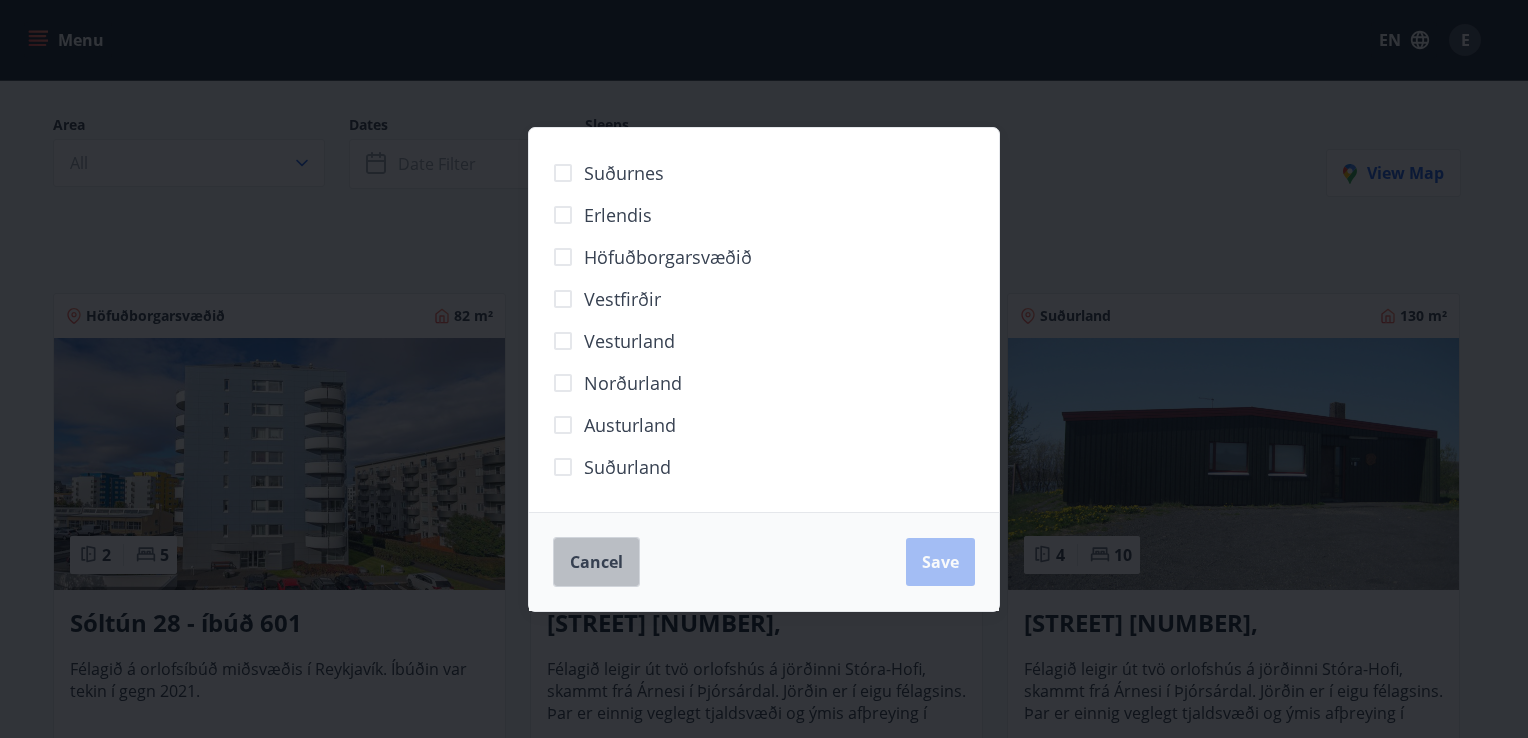 click on "Cancel" at bounding box center [596, 562] 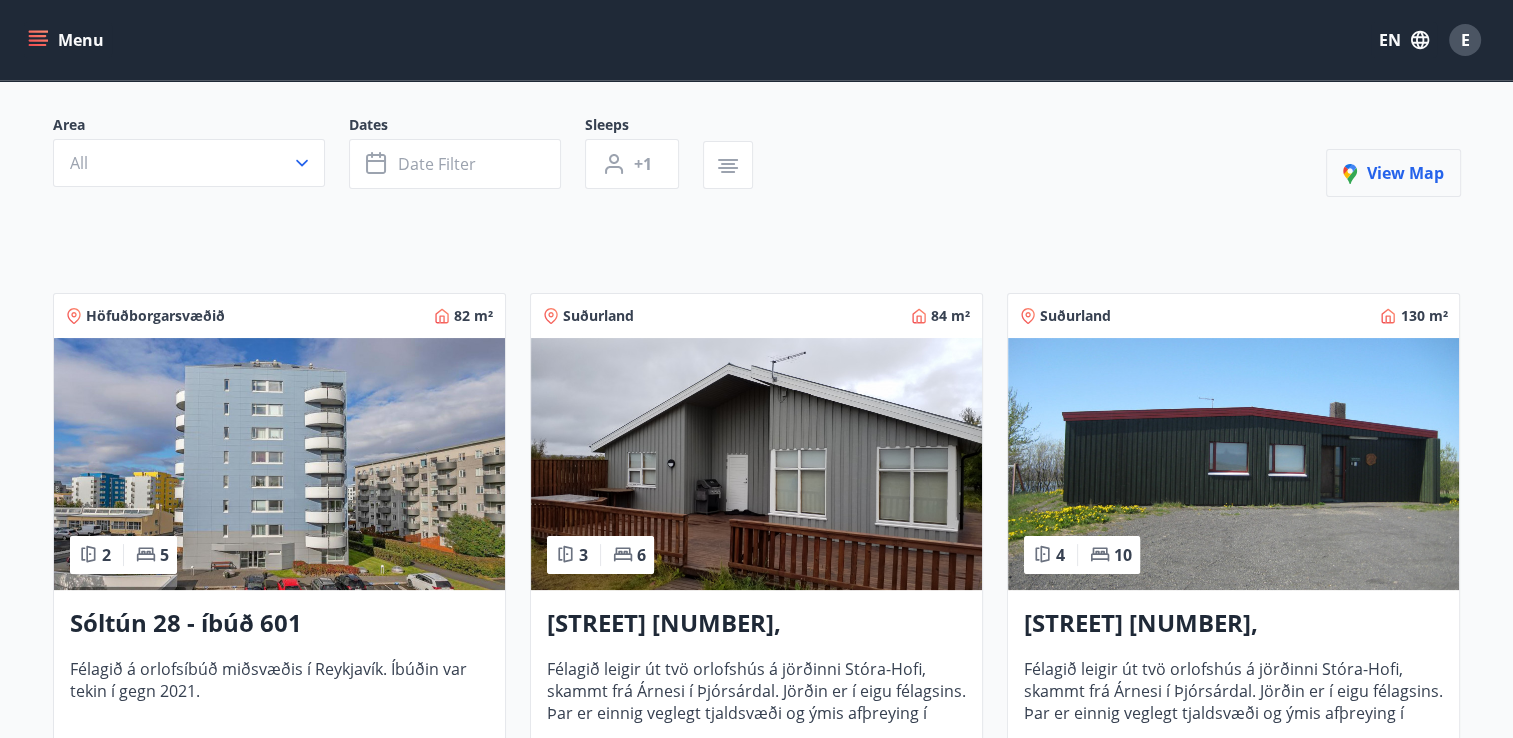 click on "View map" at bounding box center [1393, 173] 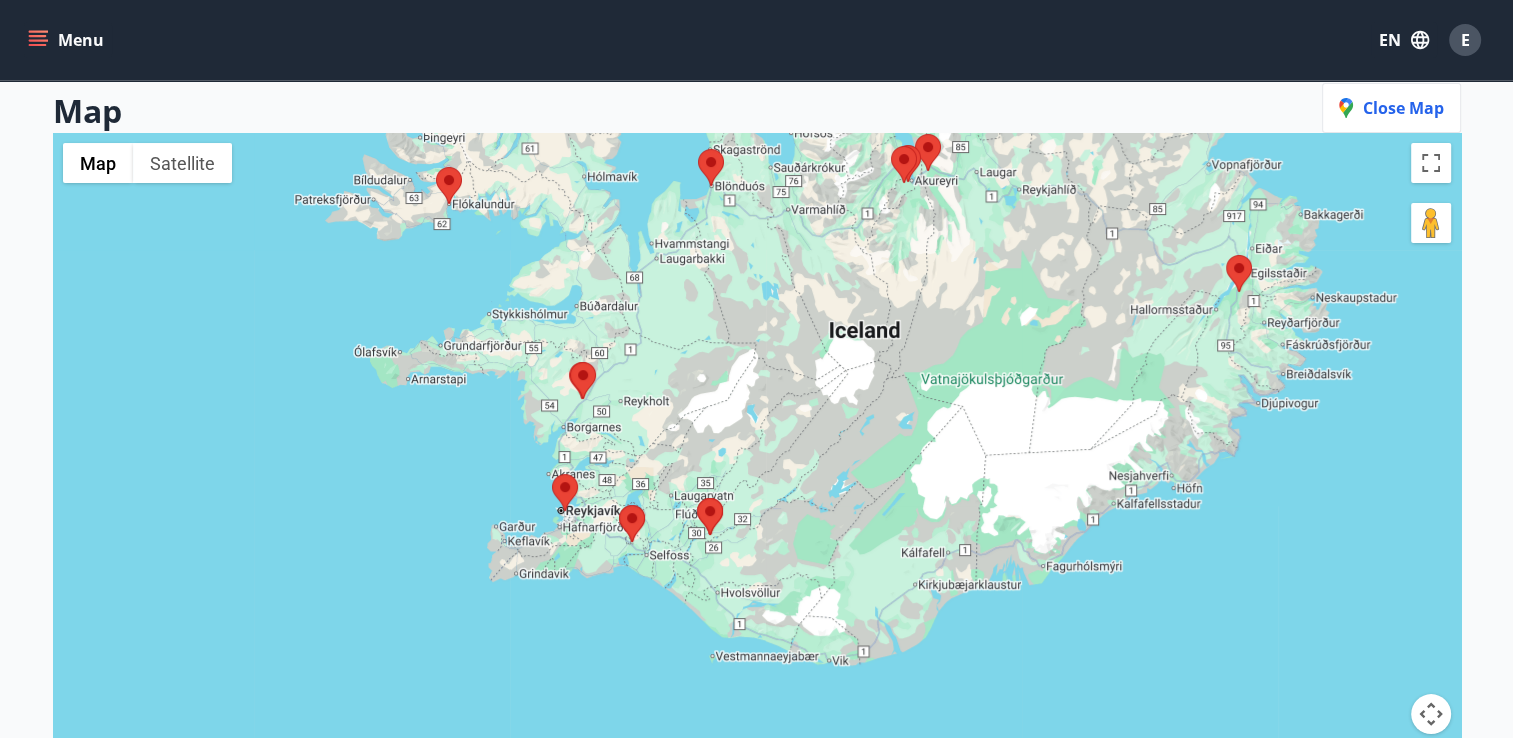 drag, startPoint x: 659, startPoint y: 559, endPoint x: 748, endPoint y: 407, distance: 176.13914 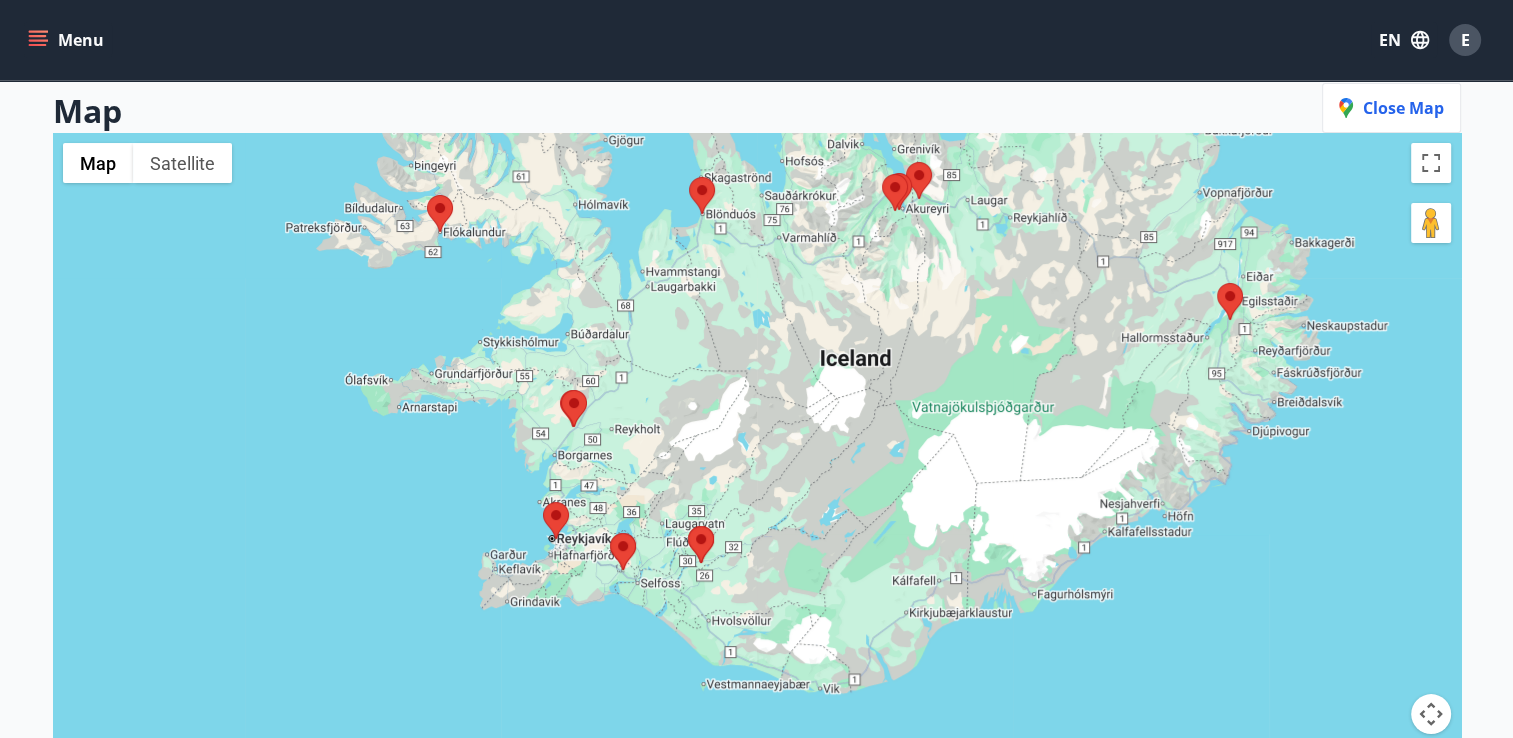 drag, startPoint x: 775, startPoint y: 377, endPoint x: 764, endPoint y: 414, distance: 38.600517 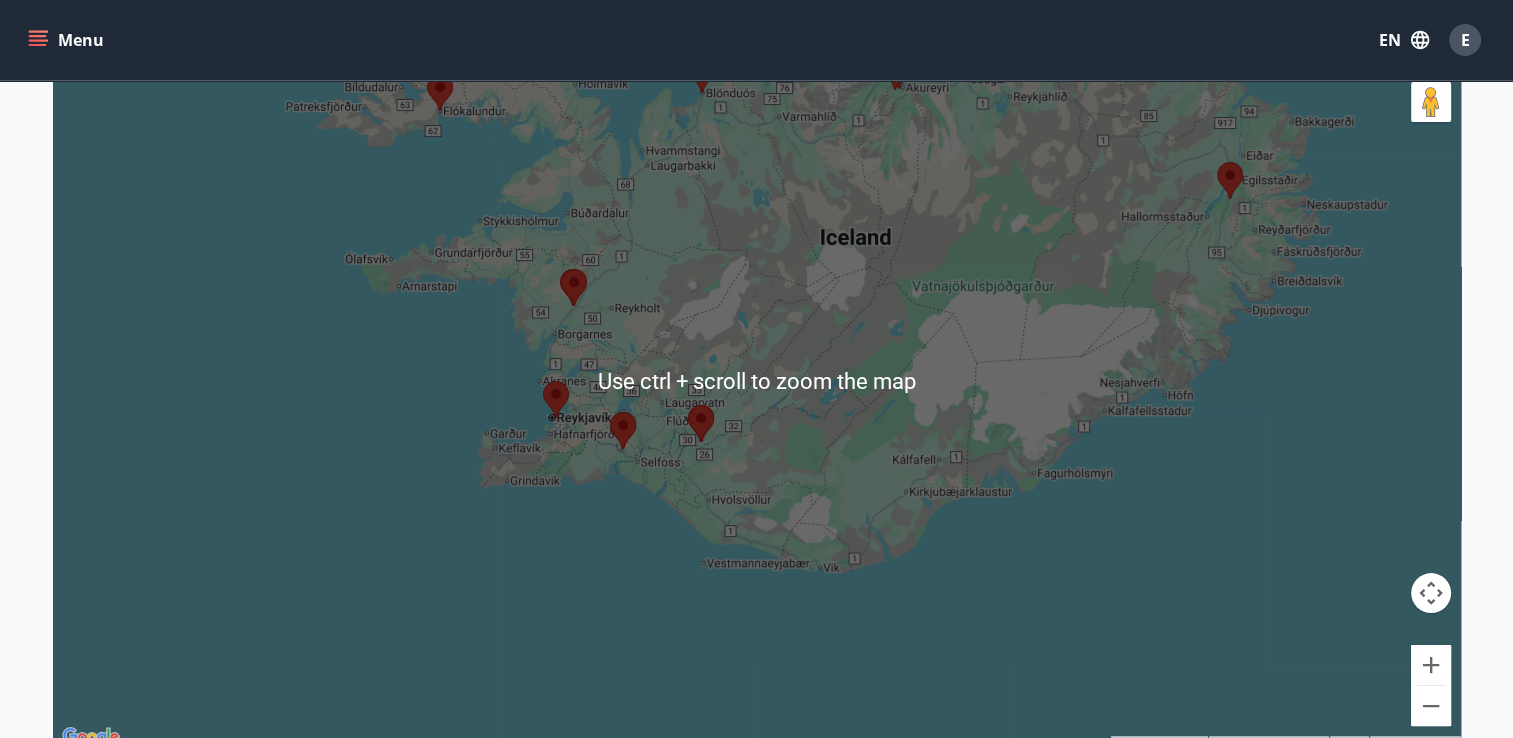 scroll, scrollTop: 333, scrollLeft: 0, axis: vertical 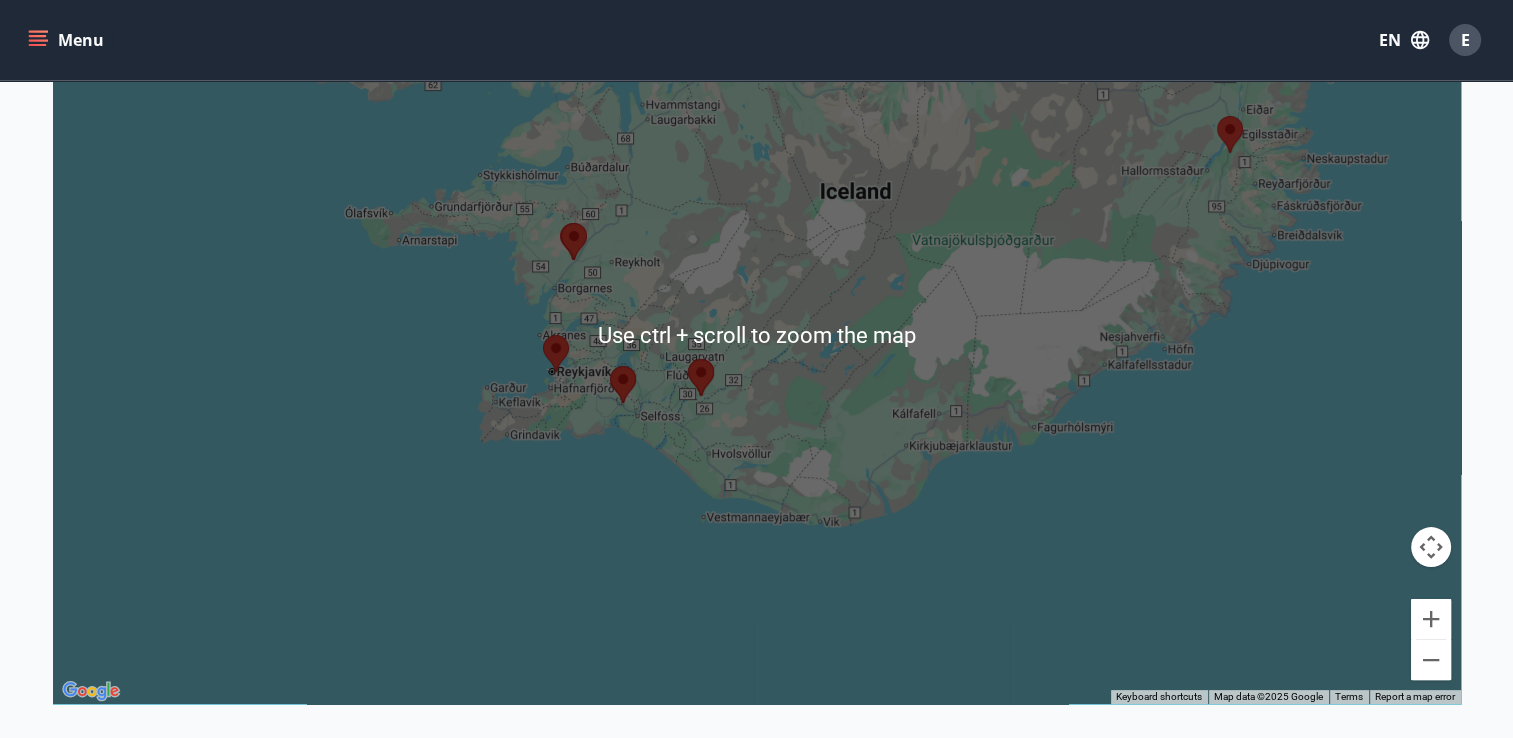drag, startPoint x: 1303, startPoint y: 334, endPoint x: 1306, endPoint y: 374, distance: 40.112343 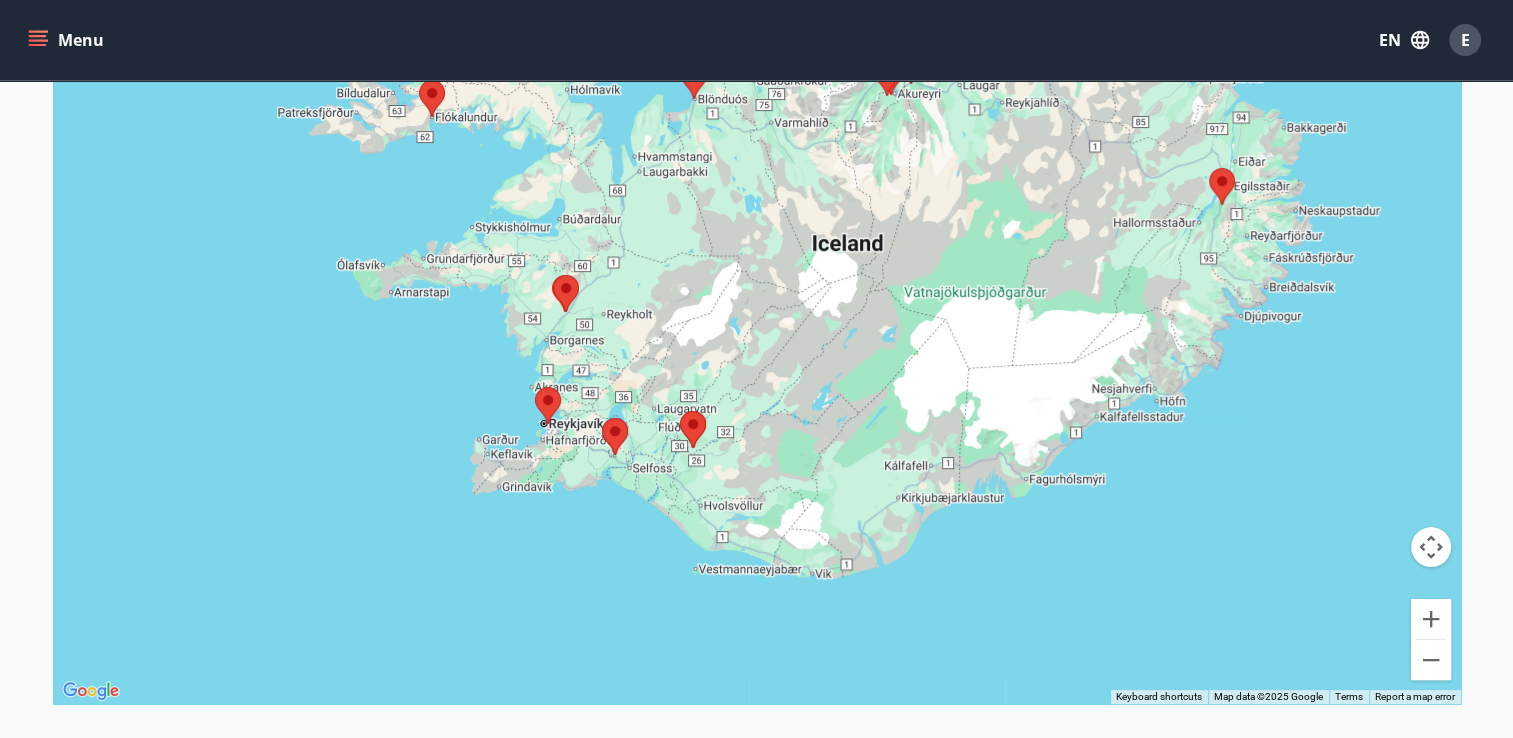 click at bounding box center (548, 405) 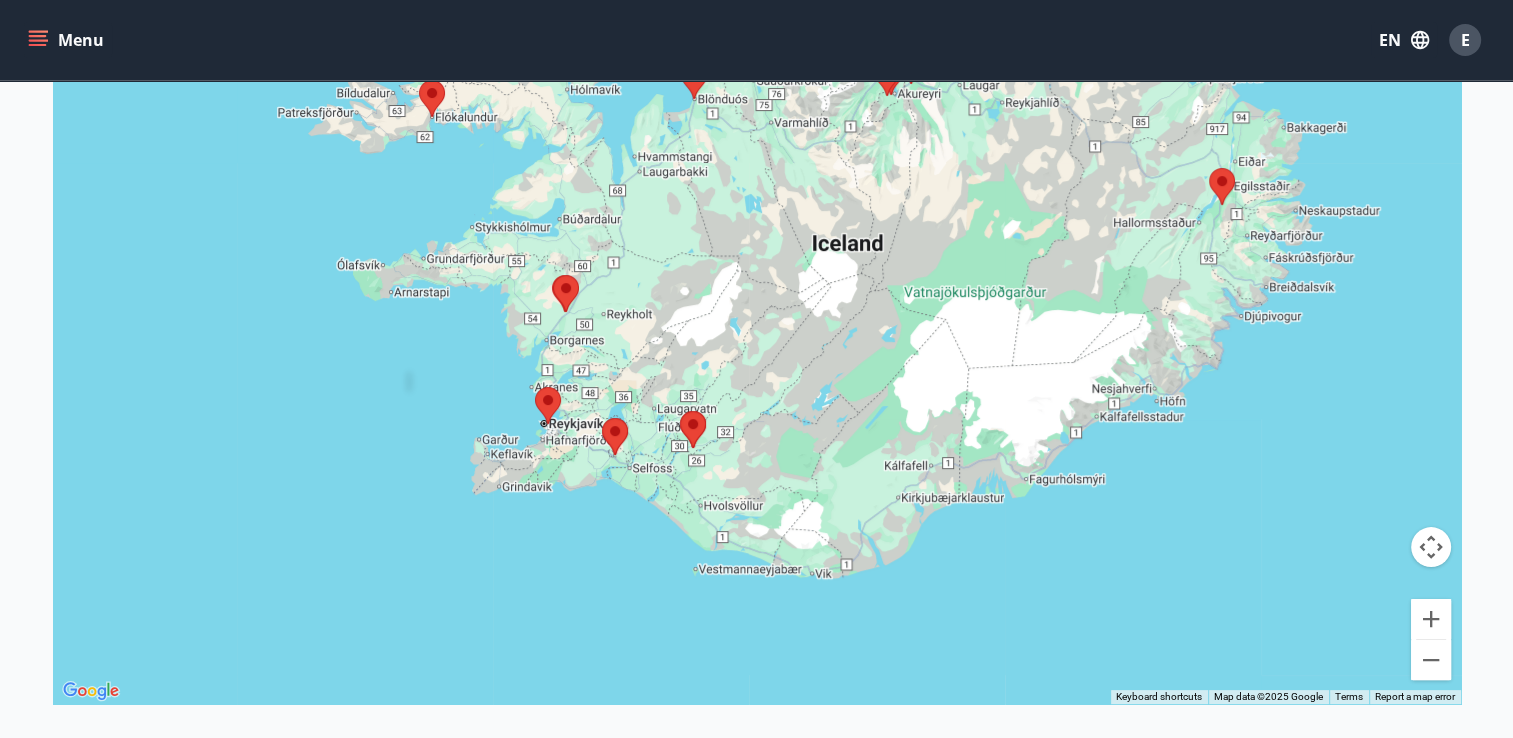 click at bounding box center [548, 405] 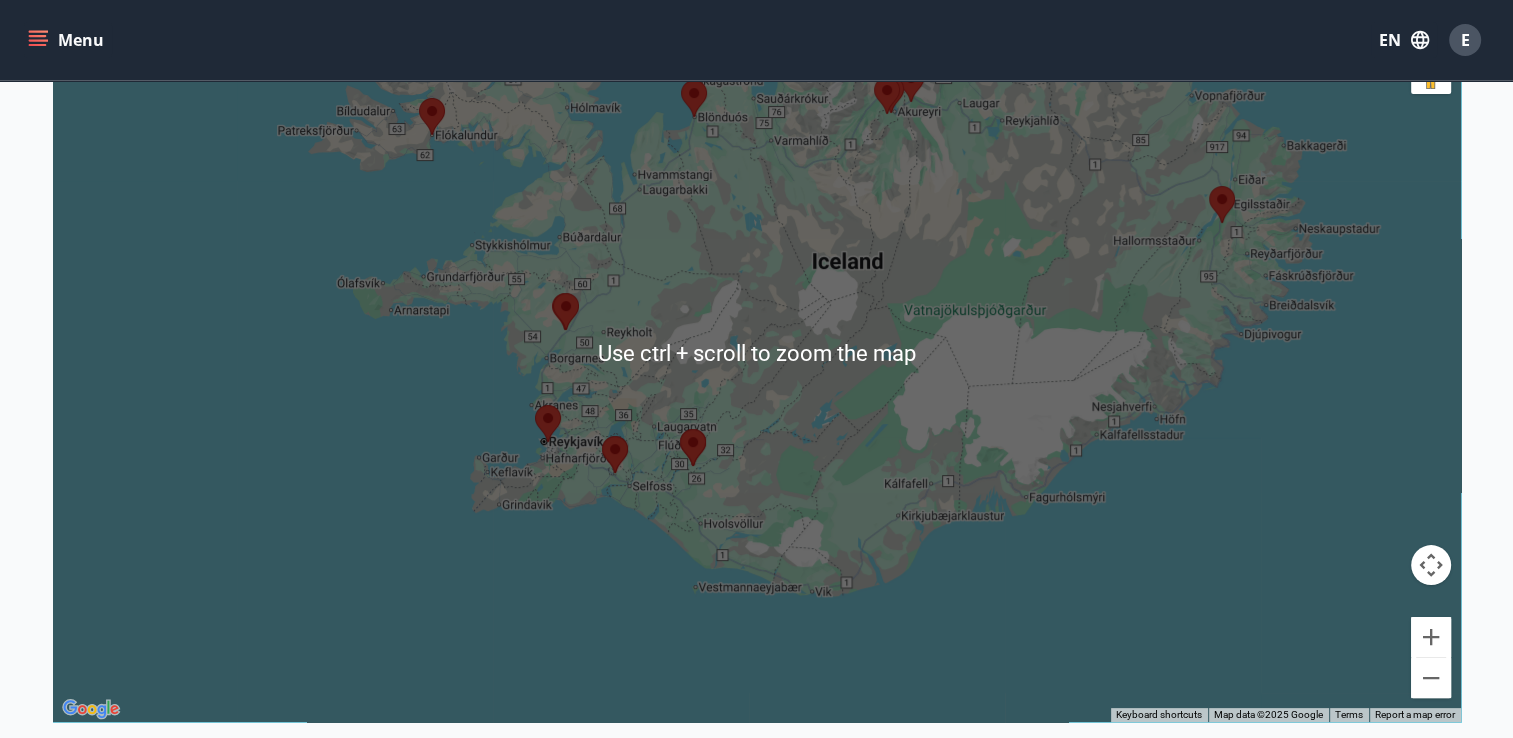 scroll, scrollTop: 333, scrollLeft: 0, axis: vertical 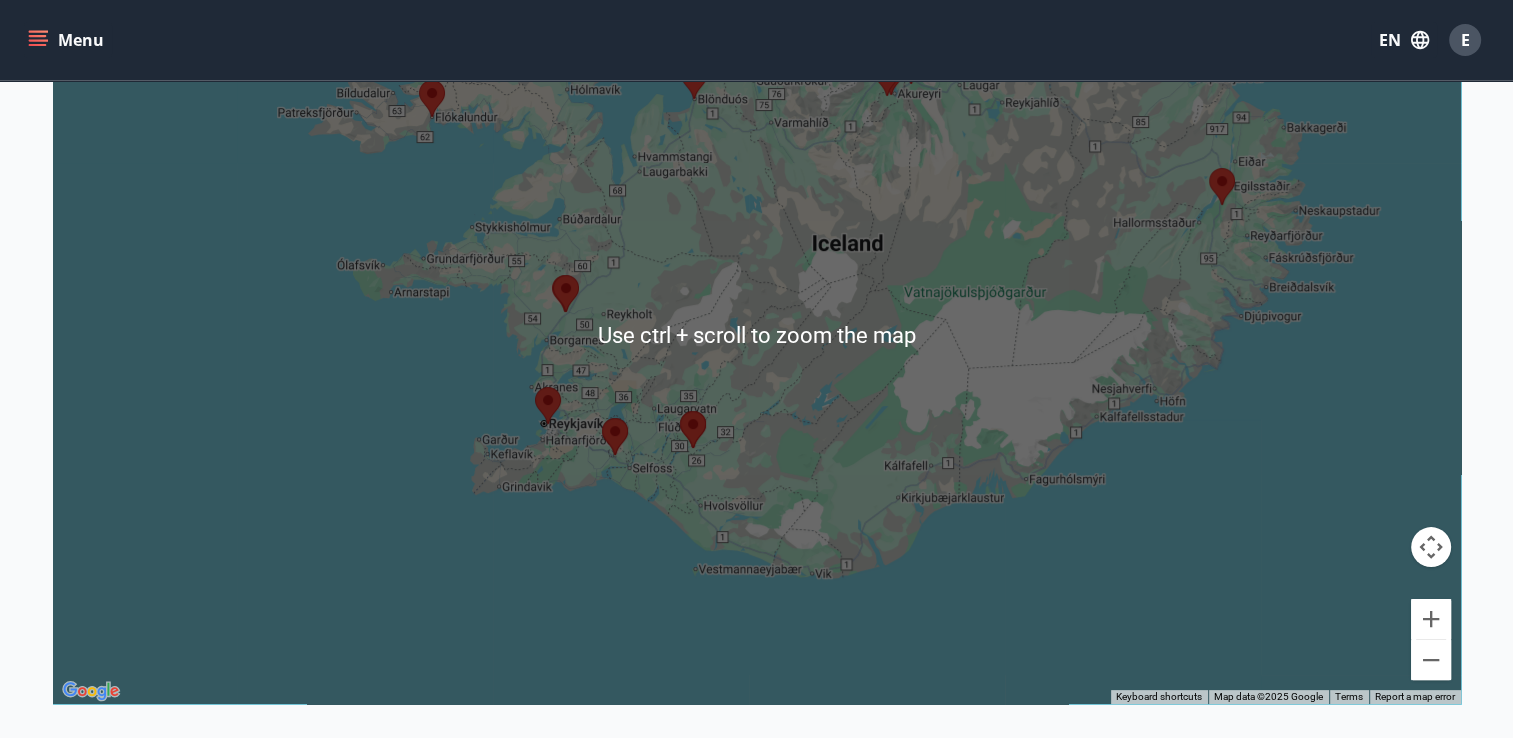 click on "To navigate, press the arrow keys." at bounding box center [757, 335] 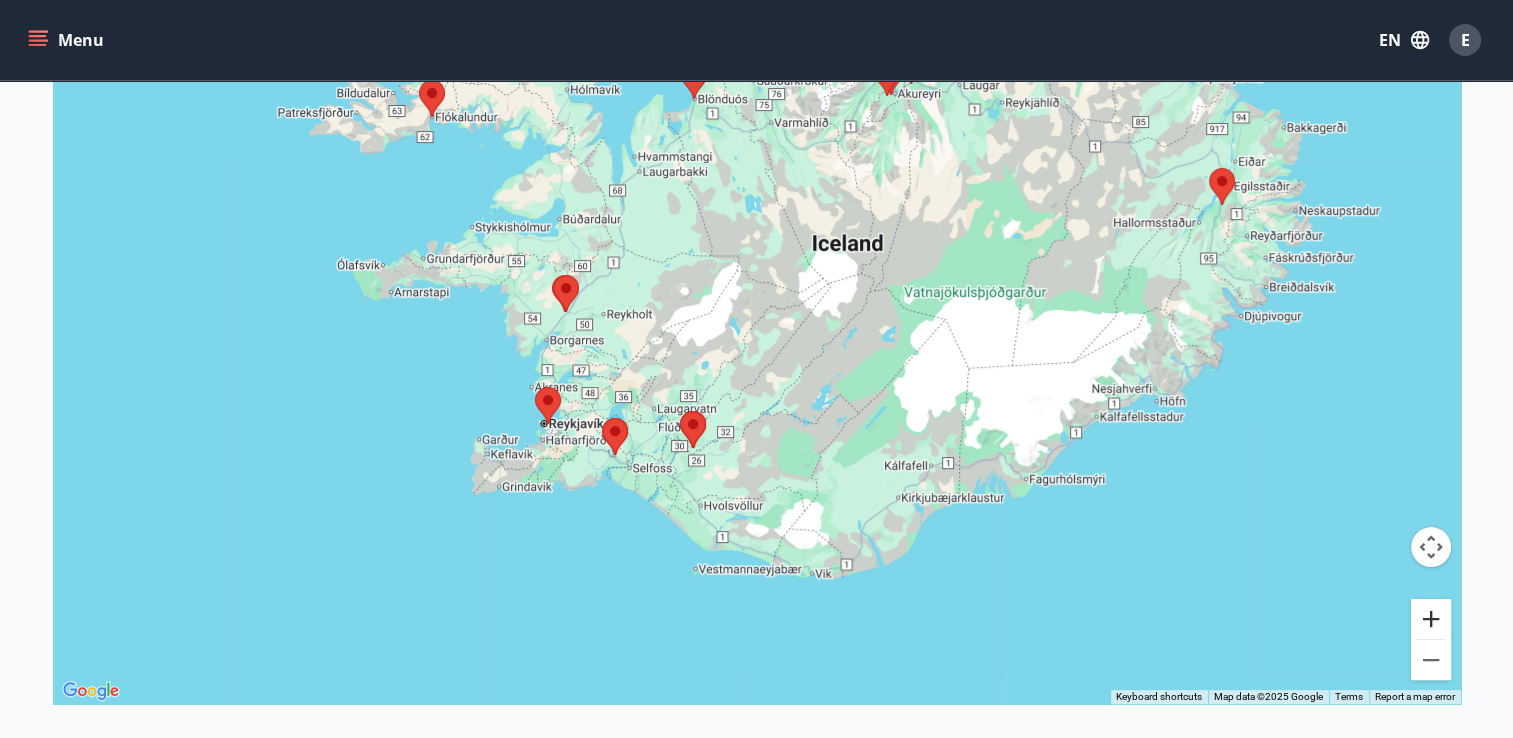 click at bounding box center [1431, 619] 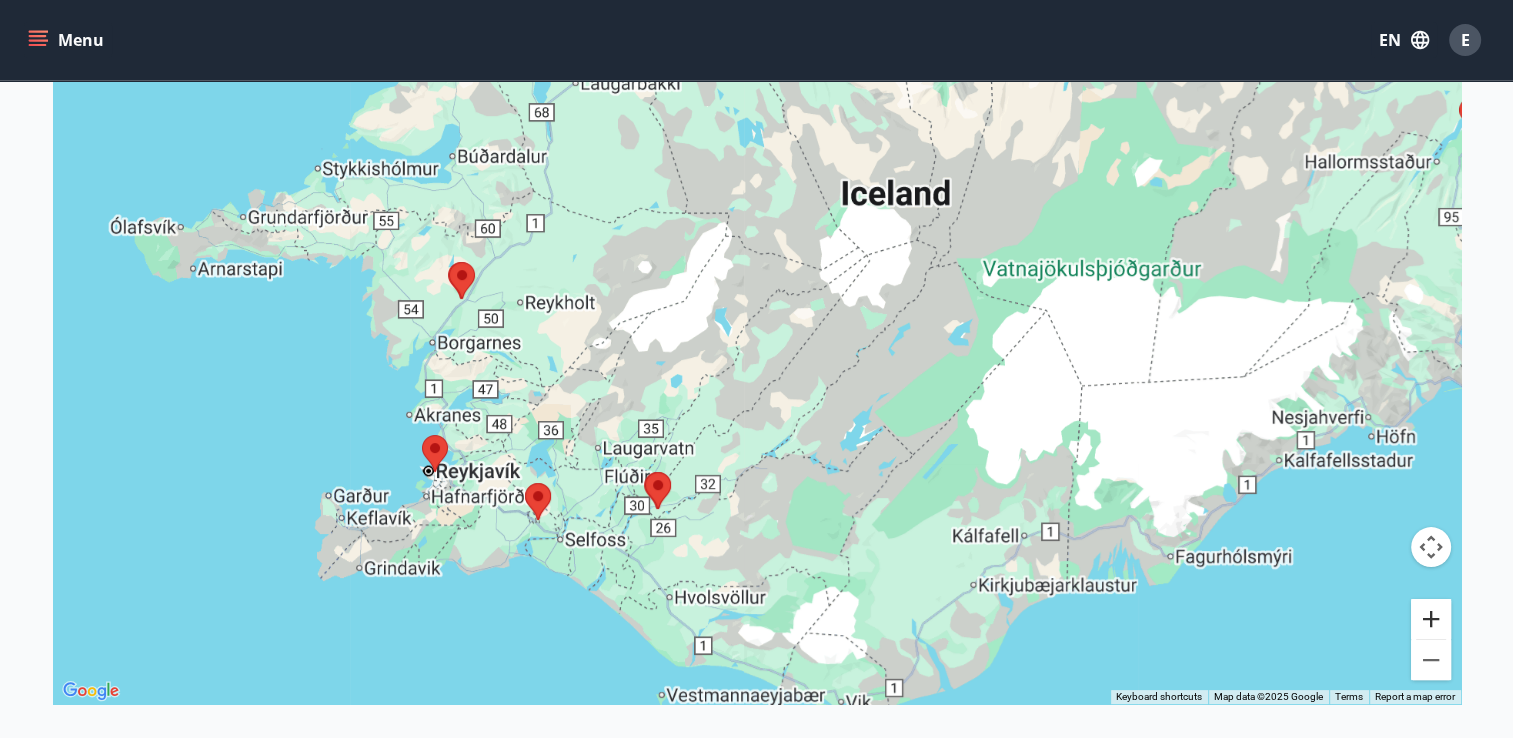 click at bounding box center [1431, 619] 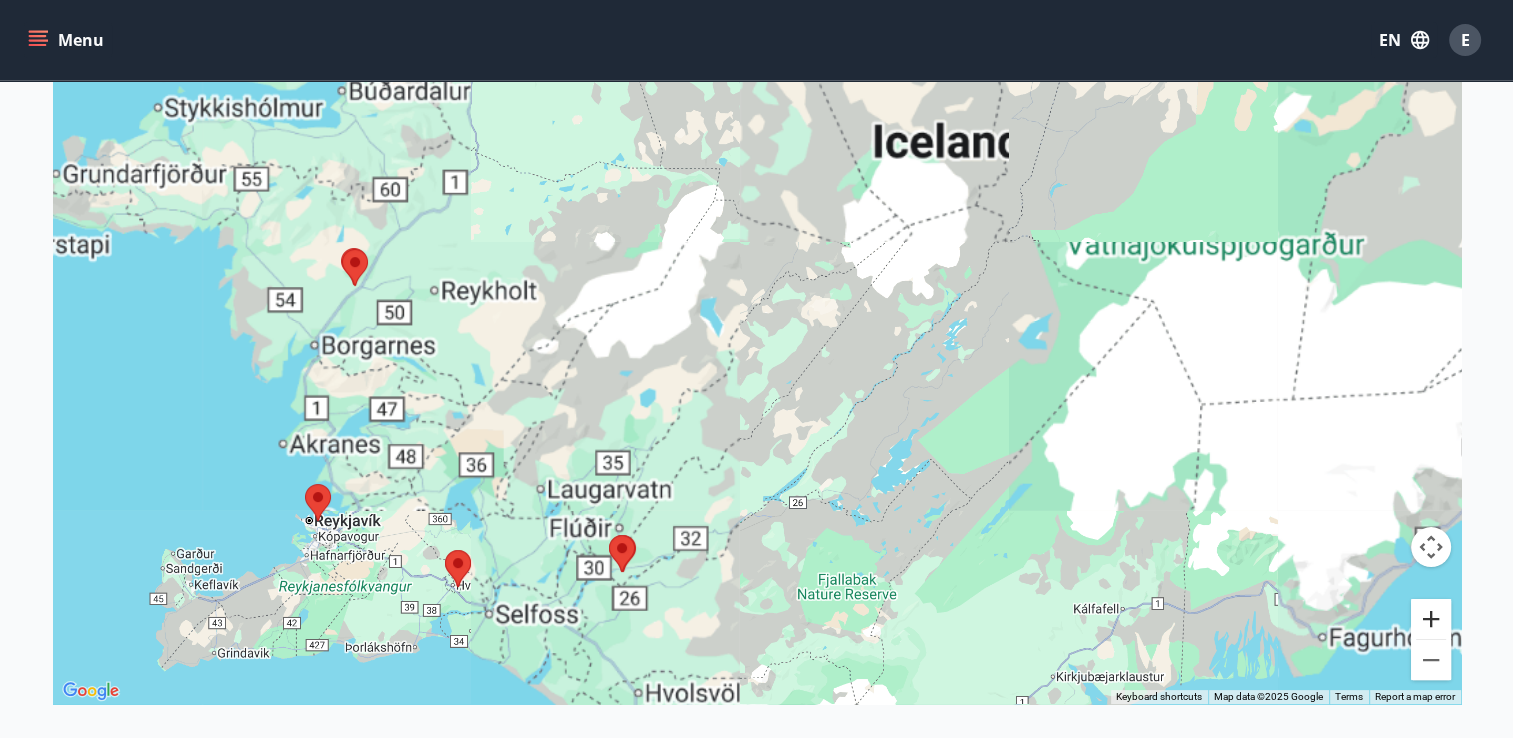 click at bounding box center [1431, 619] 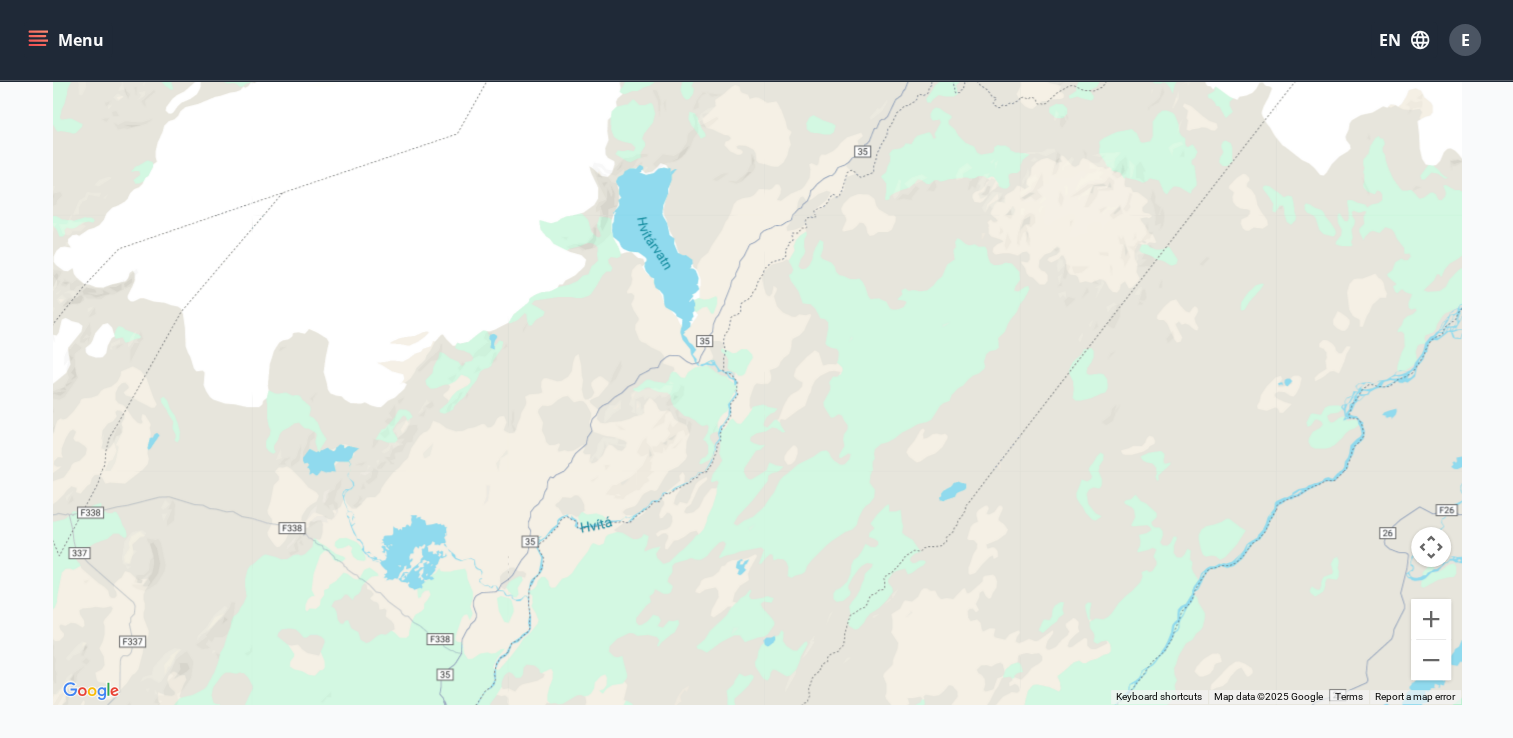 drag, startPoint x: 692, startPoint y: 514, endPoint x: 1212, endPoint y: 212, distance: 601.3352 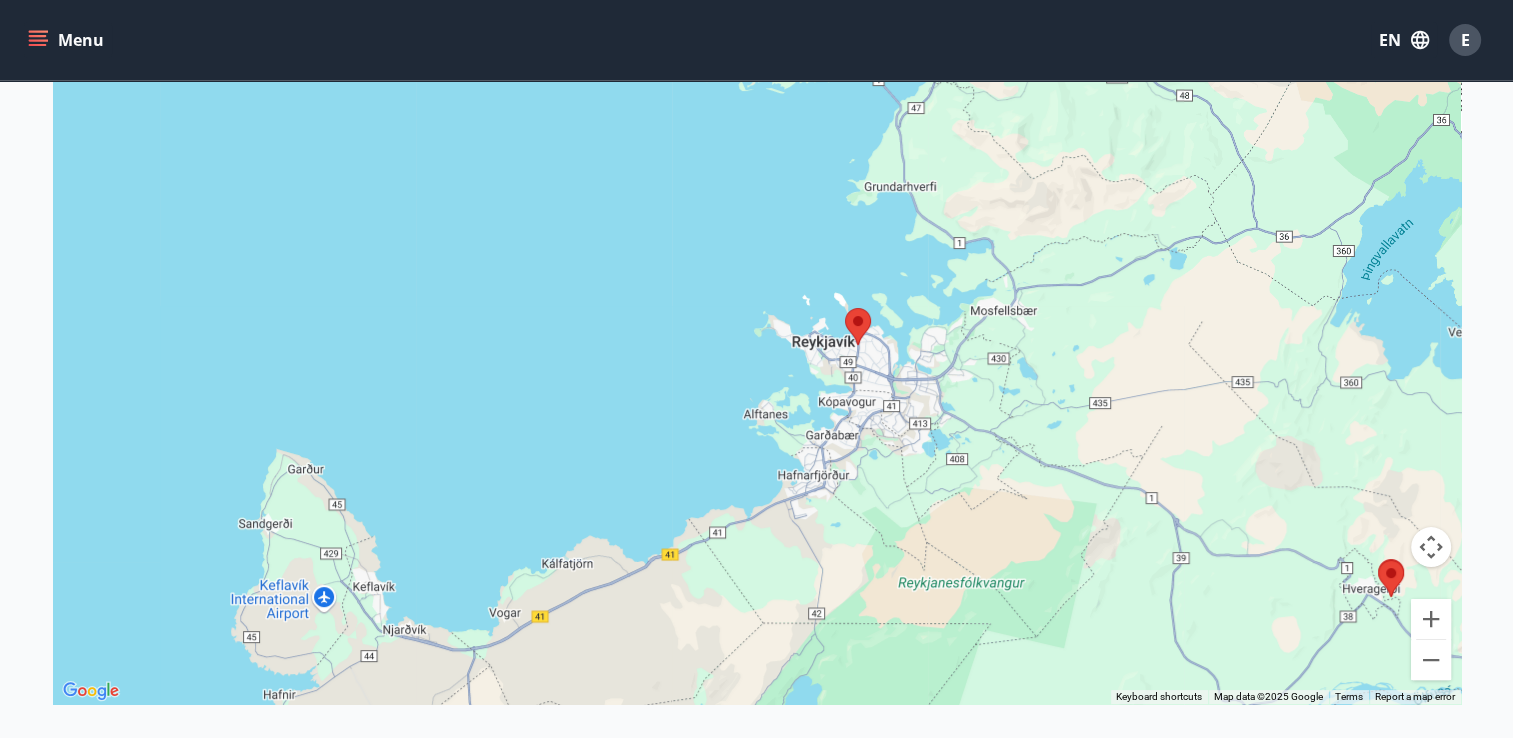 drag, startPoint x: 897, startPoint y: 334, endPoint x: 975, endPoint y: 488, distance: 172.62677 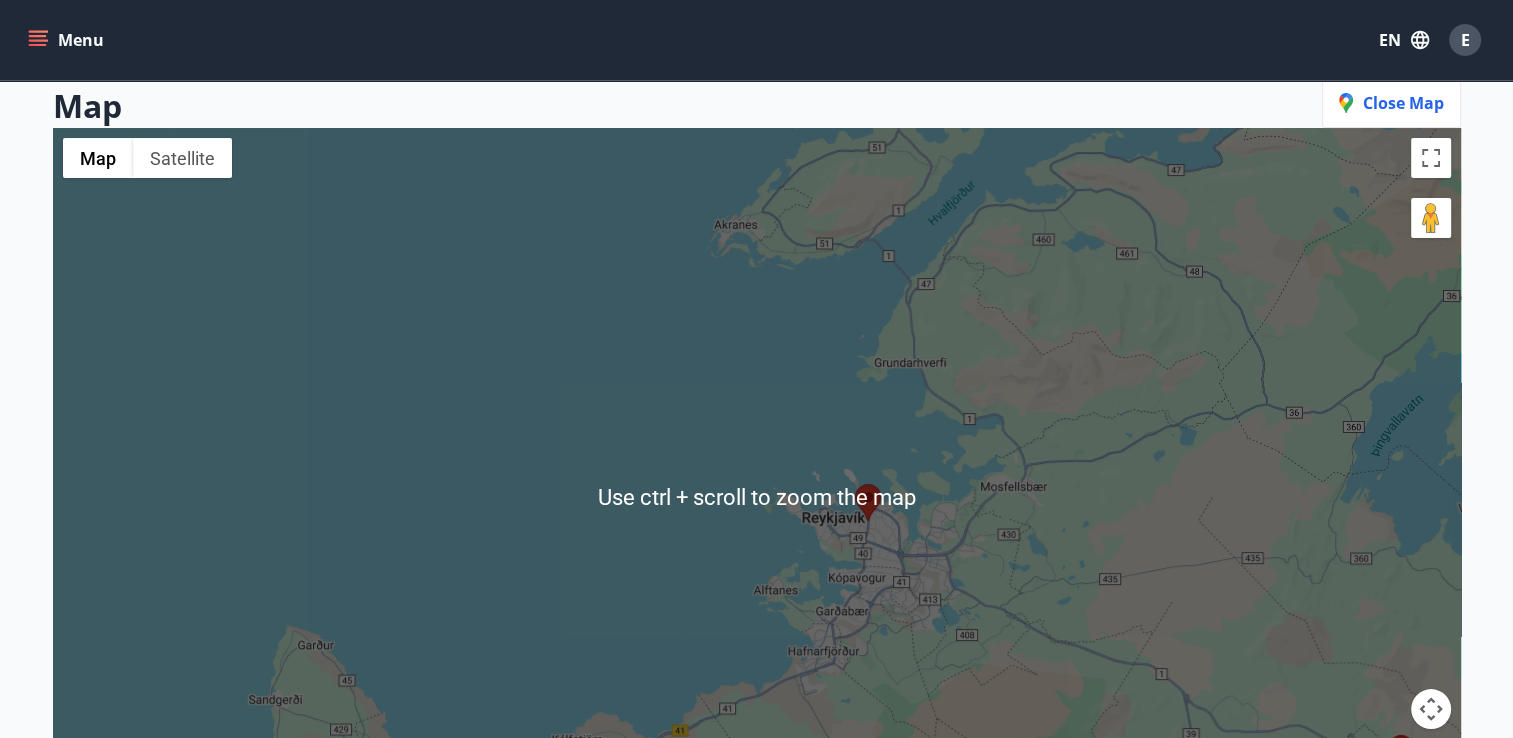 scroll, scrollTop: 166, scrollLeft: 0, axis: vertical 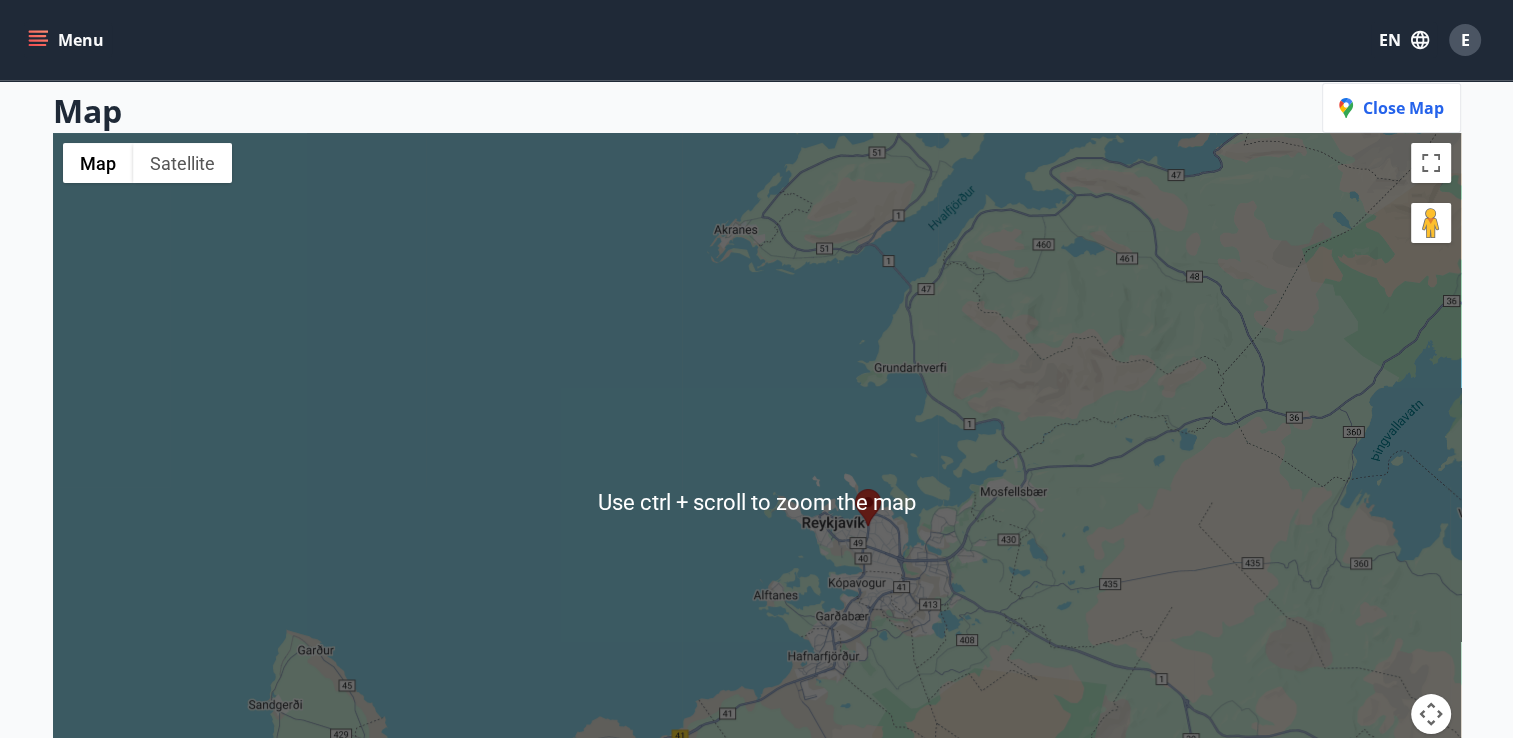 click at bounding box center [757, 502] 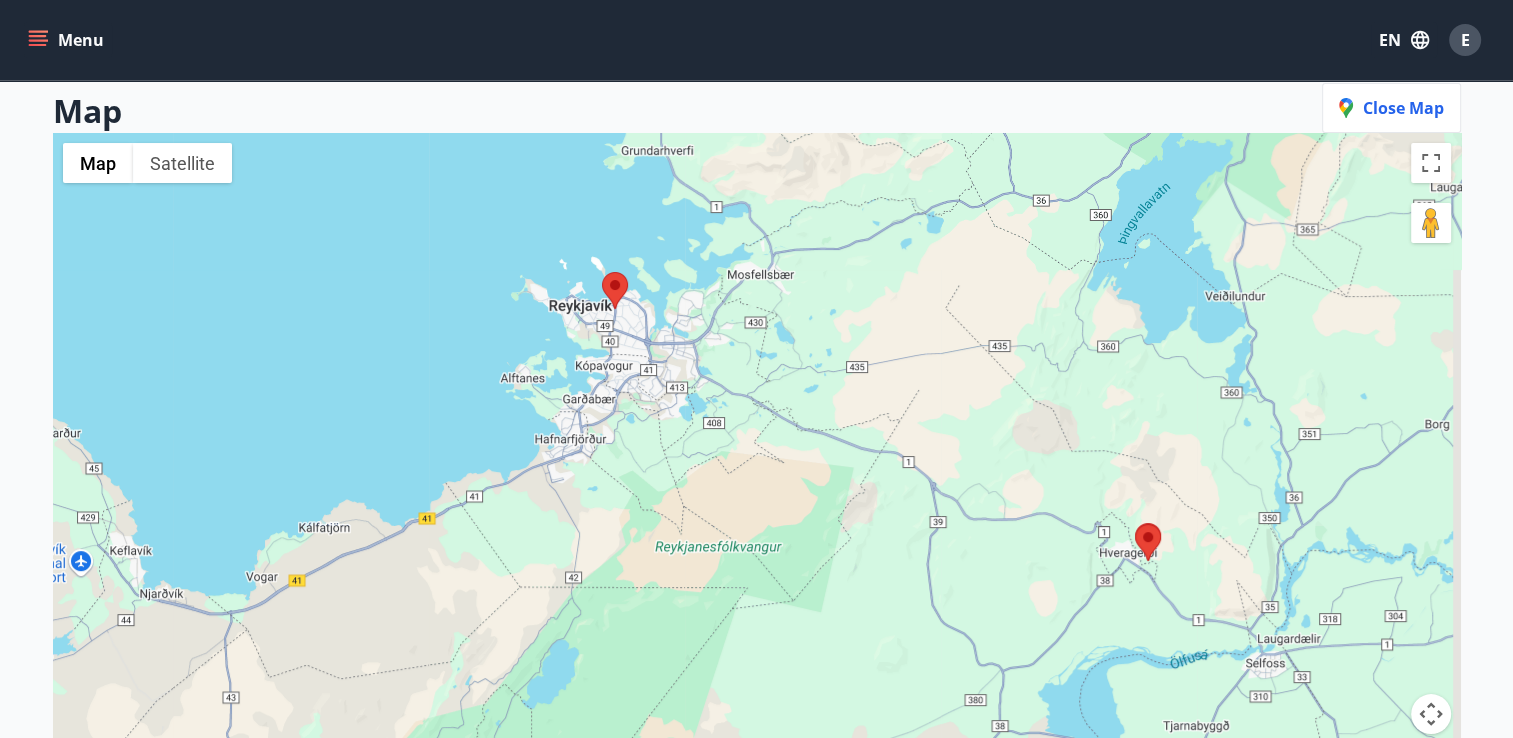 drag, startPoint x: 1158, startPoint y: 548, endPoint x: 934, endPoint y: 347, distance: 300.96014 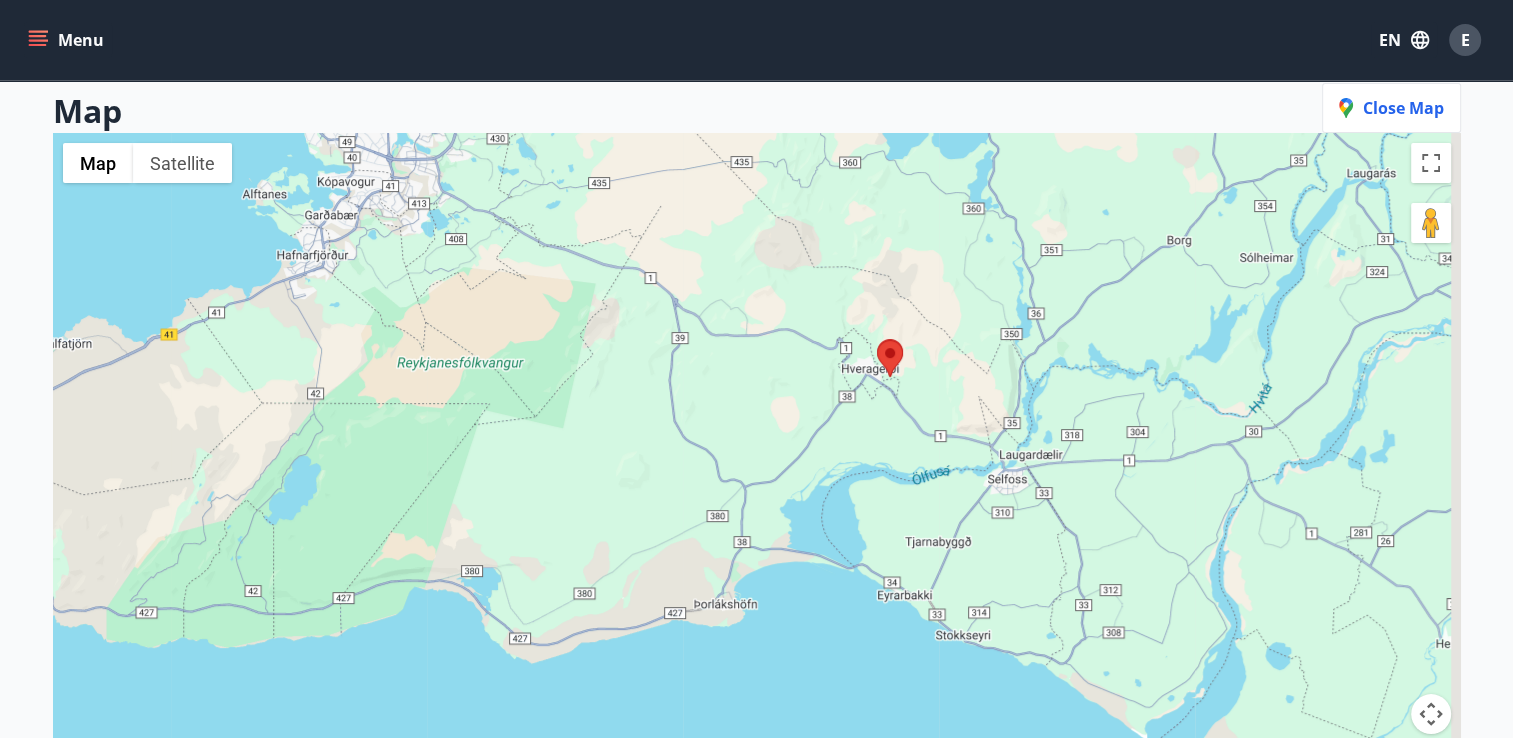 drag, startPoint x: 1188, startPoint y: 483, endPoint x: 1096, endPoint y: 402, distance: 122.57651 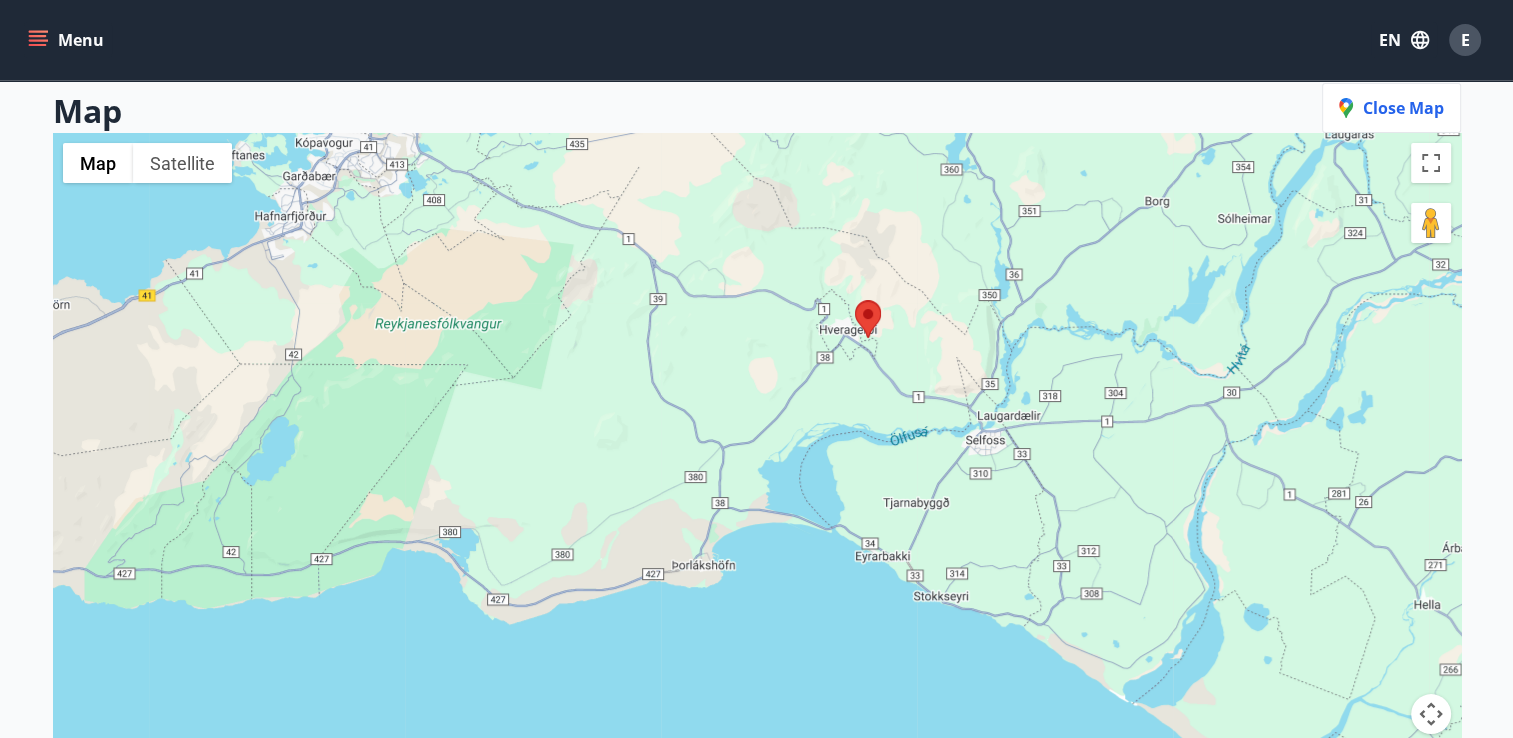 drag, startPoint x: 1323, startPoint y: 604, endPoint x: 1105, endPoint y: 389, distance: 306.18457 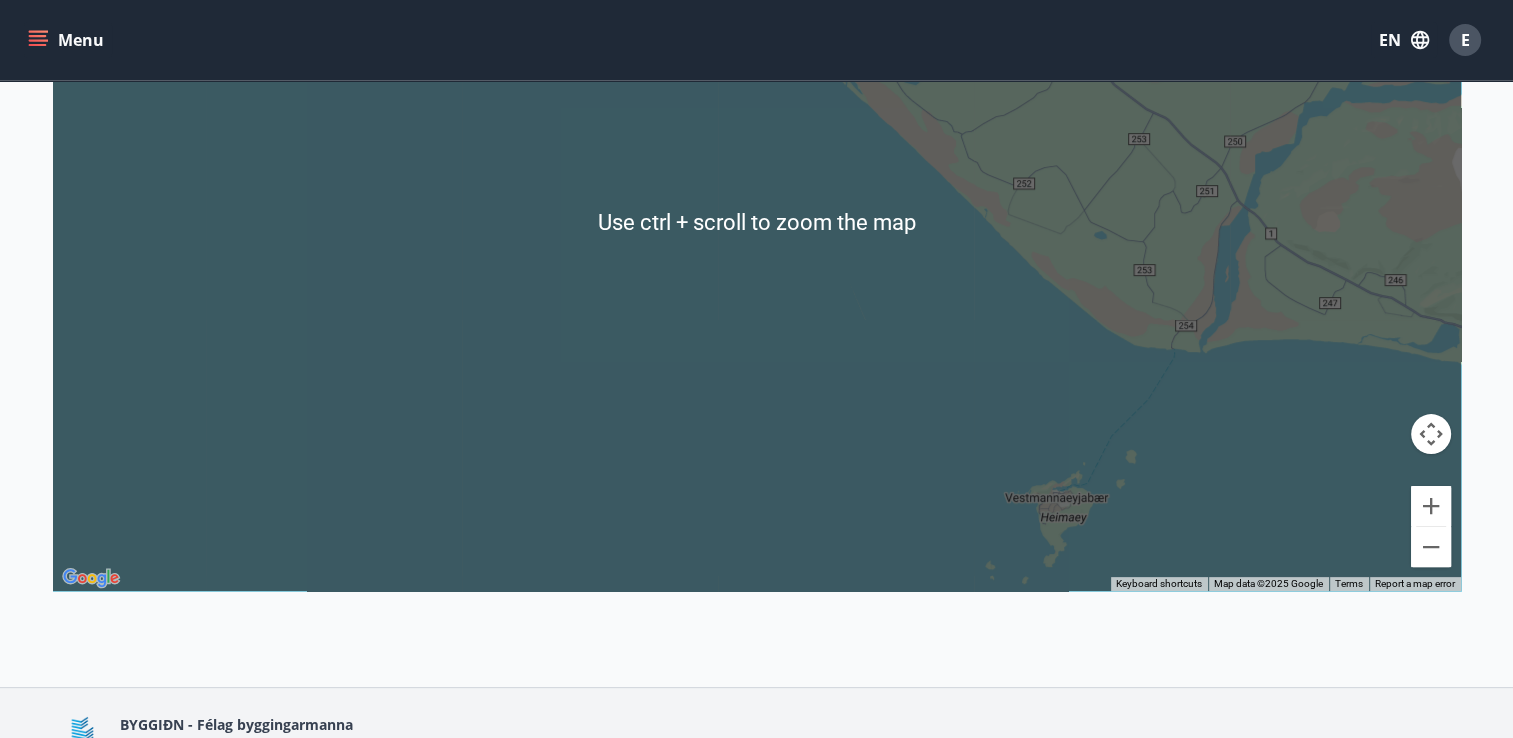 scroll, scrollTop: 562, scrollLeft: 0, axis: vertical 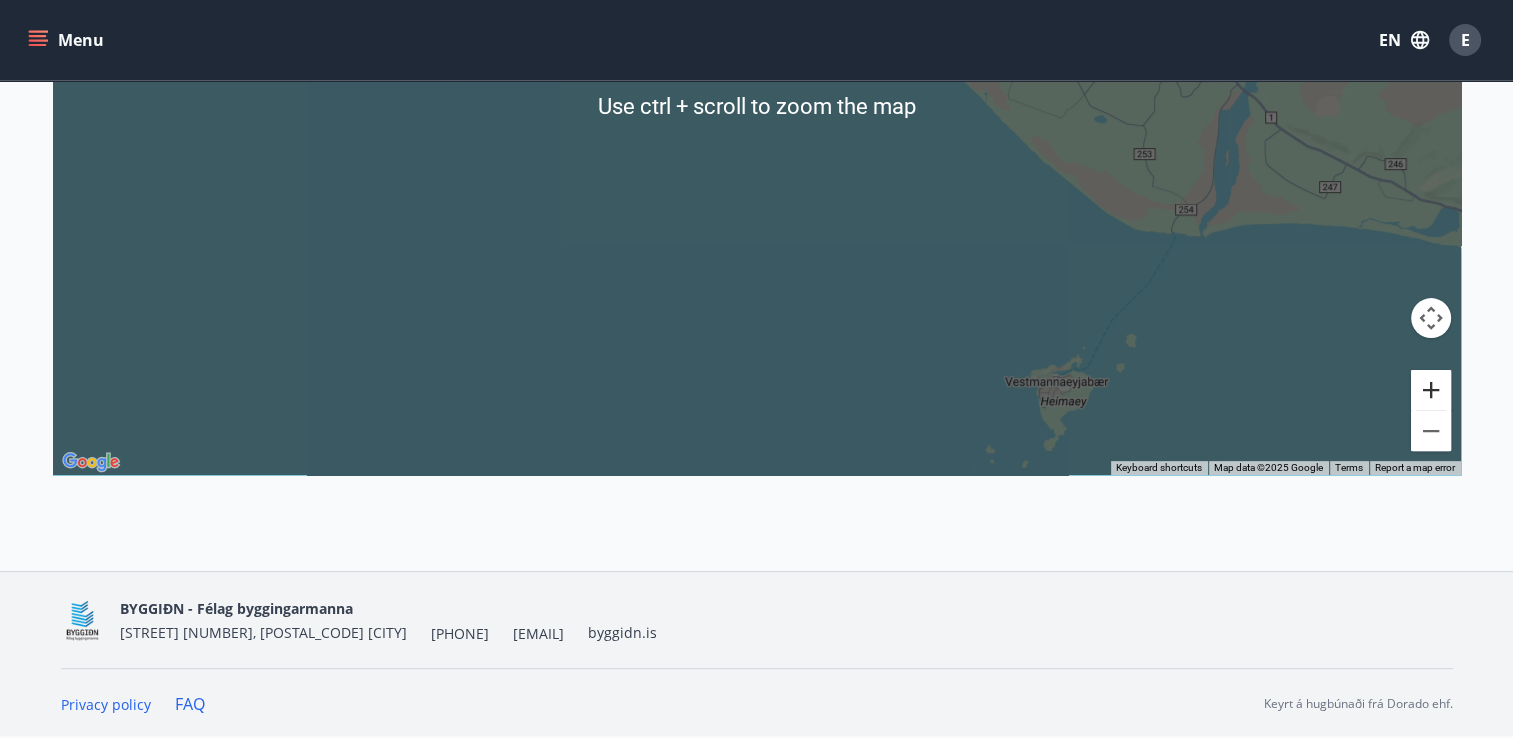 click at bounding box center [1431, 390] 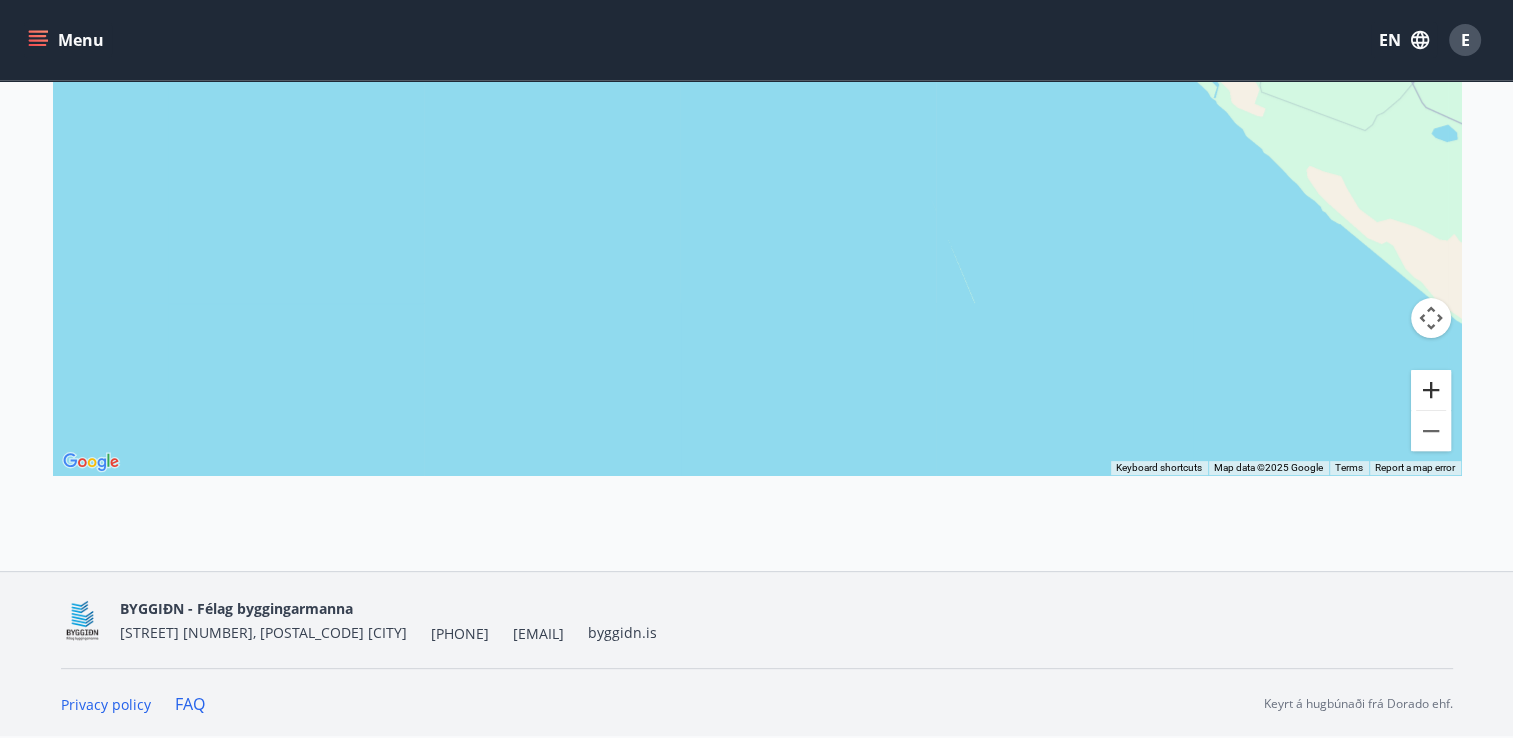 click at bounding box center [1431, 390] 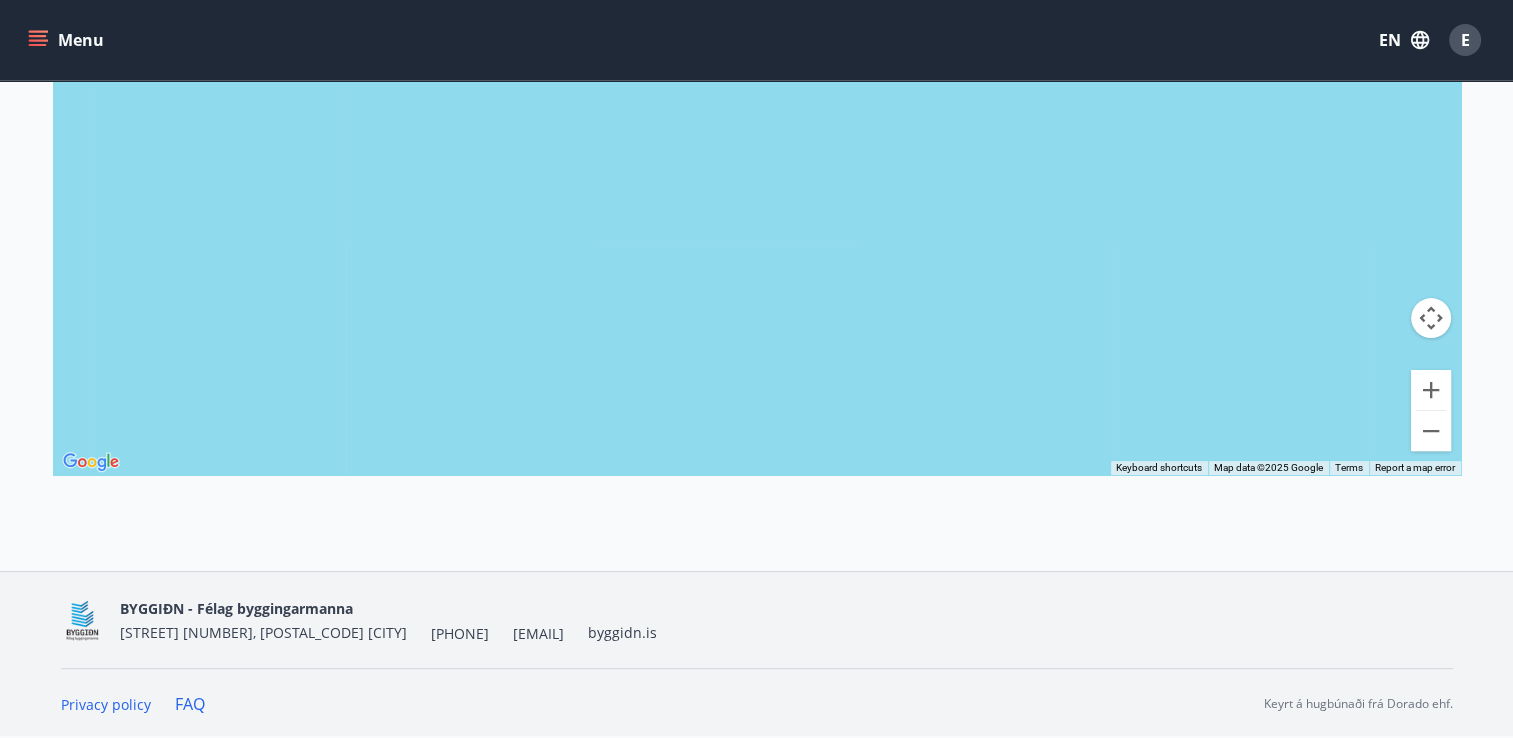 drag, startPoint x: 1187, startPoint y: 330, endPoint x: 1156, endPoint y: 583, distance: 254.89214 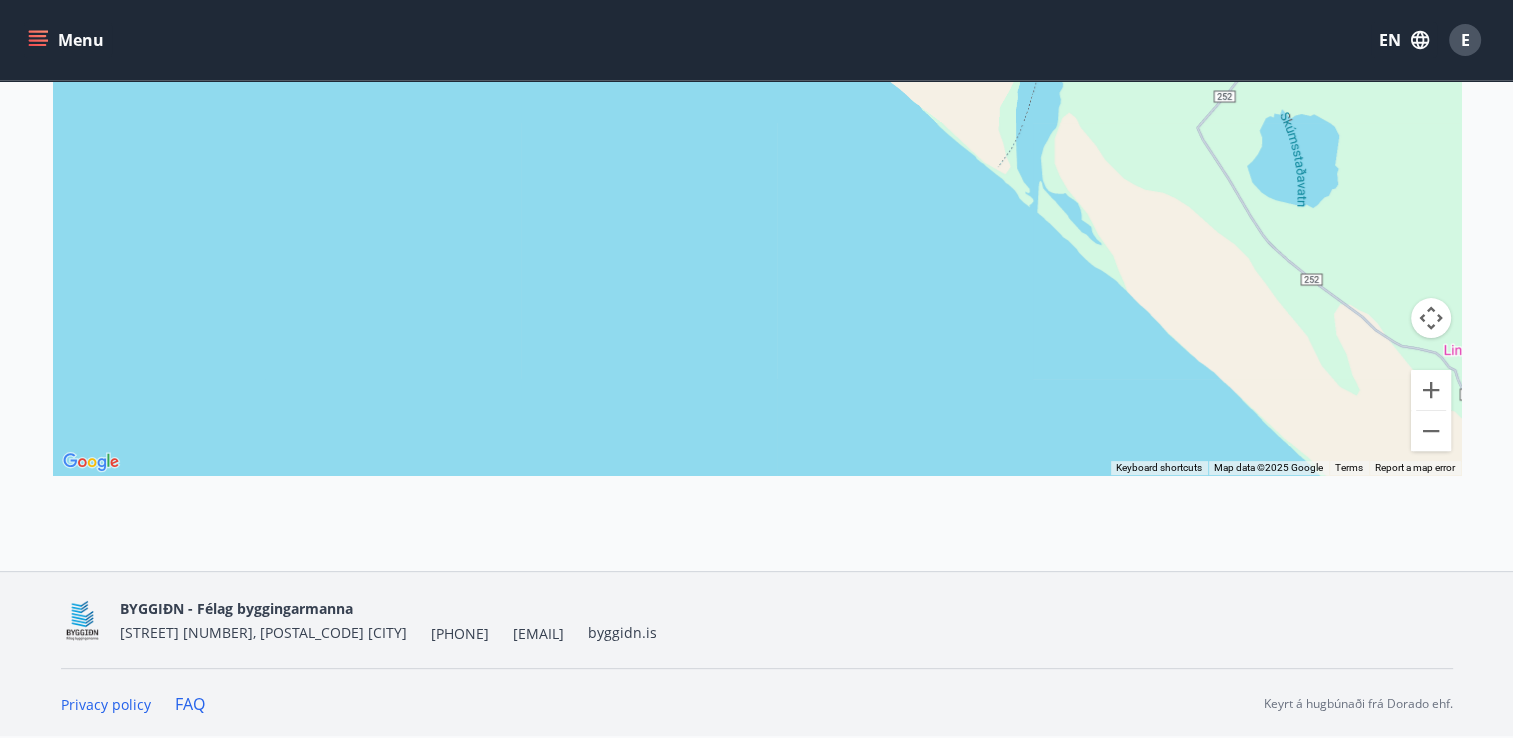 drag, startPoint x: 1144, startPoint y: 378, endPoint x: 1200, endPoint y: 582, distance: 211.54669 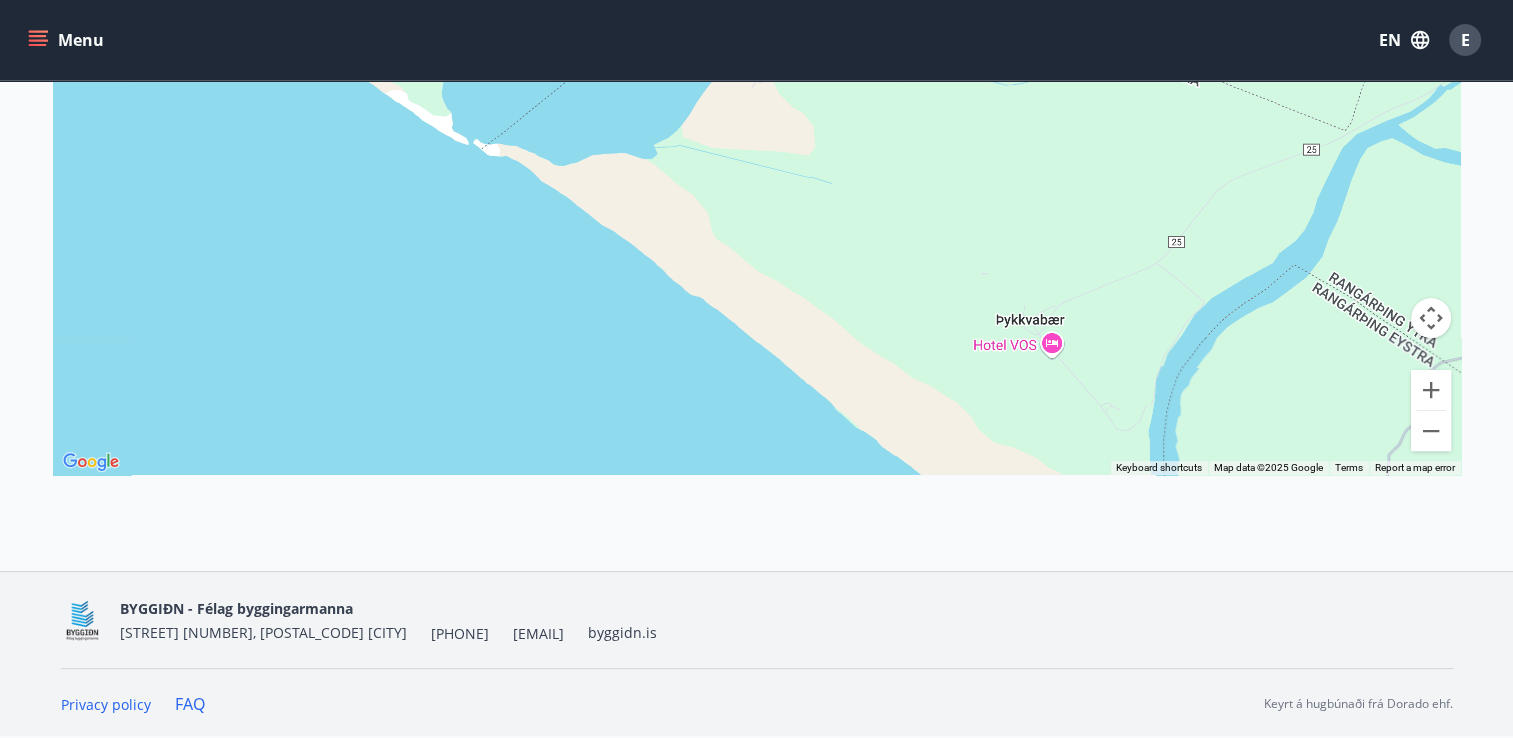 click on "Offers Map Close map ← Move left → Move right ↑ Move up ↓ Move down + Zoom in - Zoom out Home Jump left by 75% End Jump right by 75% Page Up Jump up by 75% Page Down Jump down by 75% Use ctrl + scroll to zoom the map Map Terrain Satellite Labels Keyboard shortcuts Map Data Map data ©2025 Google Map data ©2025 Google 1 km  Click to toggle between metric and imperial units Terms Report a map error" at bounding box center (756, 44) 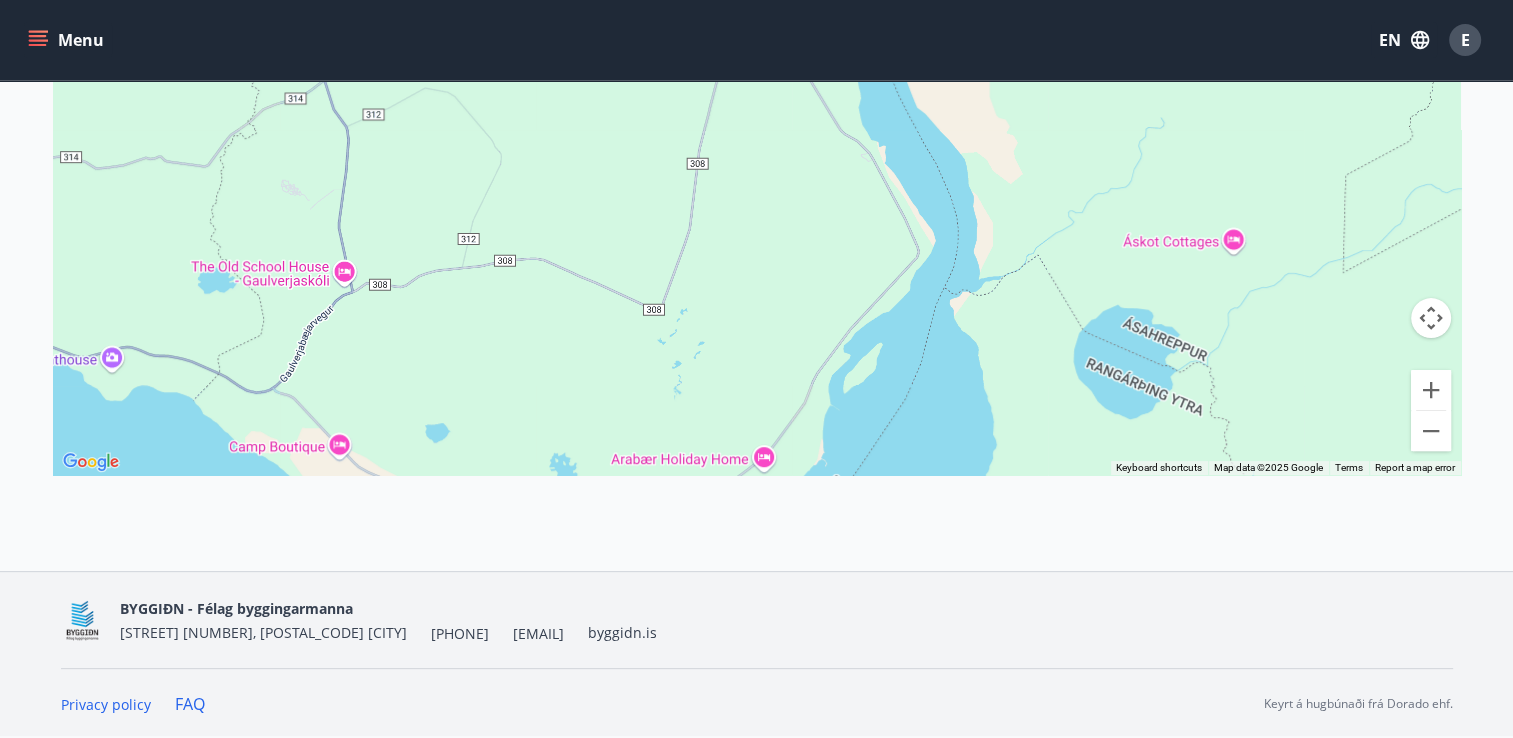 drag, startPoint x: 942, startPoint y: 391, endPoint x: 1088, endPoint y: 522, distance: 196.15555 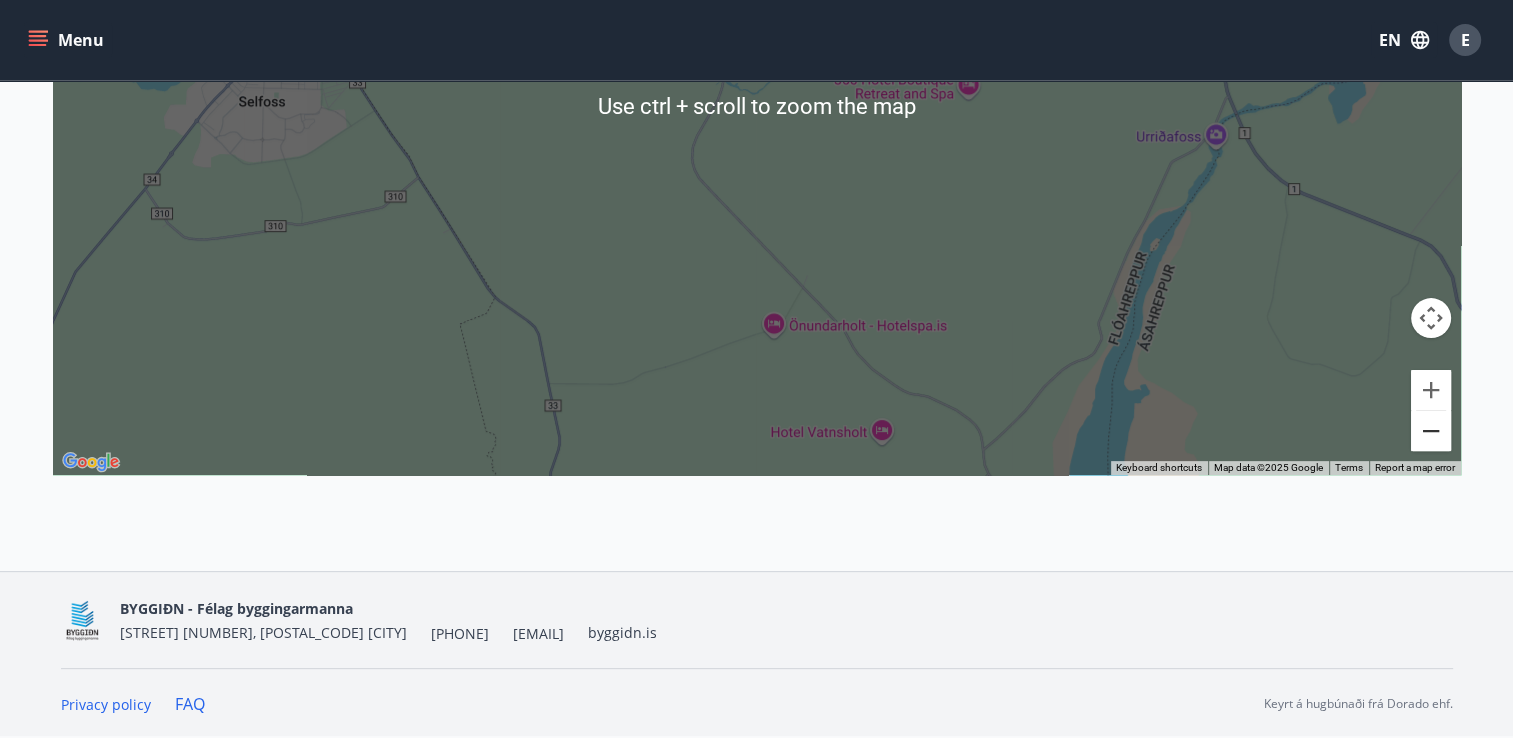 click at bounding box center (1431, 431) 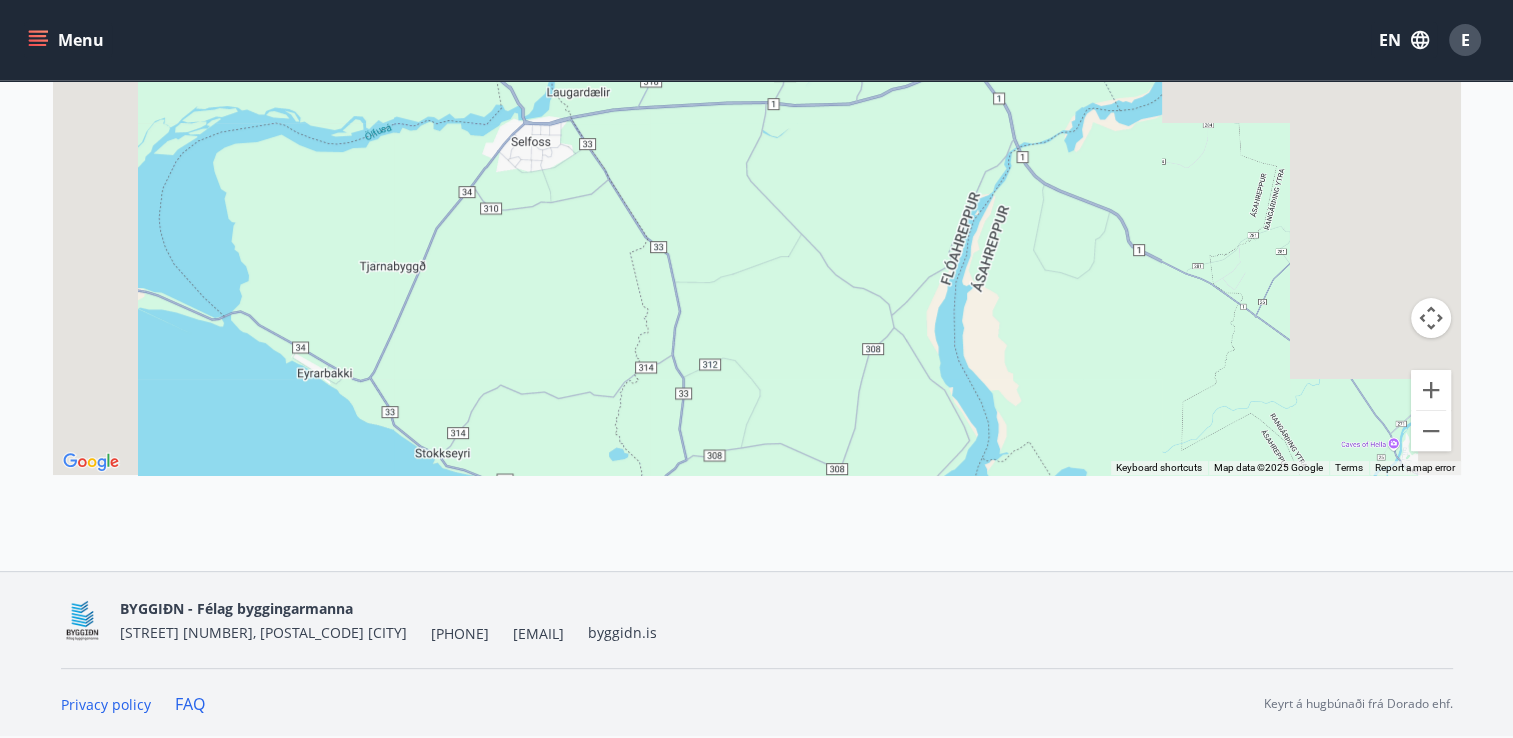drag, startPoint x: 946, startPoint y: 318, endPoint x: 1072, endPoint y: 500, distance: 221.35944 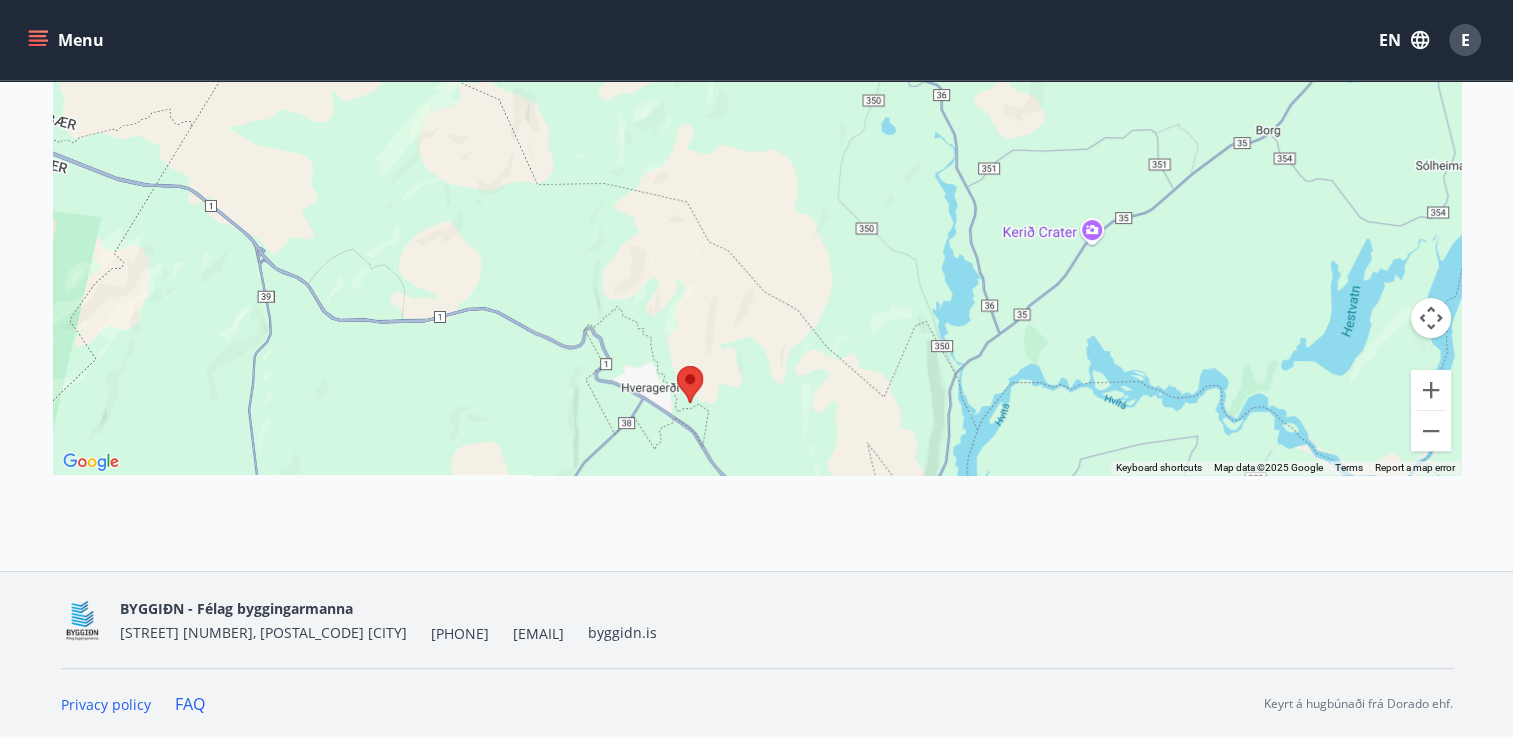 drag, startPoint x: 910, startPoint y: 343, endPoint x: 1032, endPoint y: 392, distance: 131.47243 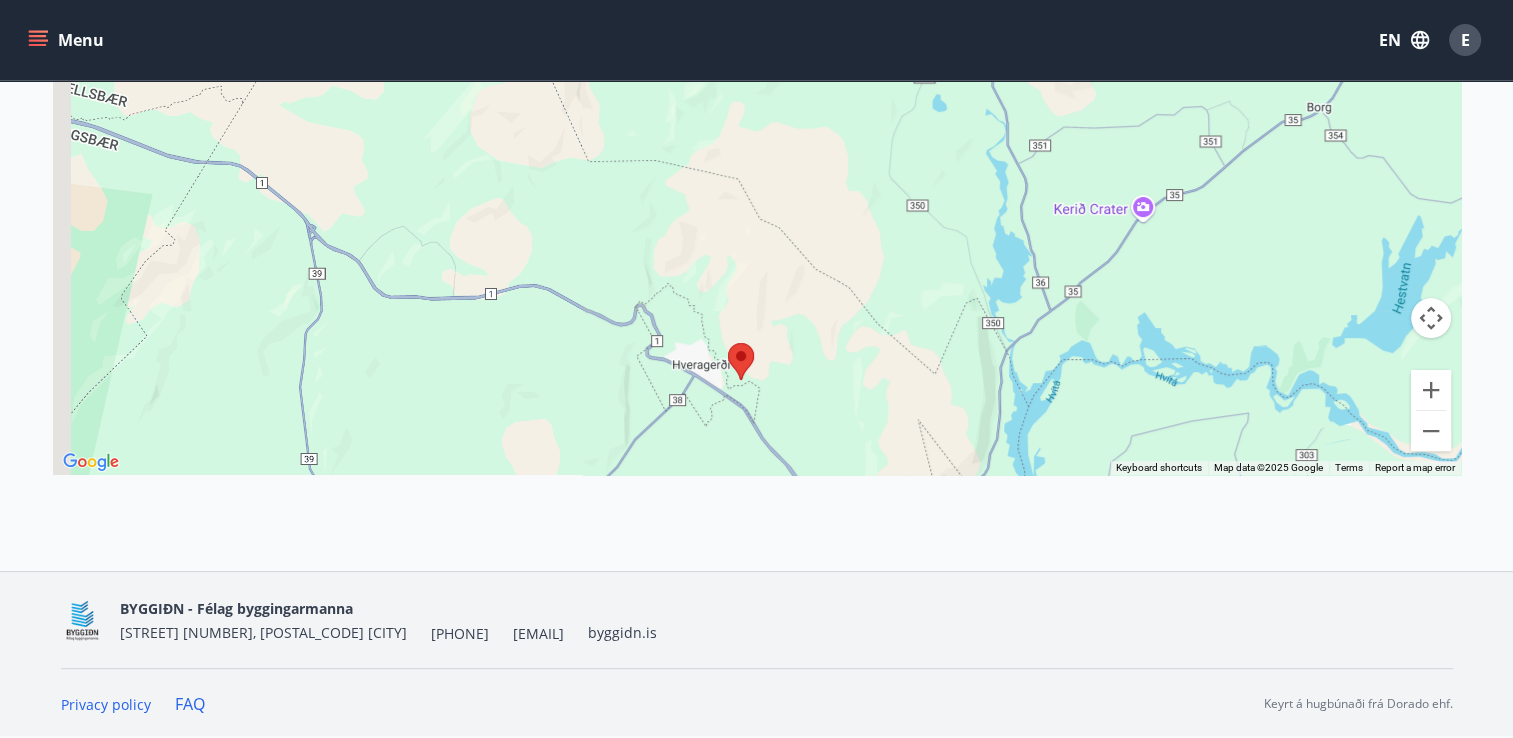 drag, startPoint x: 826, startPoint y: 375, endPoint x: 880, endPoint y: 354, distance: 57.939625 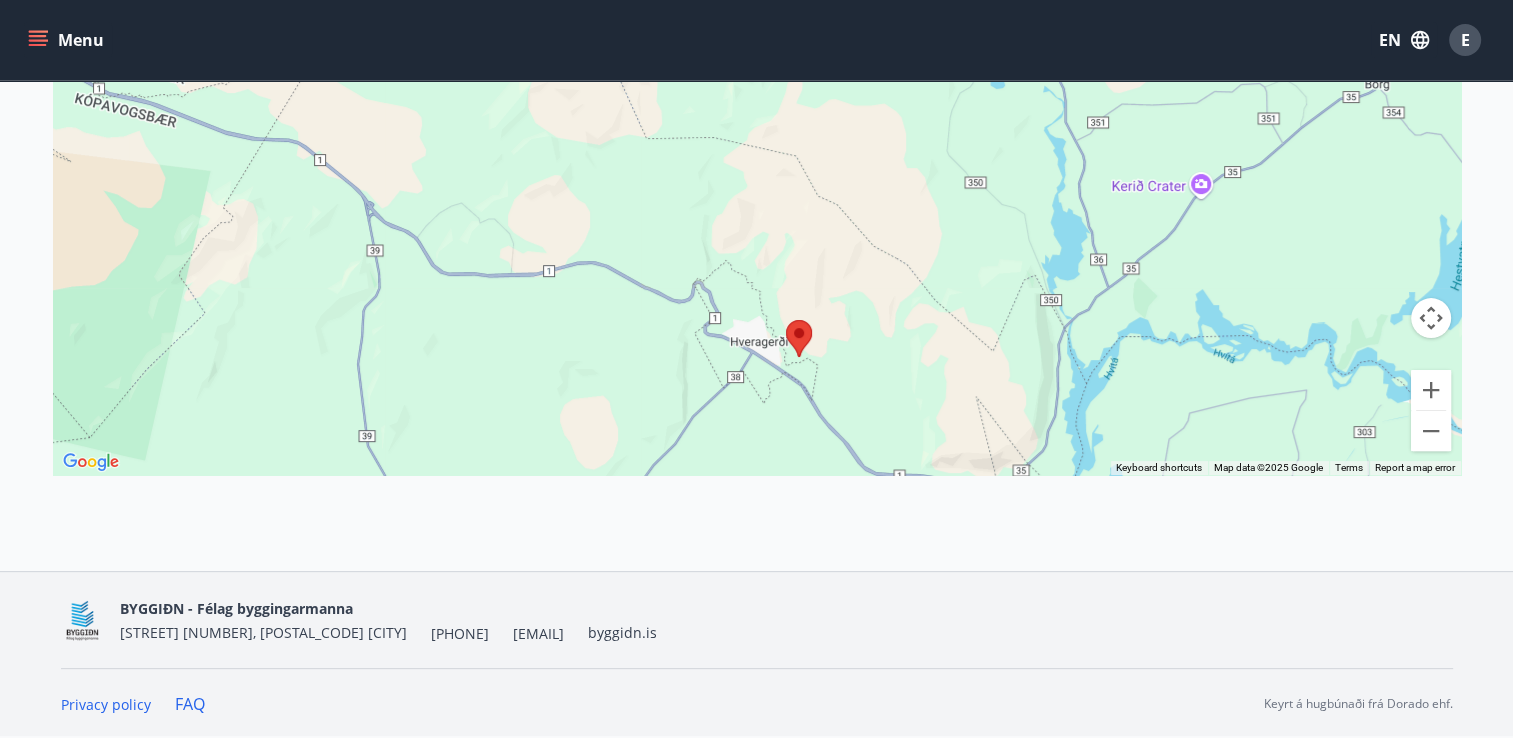 click at bounding box center [799, 338] 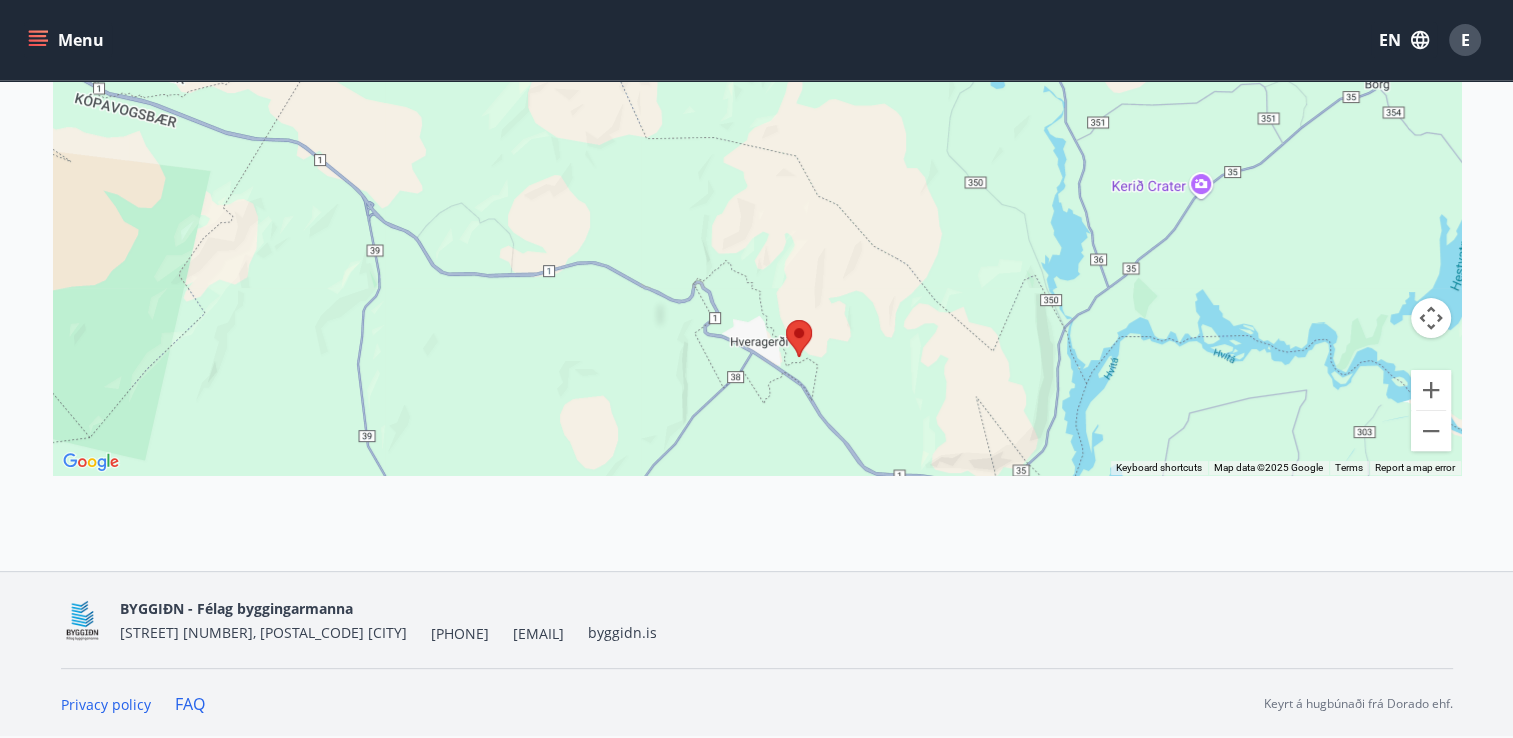 click at bounding box center (799, 338) 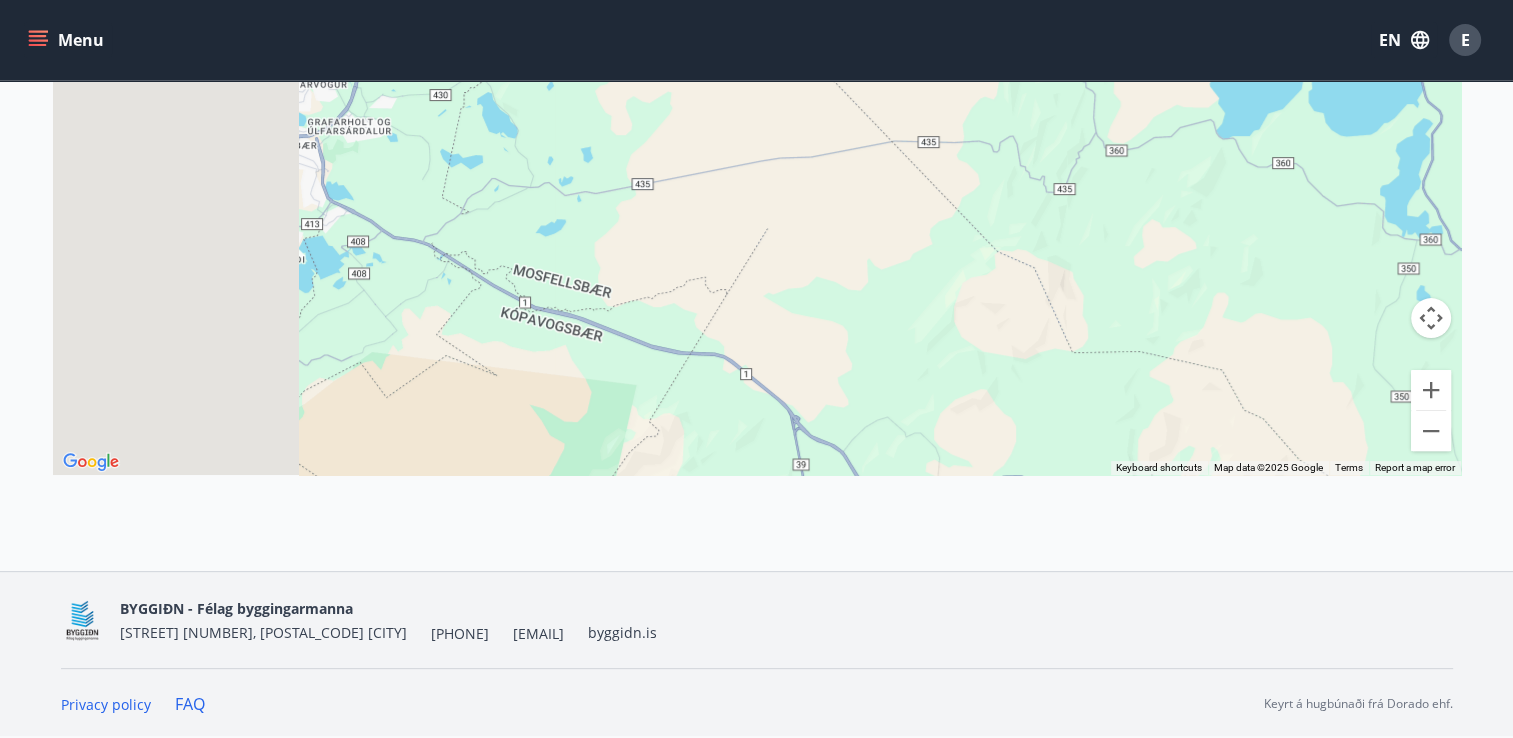 drag, startPoint x: 600, startPoint y: 330, endPoint x: 904, endPoint y: 473, distance: 335.95386 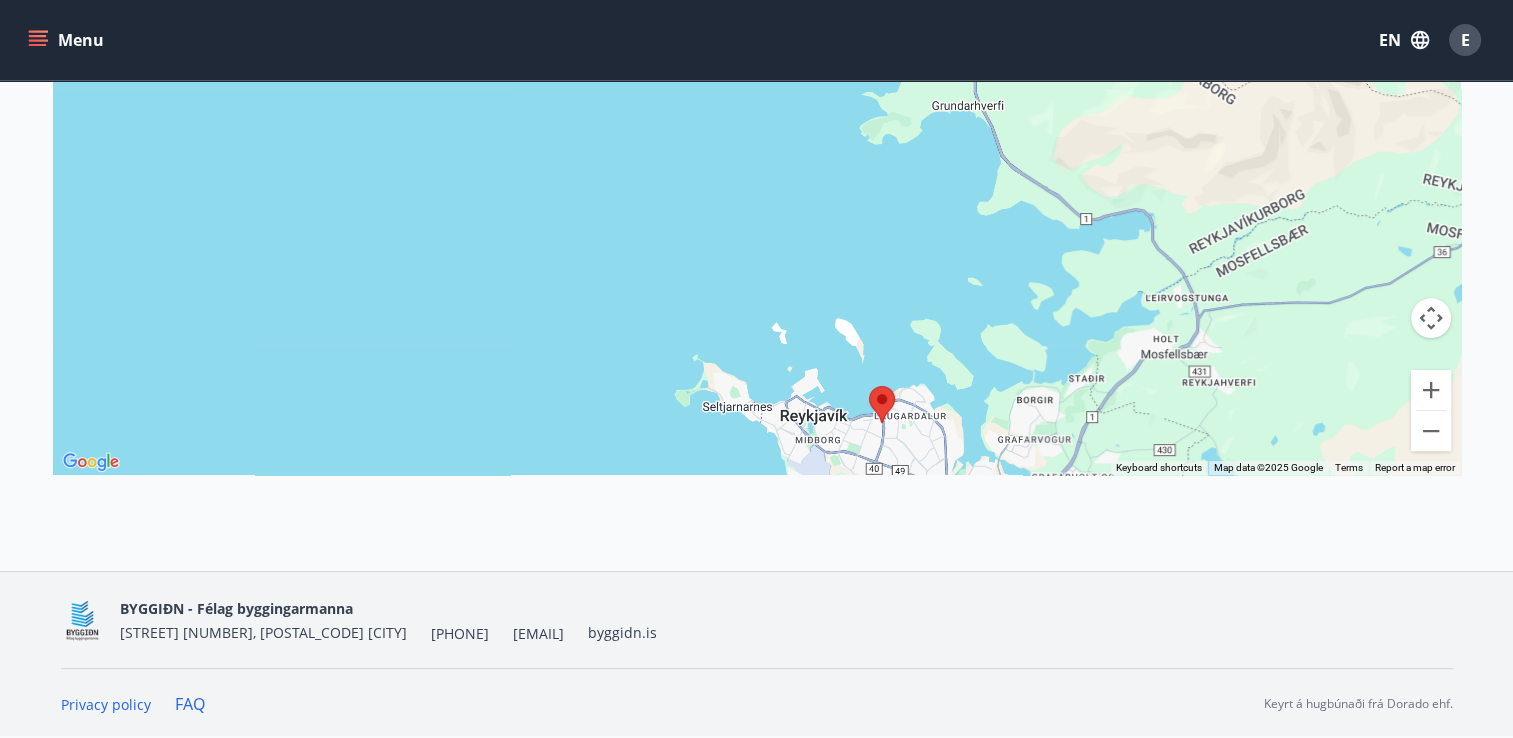 drag, startPoint x: 750, startPoint y: 410, endPoint x: 736, endPoint y: 374, distance: 38.626415 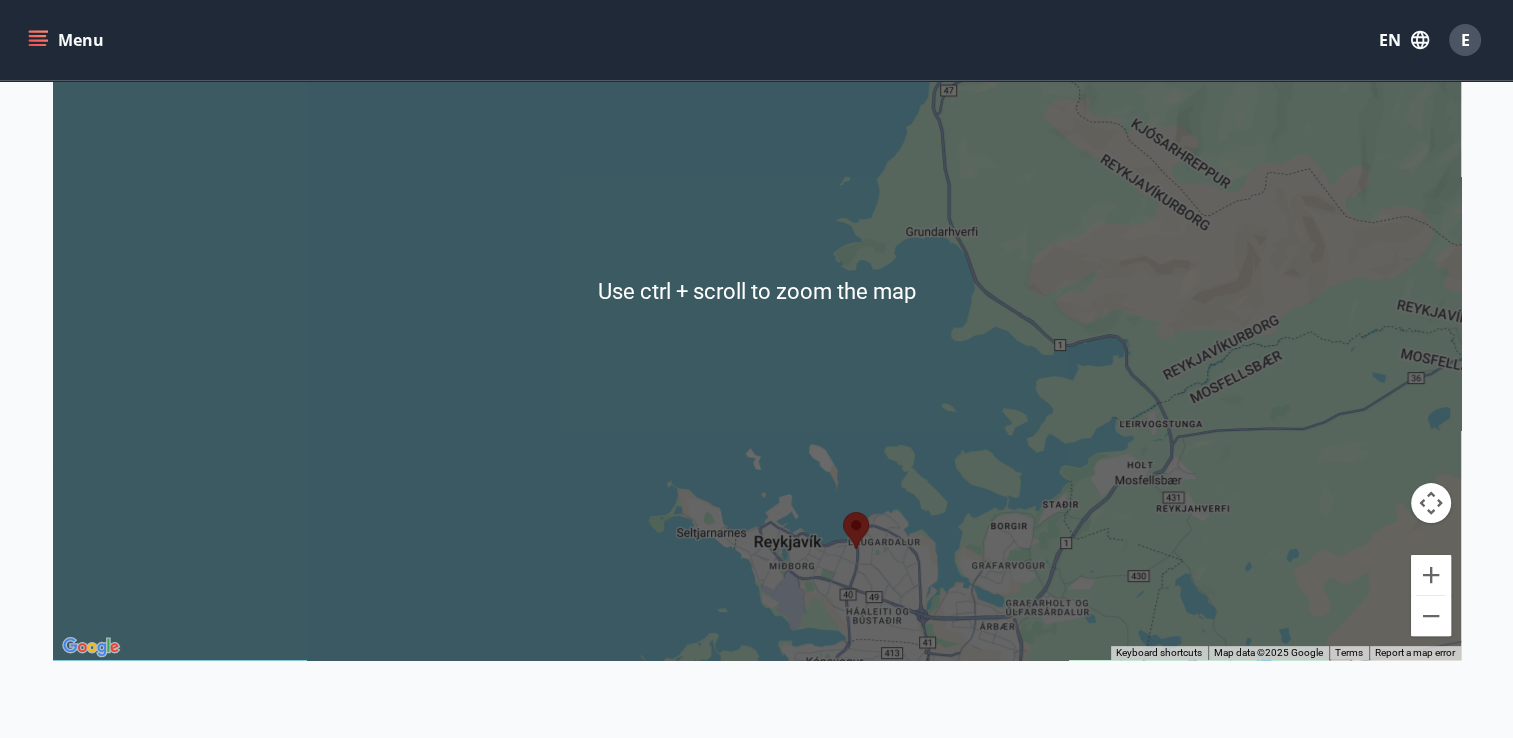 scroll, scrollTop: 396, scrollLeft: 0, axis: vertical 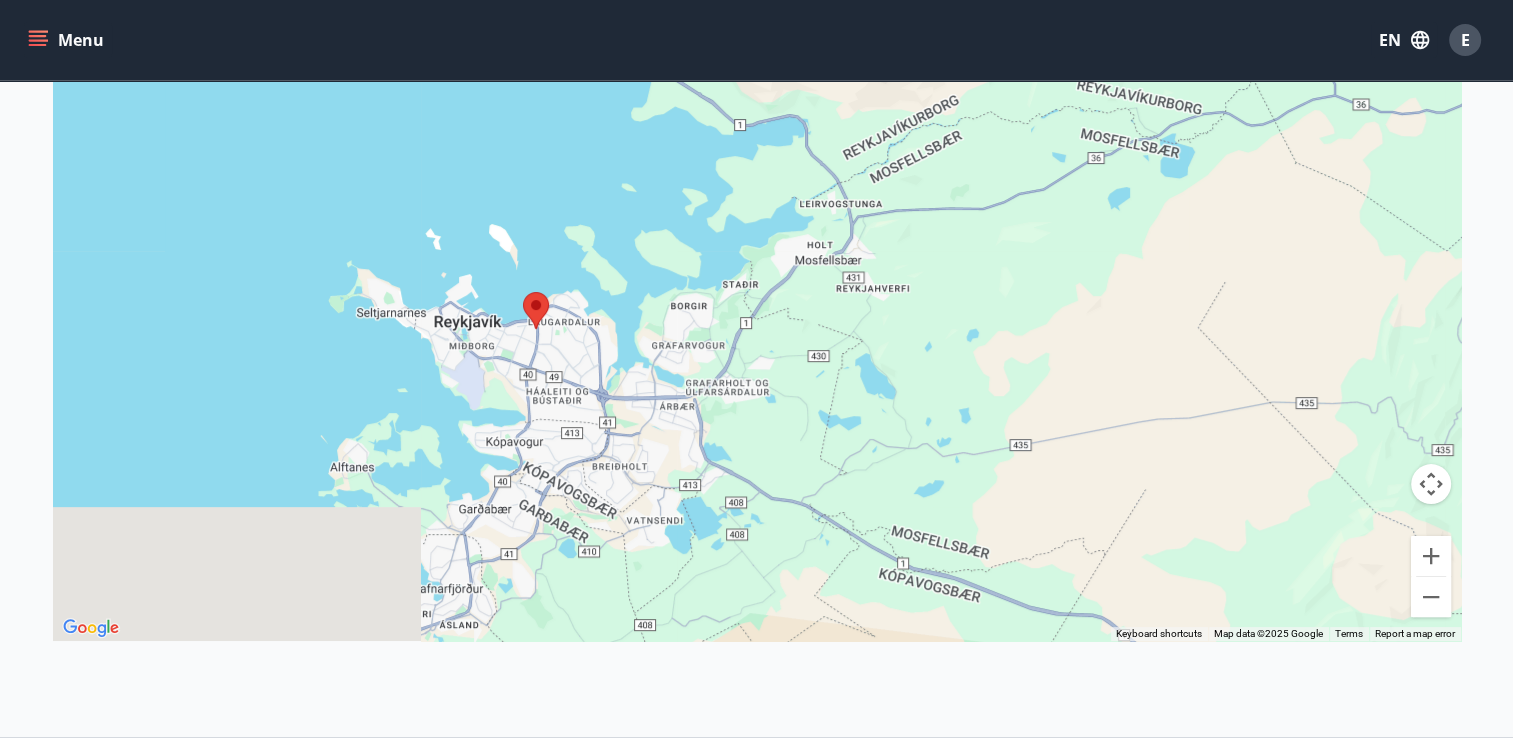 drag, startPoint x: 1032, startPoint y: 410, endPoint x: 700, endPoint y: 172, distance: 408.4948 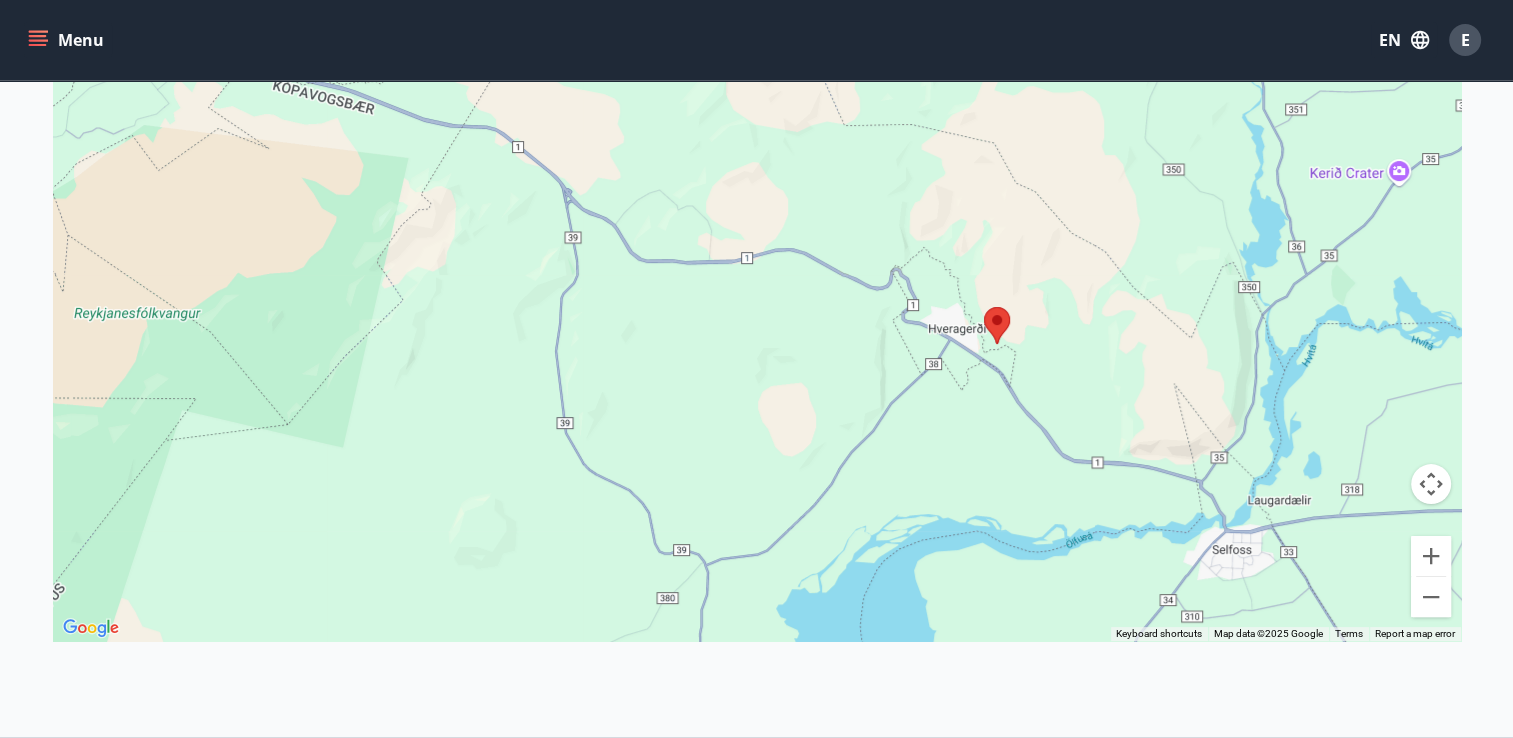 drag, startPoint x: 892, startPoint y: 350, endPoint x: 945, endPoint y: 347, distance: 53.08484 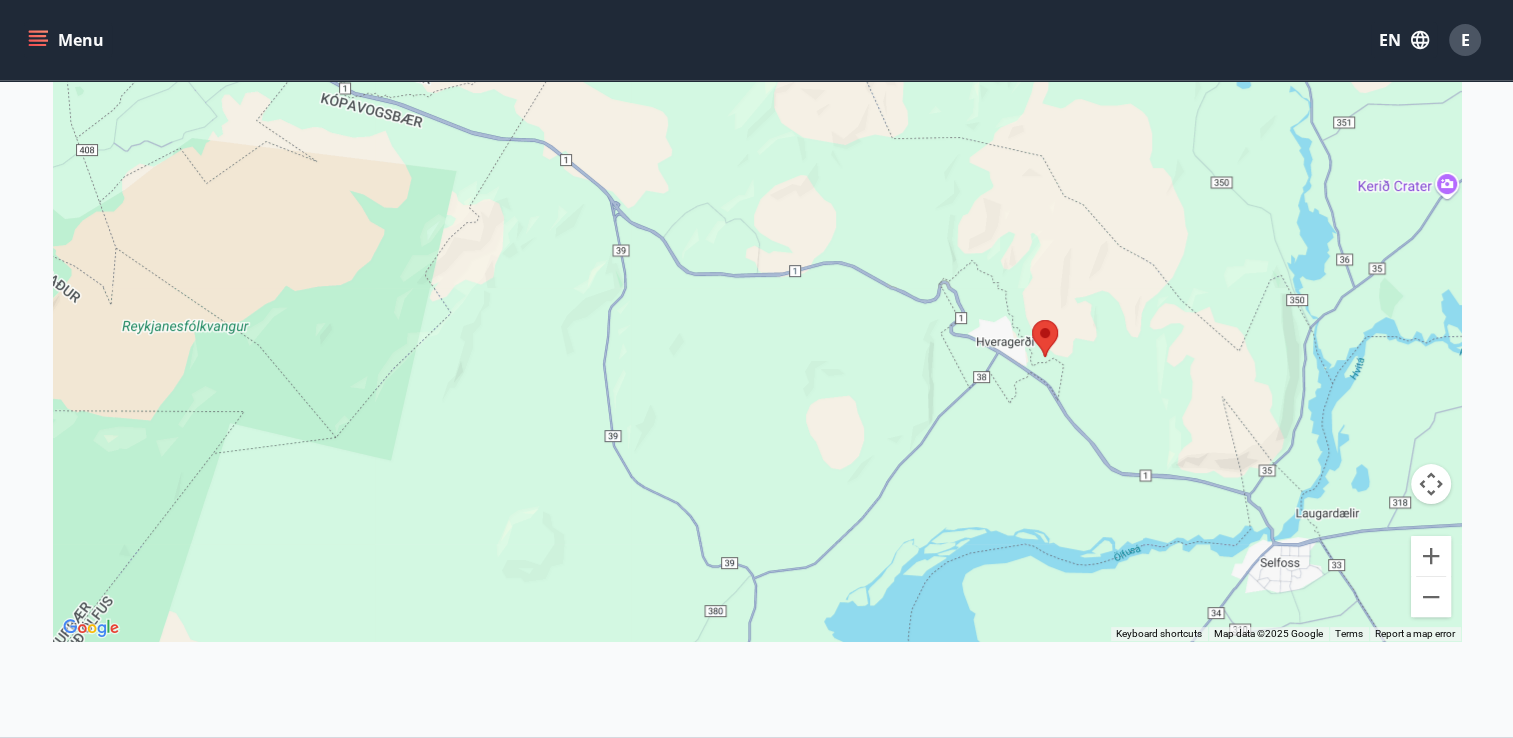 click at bounding box center [757, 272] 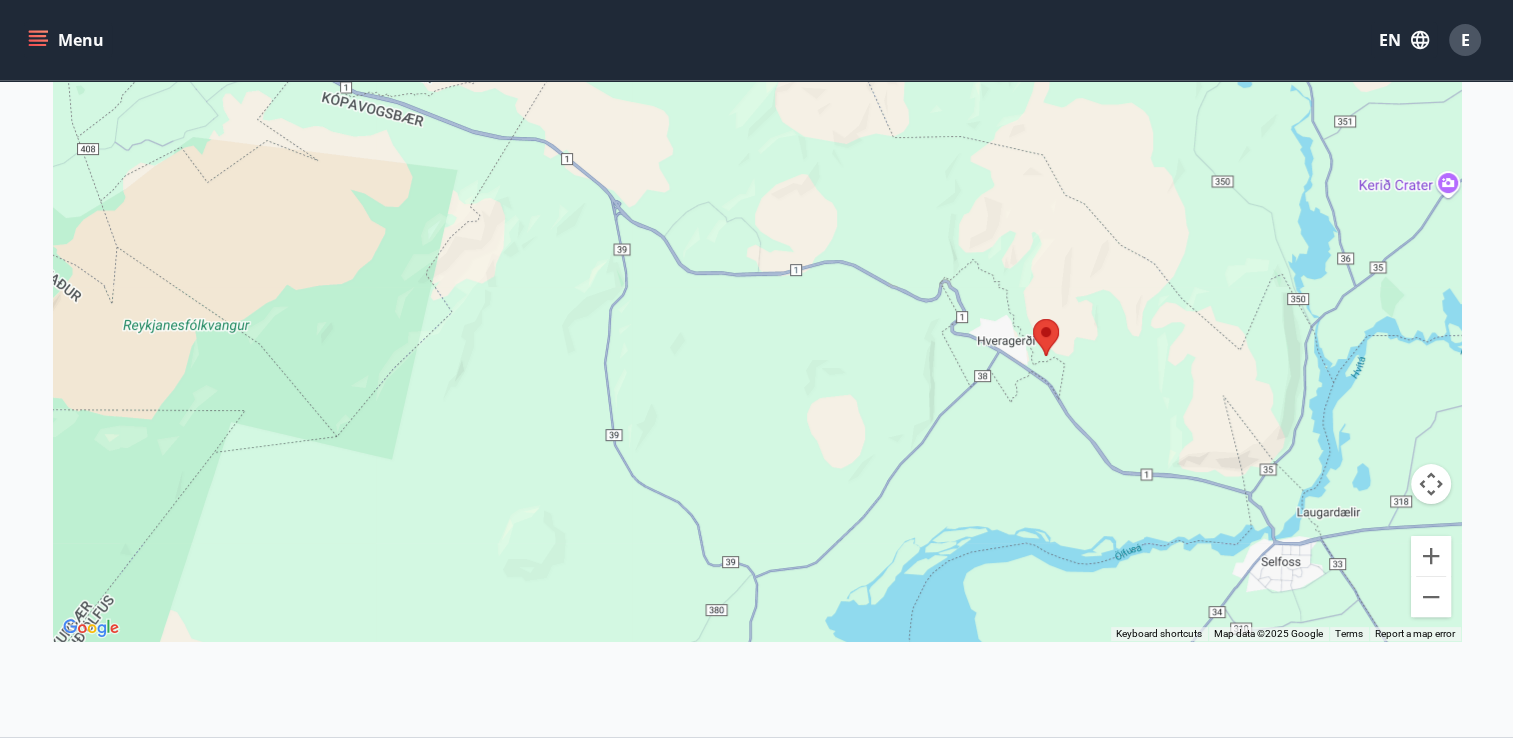 click at bounding box center (1046, 337) 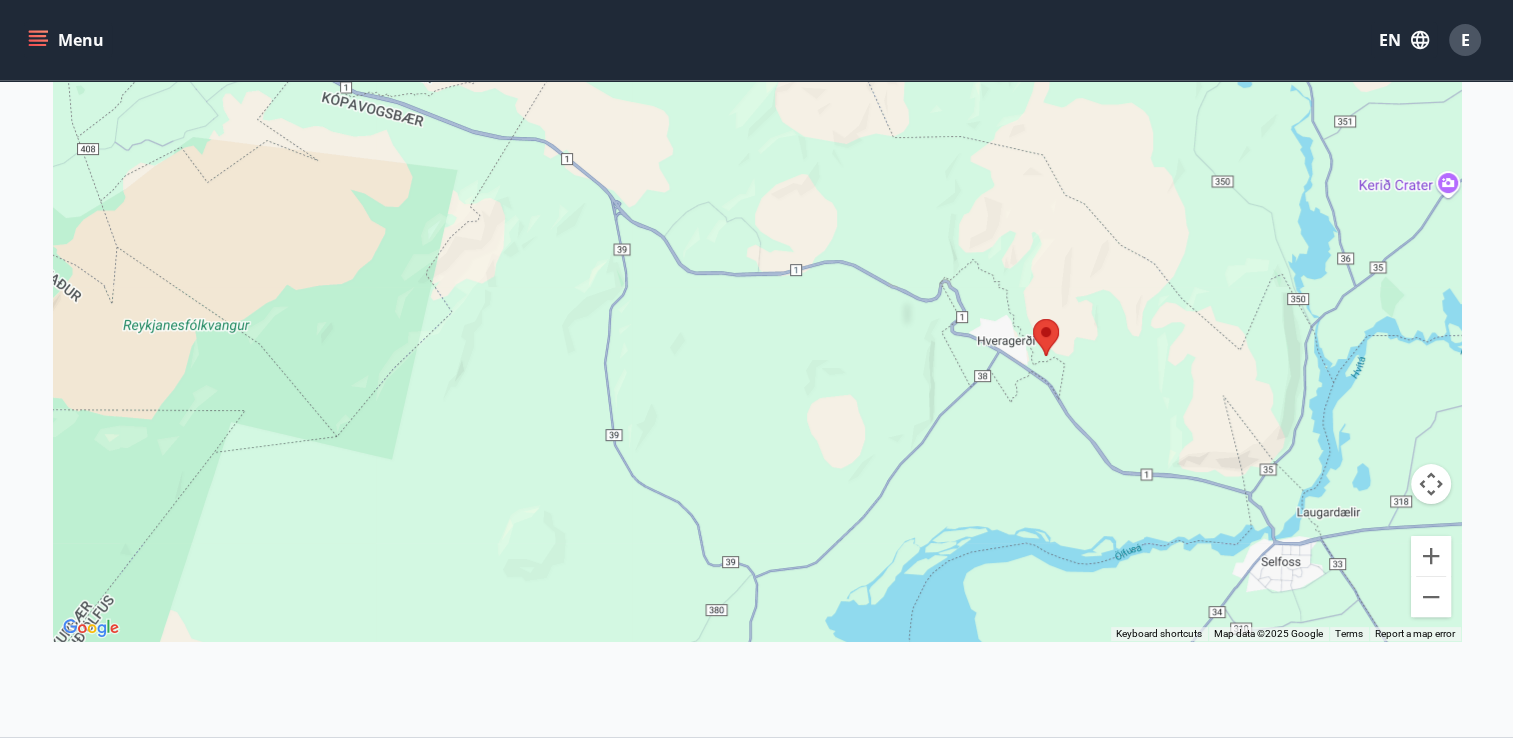 click at bounding box center [1046, 337] 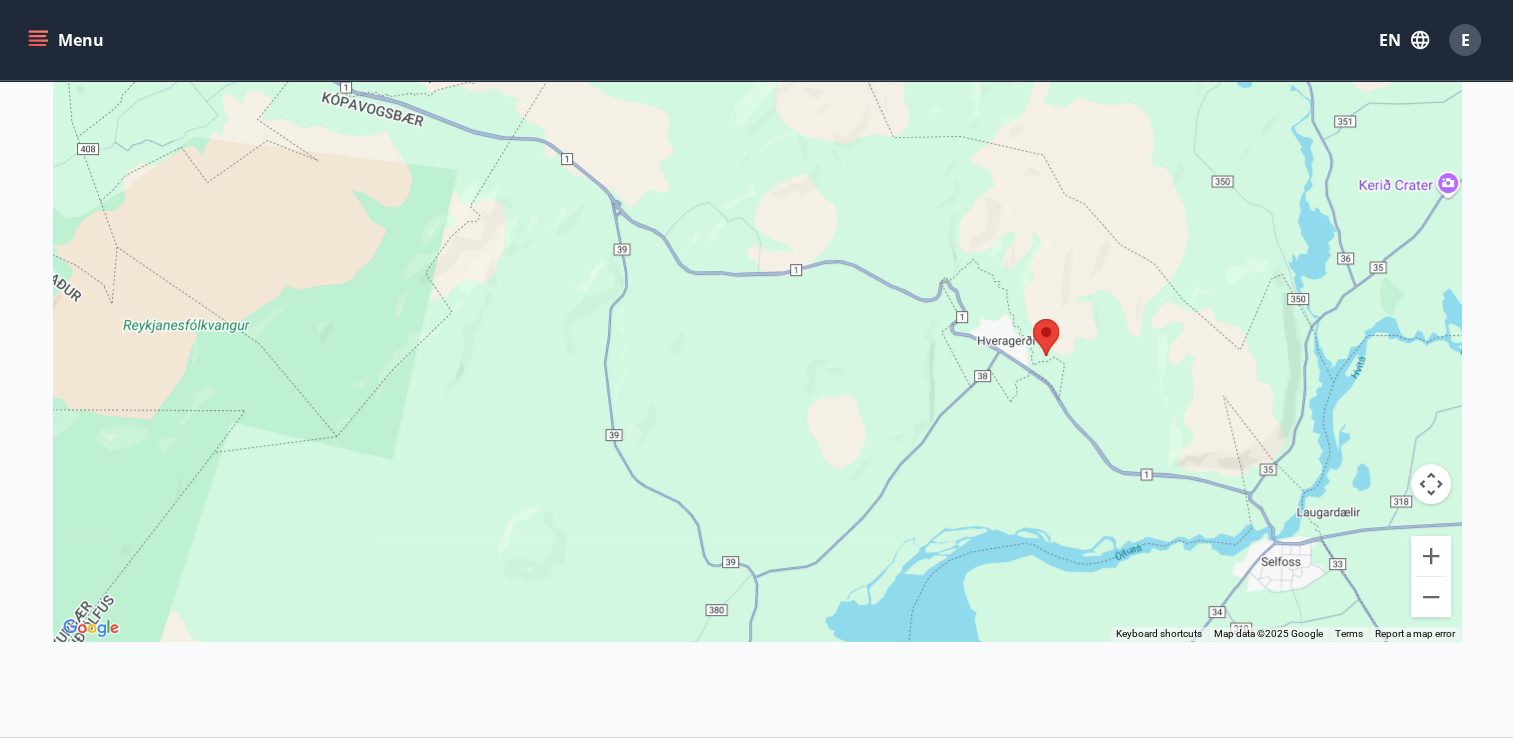 click at bounding box center (1046, 337) 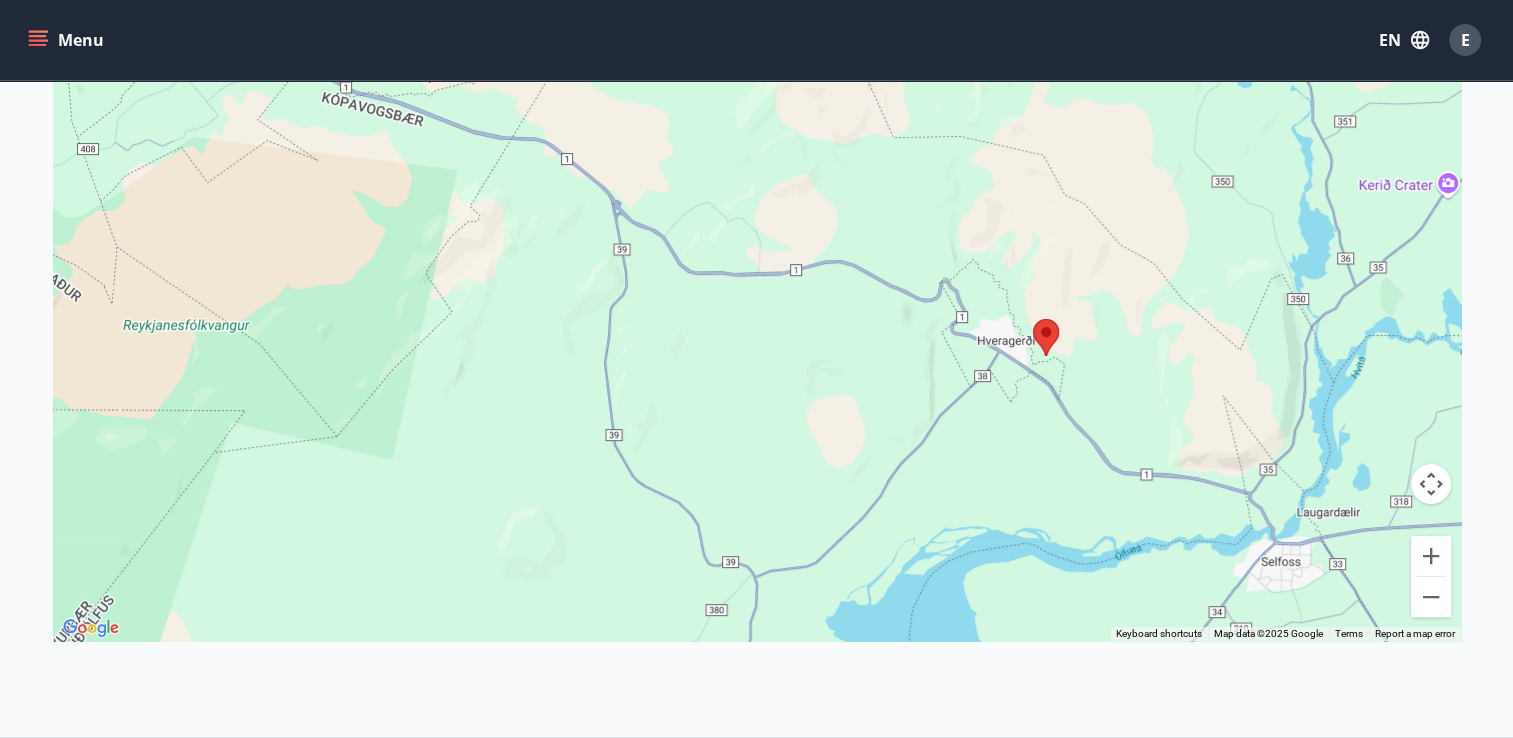 click at bounding box center [1046, 337] 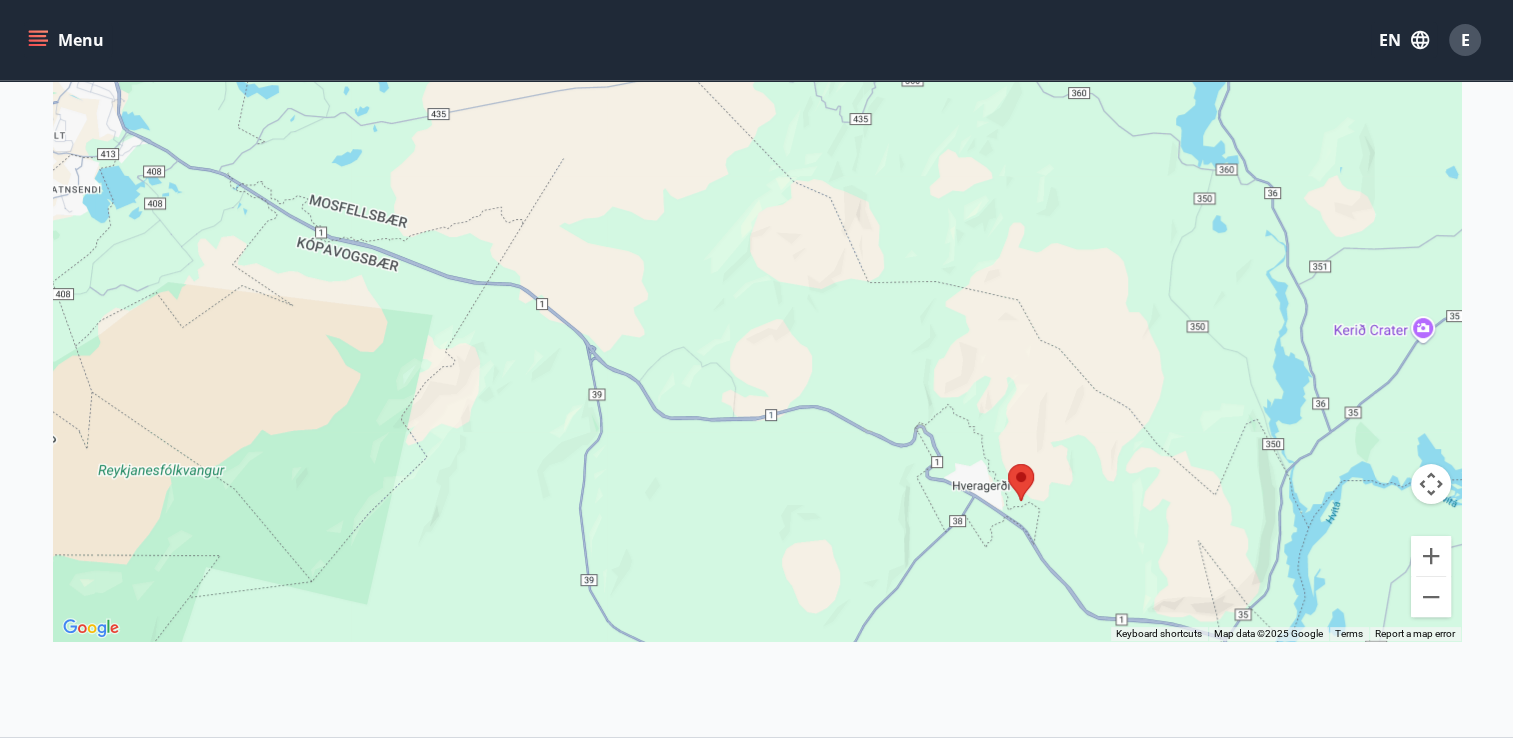 drag, startPoint x: 1069, startPoint y: 495, endPoint x: 1044, endPoint y: 499, distance: 25.317978 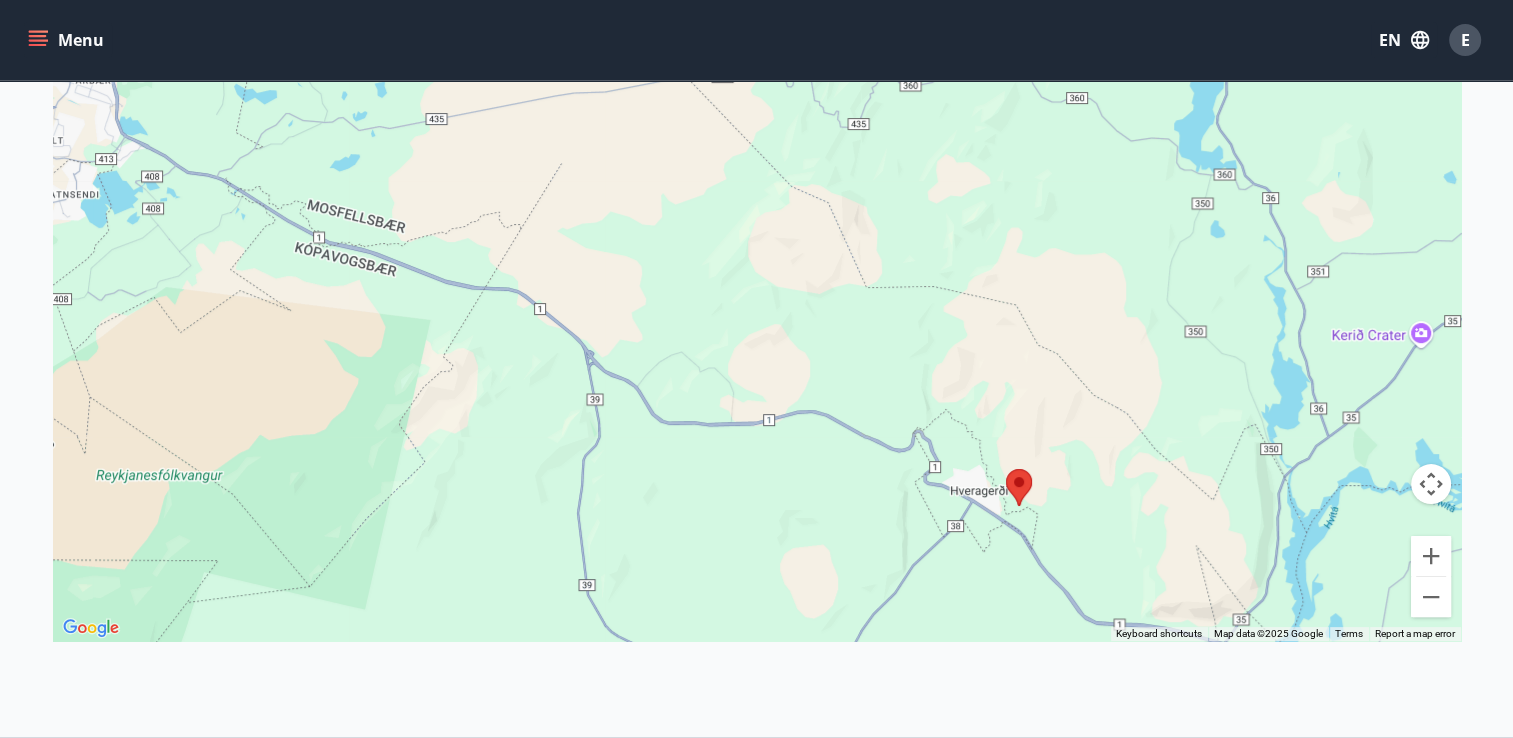 click at bounding box center (1019, 487) 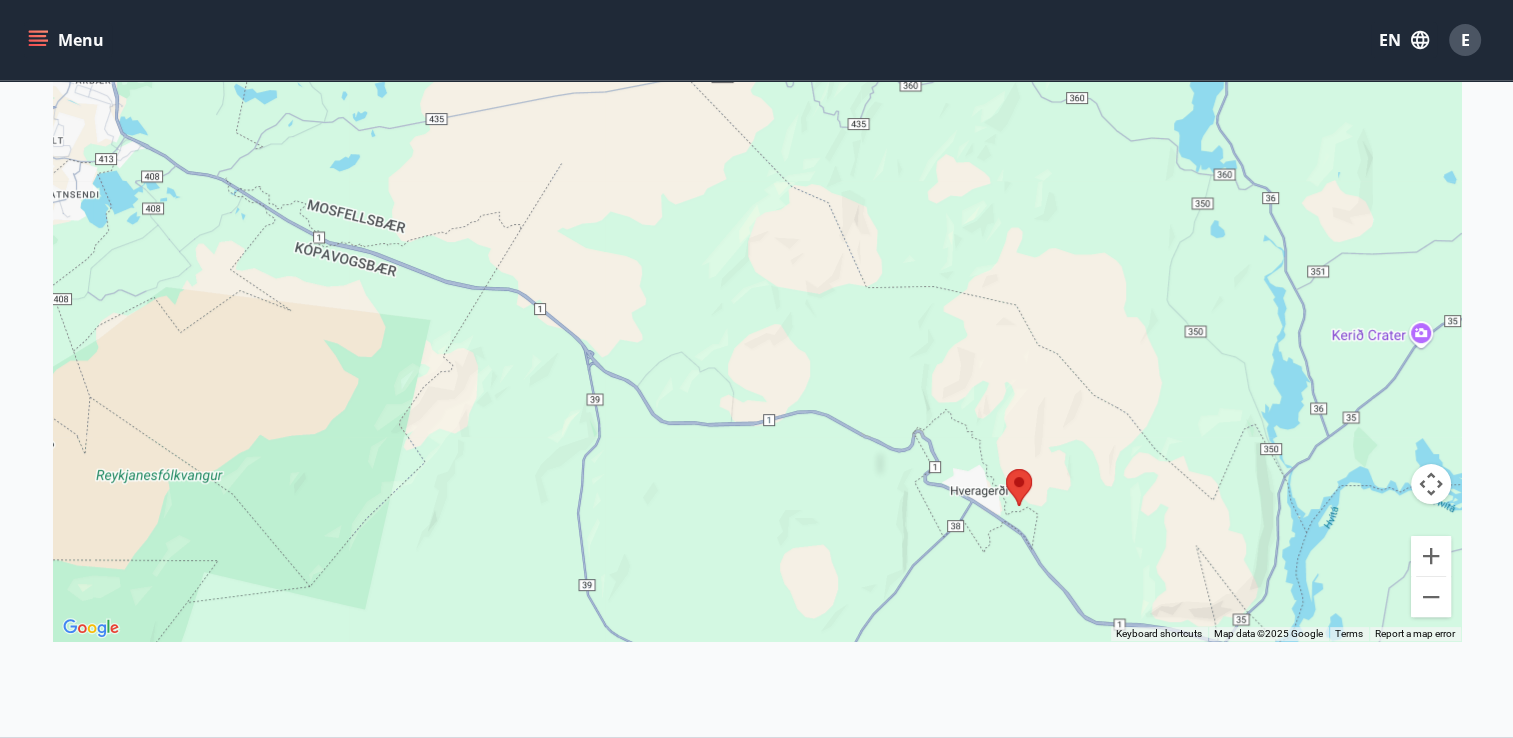 click at bounding box center [1019, 487] 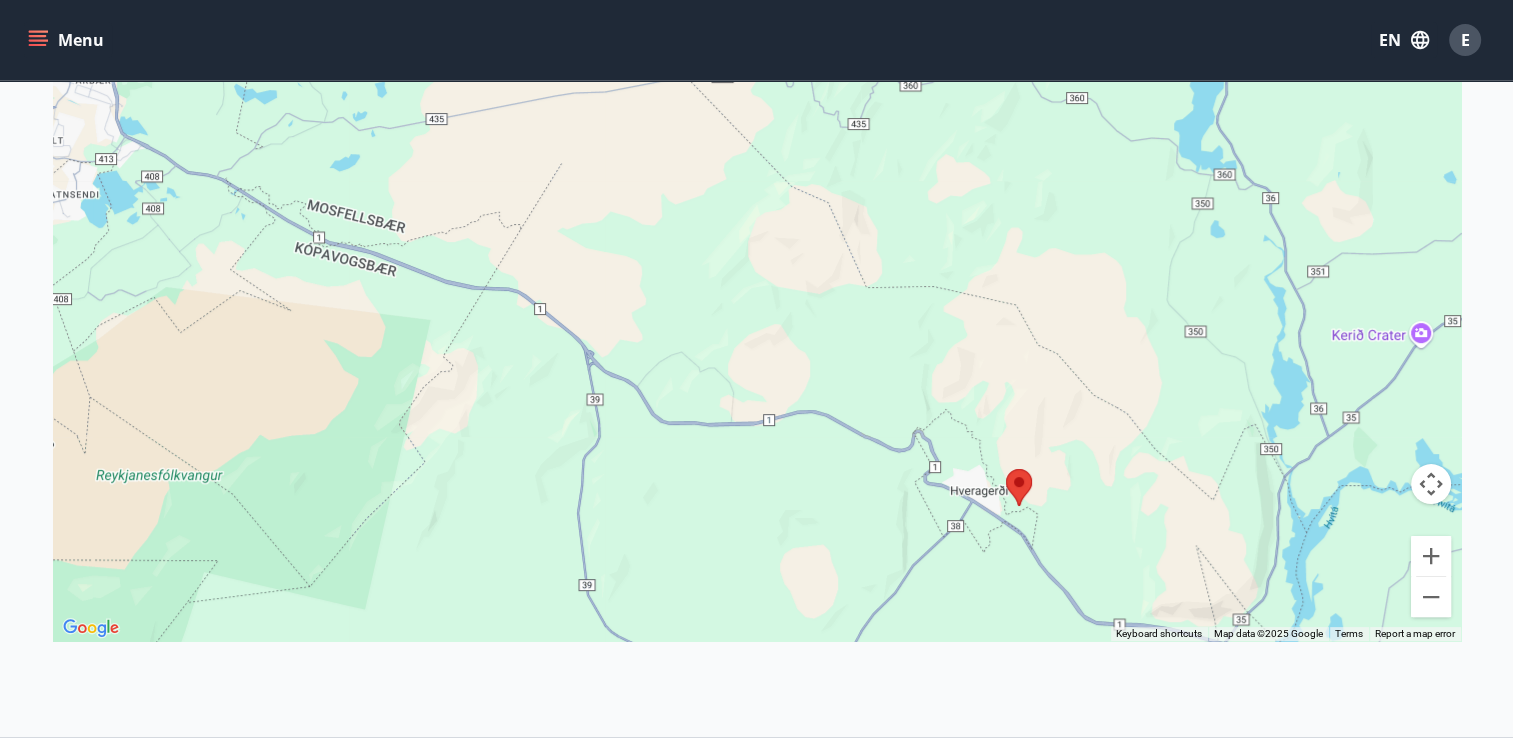 click at bounding box center (1019, 487) 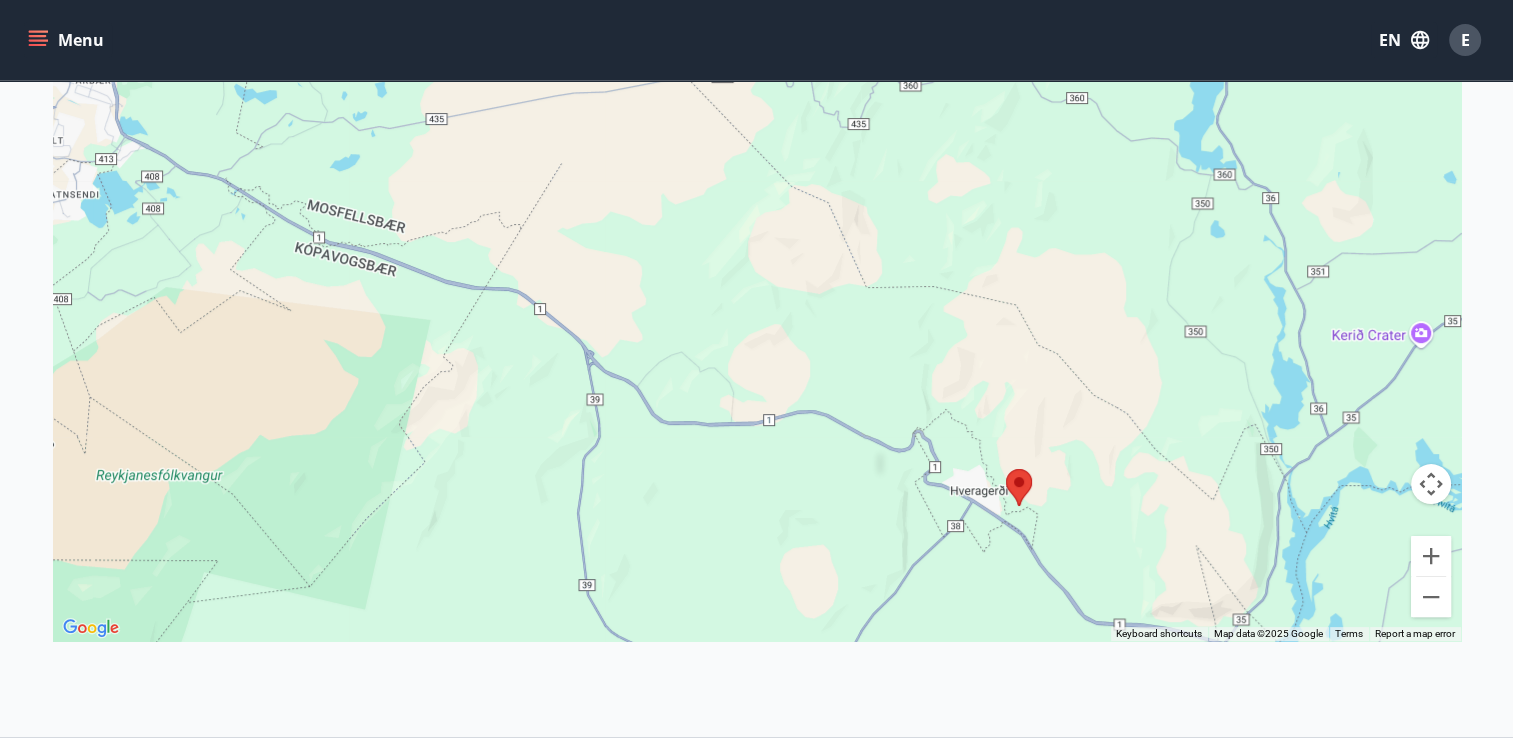 click at bounding box center (1019, 487) 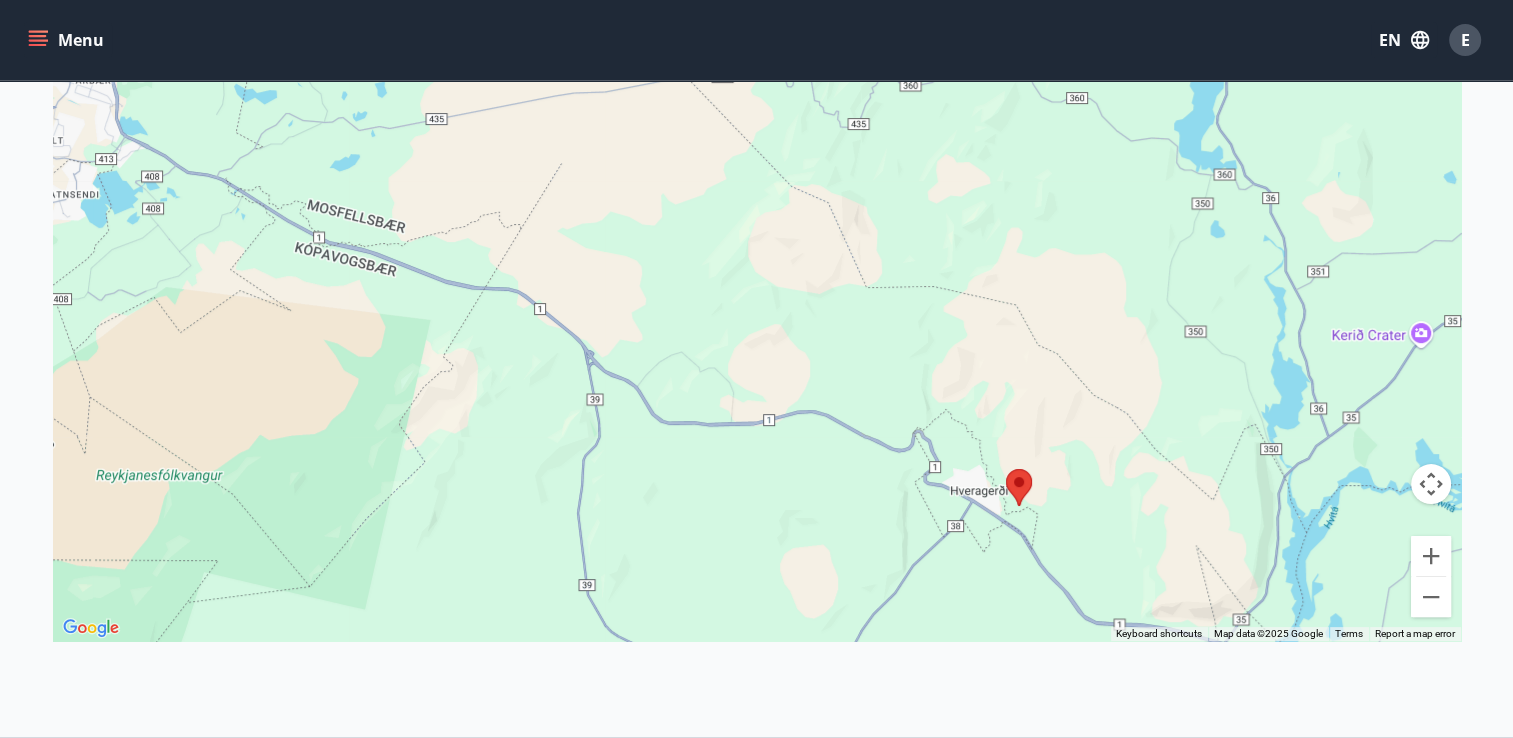 click at bounding box center (1019, 487) 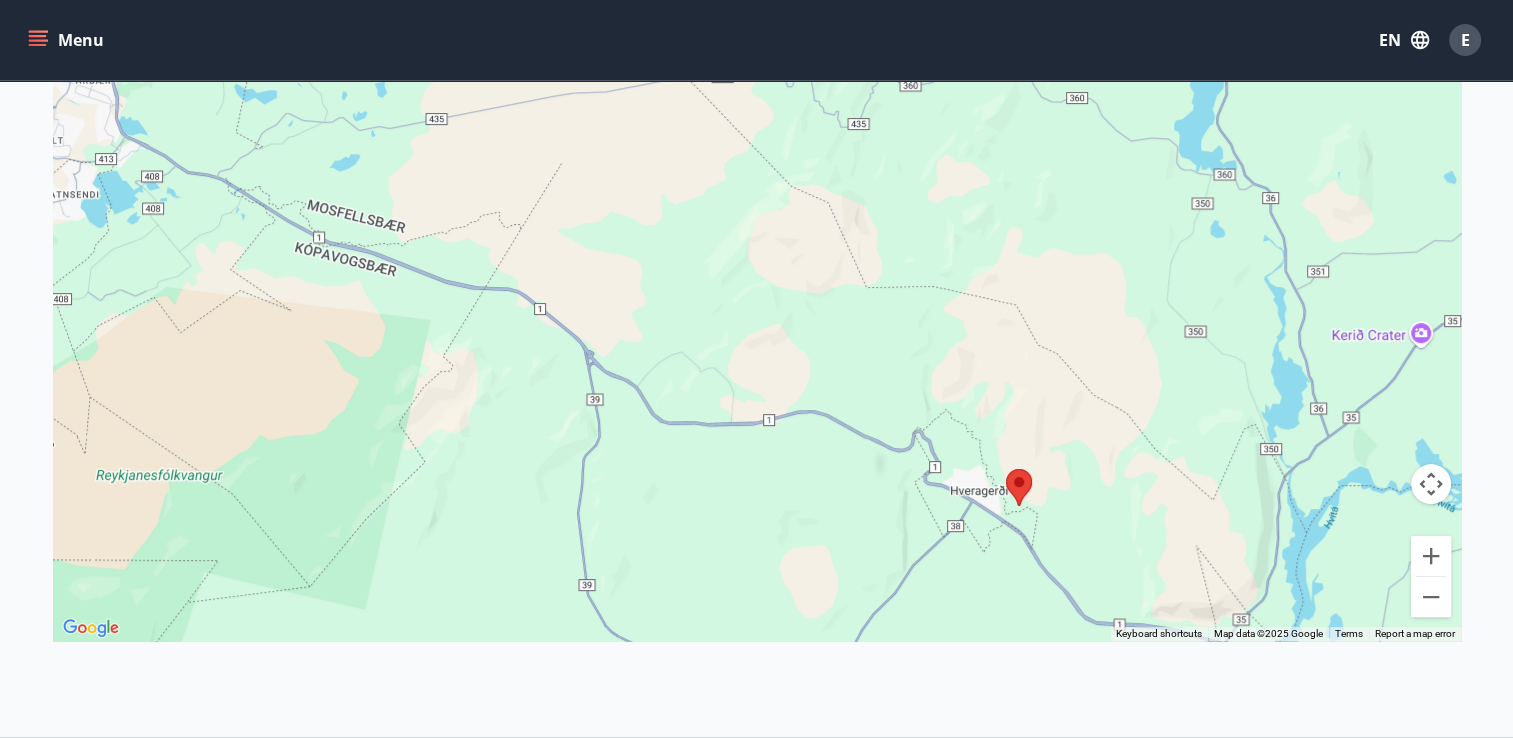 click at bounding box center (1019, 487) 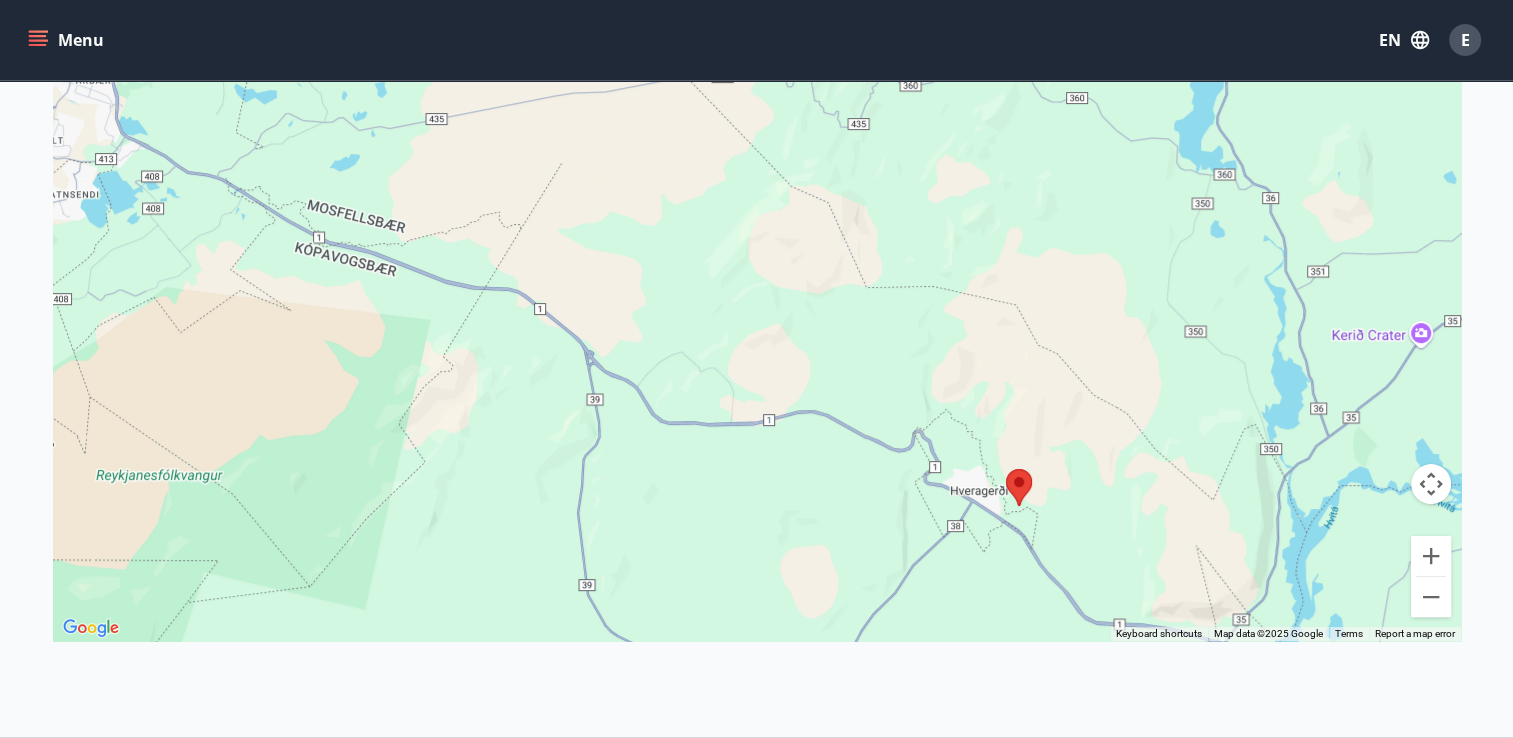click at bounding box center [1019, 487] 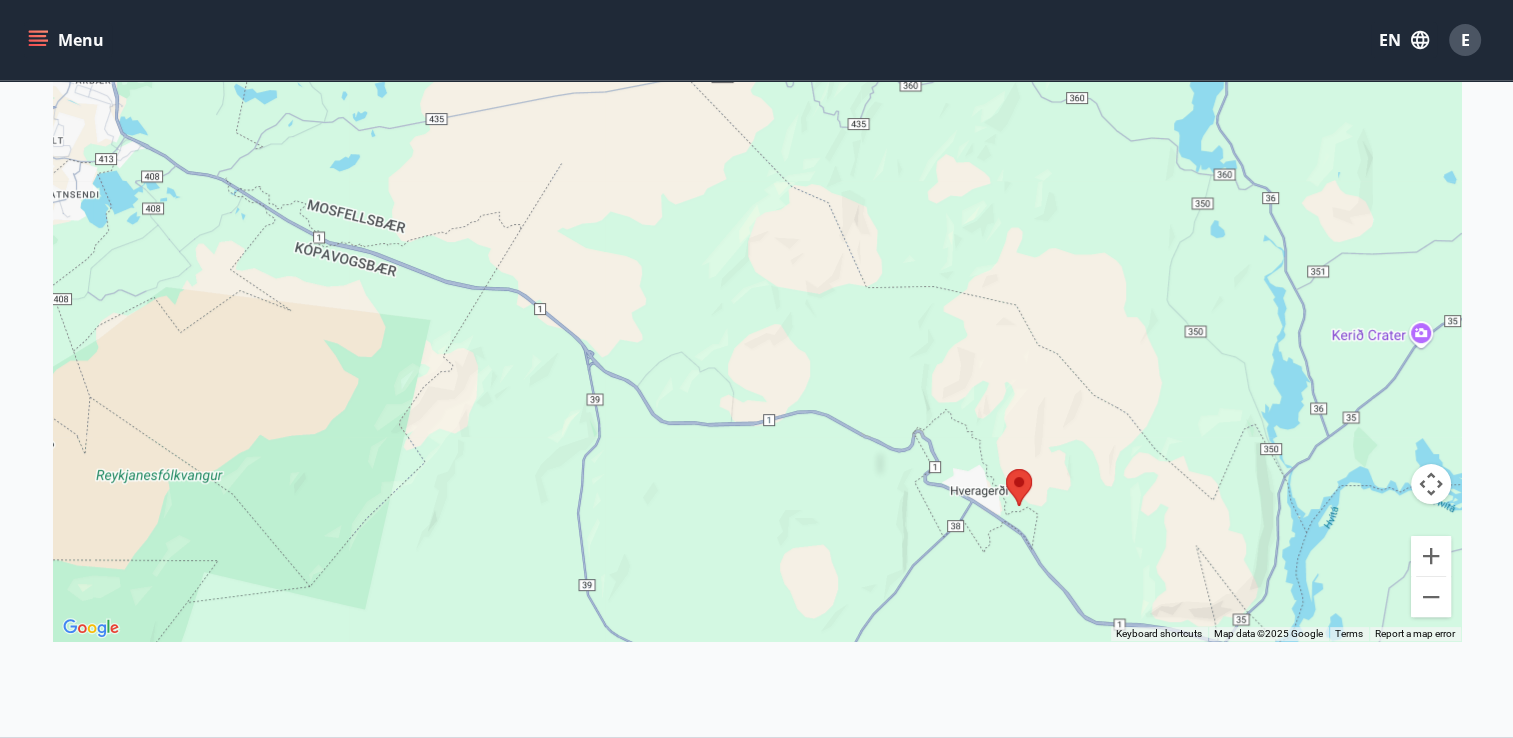 click at bounding box center (1019, 487) 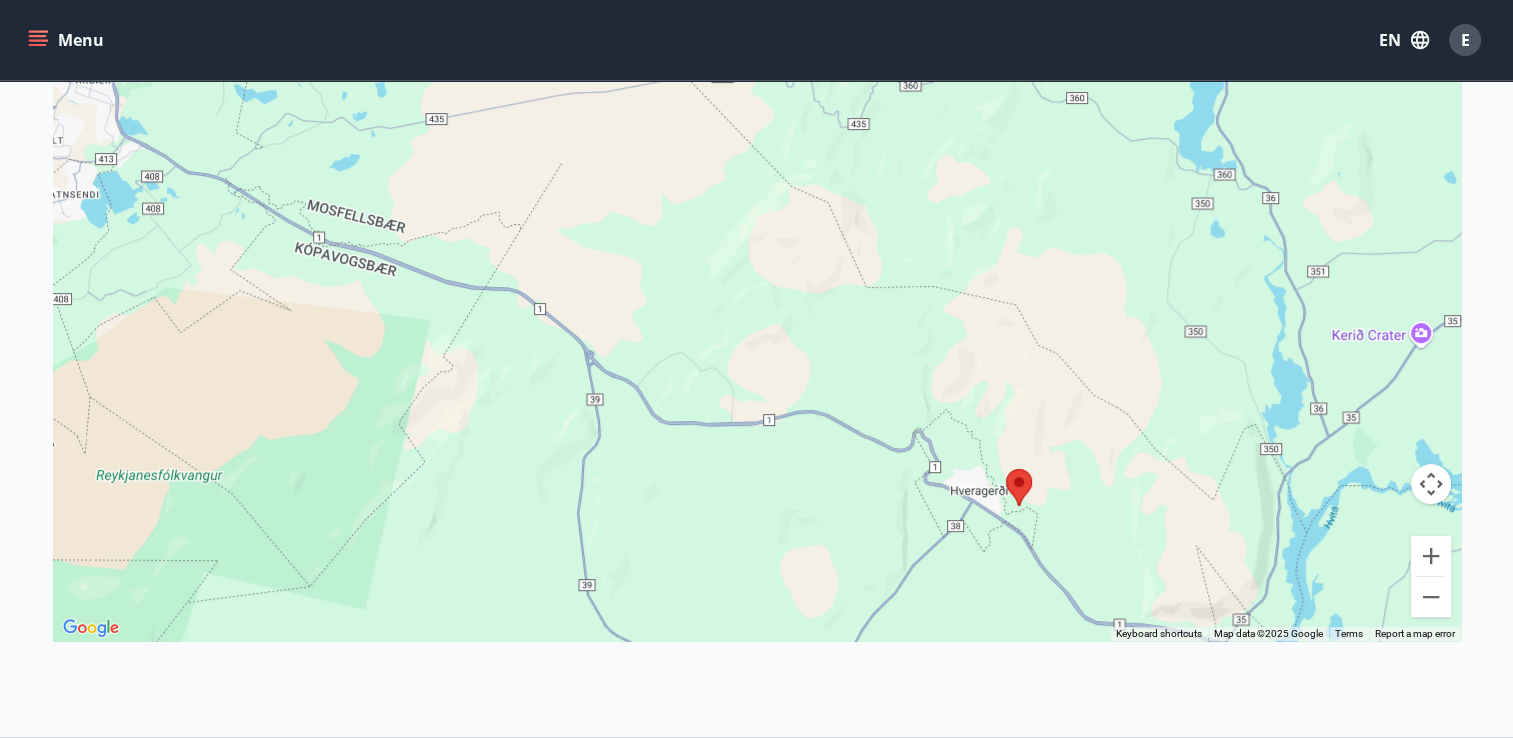 click at bounding box center [1019, 487] 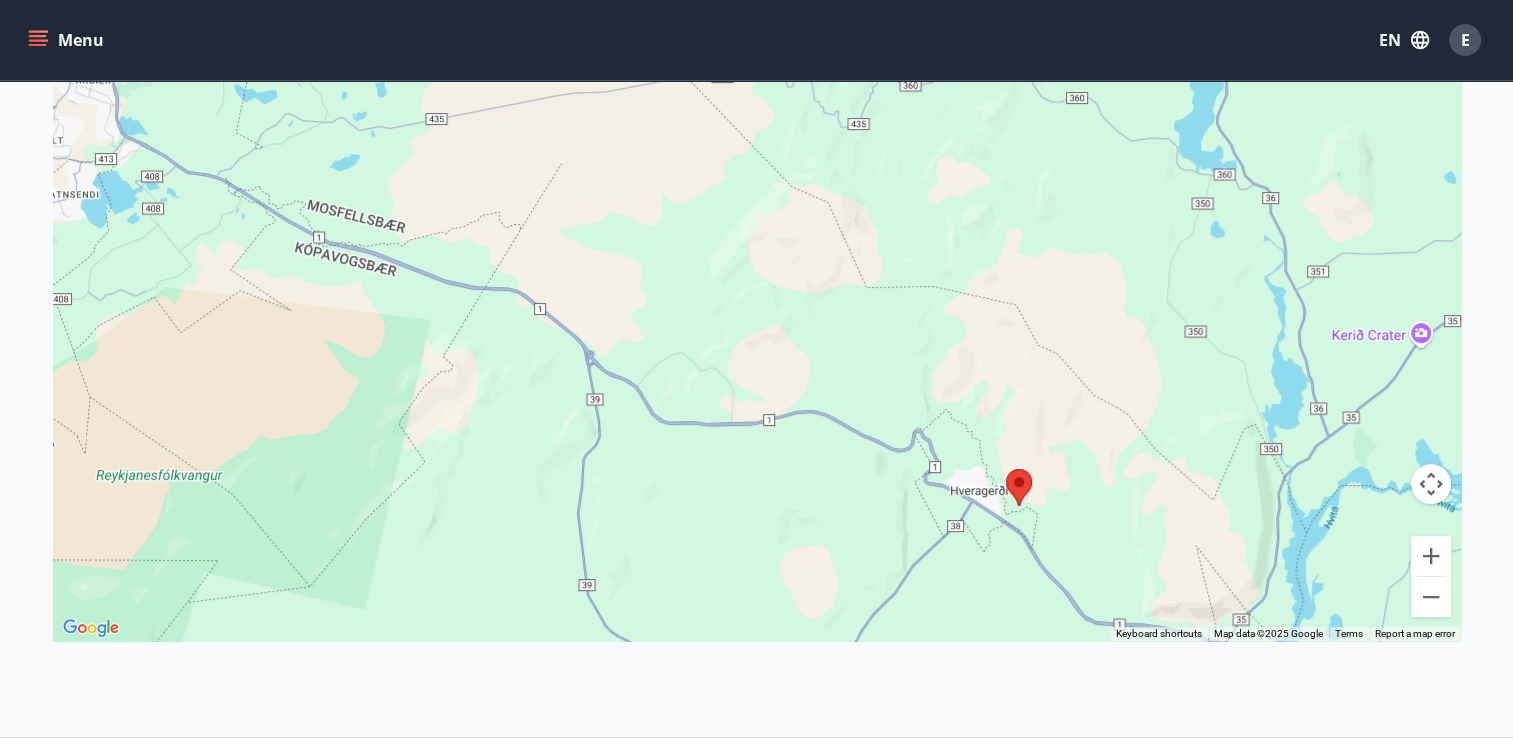 click at bounding box center (1019, 487) 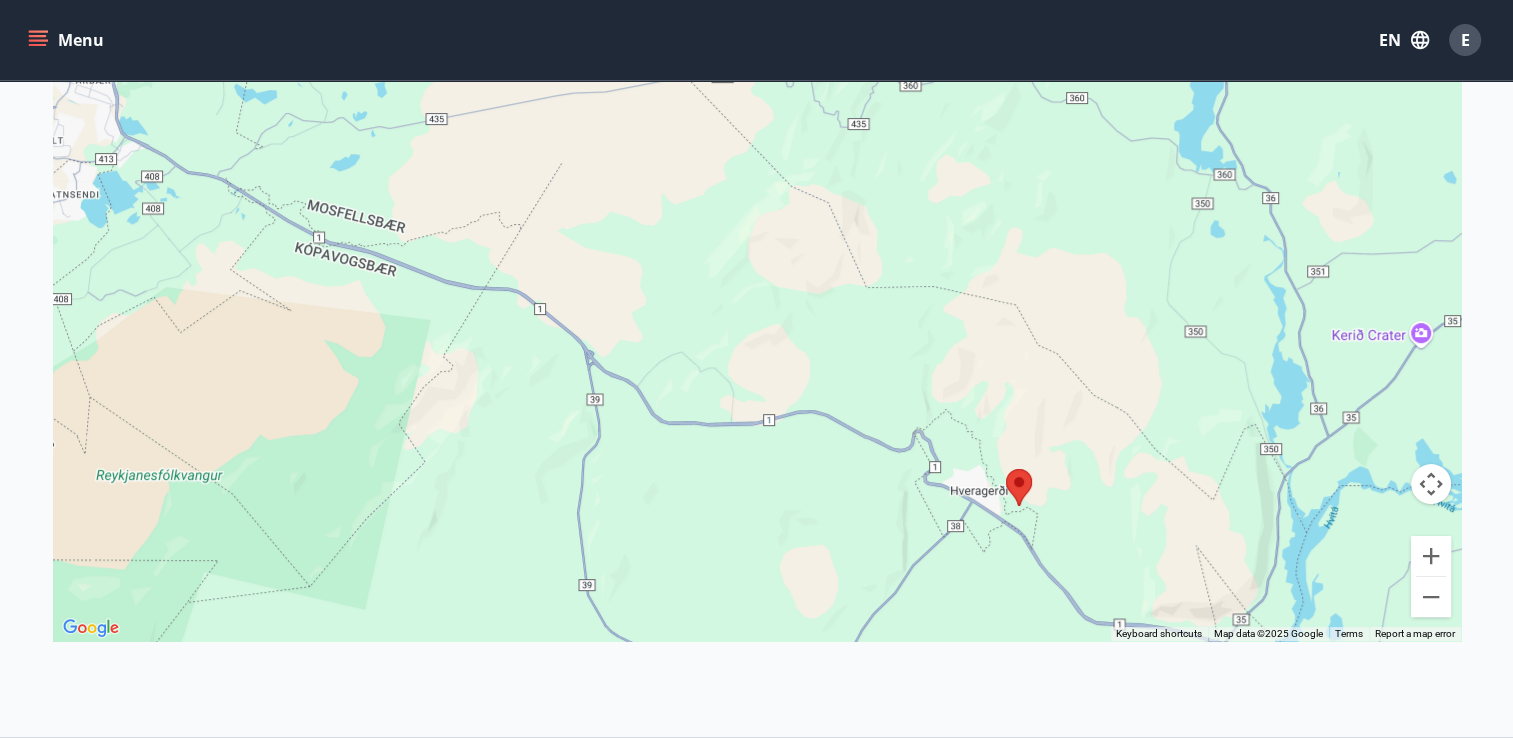 click at bounding box center [1019, 487] 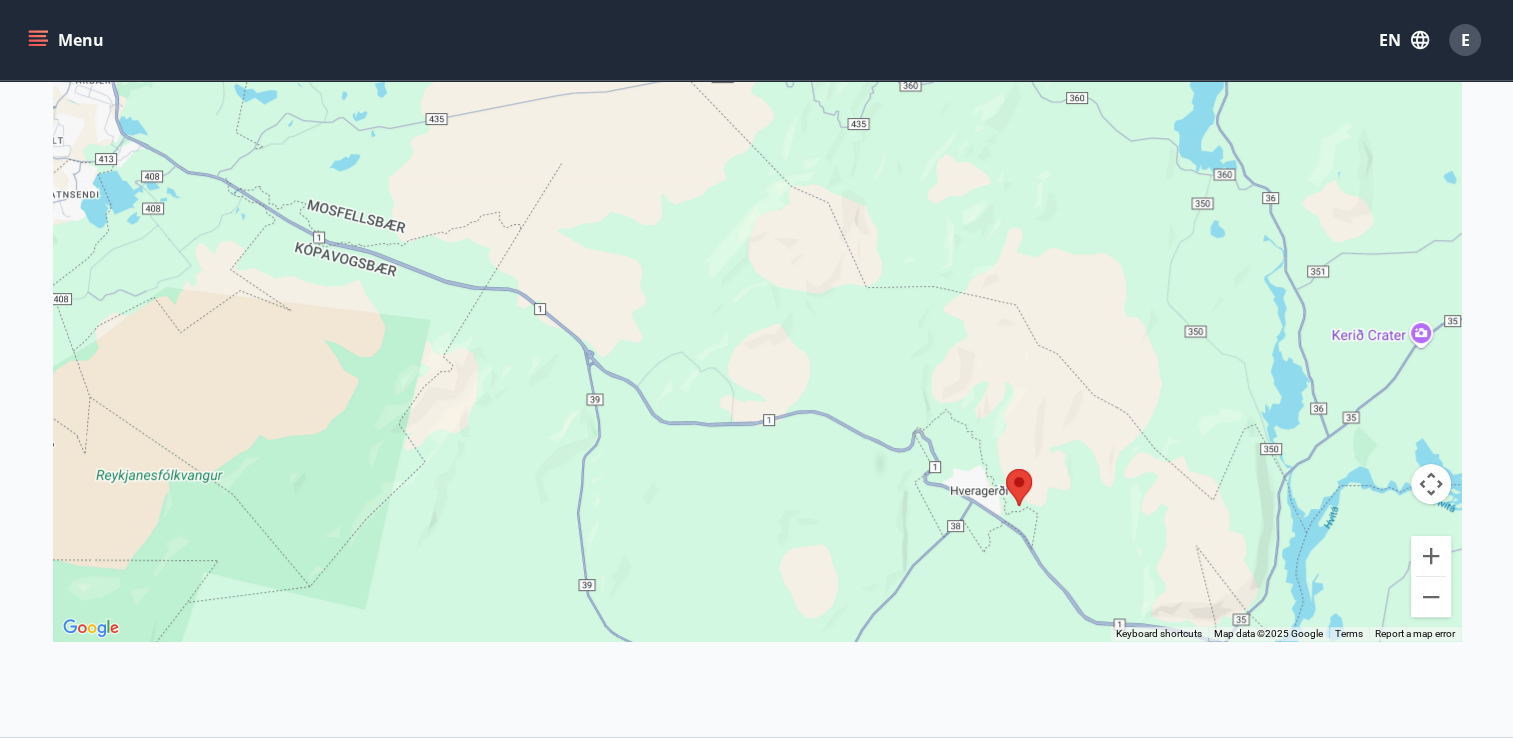 click at bounding box center [1019, 487] 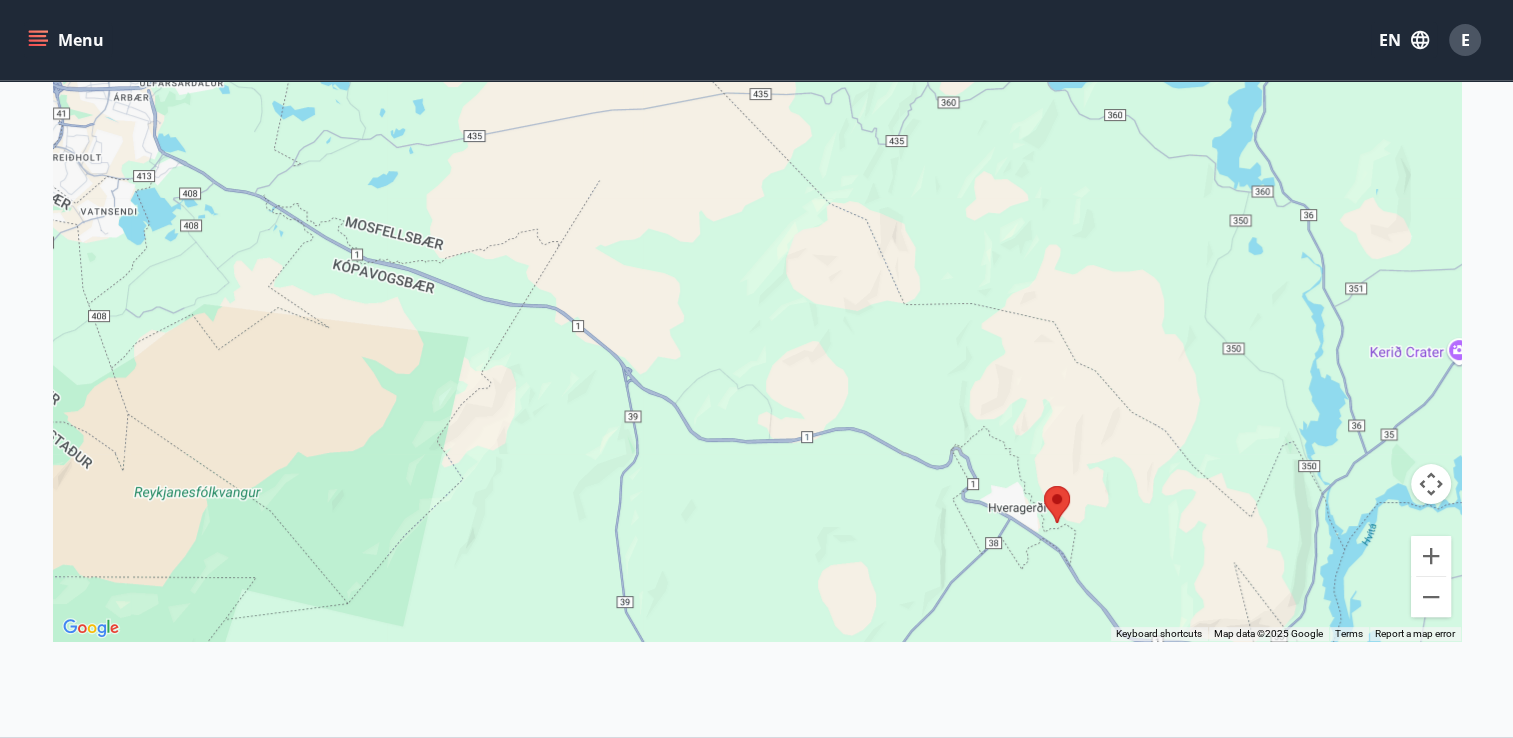 drag, startPoint x: 411, startPoint y: 285, endPoint x: 643, endPoint y: 338, distance: 237.97688 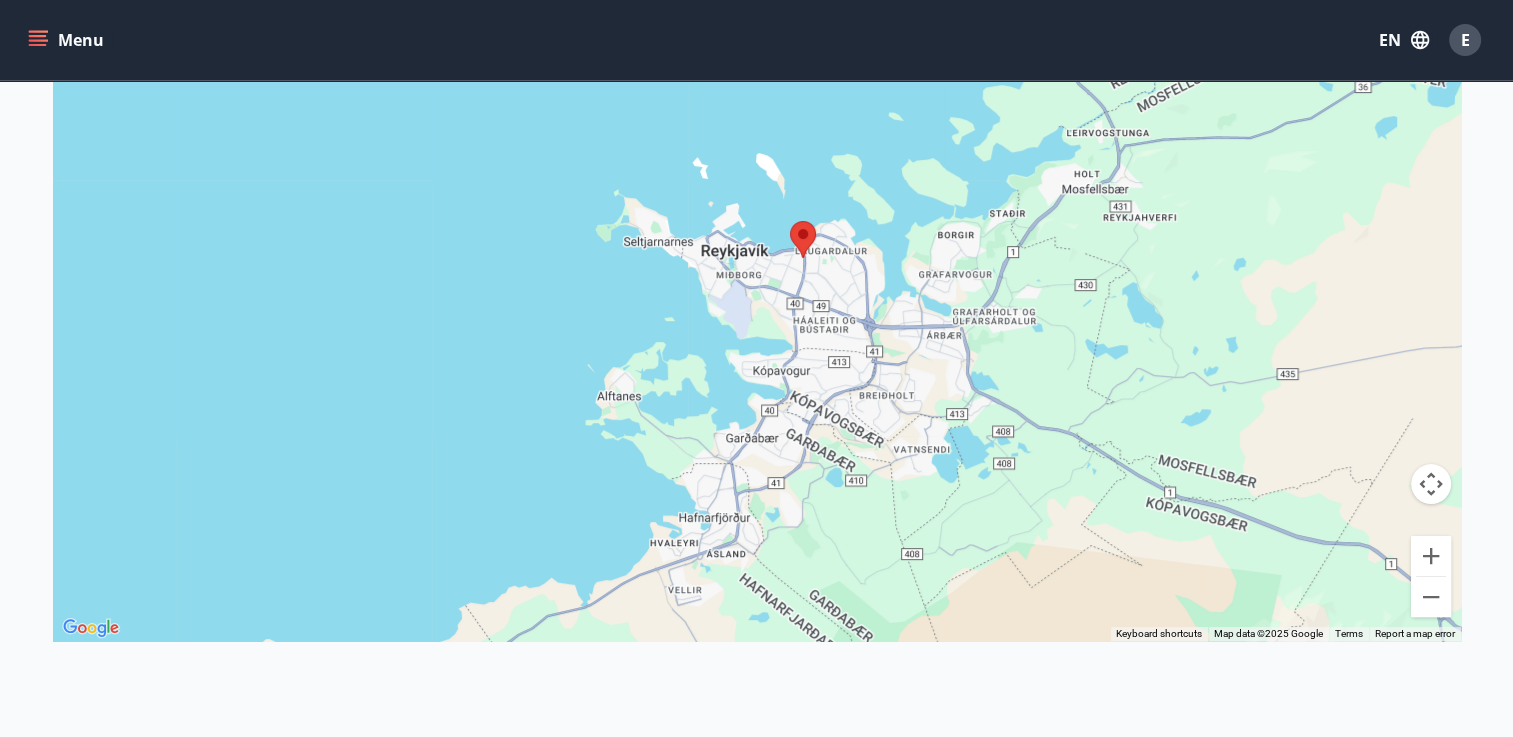 click 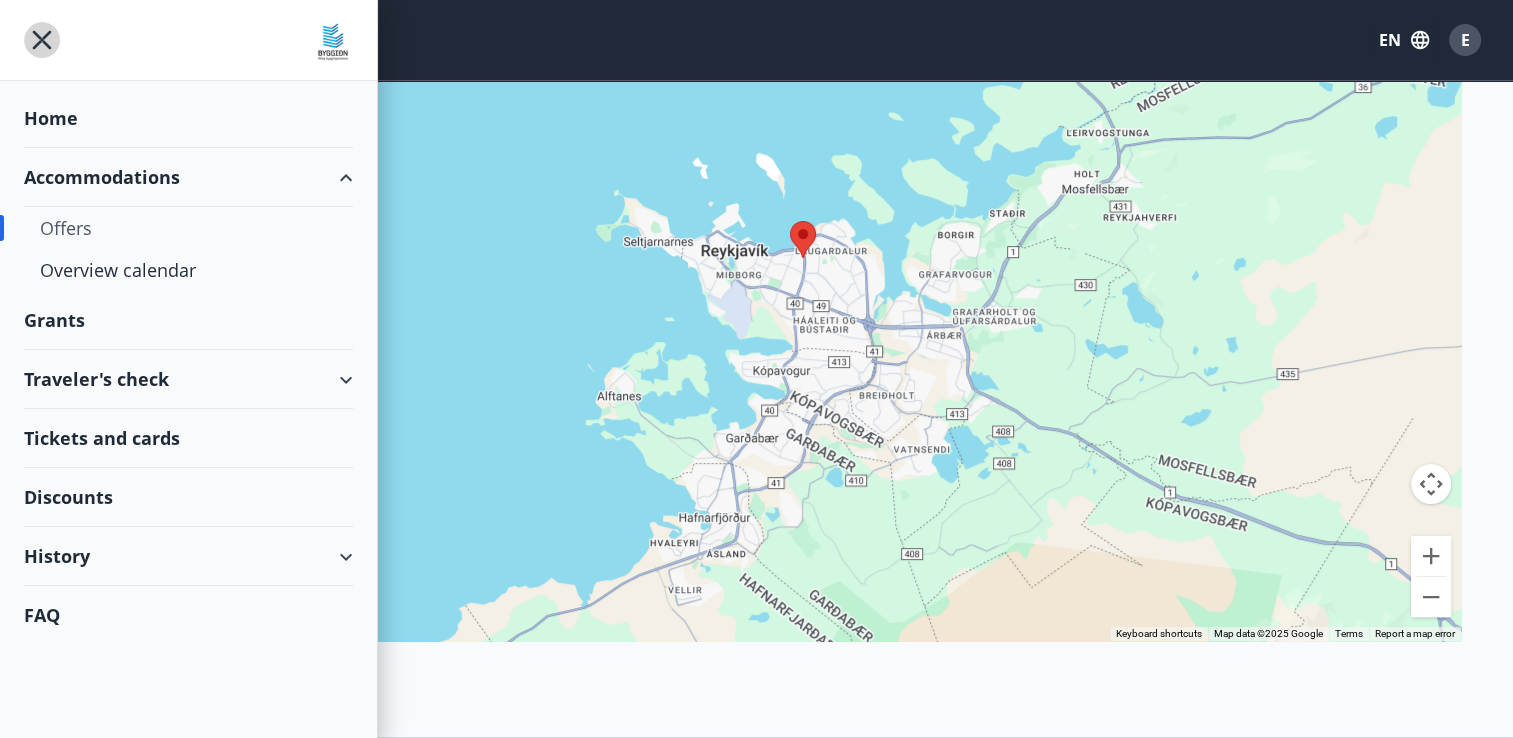 click 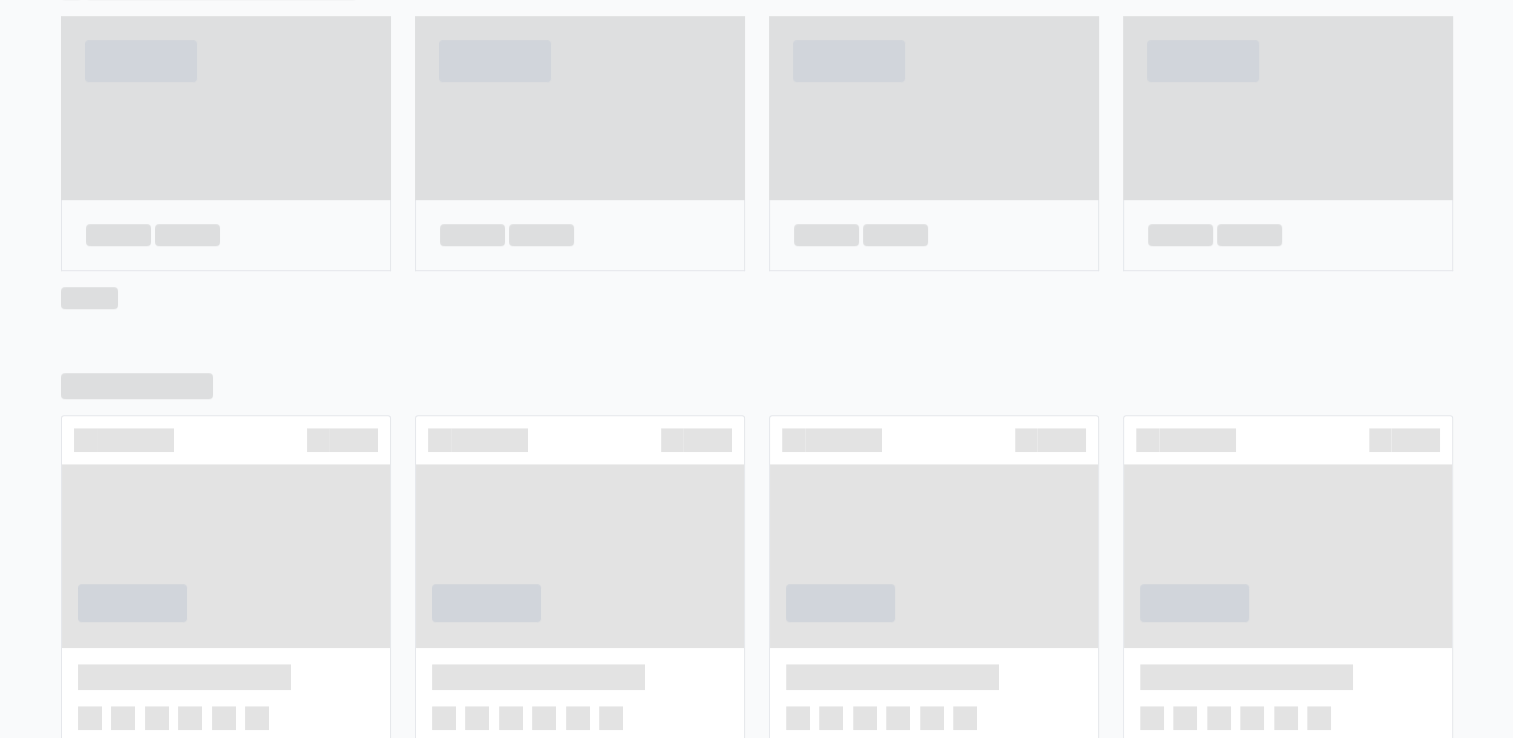 scroll, scrollTop: 1033, scrollLeft: 0, axis: vertical 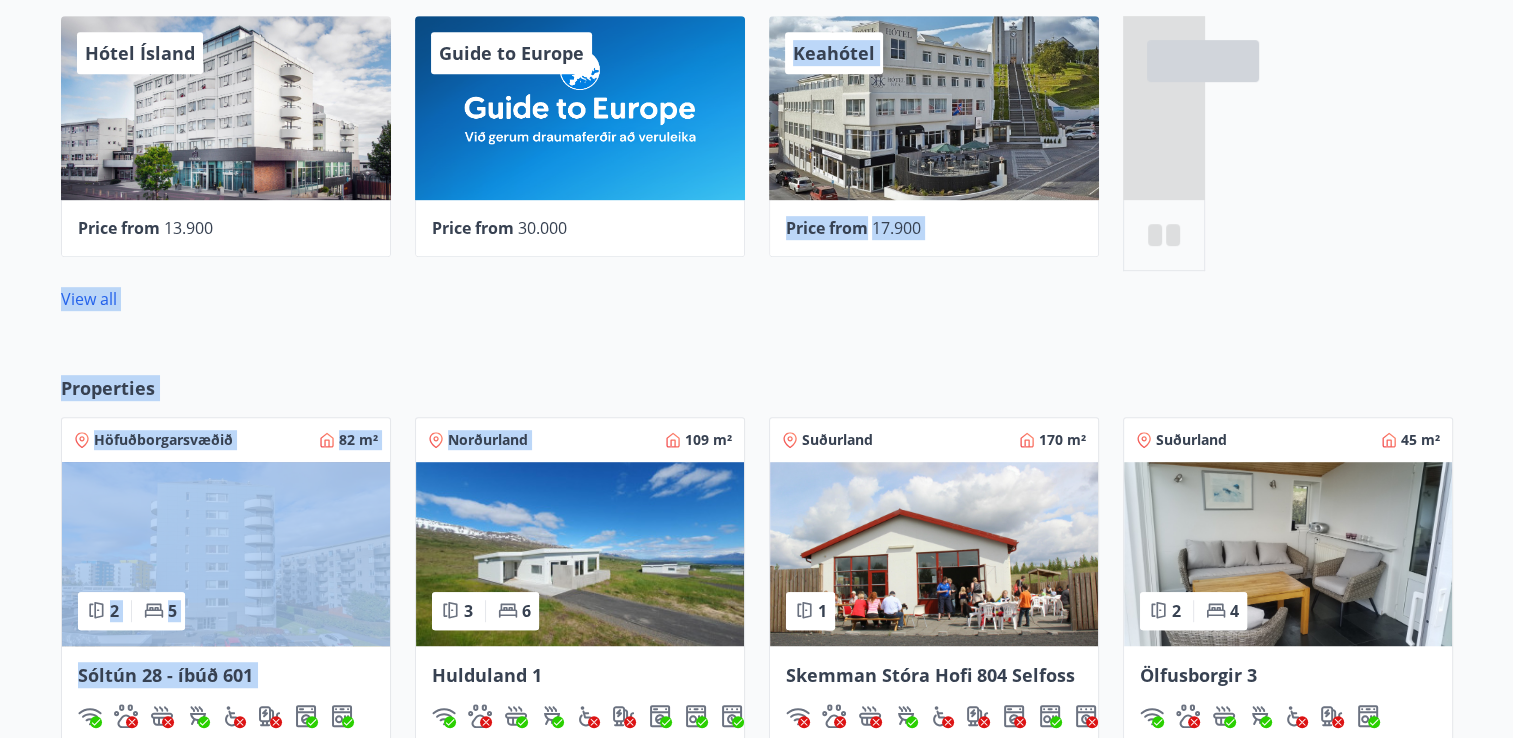 drag, startPoint x: 614, startPoint y: 407, endPoint x: 648, endPoint y: 255, distance: 155.75623 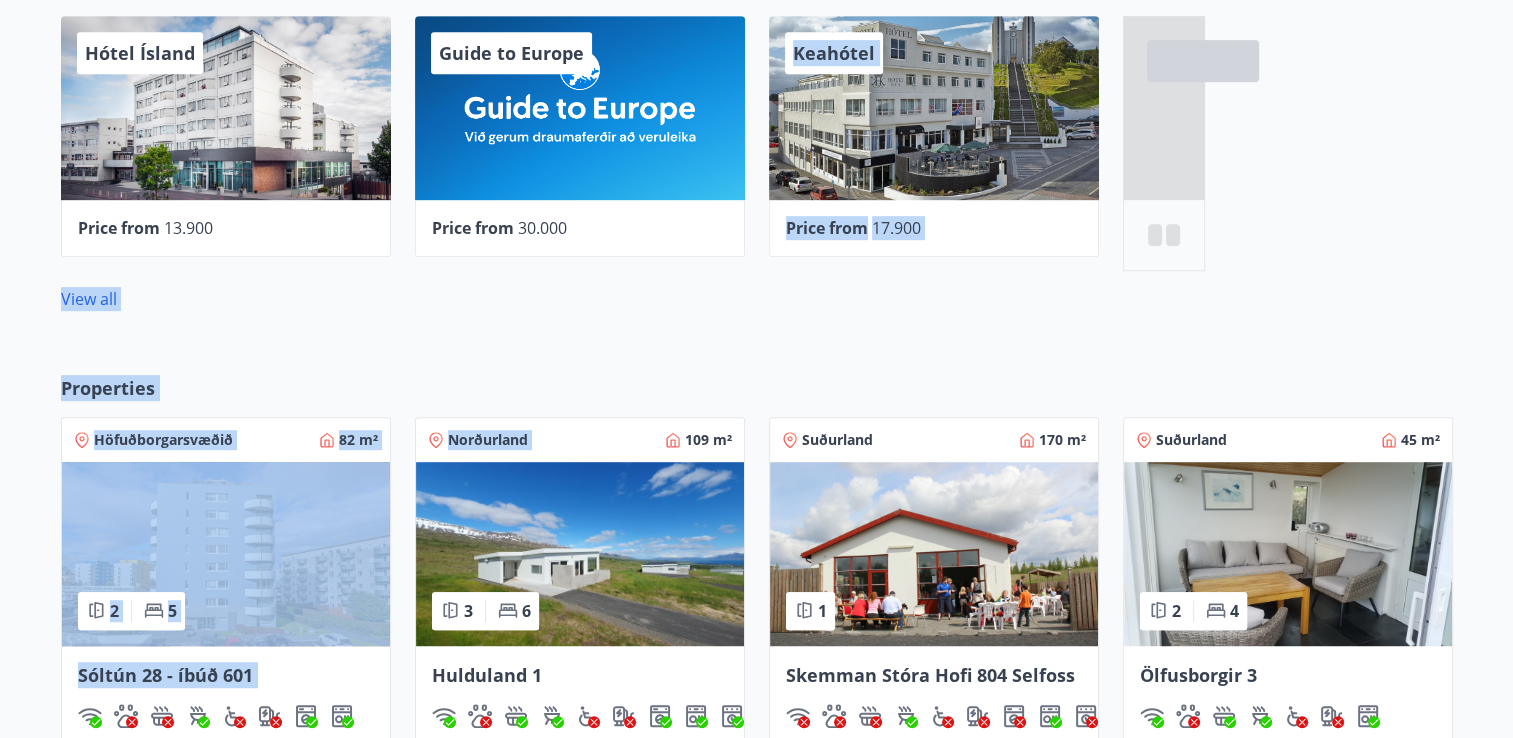 click on "E Einars Plumite SSN 240289-4829 Total points 83 Credit : 0 kr. Traveler's check : 0 kr. Welcome to Byggiðn memberside Here you can apply for the grants available to you from the education and health funds, book a property, or purchase a travel voucher. 1 Available cottages Next weekend Details For further info FAQ Details Member Id Here you can get a digital ID for BYGGIÐN - Félag byggingarmanna Get member ID 29 Partners with Traveler Checks Hótel Ísland Price from 13.900 Guide to Europe Price from 30.000 Keahótel Price from 17.900 View all Properties Höfuðborgarsvæðið 82   m² 2 5 Sóltún 28 - íbúð 601 Norðurland 109   m² 3 6 Hulduland 1 Suðurland 170   m² 1 Skemman Stóra Hofi 804 Selfoss Suðurland 45   m² 2 4 Ölfusborgir 3 View all available cottages Discounts Betra Skipulag Club discount Reykjavík Foto 5% Discount XO Restaurant 5% Discount Sjöstrand 15% Discount Úr & Gull 10% Discount Undraveröld 15% Discount Gleraugna Gallerí 10% Discount Rubix 15% Discount View all" at bounding box center [756, 121] 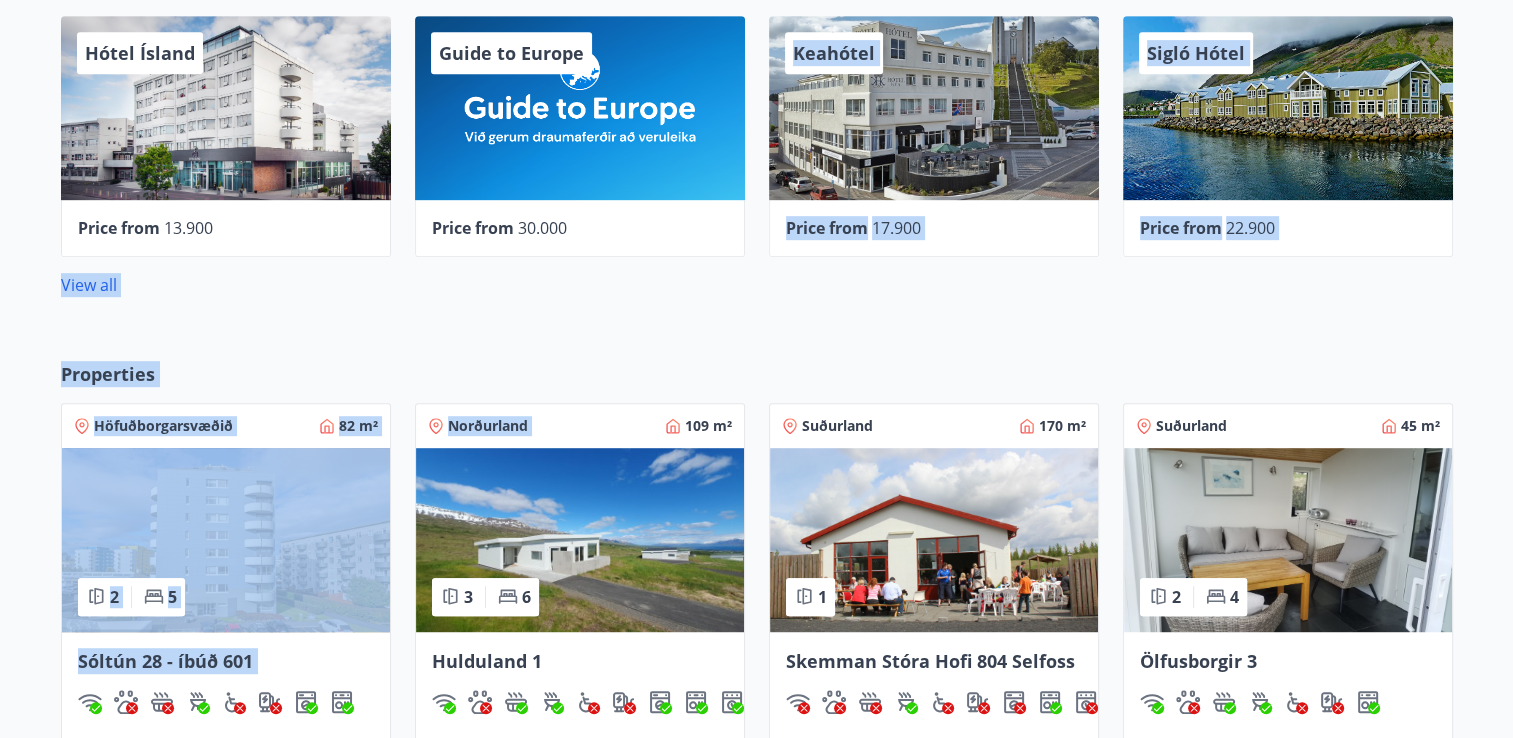 click on "Properties Höfuðborgarsvæðið 82   m² 2 5 Sóltún 28 - íbúð 601 Norðurland 109   m² 3 6 Hulduland 1 Suðurland 170   m² 1 Skemman Stóra Hofi 804 Selfoss Suðurland 45   m² 2 4 Ölfusborgir 3 View all available cottages" at bounding box center (756, 586) 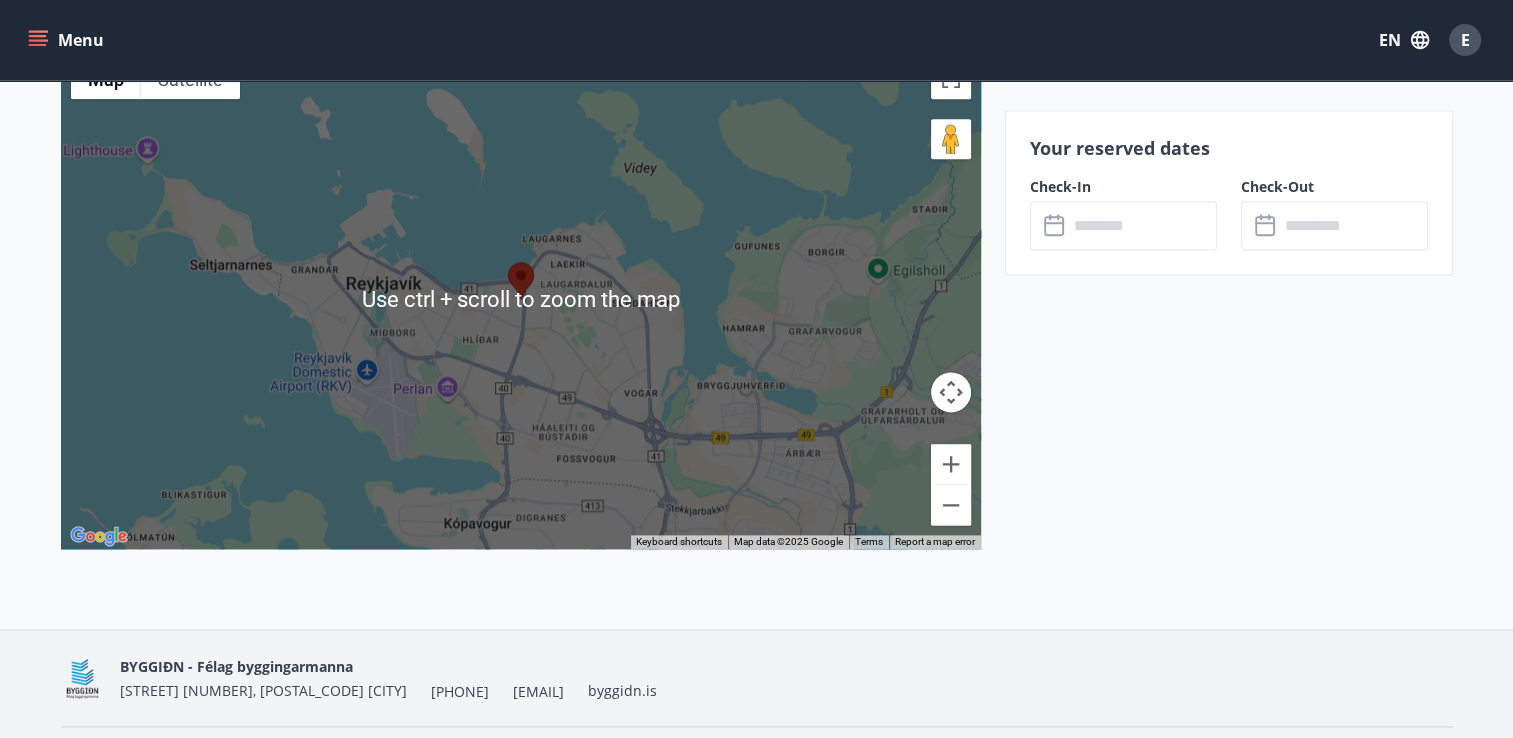 scroll, scrollTop: 2651, scrollLeft: 0, axis: vertical 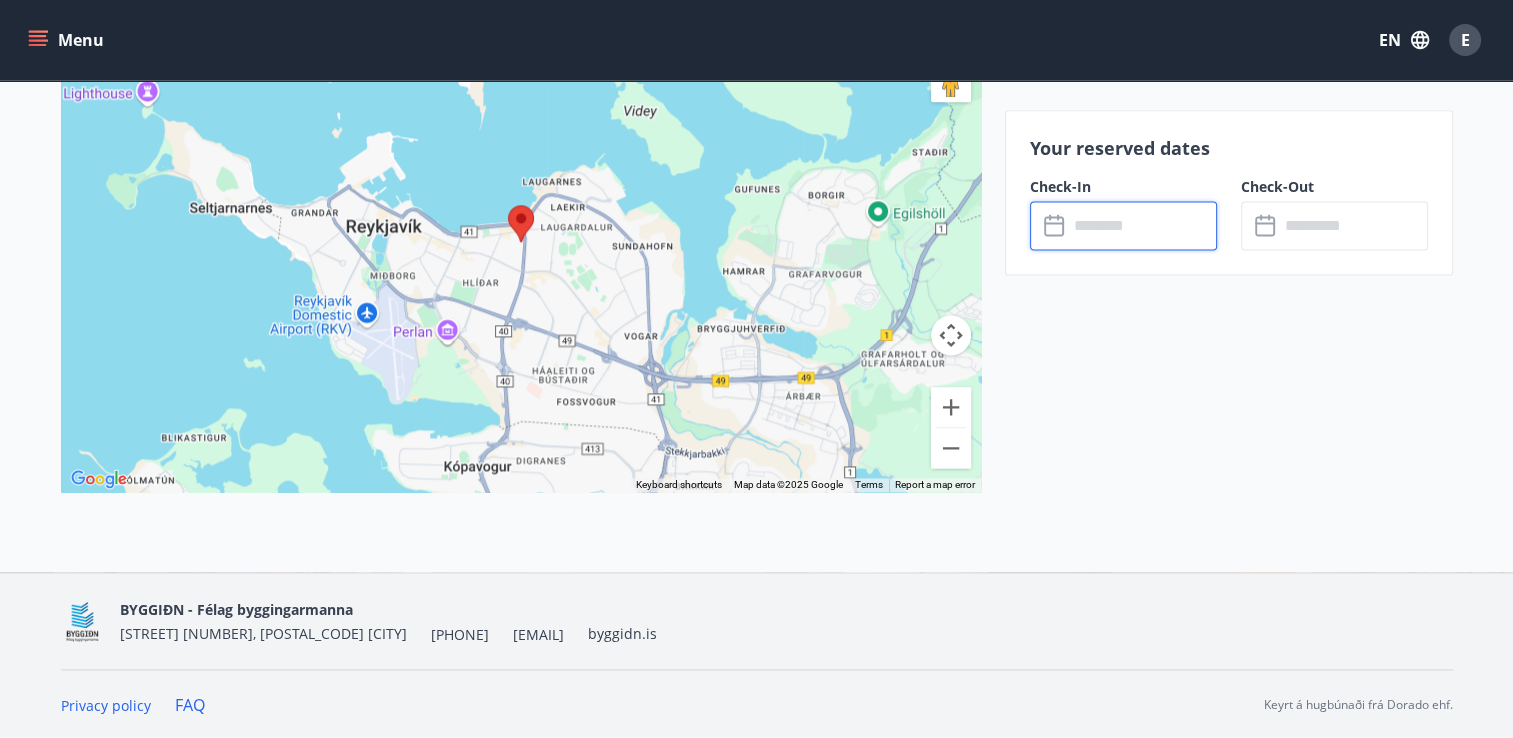 click at bounding box center (1142, 225) 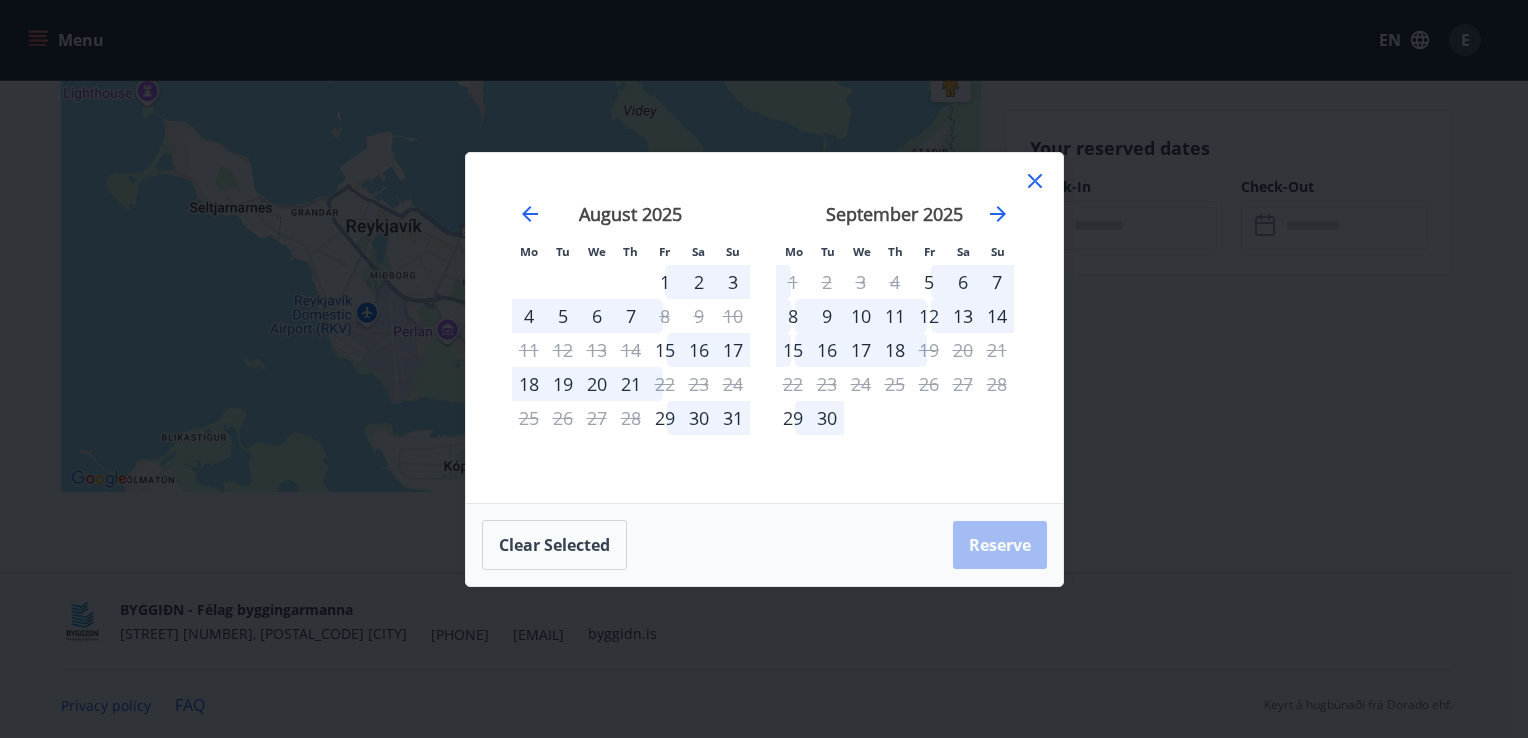 click on "15" at bounding box center [793, 350] 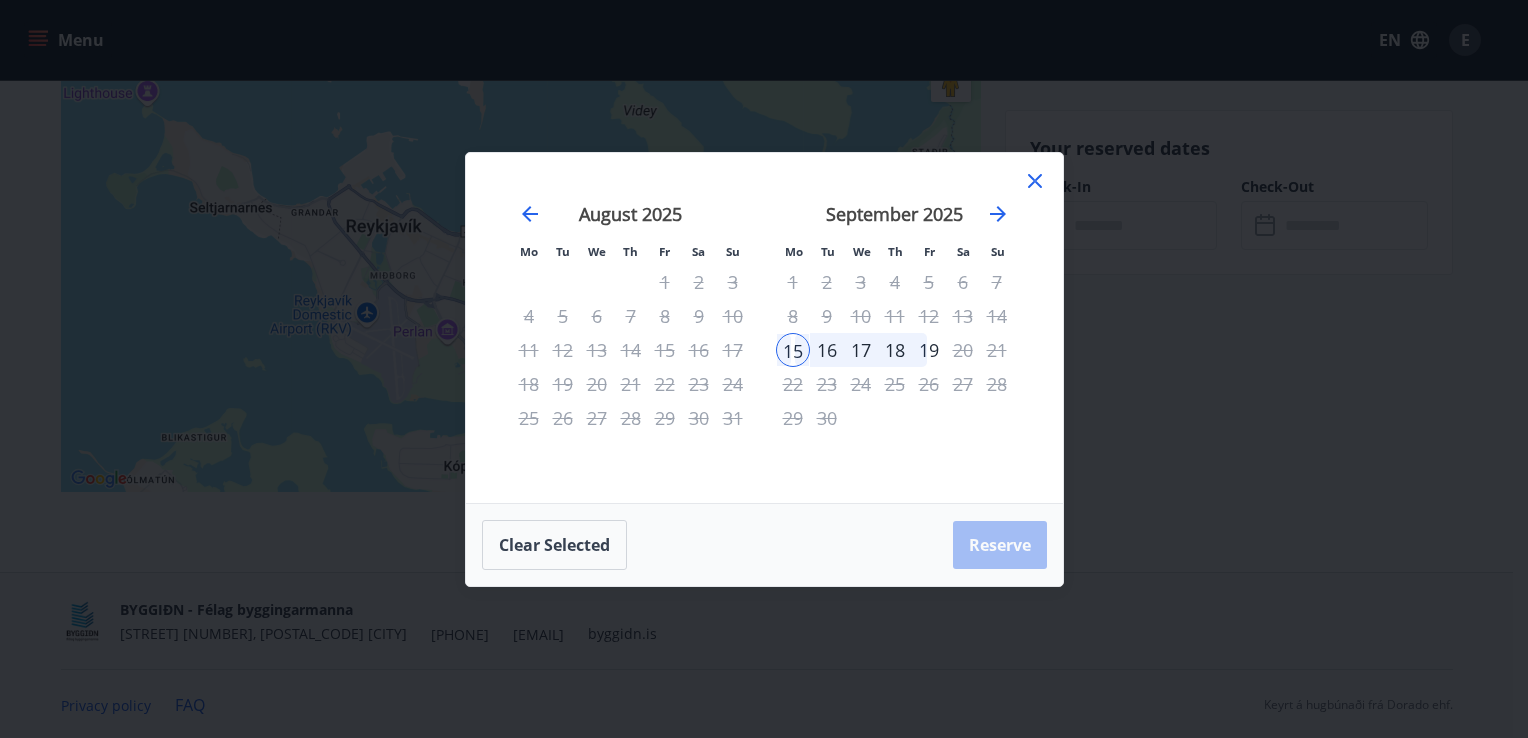 click on "18" at bounding box center [895, 350] 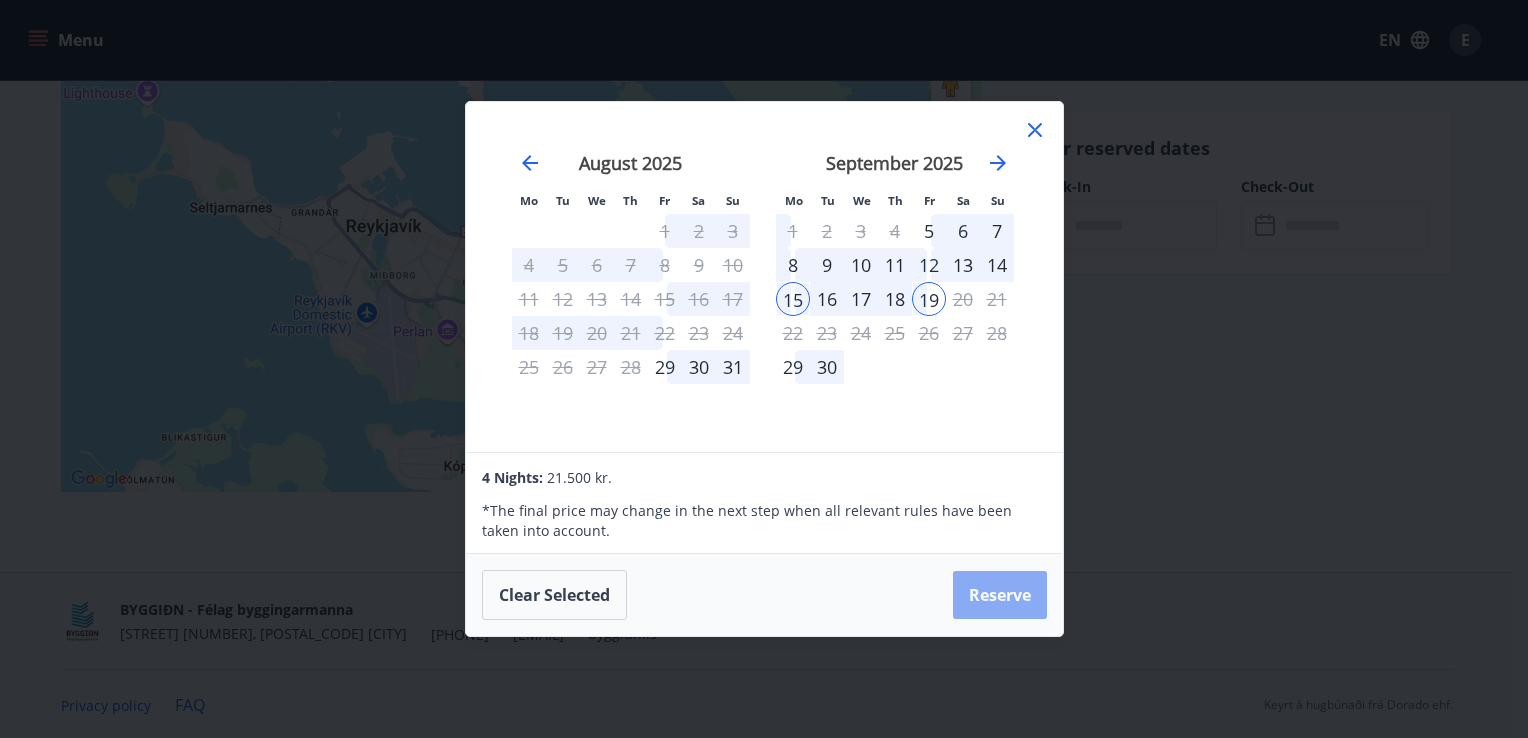 click on "Reserve" at bounding box center [1000, 595] 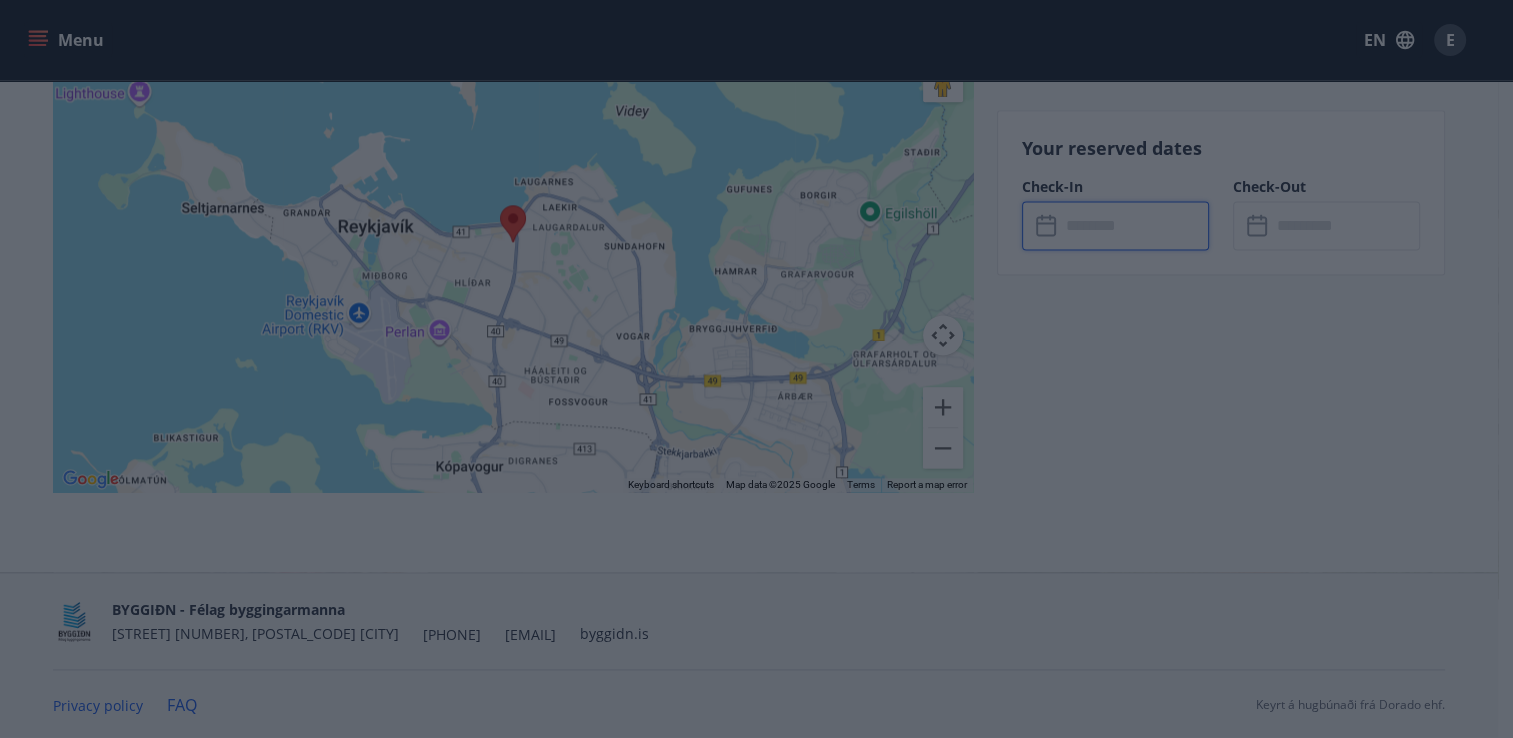 type on "******" 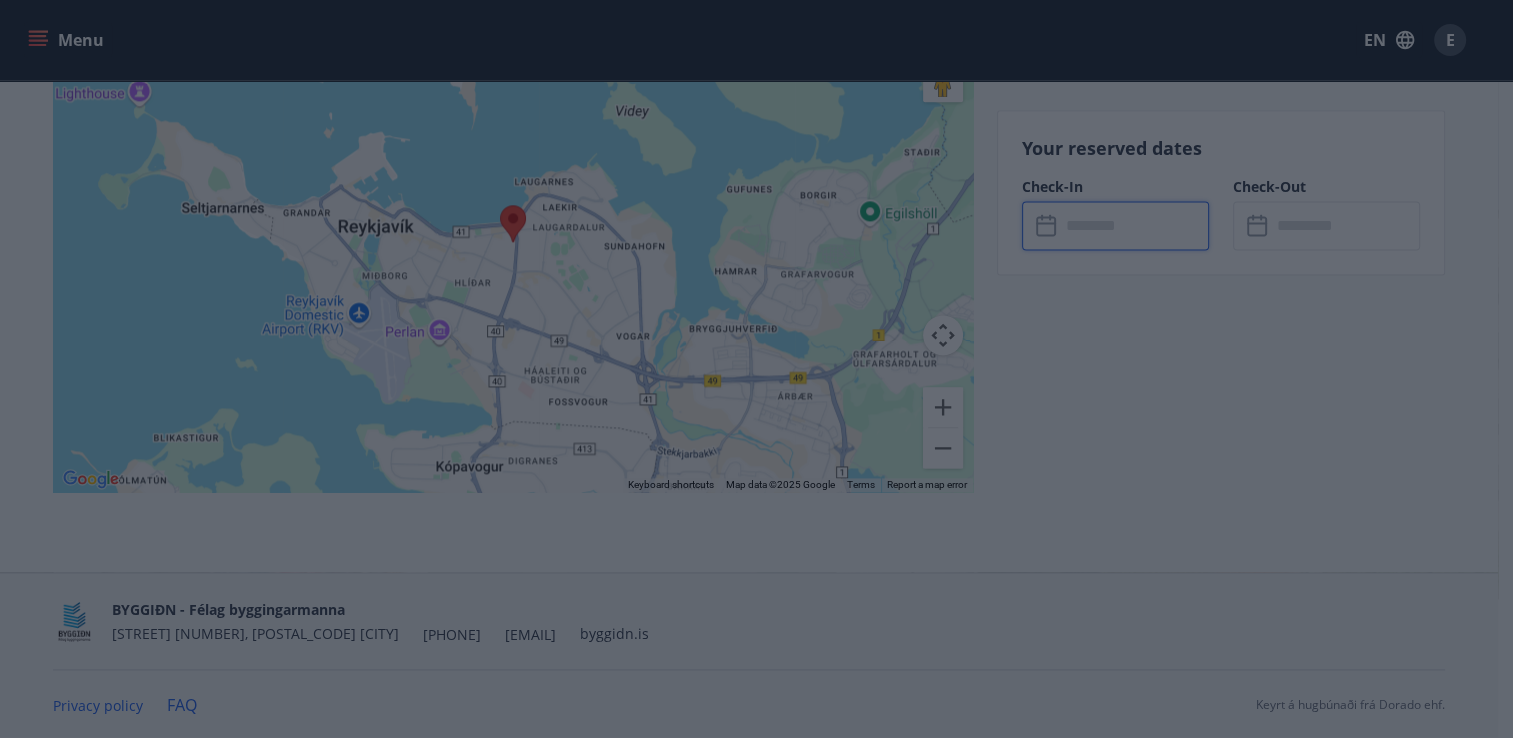 type on "******" 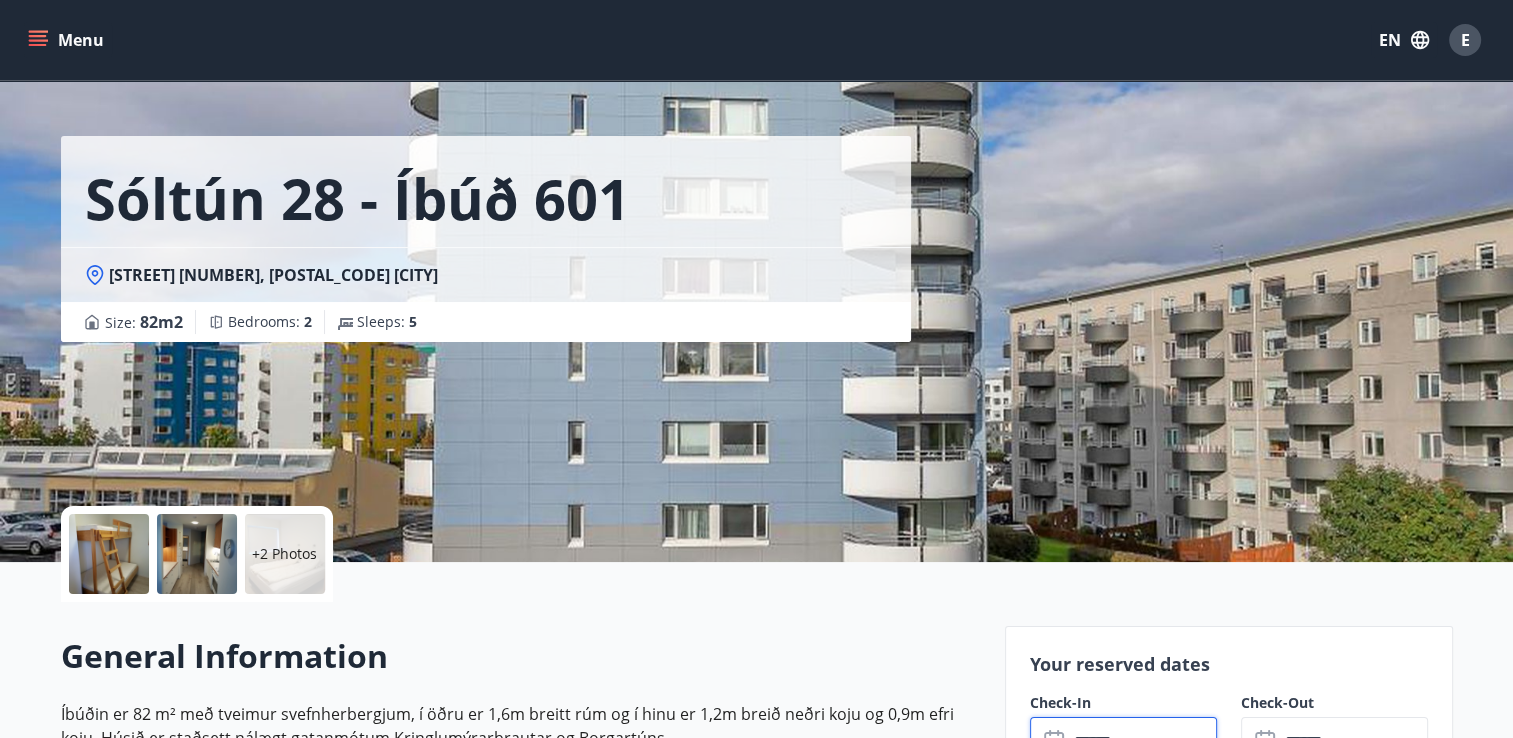 scroll, scrollTop: 0, scrollLeft: 0, axis: both 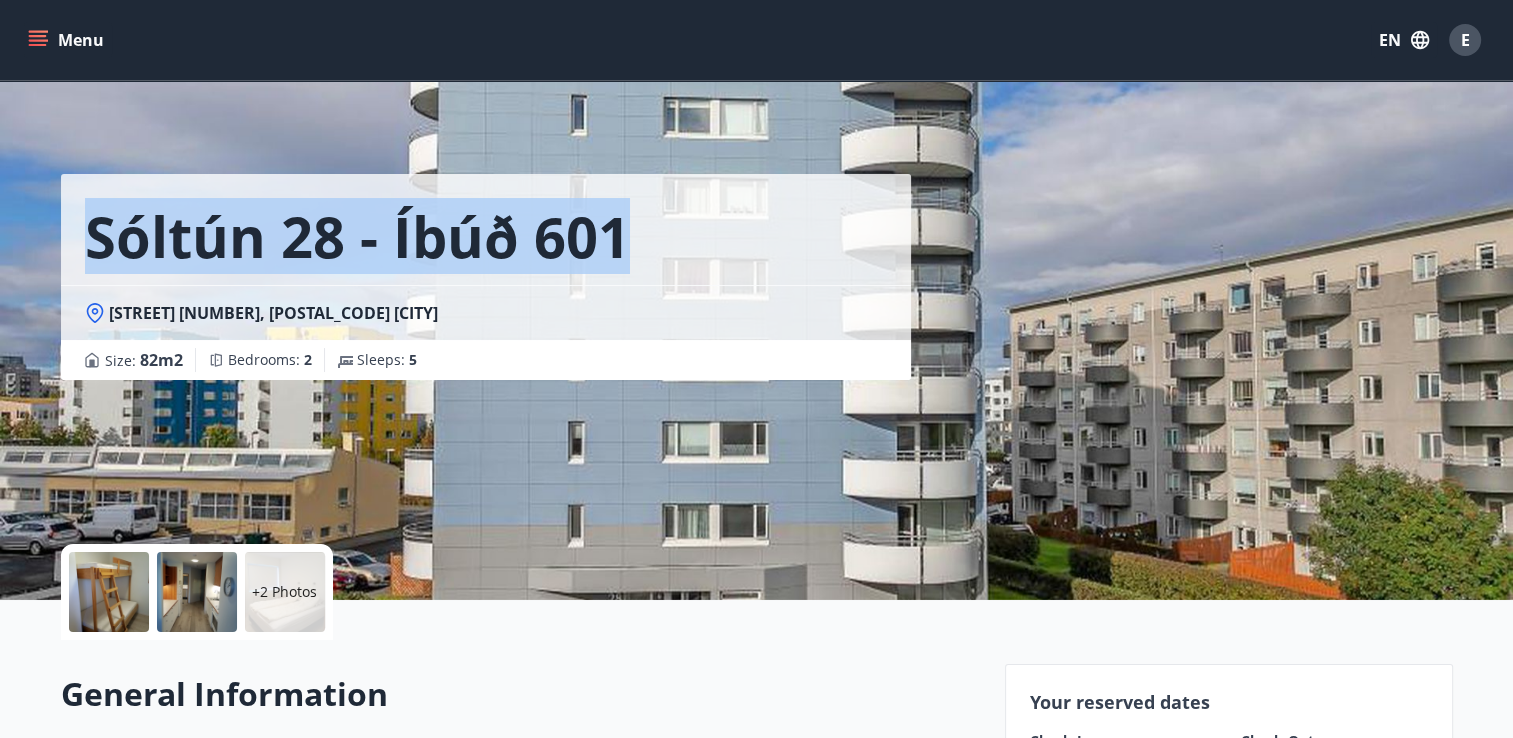 drag, startPoint x: 88, startPoint y: 235, endPoint x: 619, endPoint y: 230, distance: 531.02356 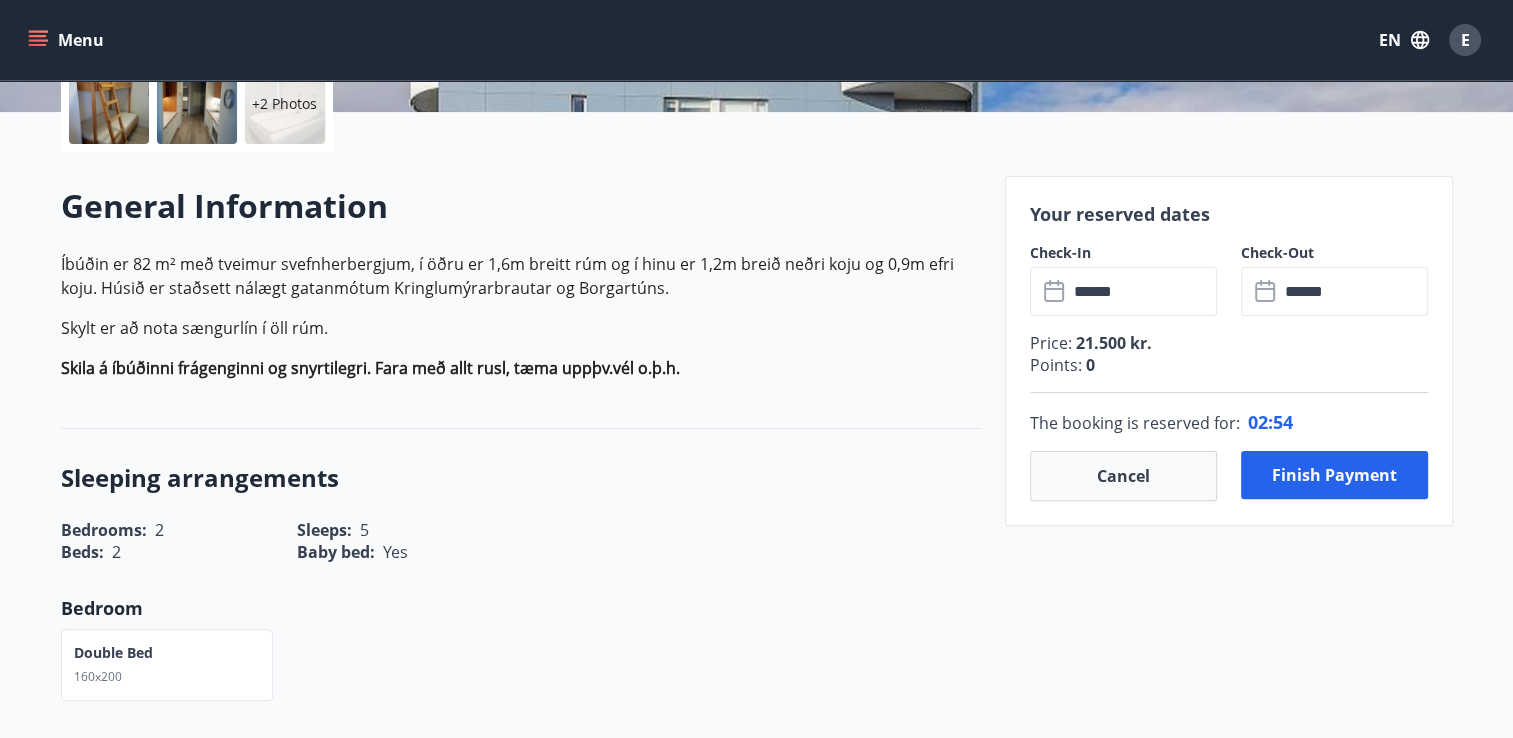 scroll, scrollTop: 166, scrollLeft: 0, axis: vertical 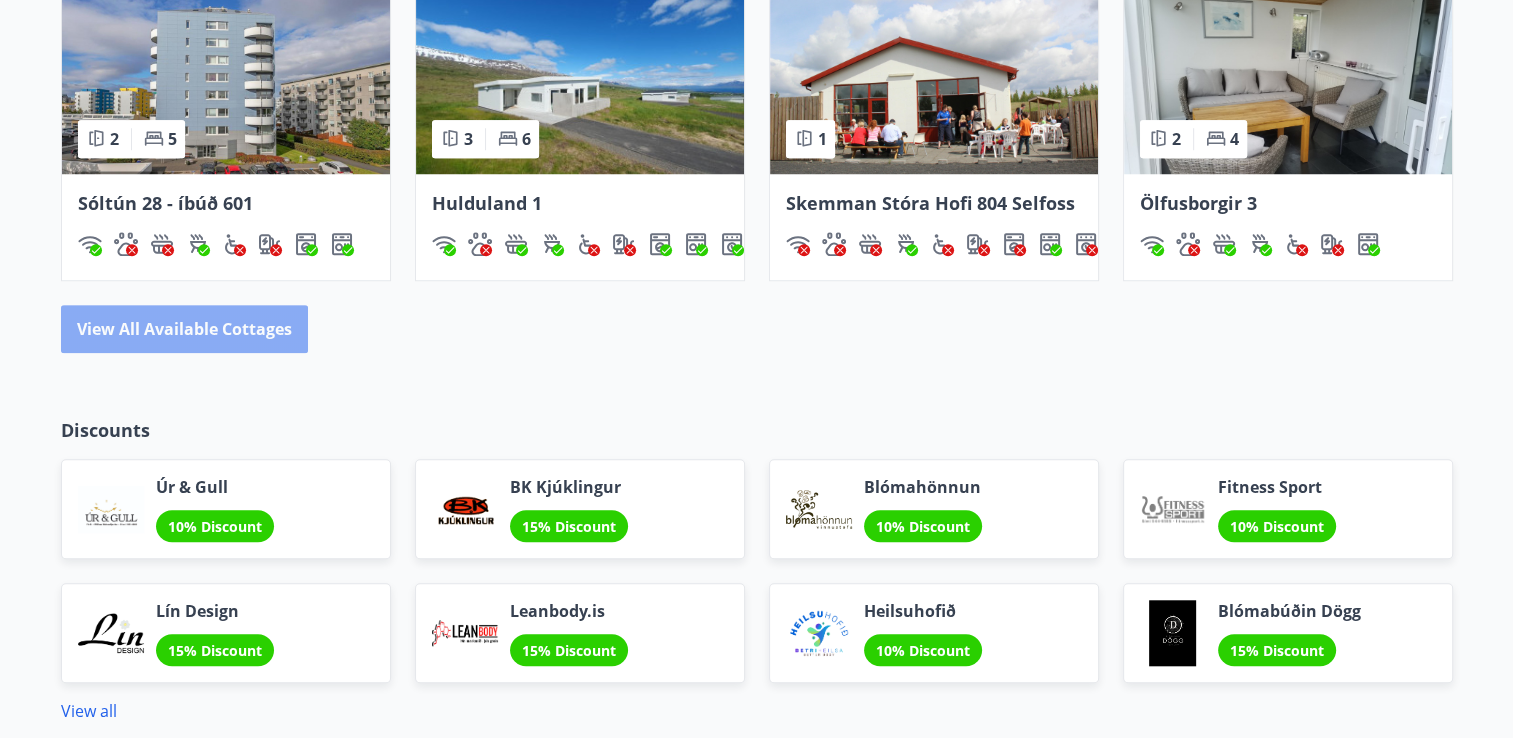 click on "View all available cottages" at bounding box center (184, 329) 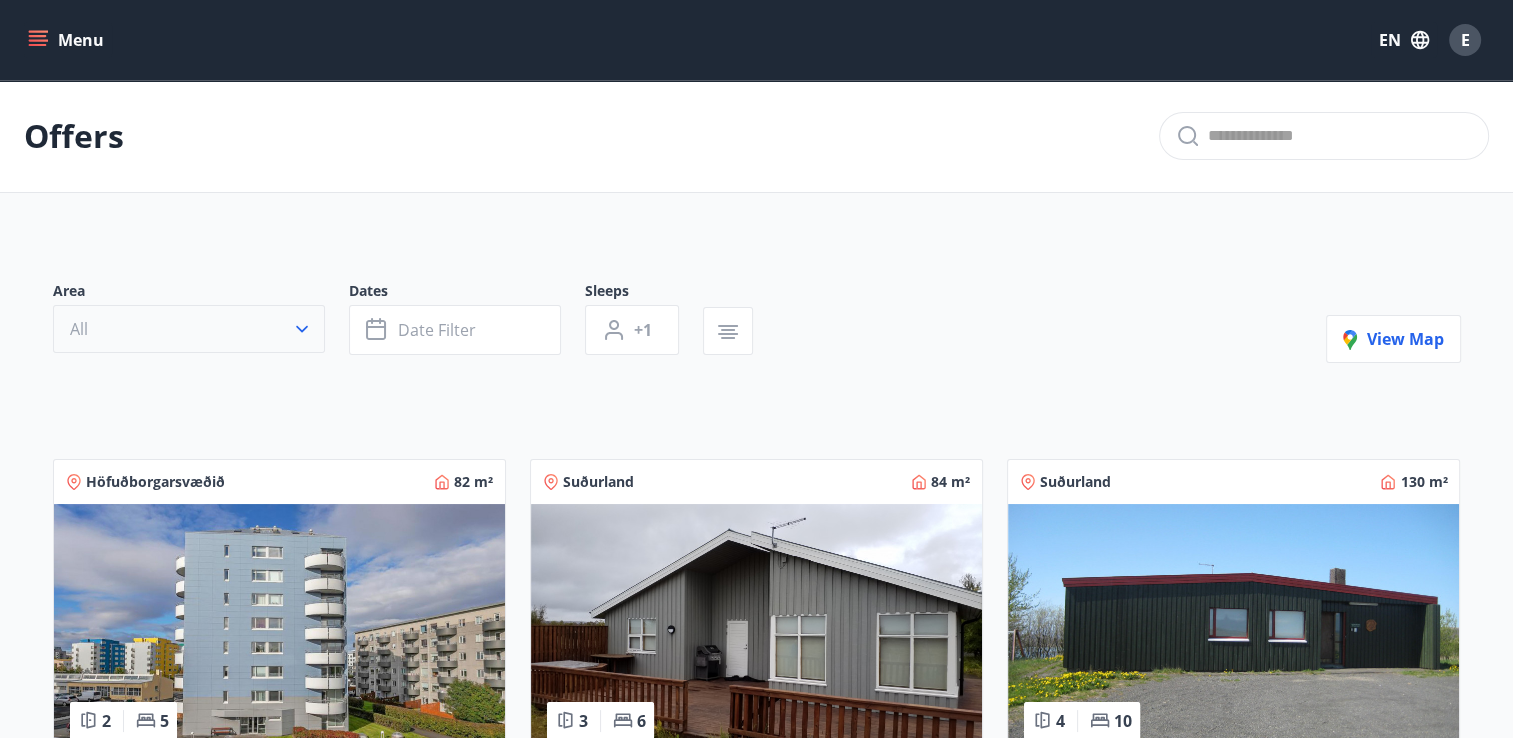 click on "All" at bounding box center [189, 329] 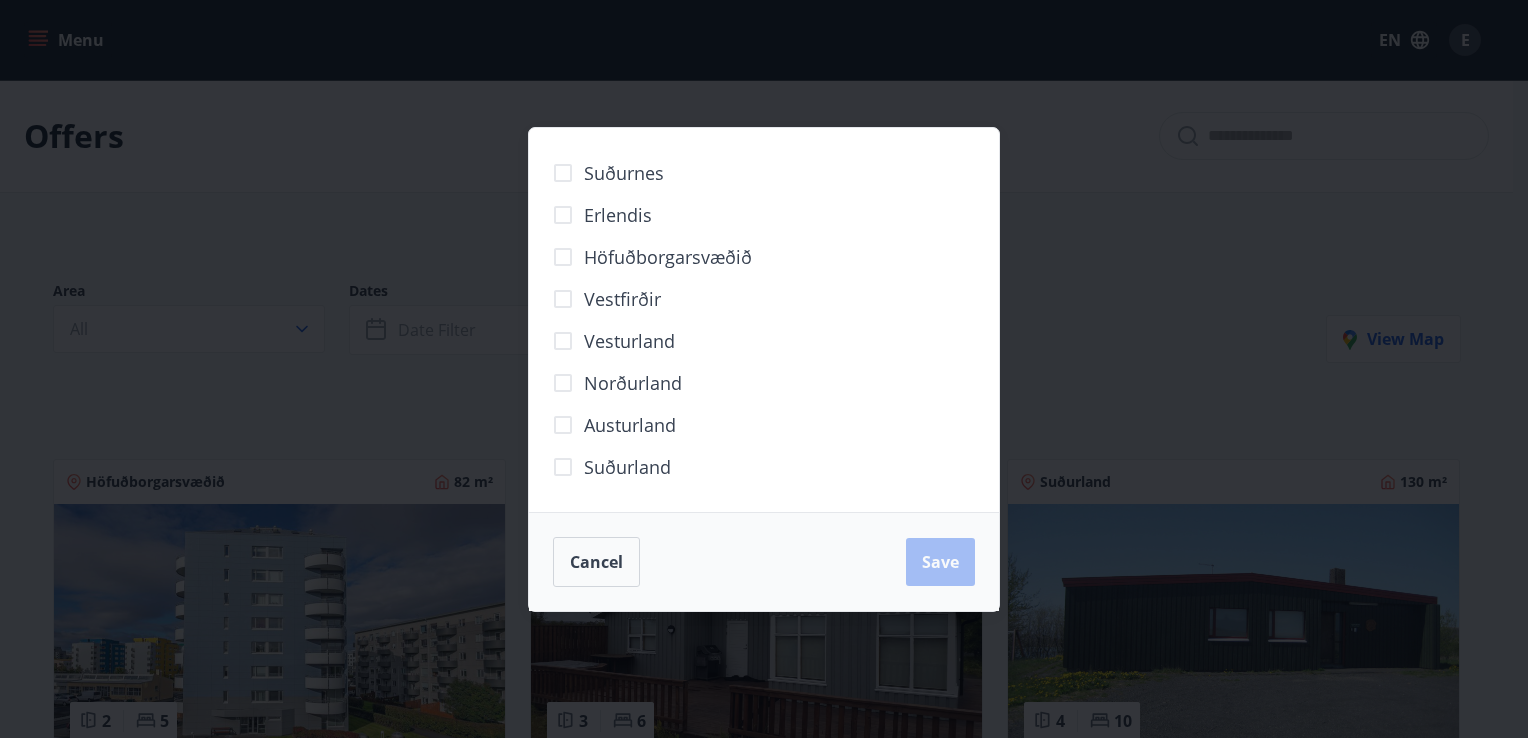 click on "Höfuðborgarsvæðið" at bounding box center (668, 257) 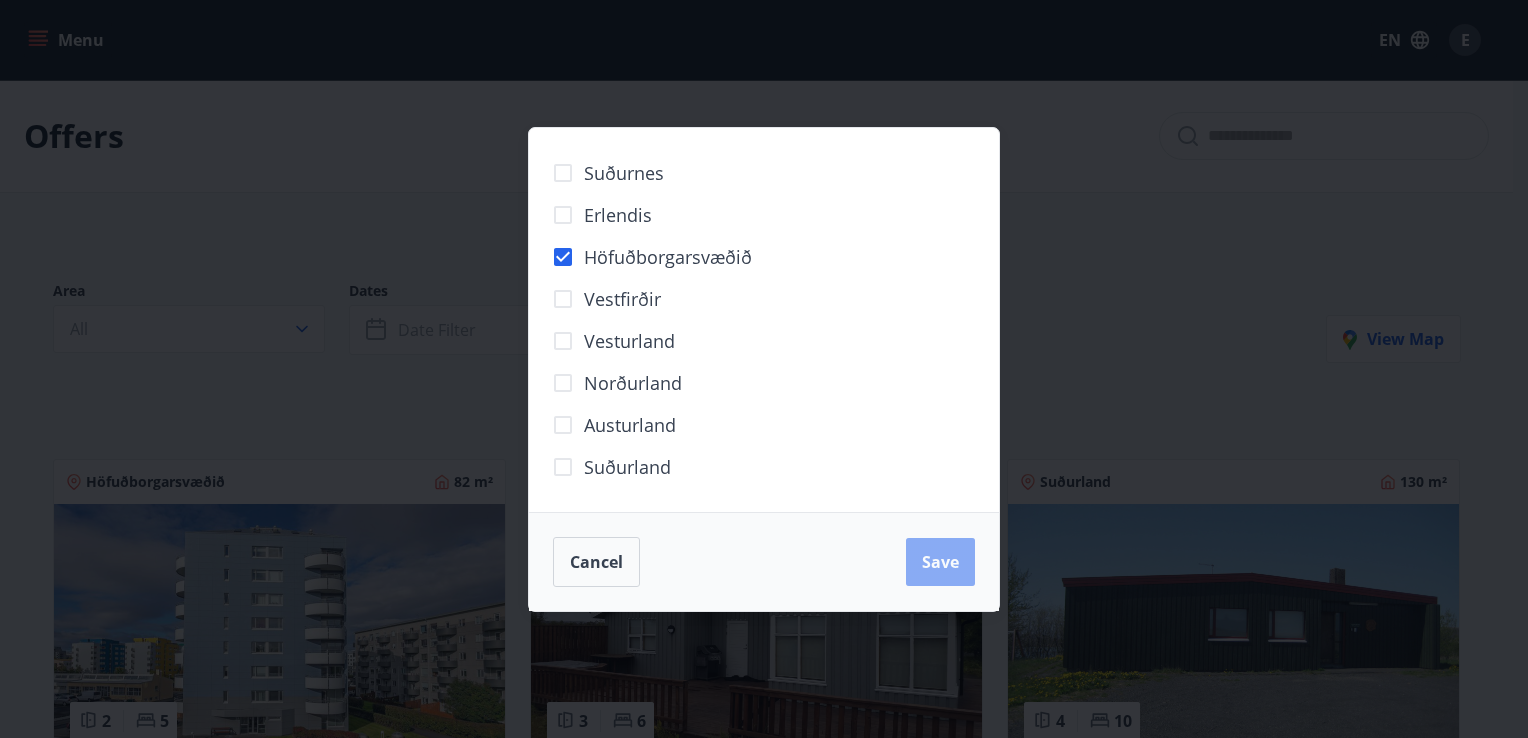 click on "Save" at bounding box center [940, 562] 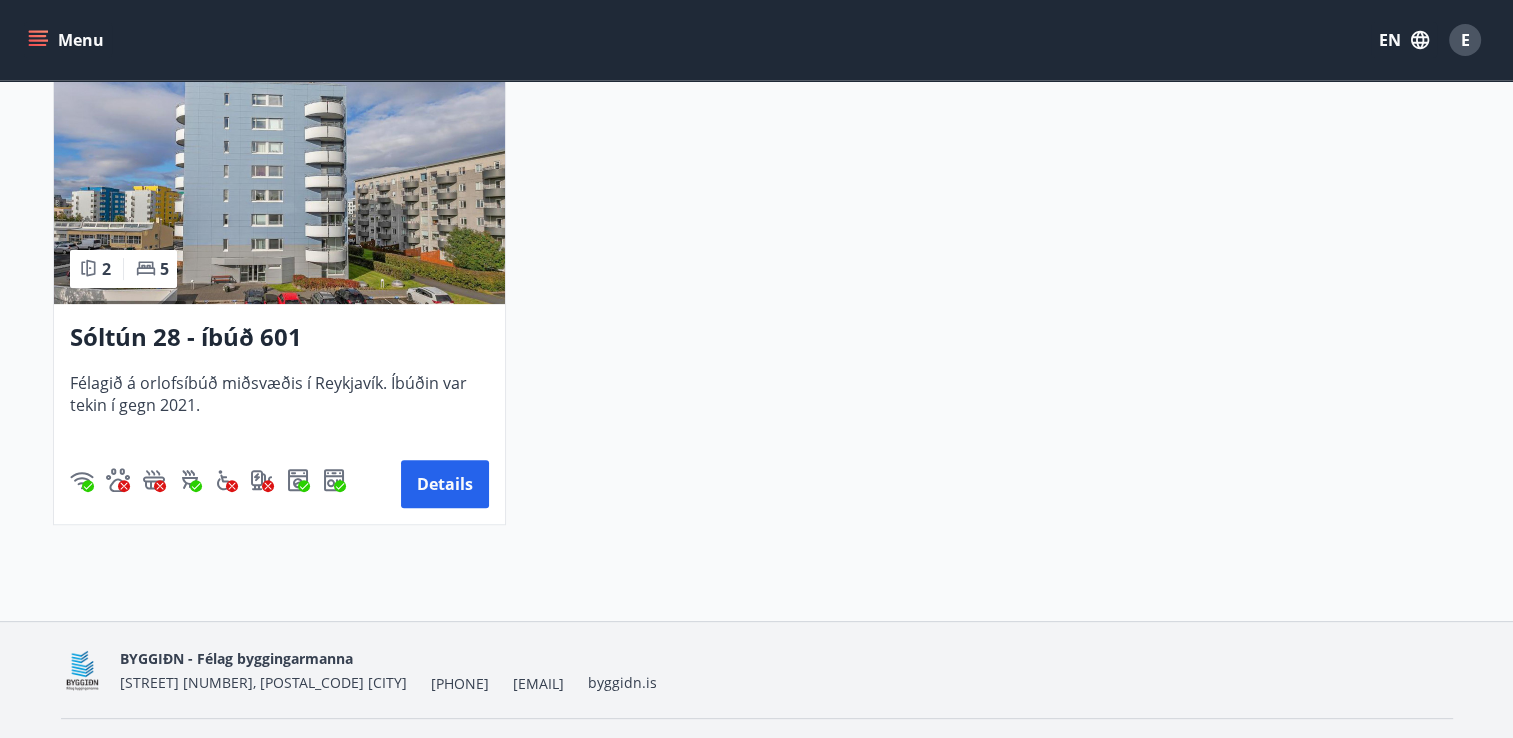 scroll, scrollTop: 549, scrollLeft: 0, axis: vertical 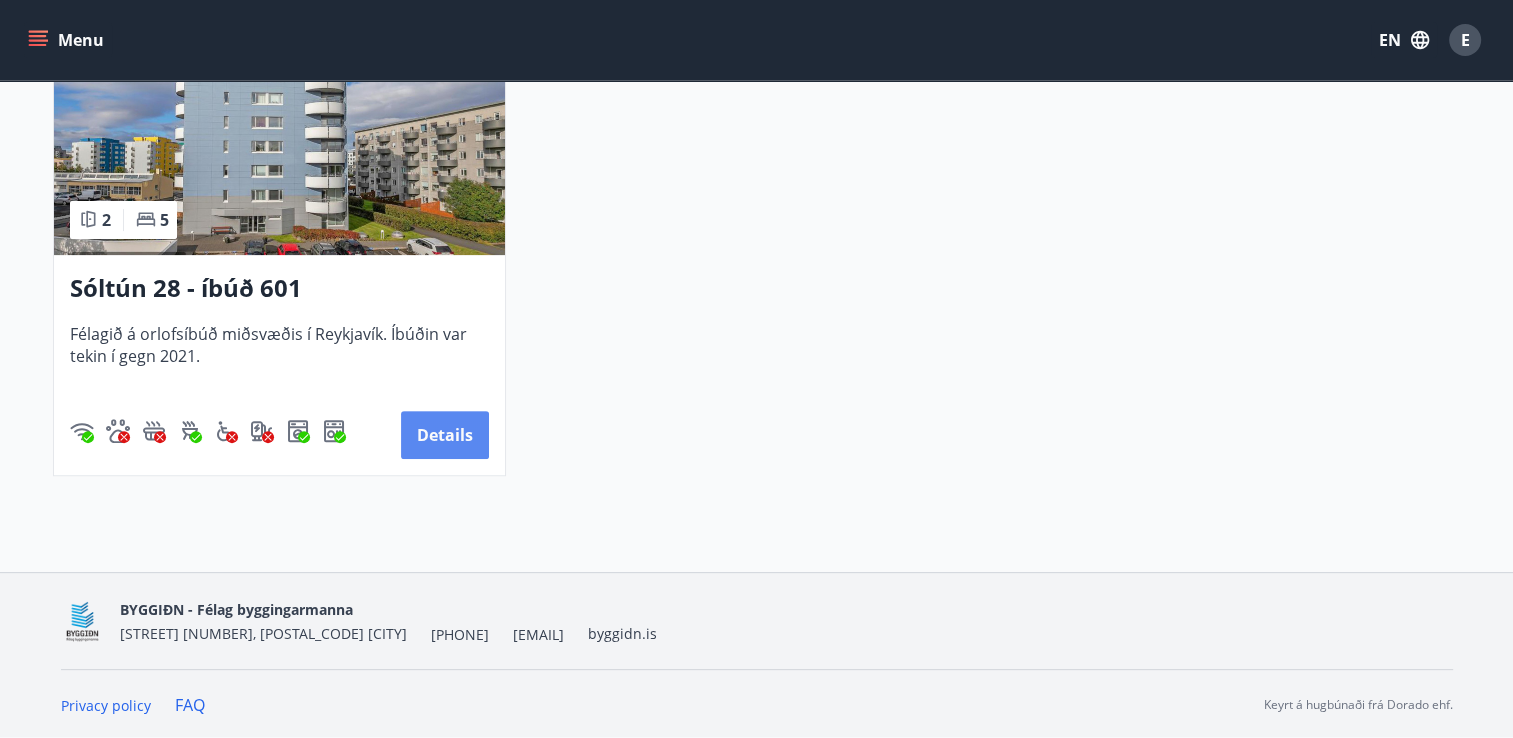 click on "Details" at bounding box center (445, 435) 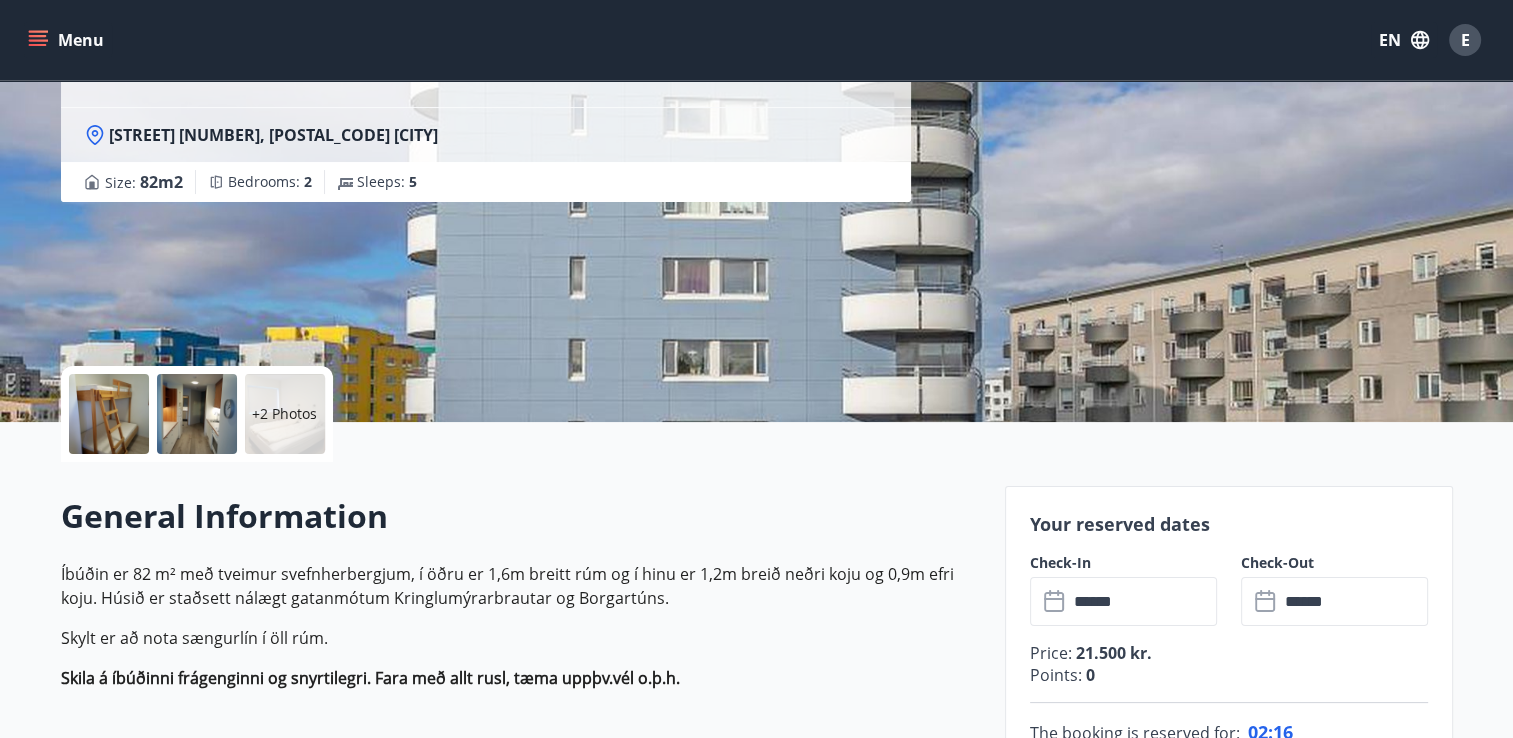 scroll, scrollTop: 500, scrollLeft: 0, axis: vertical 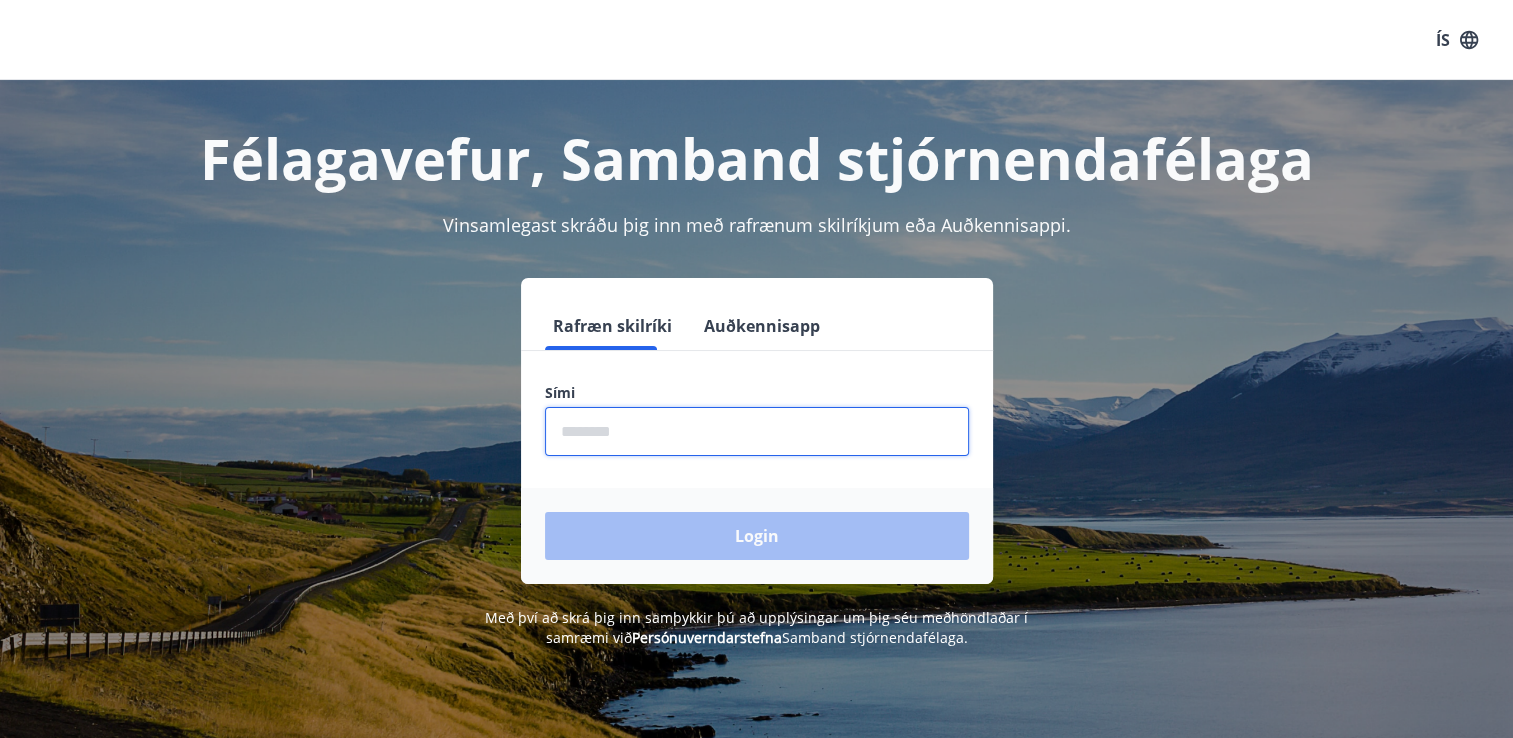 click at bounding box center (757, 431) 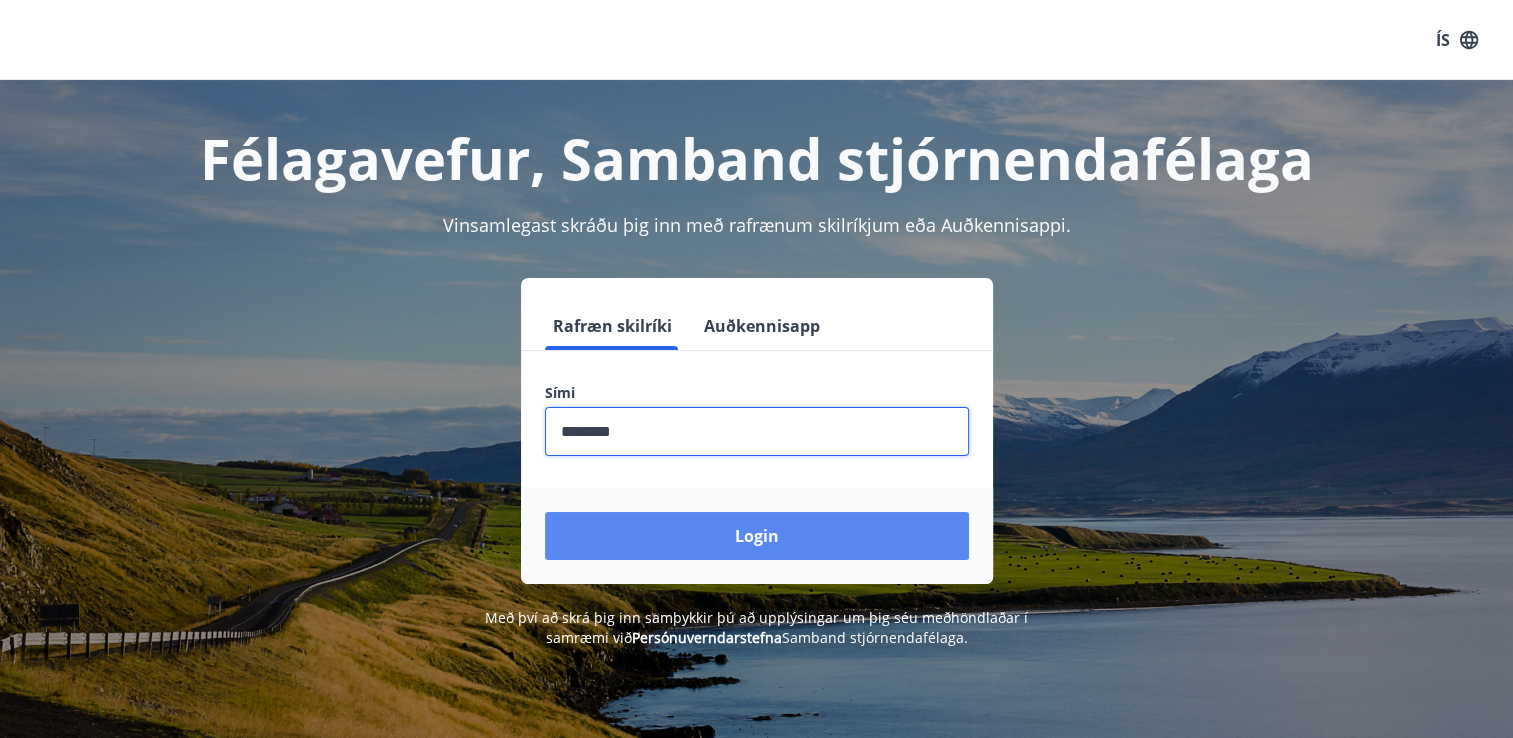 type on "********" 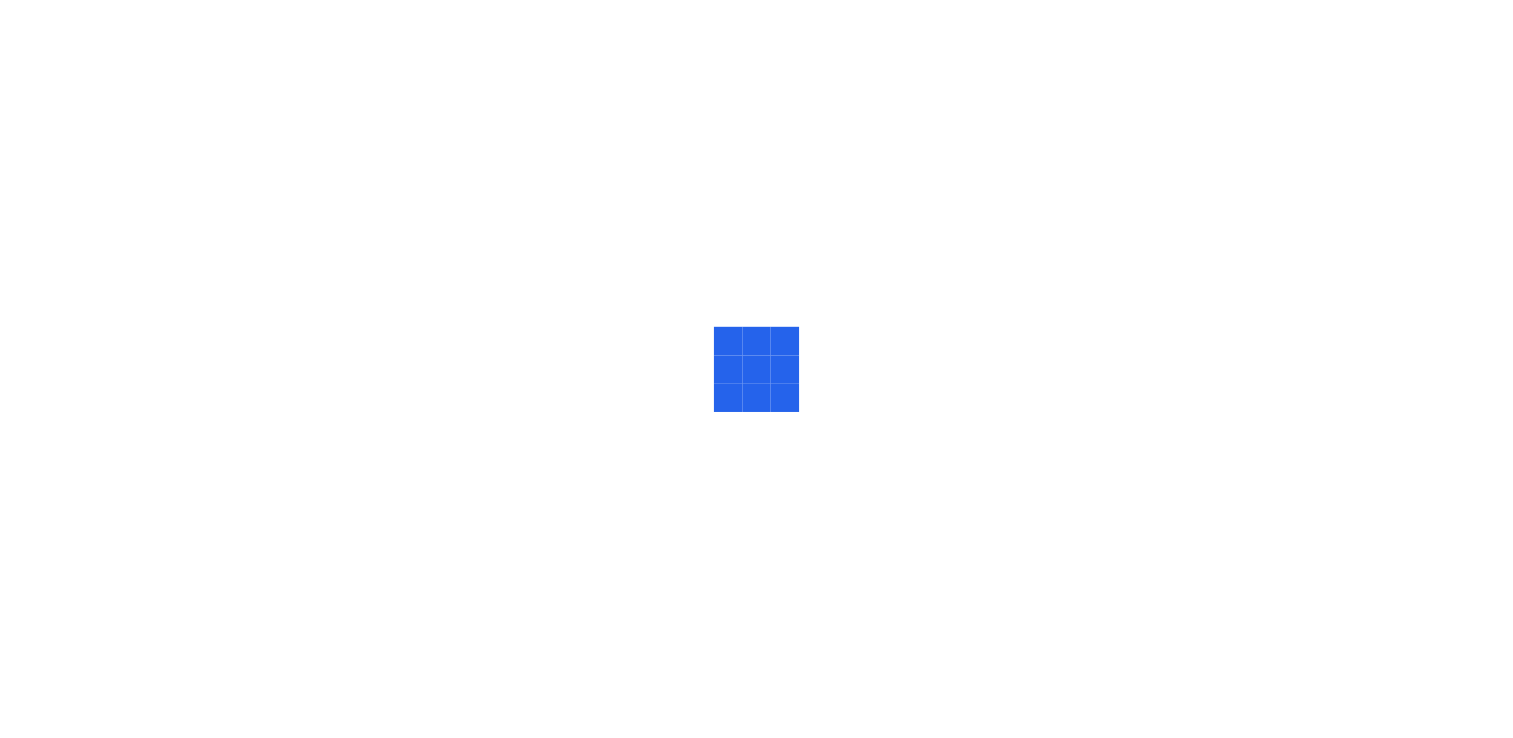 scroll, scrollTop: 0, scrollLeft: 0, axis: both 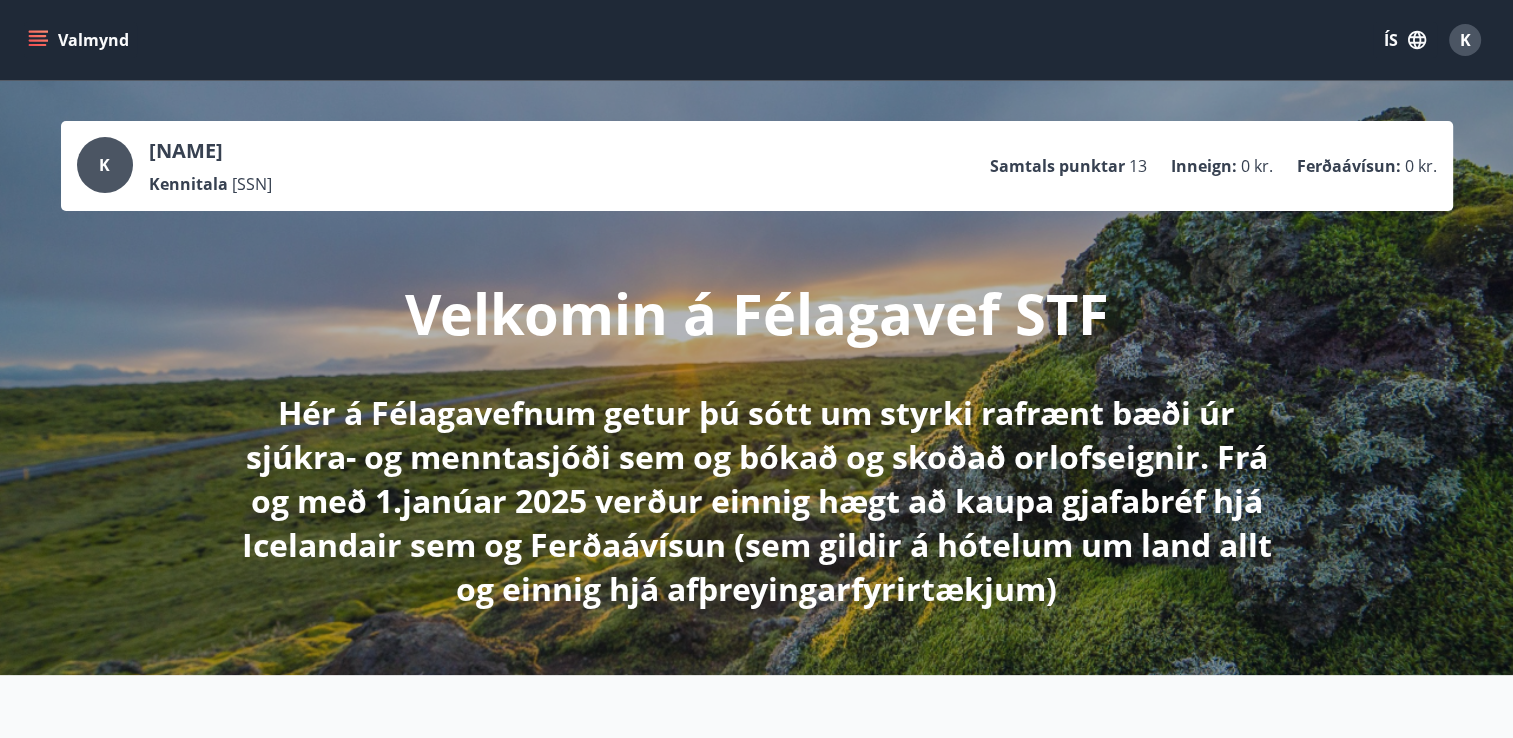 click 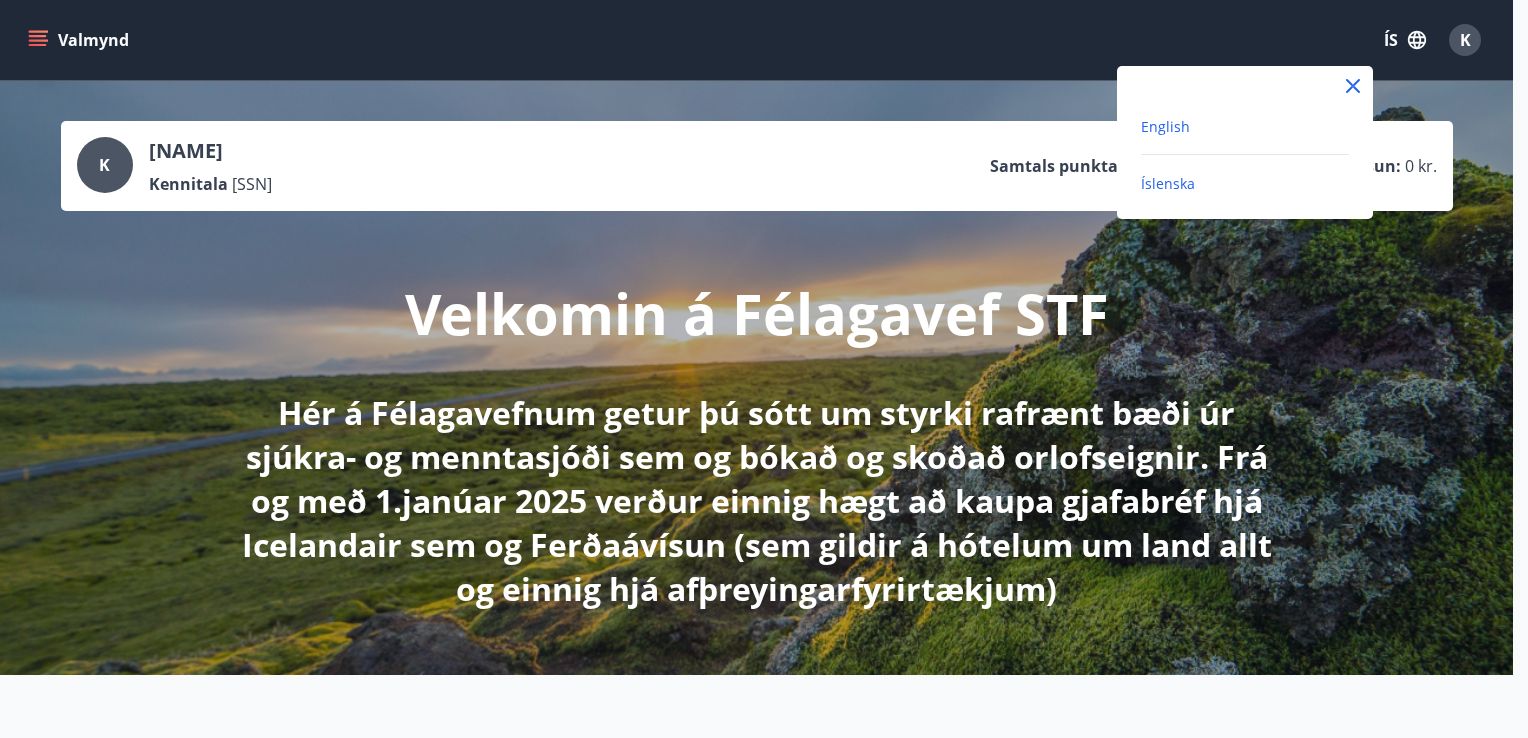 click on "English" at bounding box center (1165, 126) 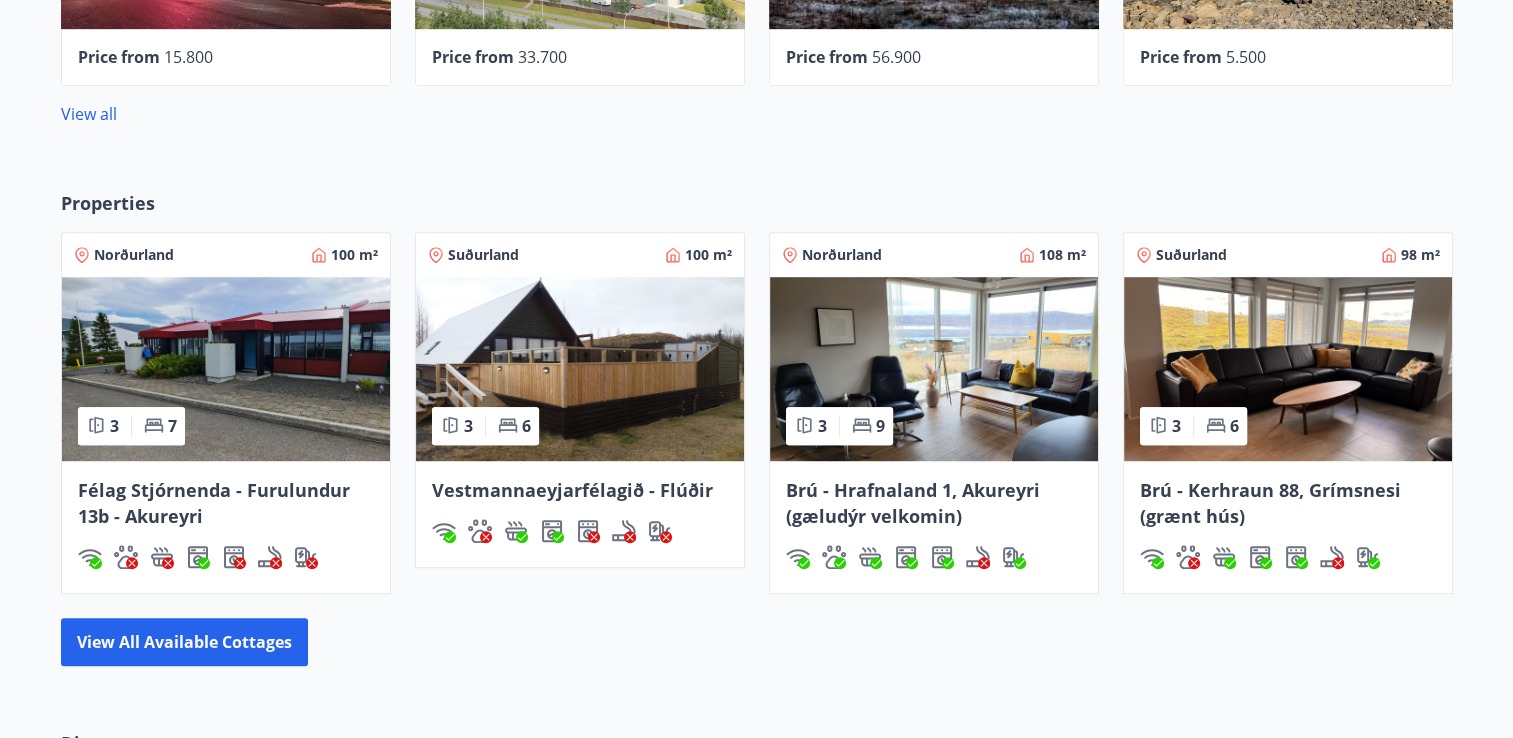 scroll, scrollTop: 1166, scrollLeft: 0, axis: vertical 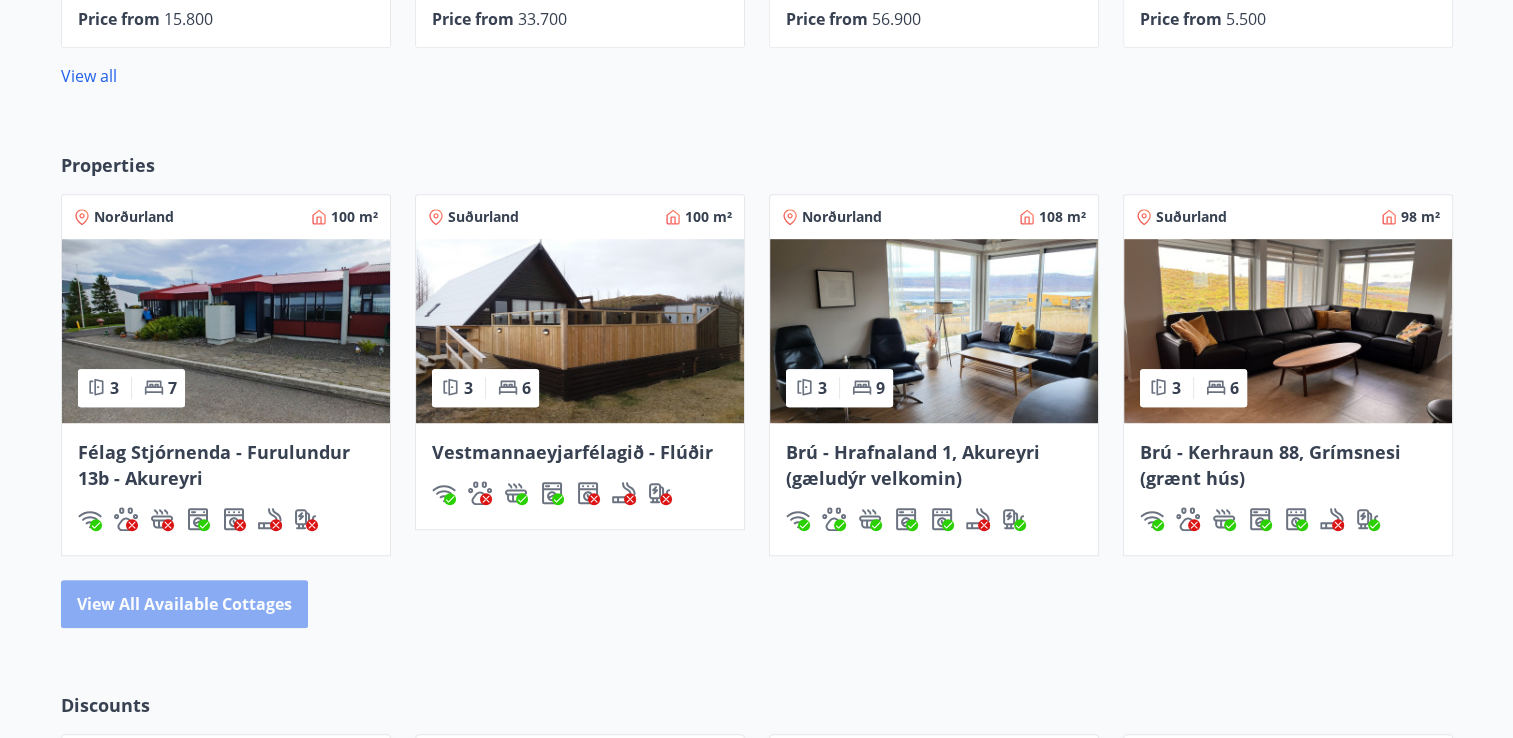 click on "View all available cottages" at bounding box center (184, 604) 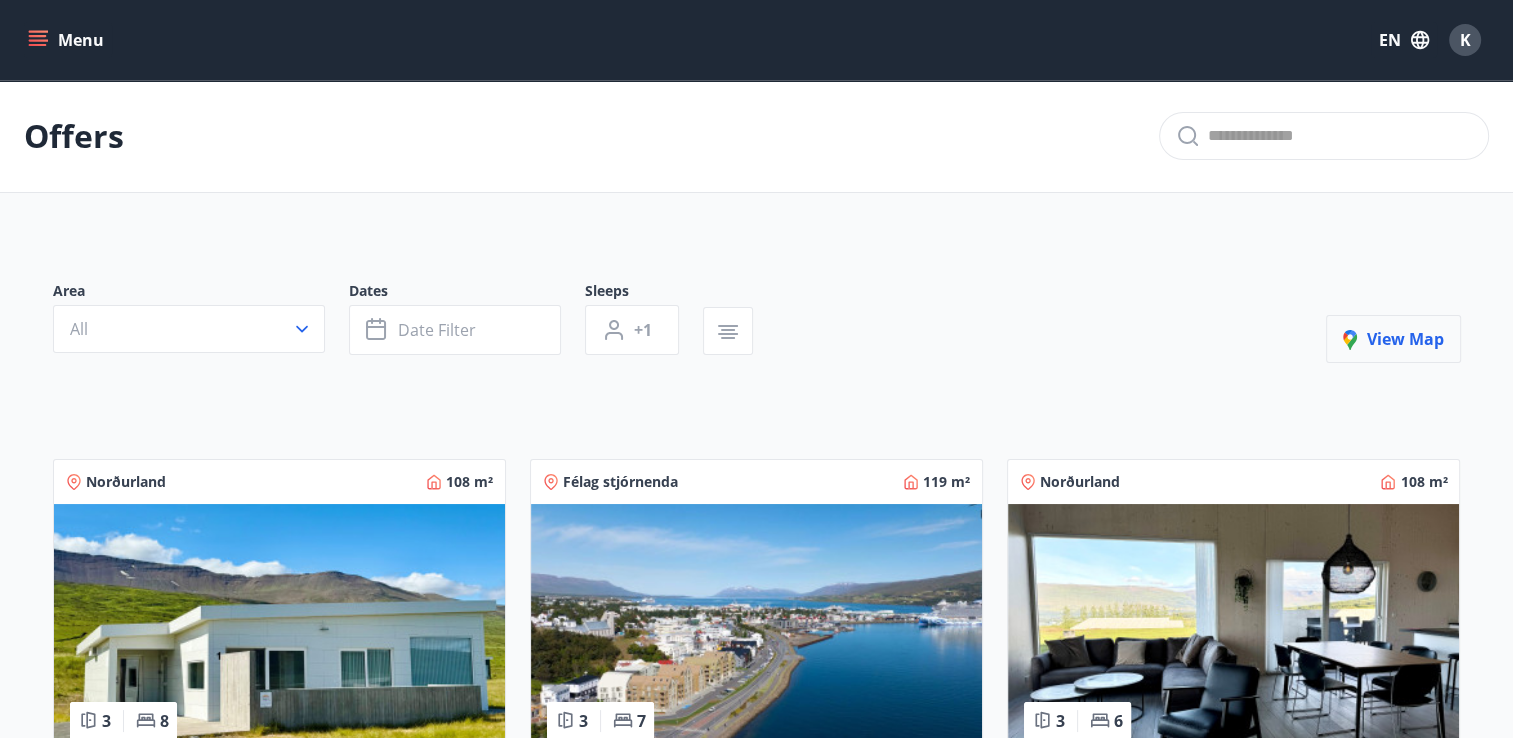 click on "View map" at bounding box center [1393, 339] 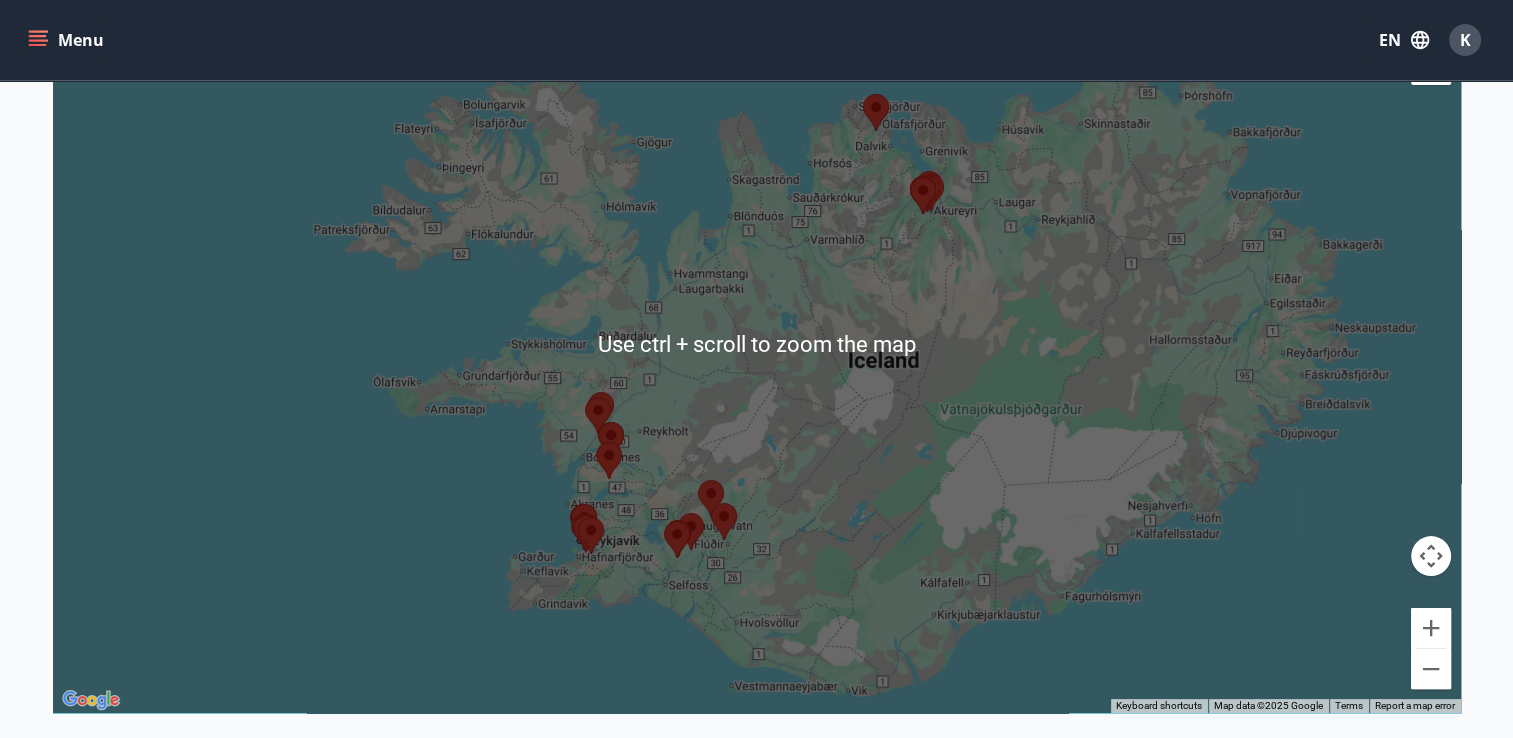 scroll, scrollTop: 333, scrollLeft: 0, axis: vertical 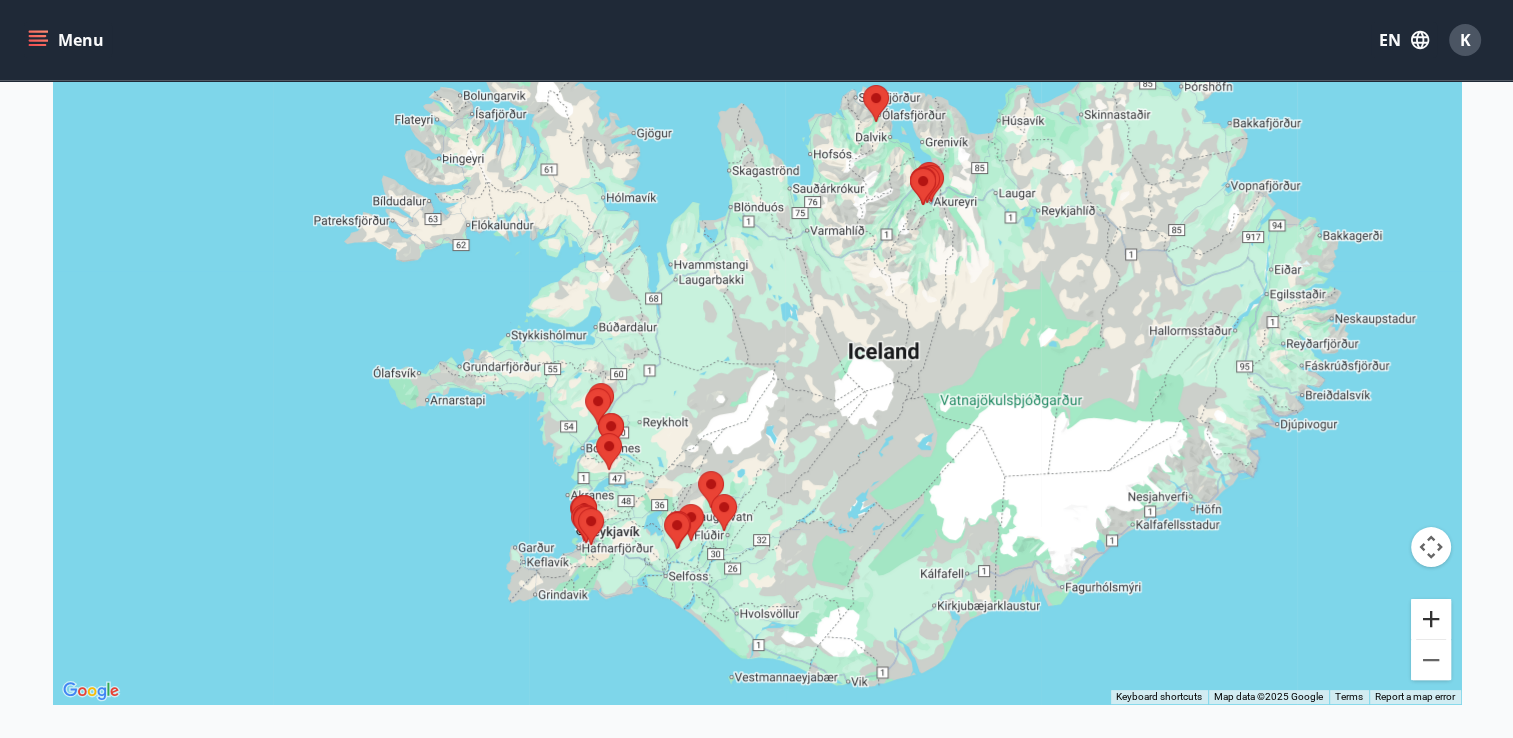 click at bounding box center (1431, 619) 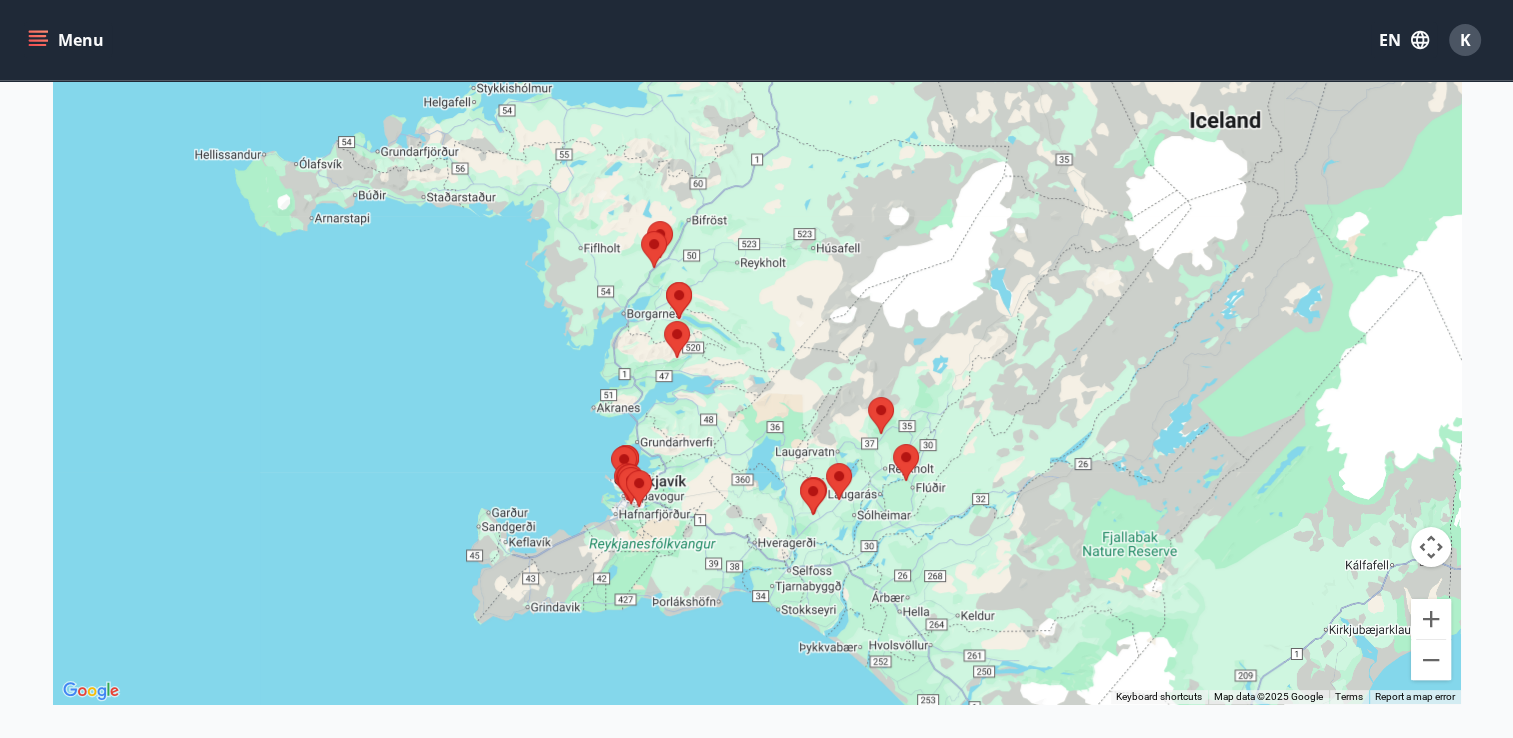 drag, startPoint x: 880, startPoint y: 542, endPoint x: 1080, endPoint y: 297, distance: 316.2673 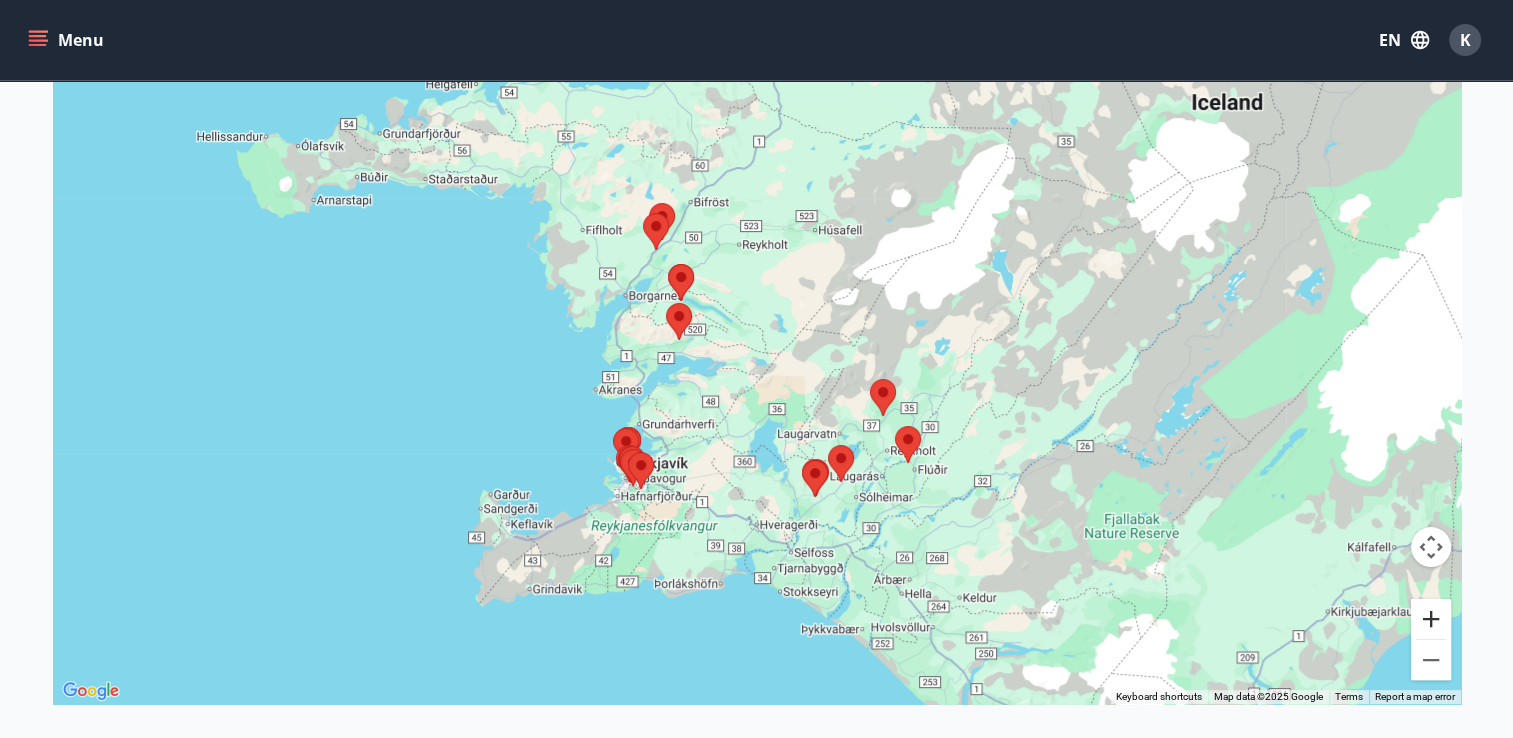 click at bounding box center [1431, 619] 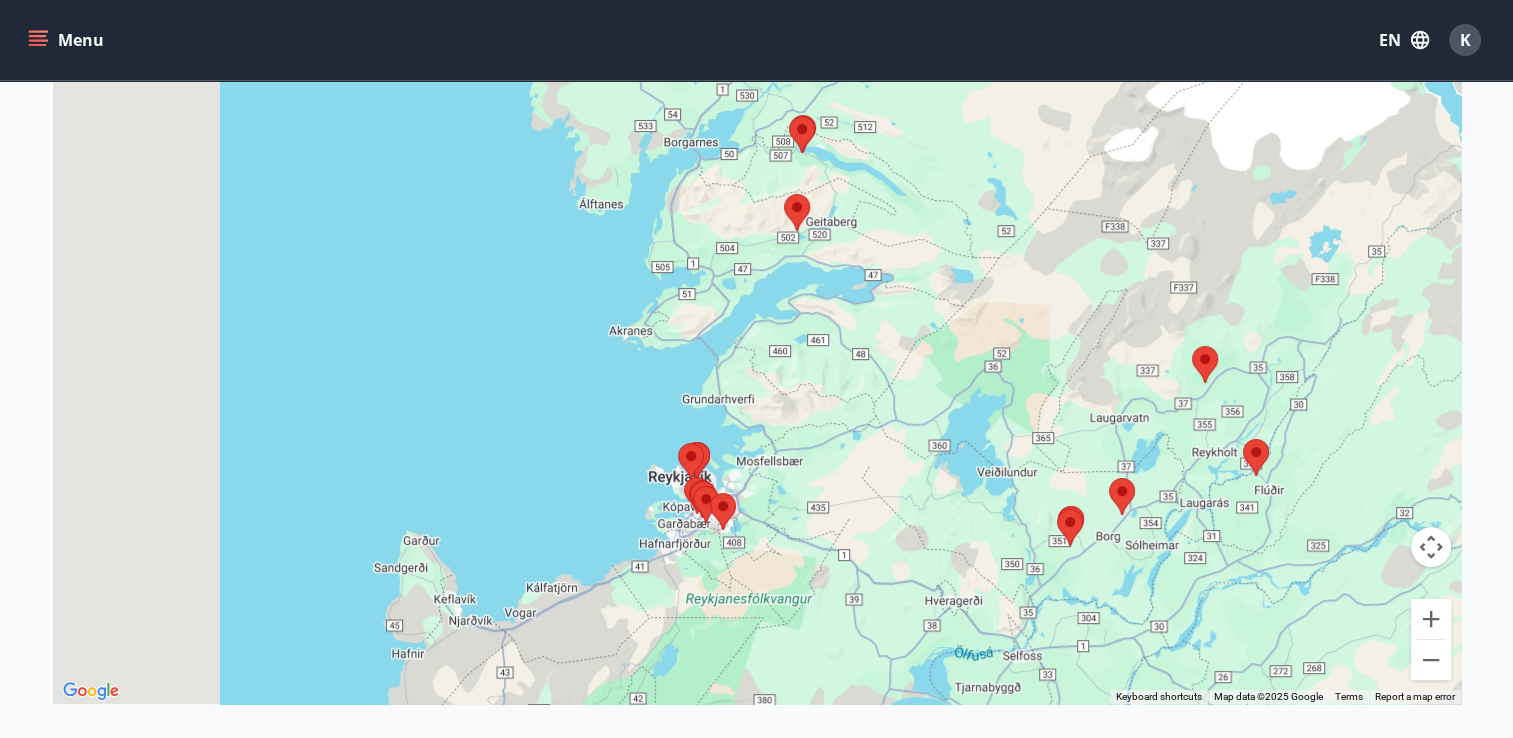 drag, startPoint x: 1081, startPoint y: 442, endPoint x: 1204, endPoint y: 330, distance: 166.35204 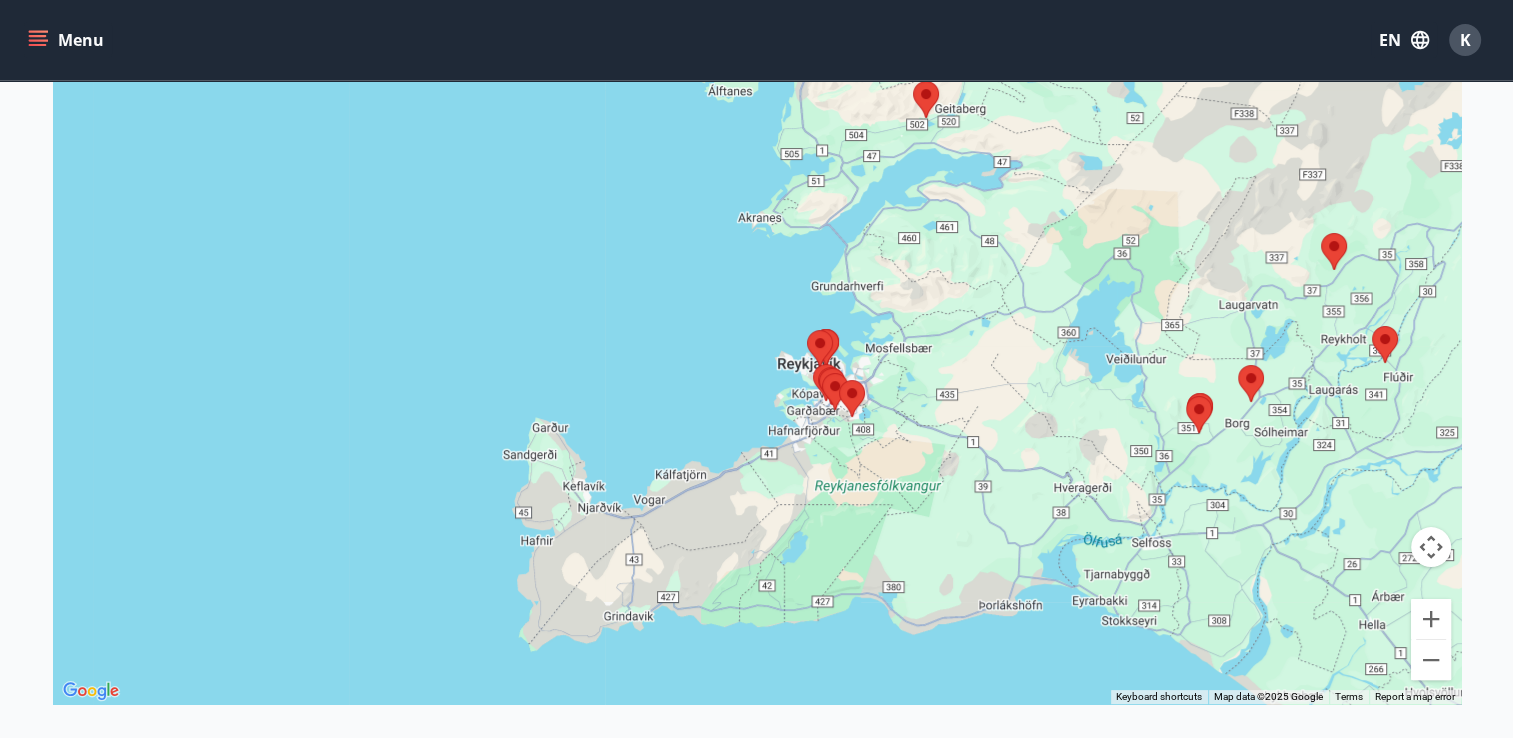 click at bounding box center (852, 398) 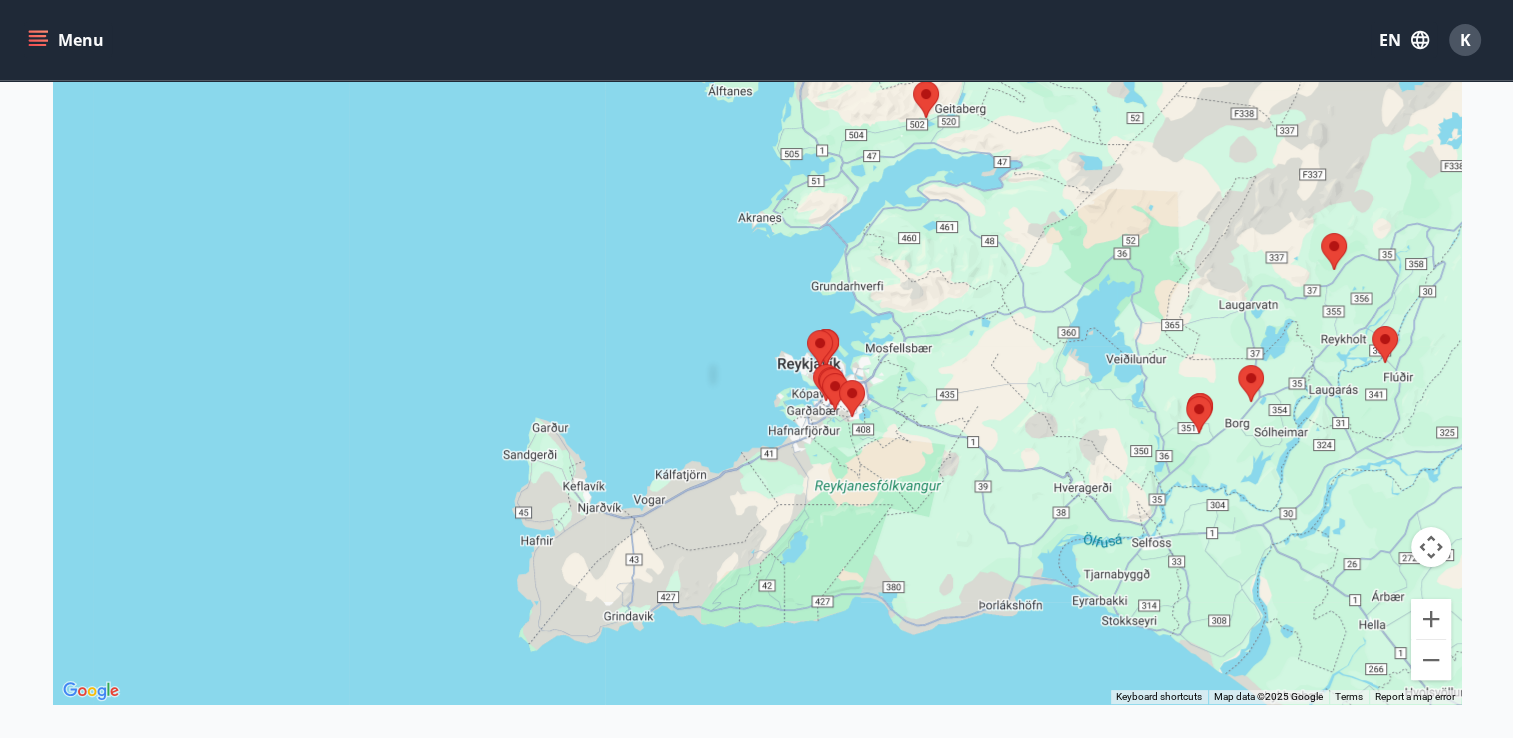 click at bounding box center [852, 398] 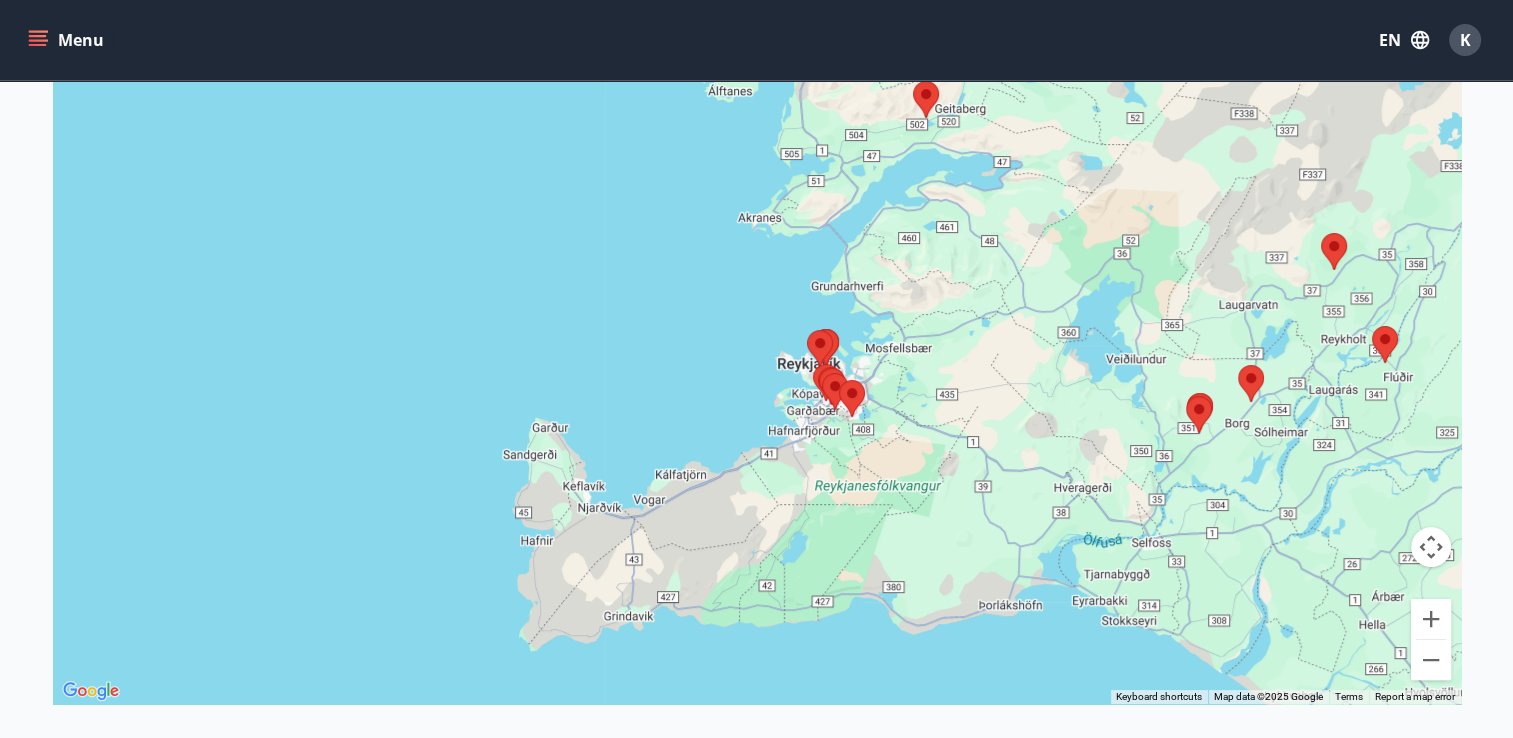 click at bounding box center (852, 398) 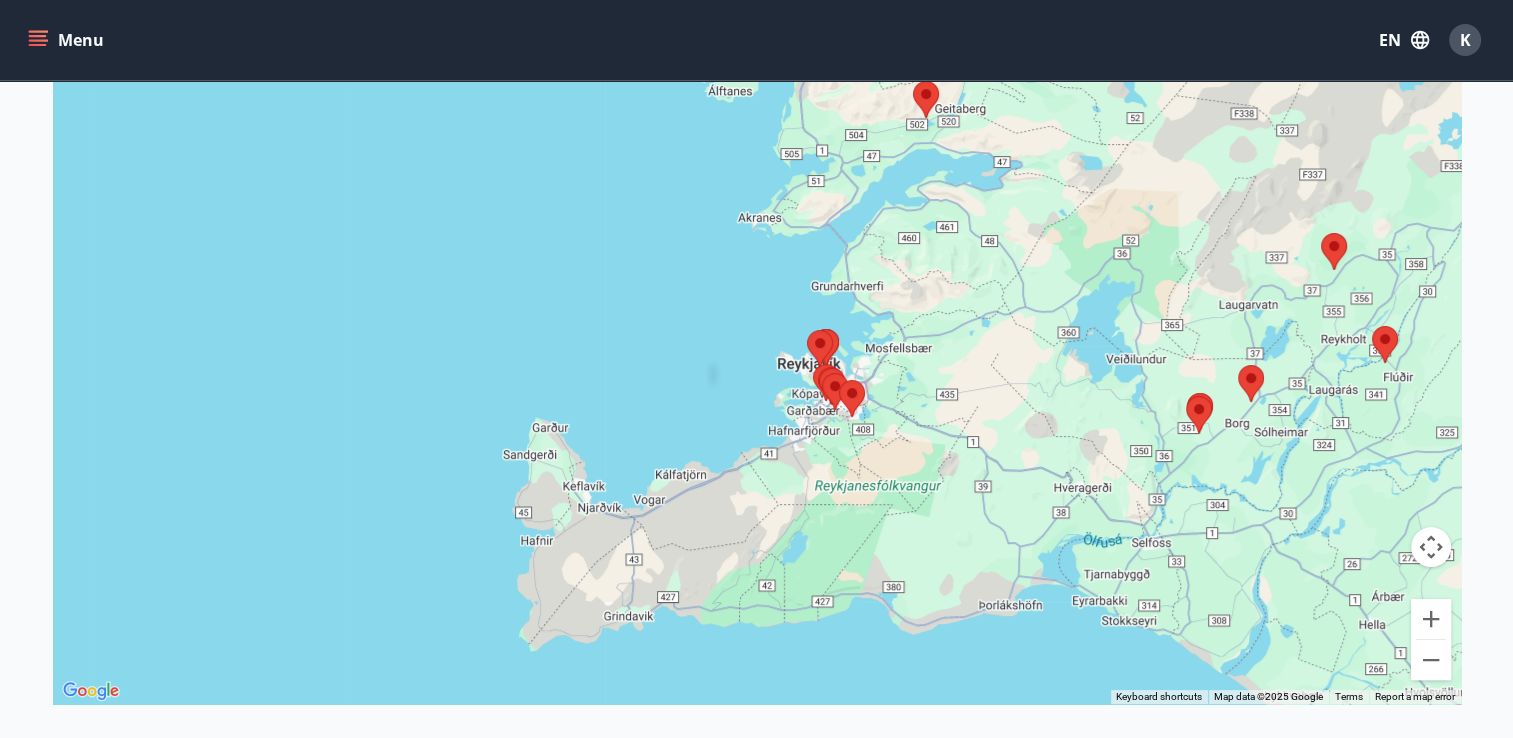 click at bounding box center [852, 398] 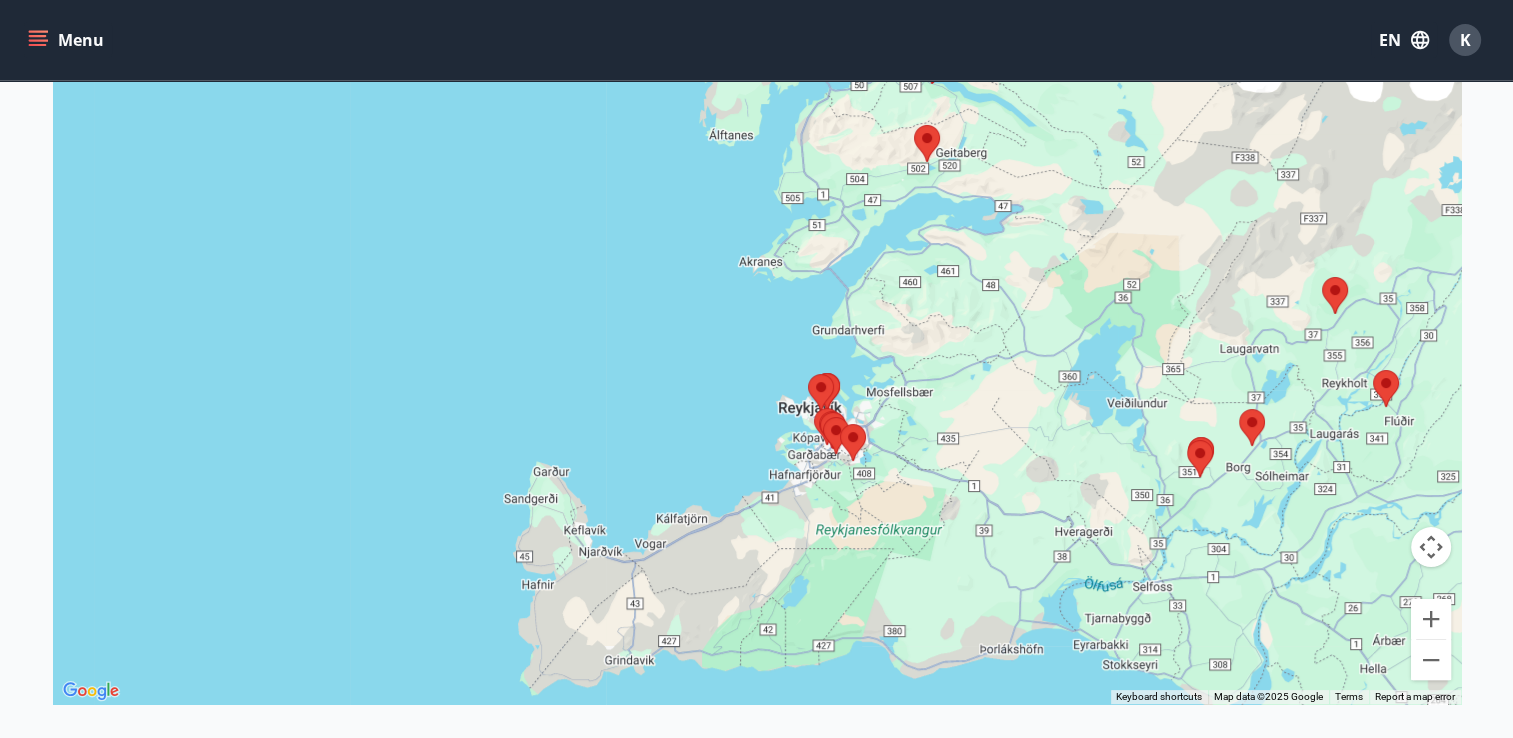 drag, startPoint x: 933, startPoint y: 398, endPoint x: 932, endPoint y: 432, distance: 34.0147 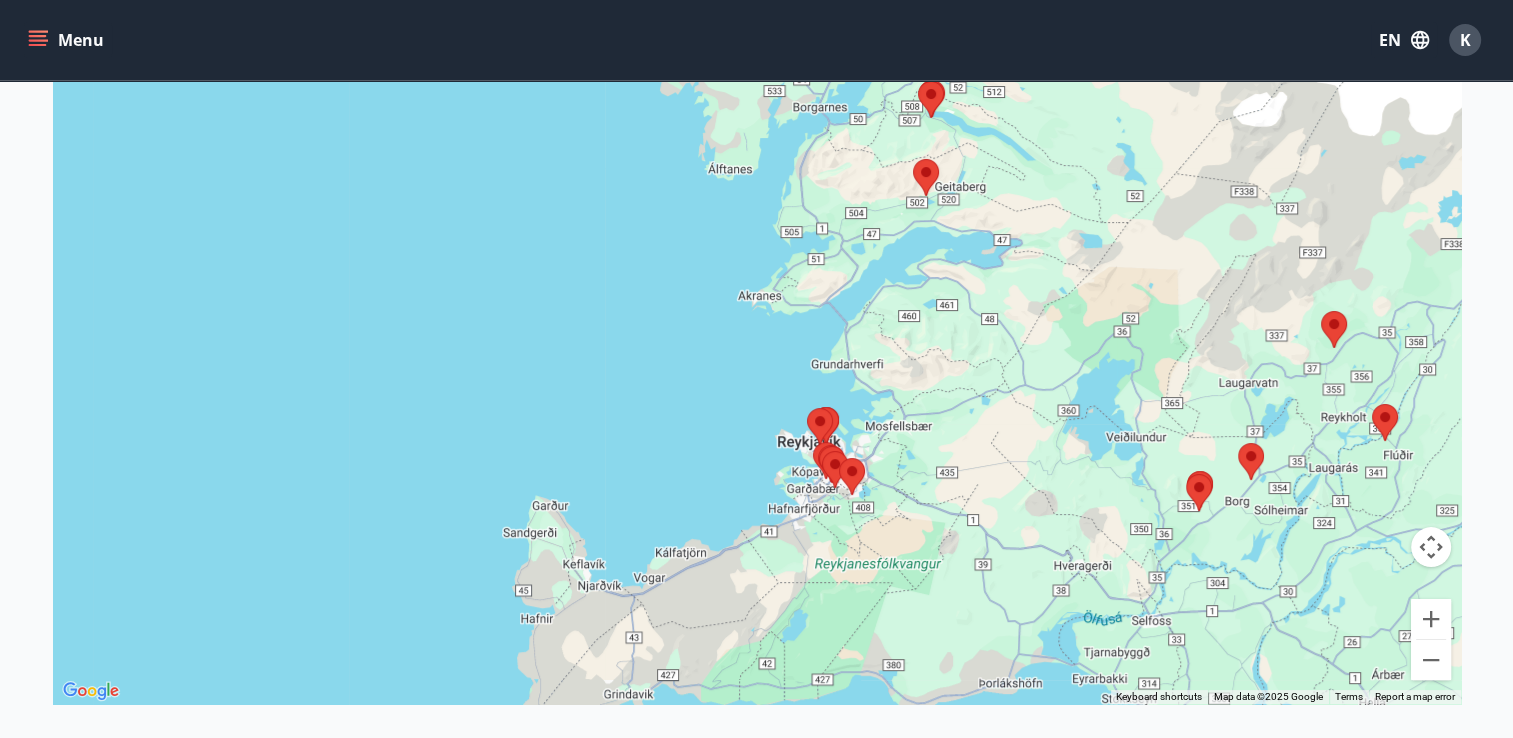 click at bounding box center (852, 476) 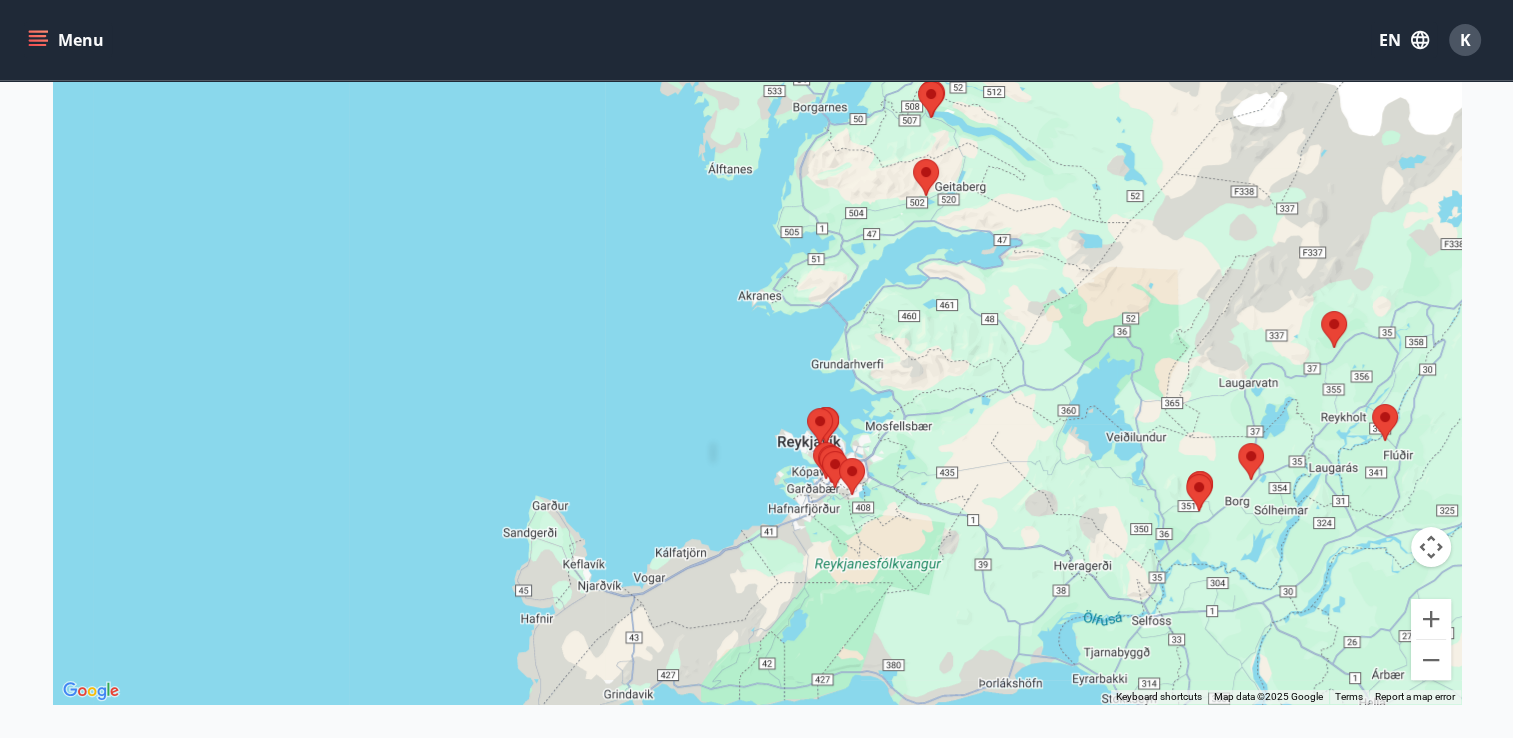 click at bounding box center (852, 476) 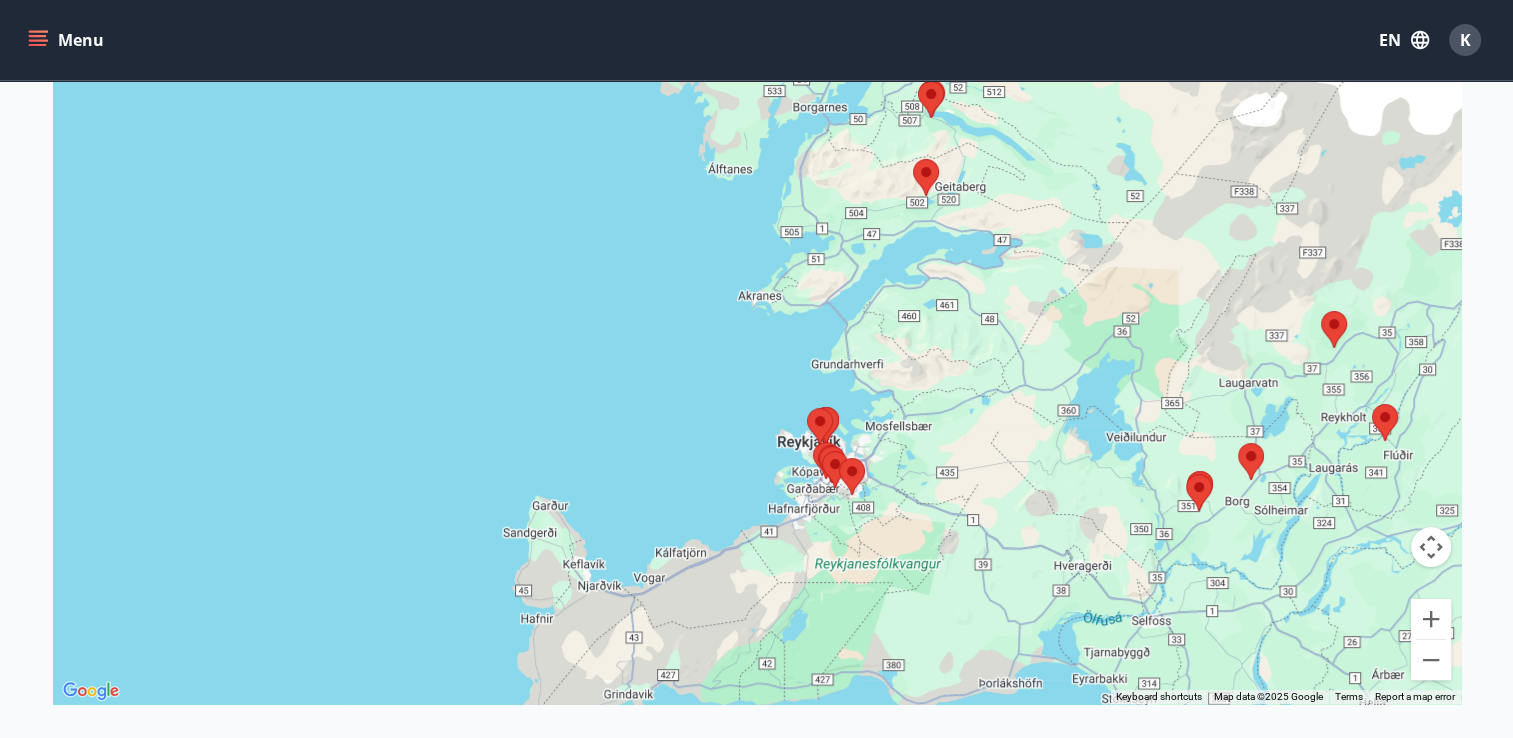 click at bounding box center [852, 476] 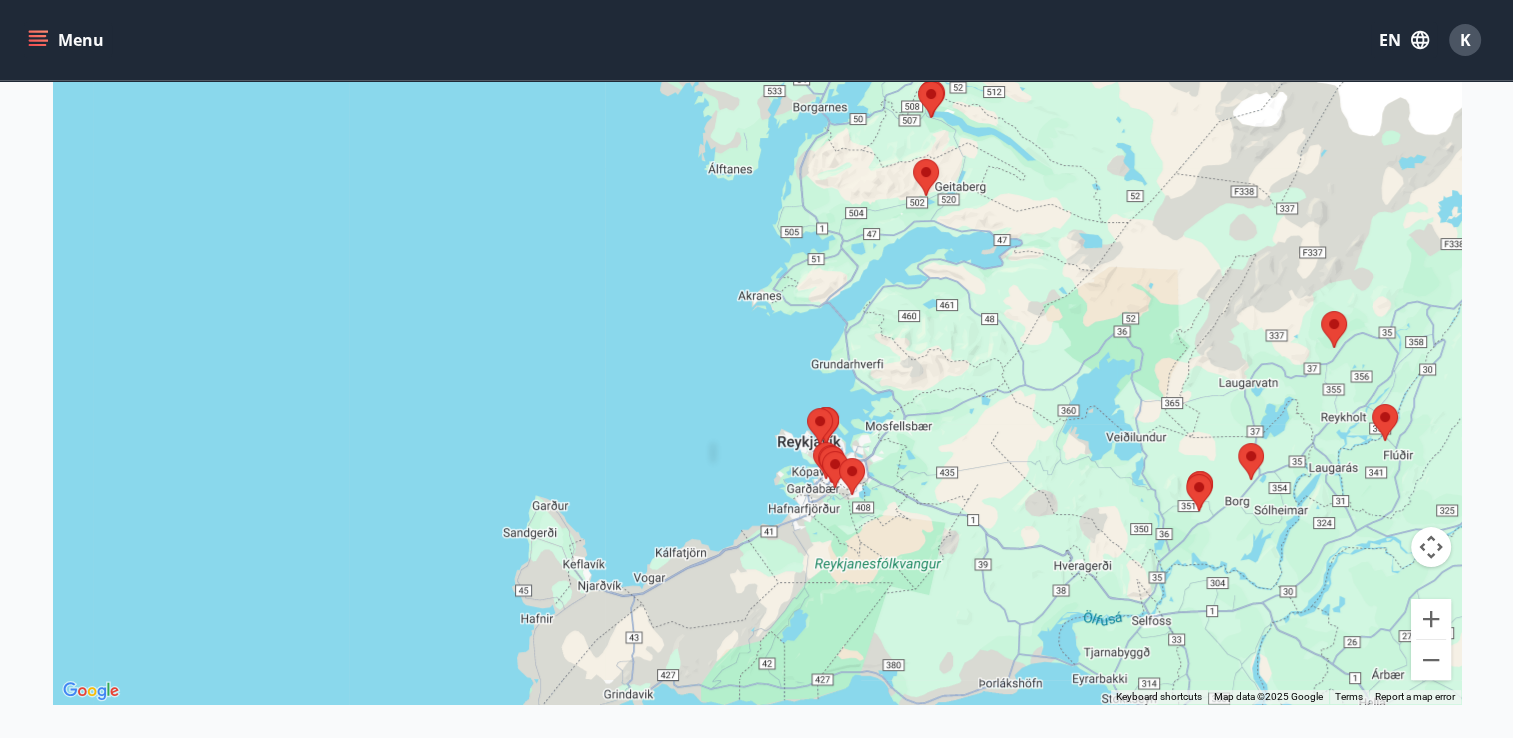click at bounding box center (852, 476) 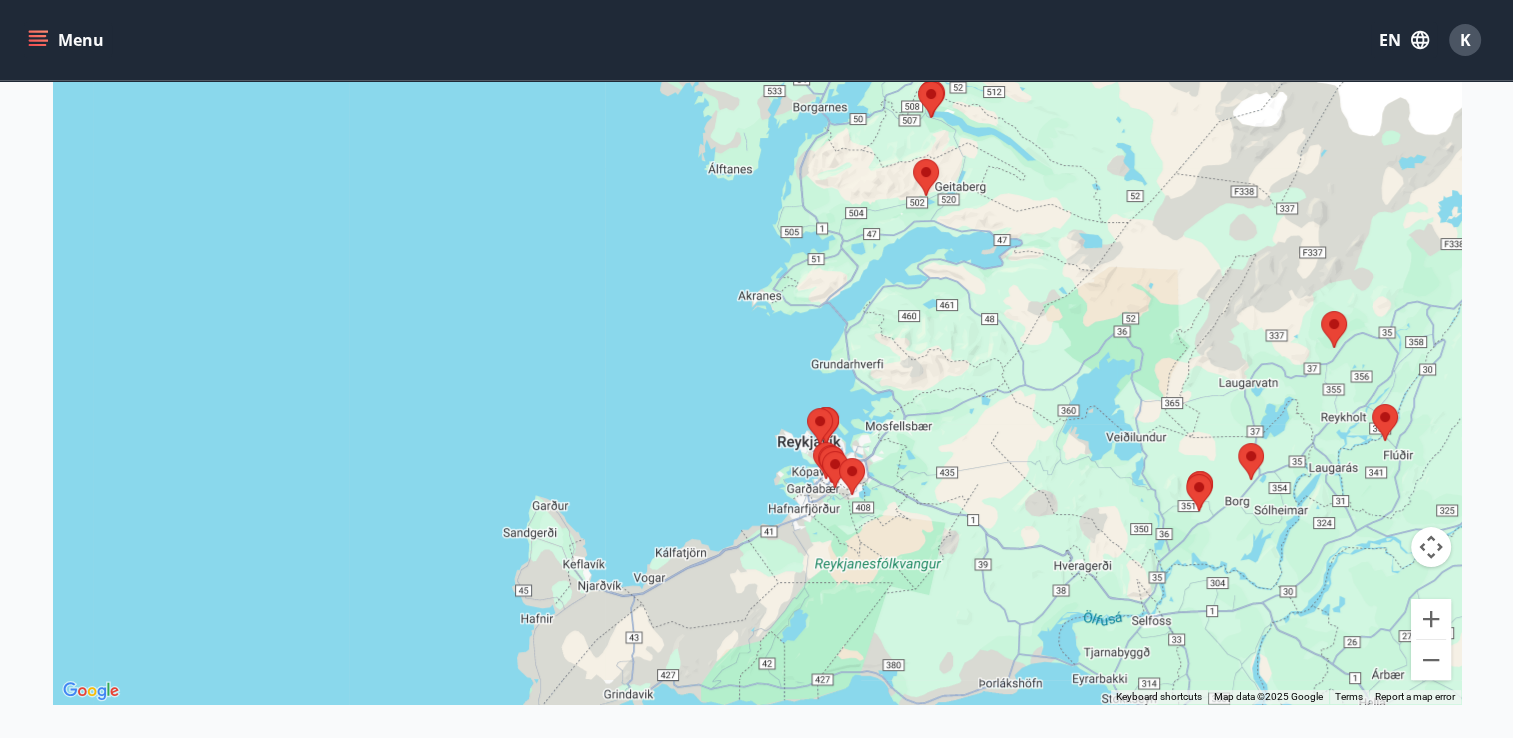 click at bounding box center (852, 476) 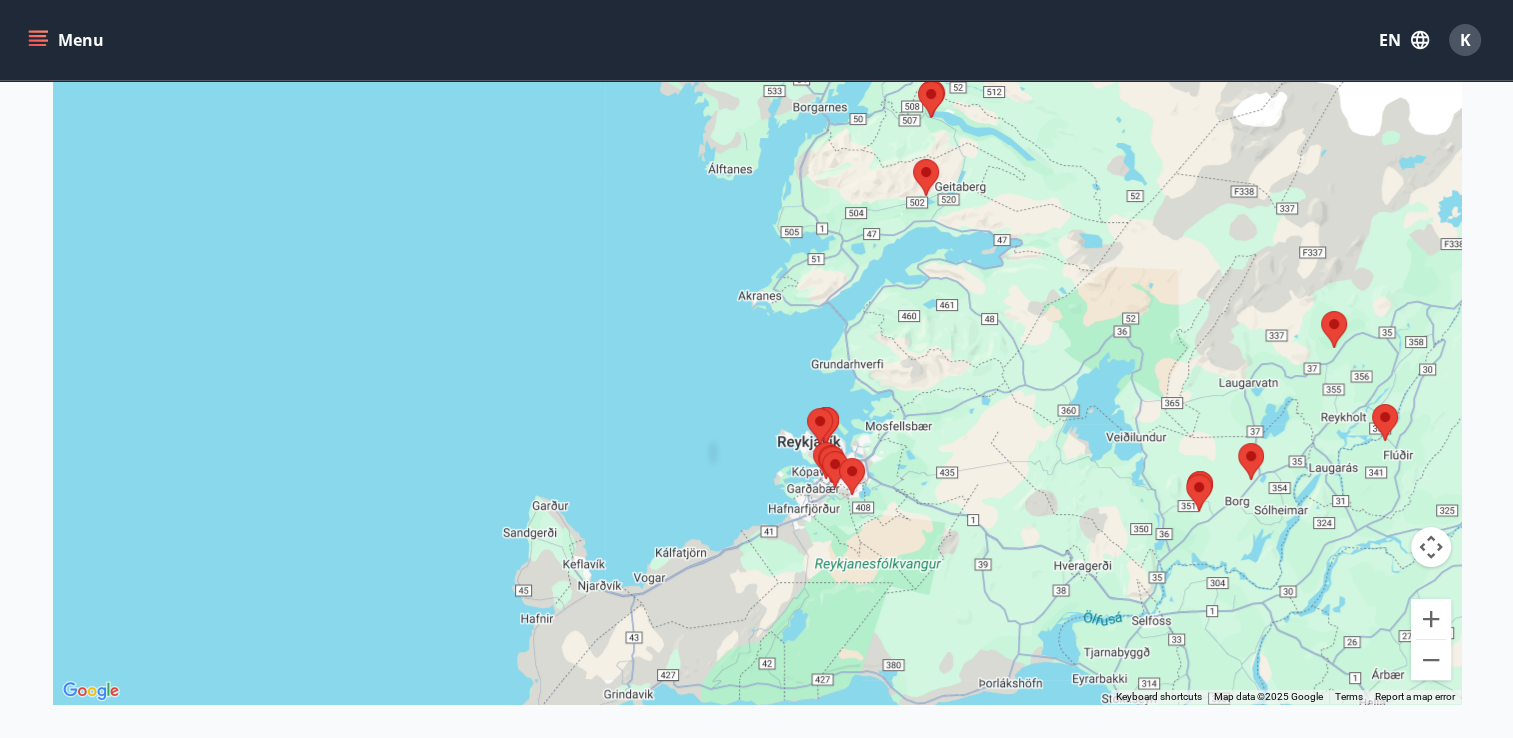 click at bounding box center [852, 476] 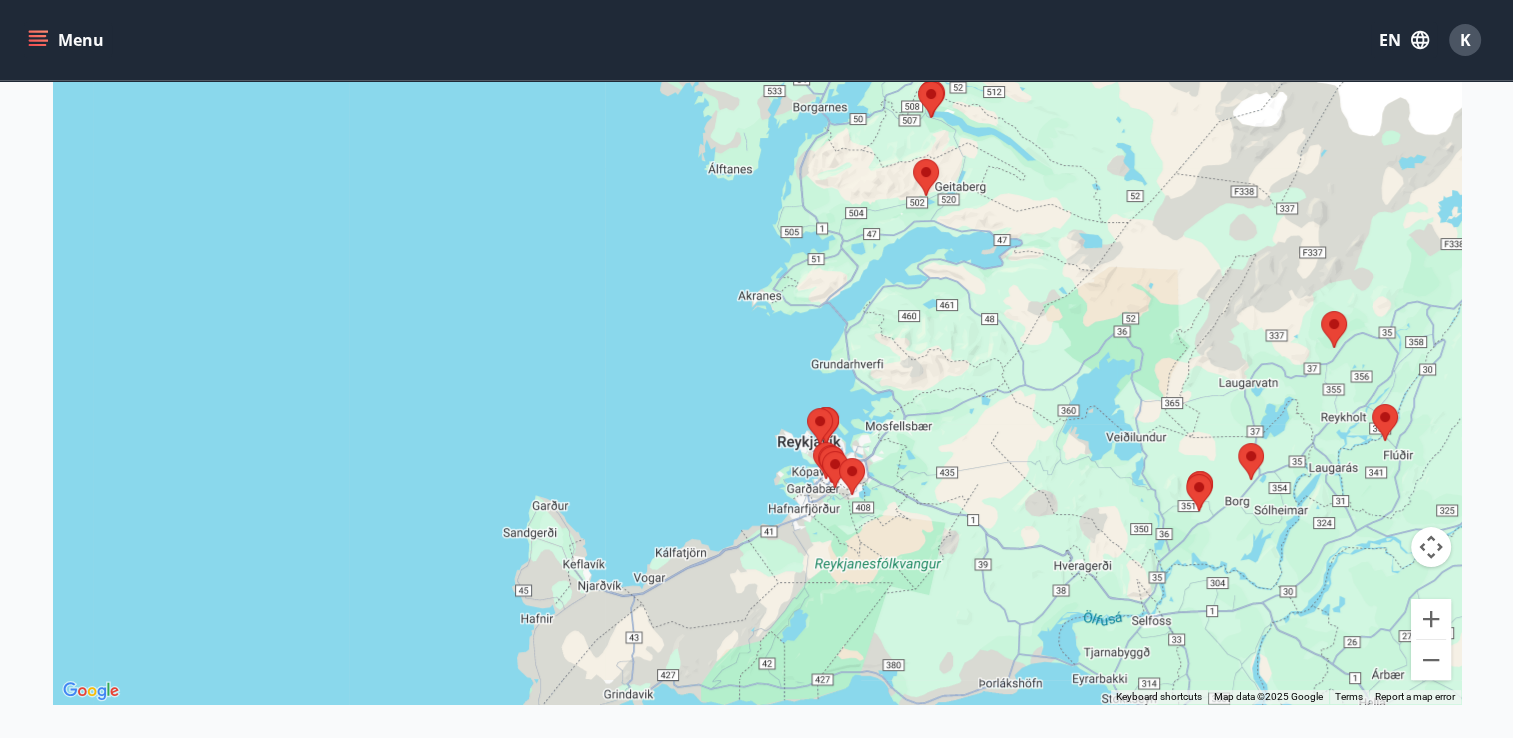 click at bounding box center (852, 476) 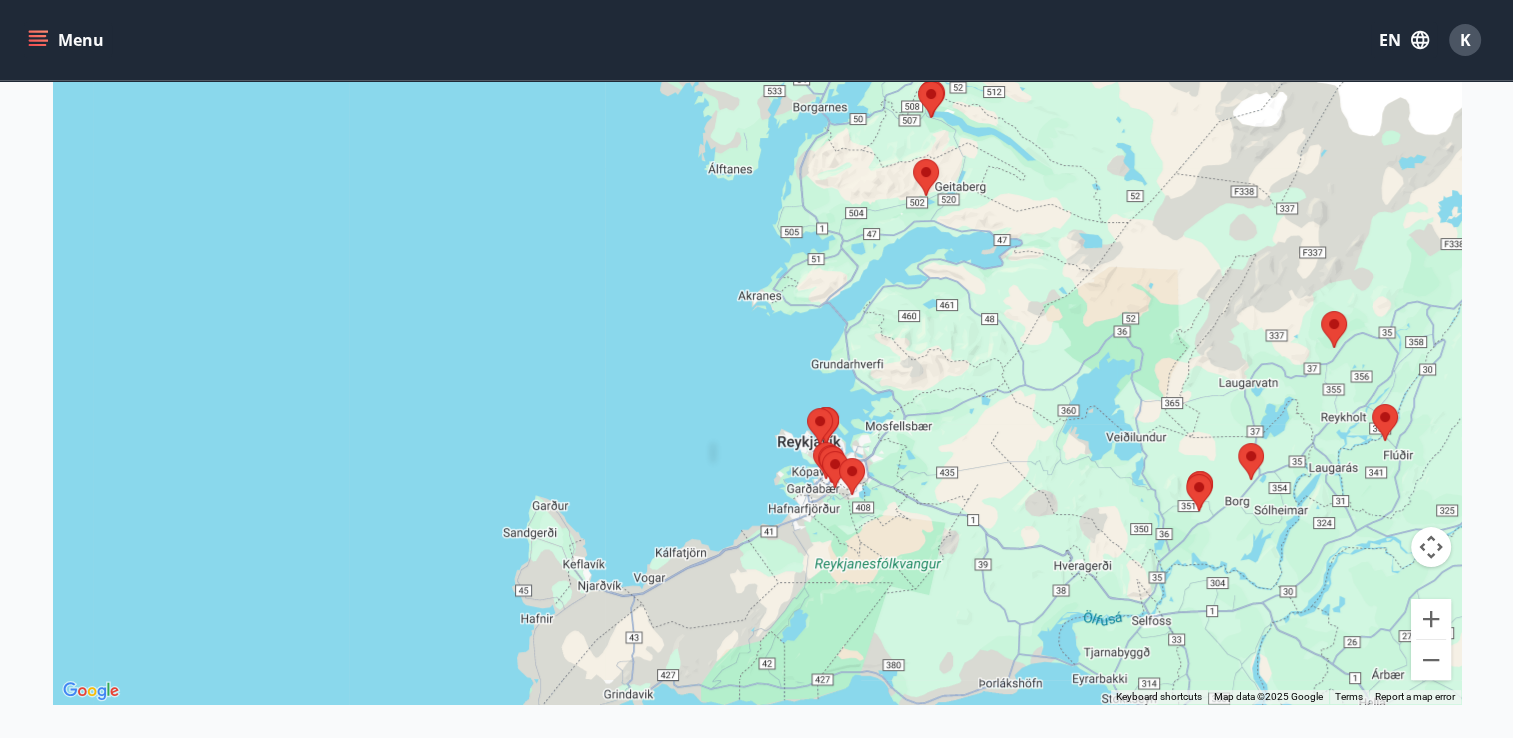 click at bounding box center (852, 476) 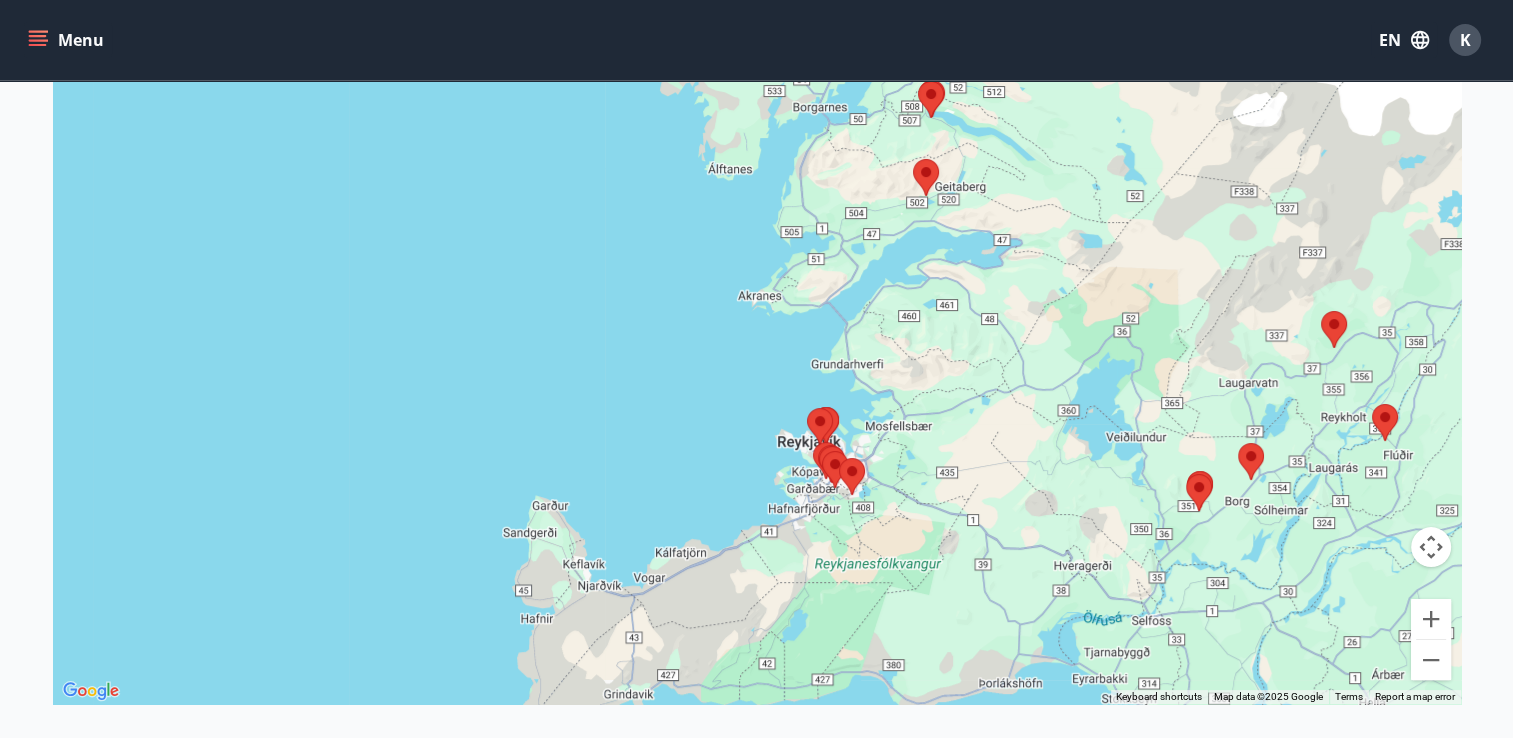 click at bounding box center (852, 476) 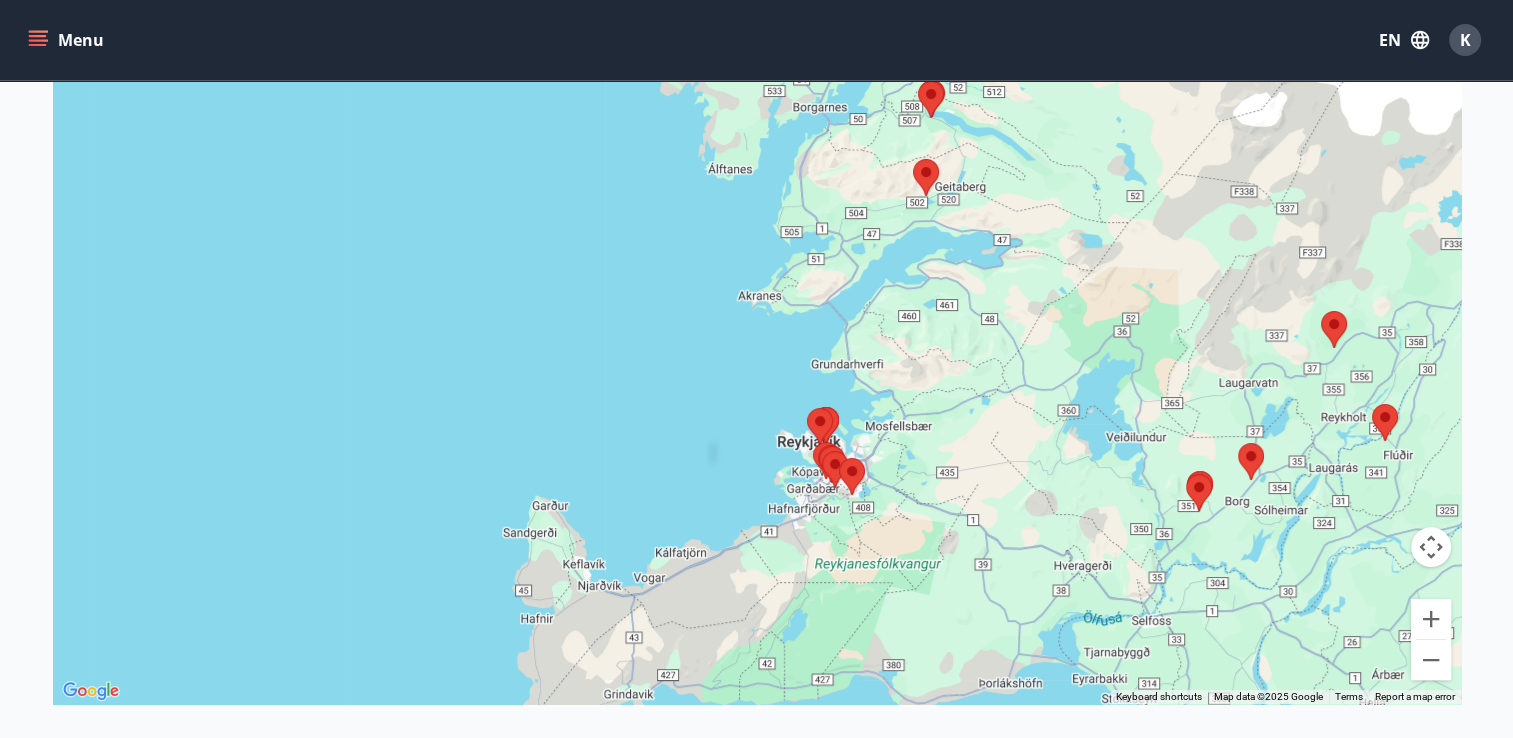 click at bounding box center [852, 476] 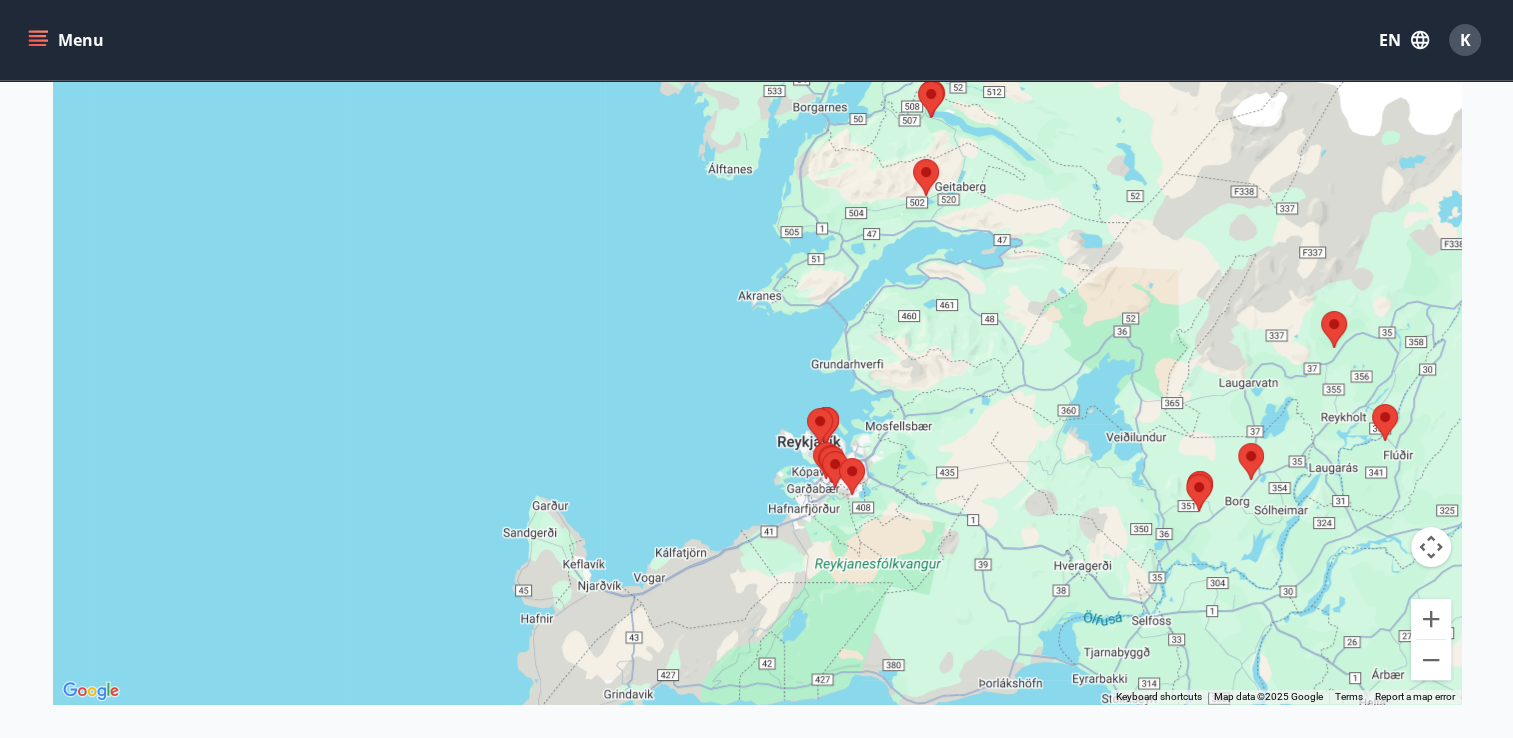 click at bounding box center (852, 476) 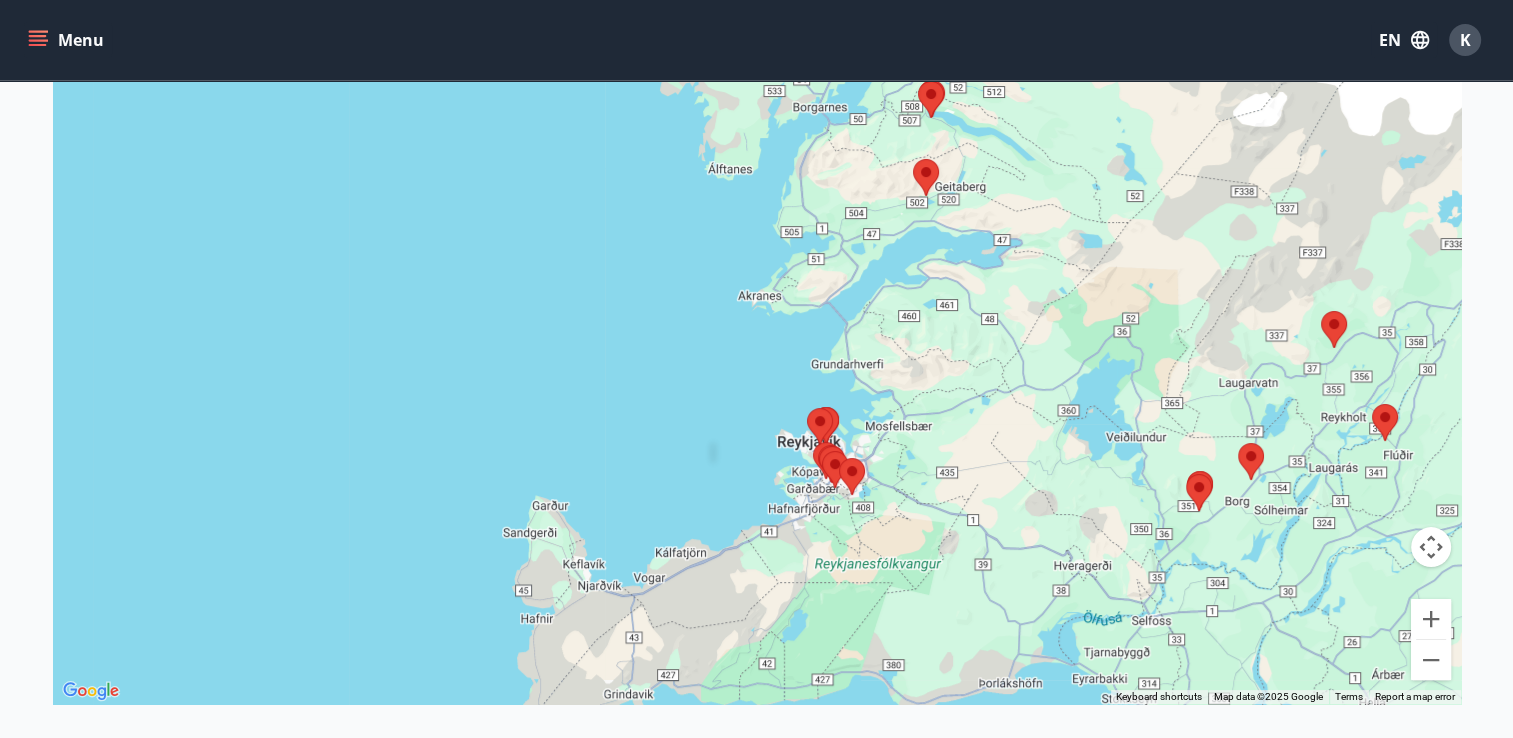 click at bounding box center (852, 476) 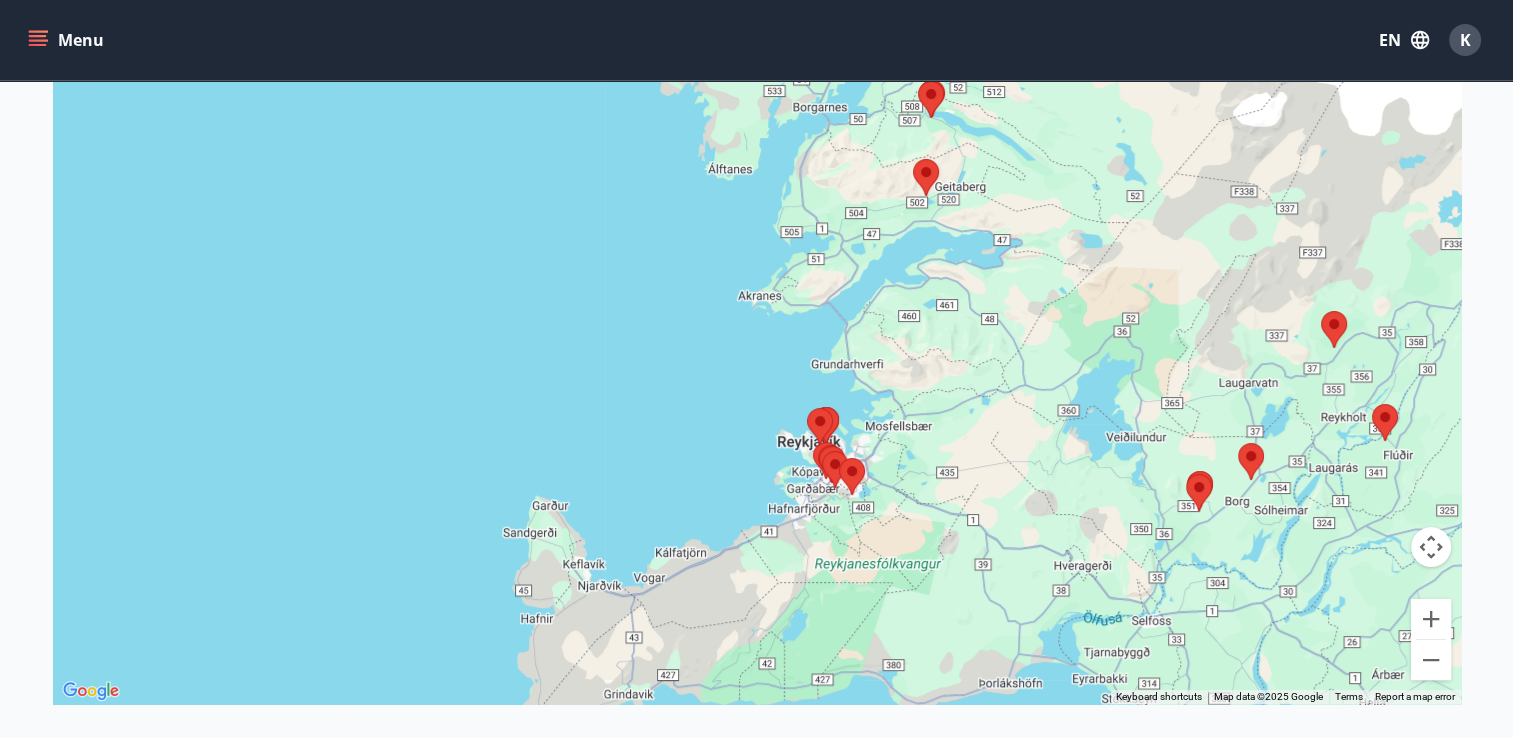click at bounding box center [852, 476] 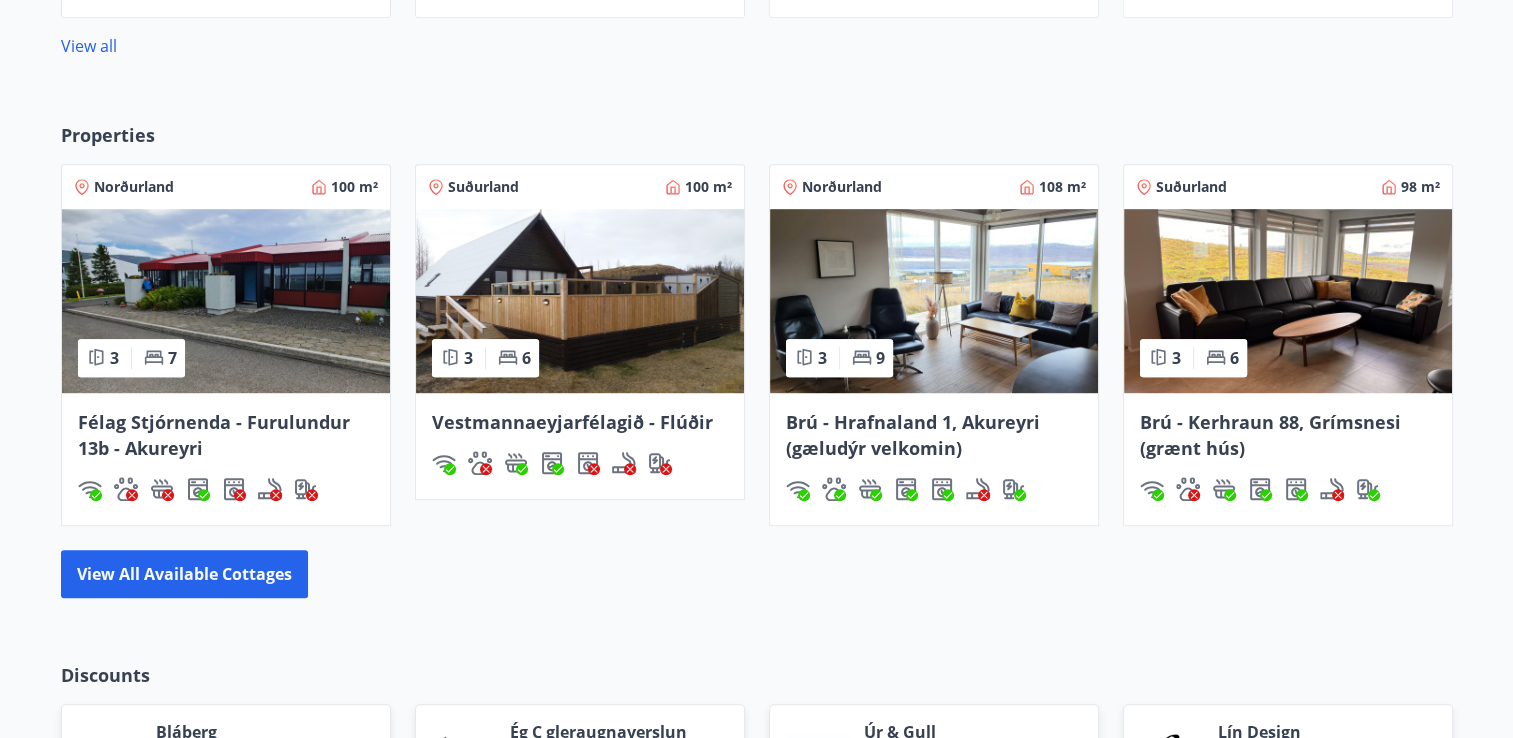 scroll, scrollTop: 1164, scrollLeft: 0, axis: vertical 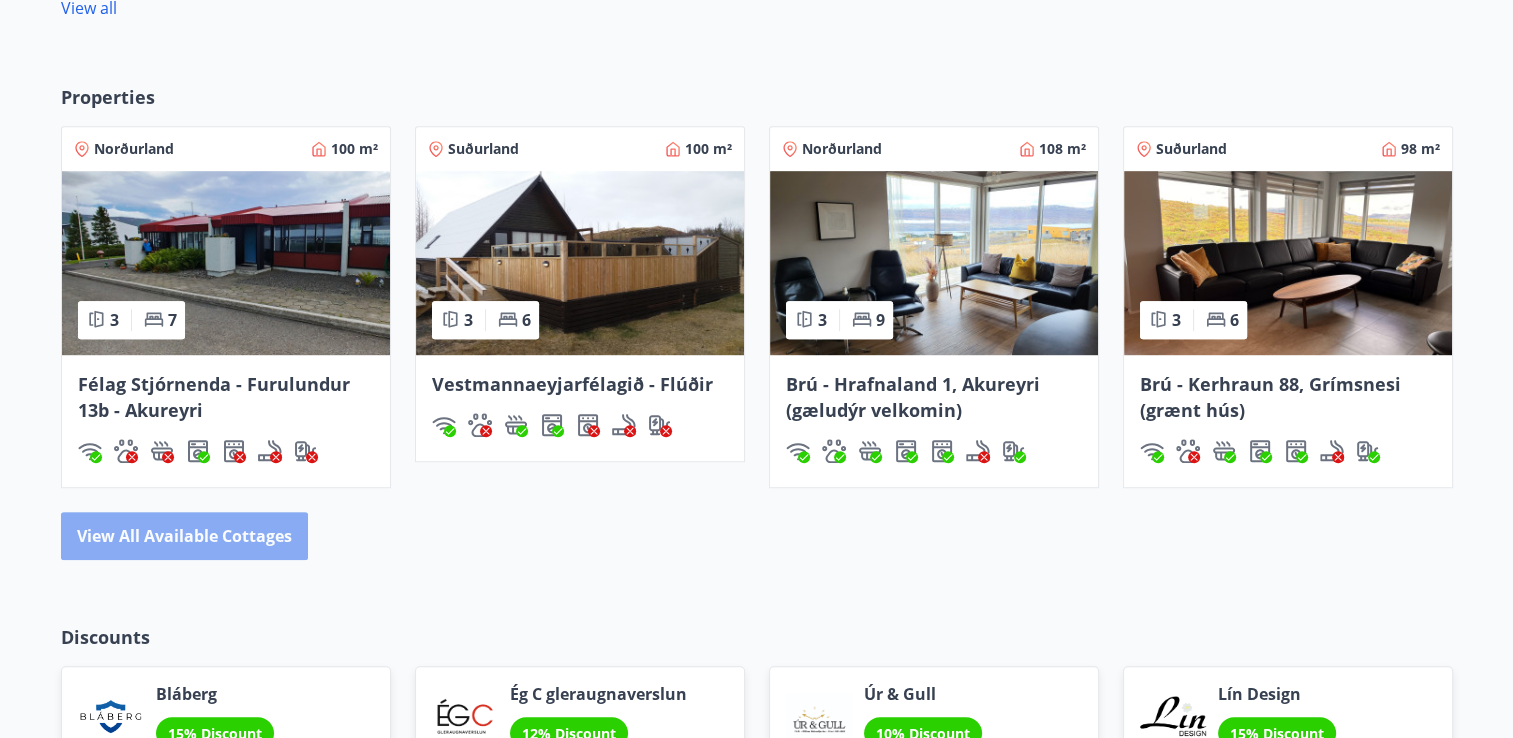 click on "View all available cottages" at bounding box center [184, 536] 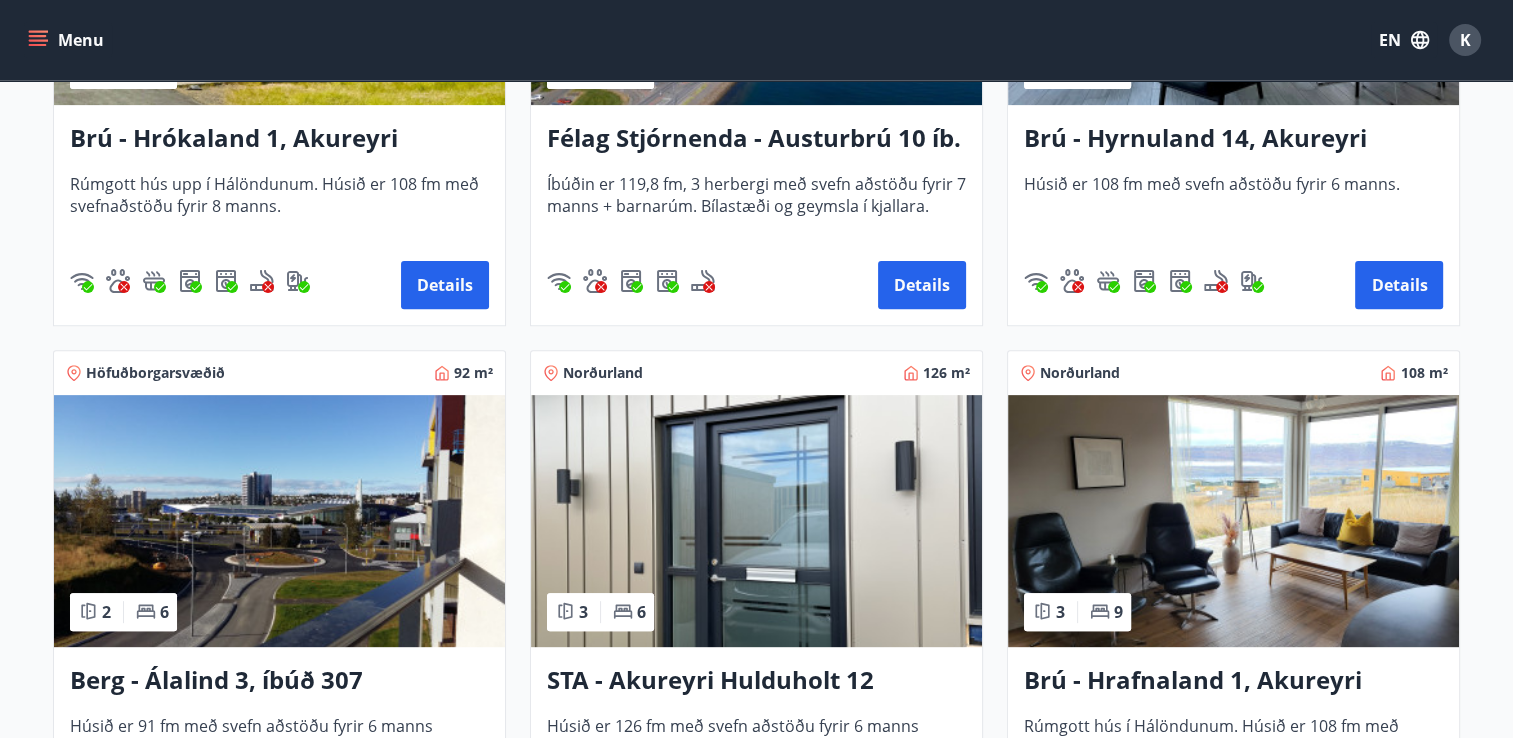 scroll, scrollTop: 833, scrollLeft: 0, axis: vertical 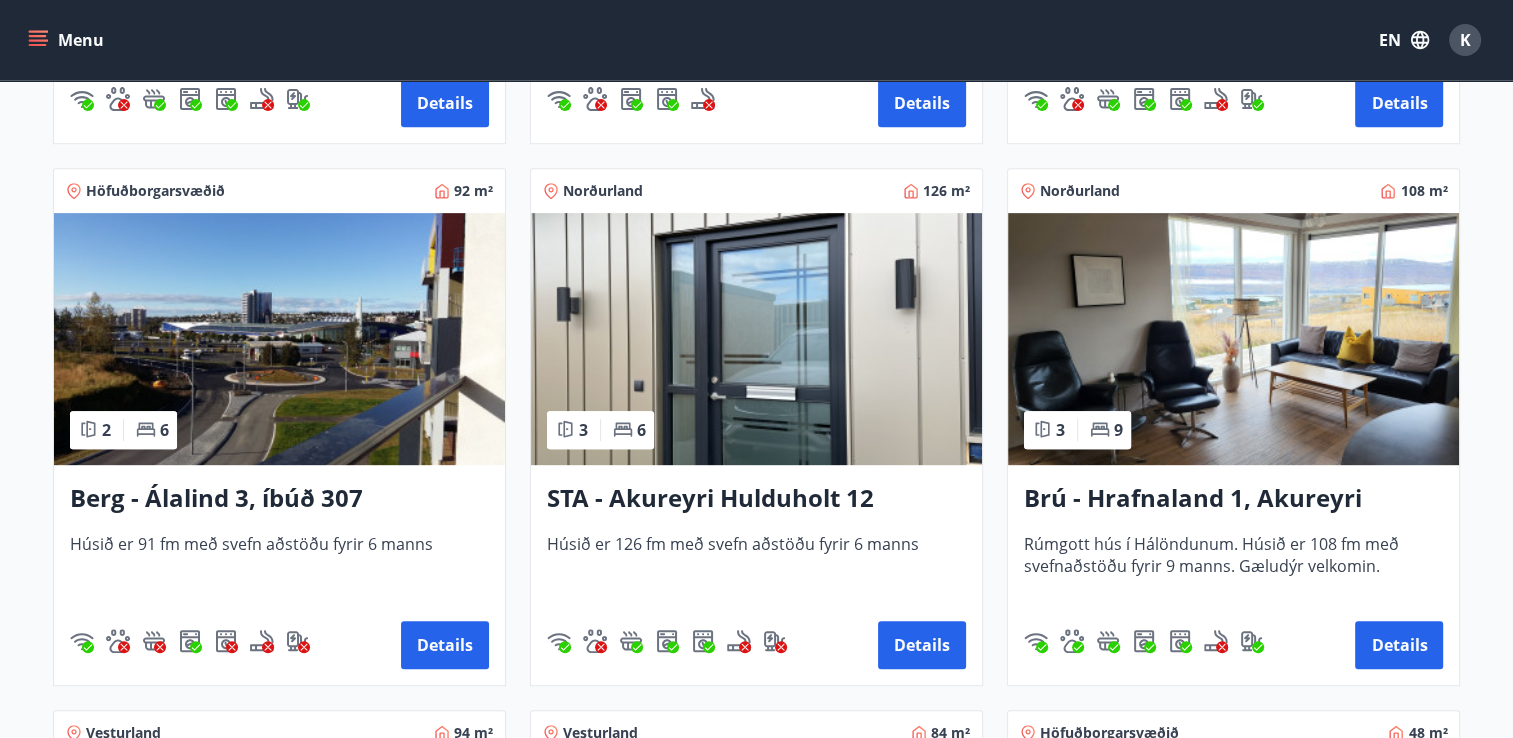 click at bounding box center [279, 339] 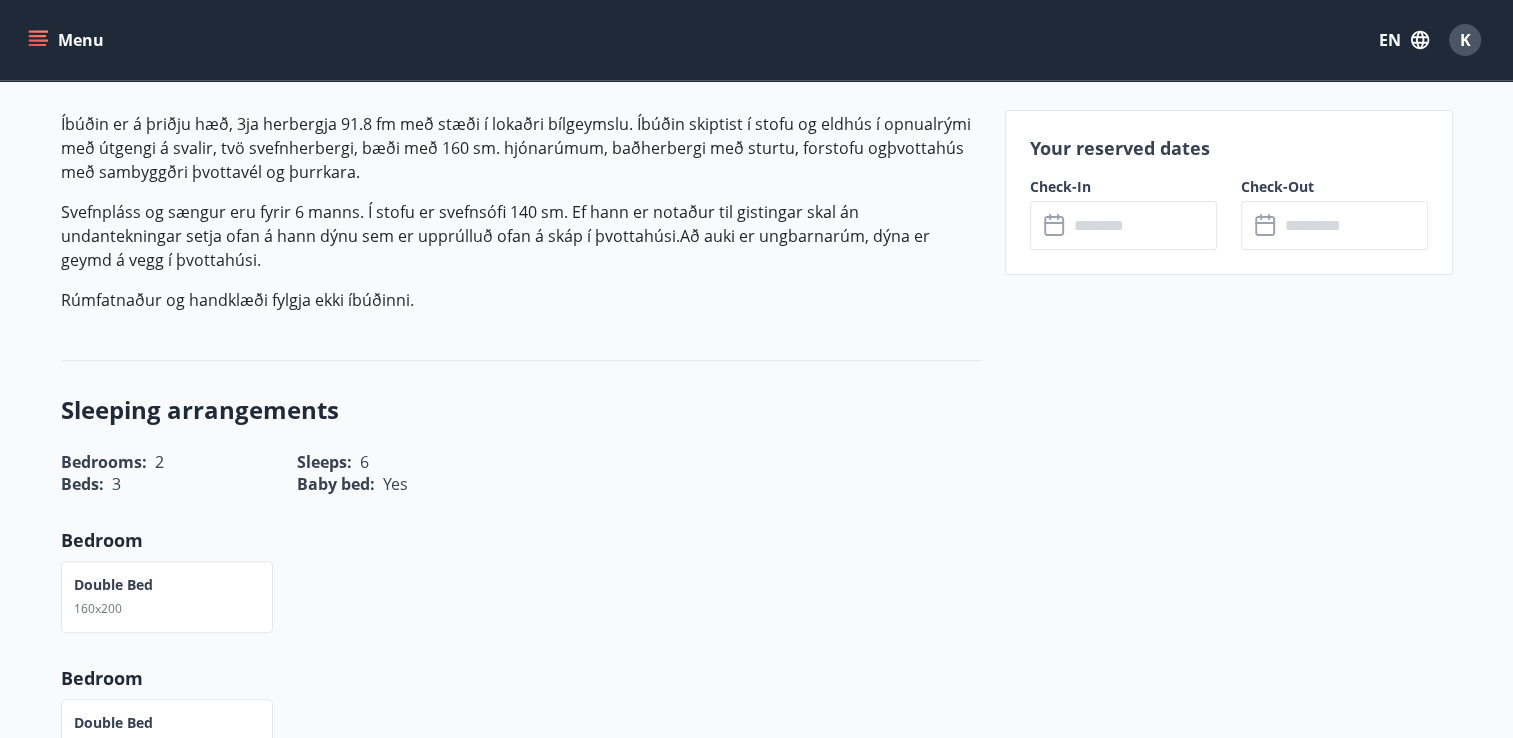 scroll, scrollTop: 666, scrollLeft: 0, axis: vertical 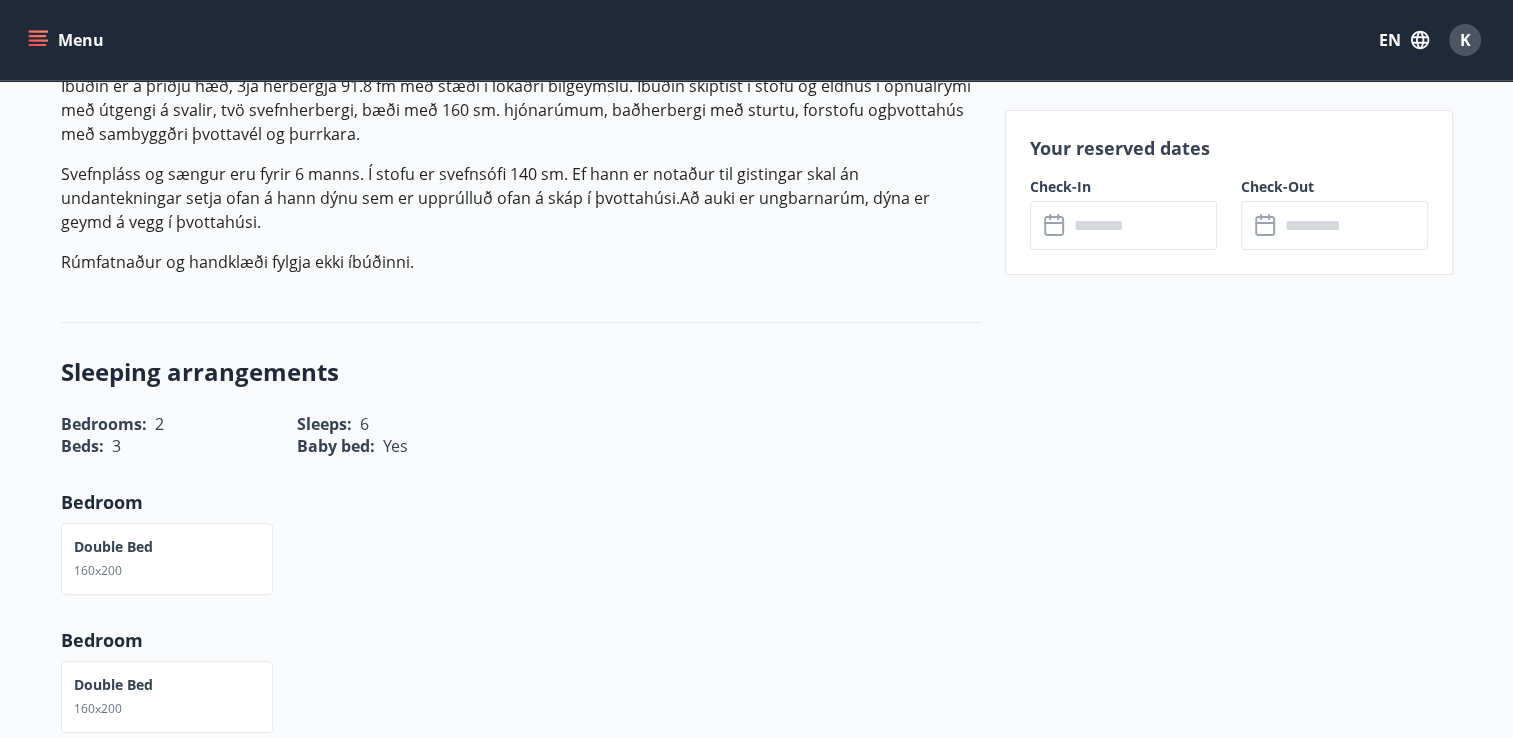click at bounding box center [1142, 225] 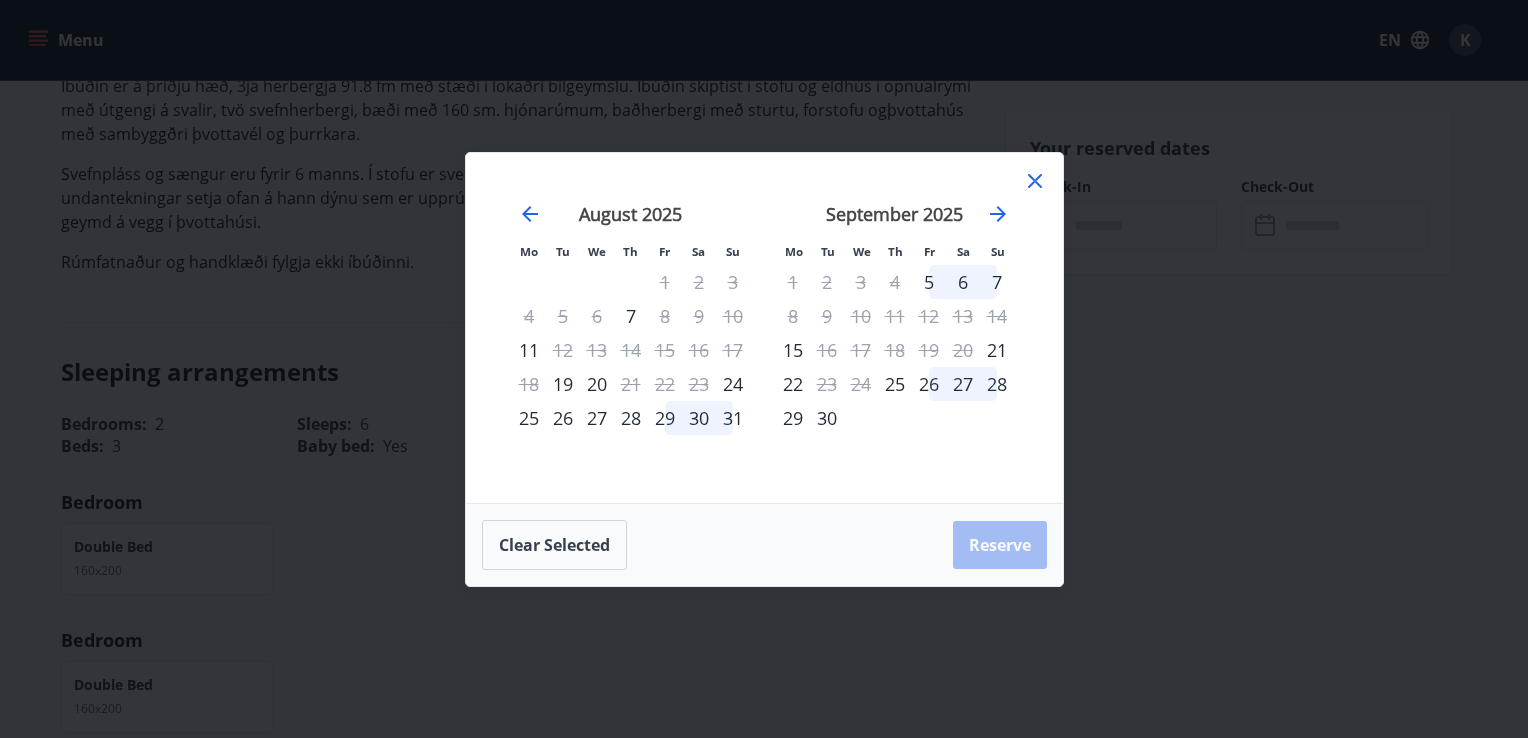click 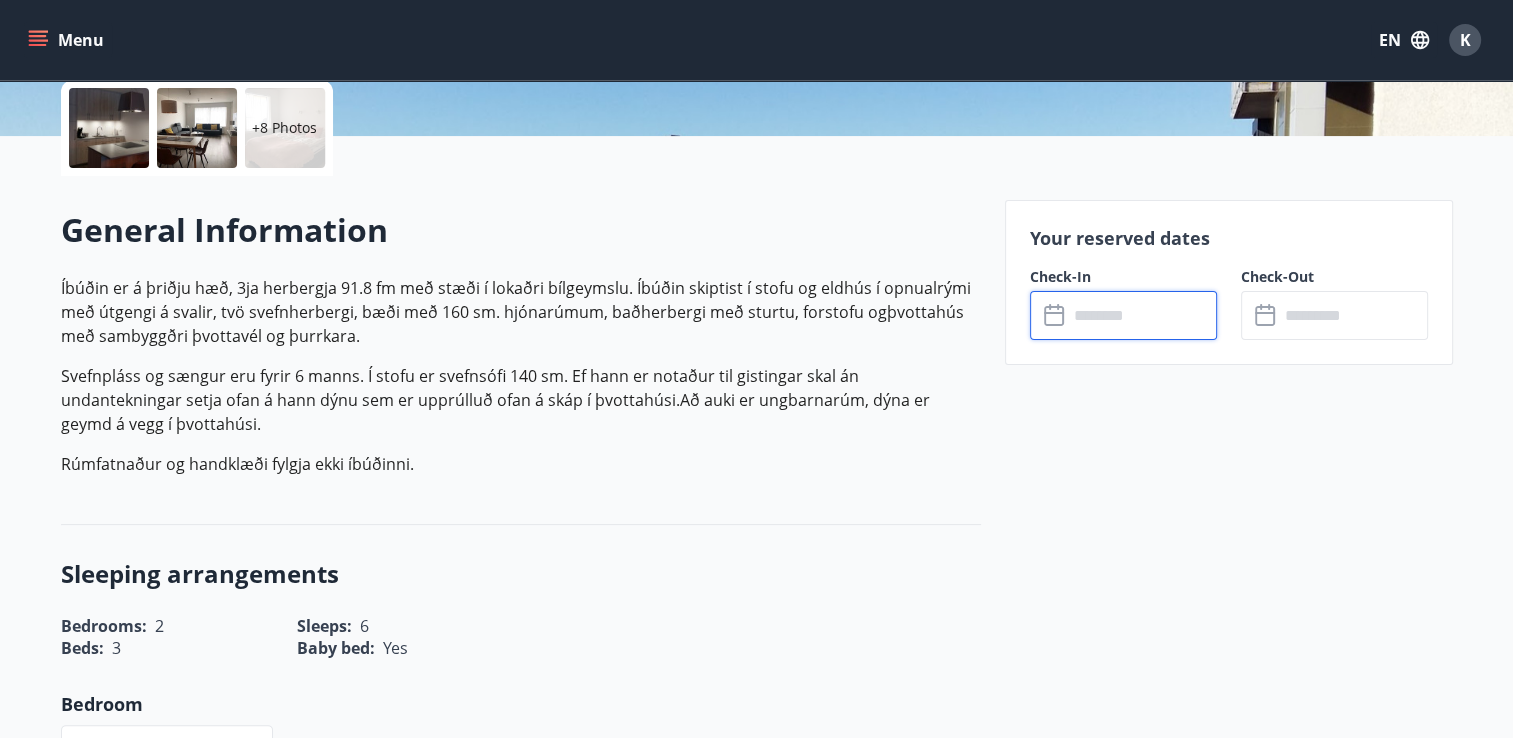 scroll, scrollTop: 0, scrollLeft: 0, axis: both 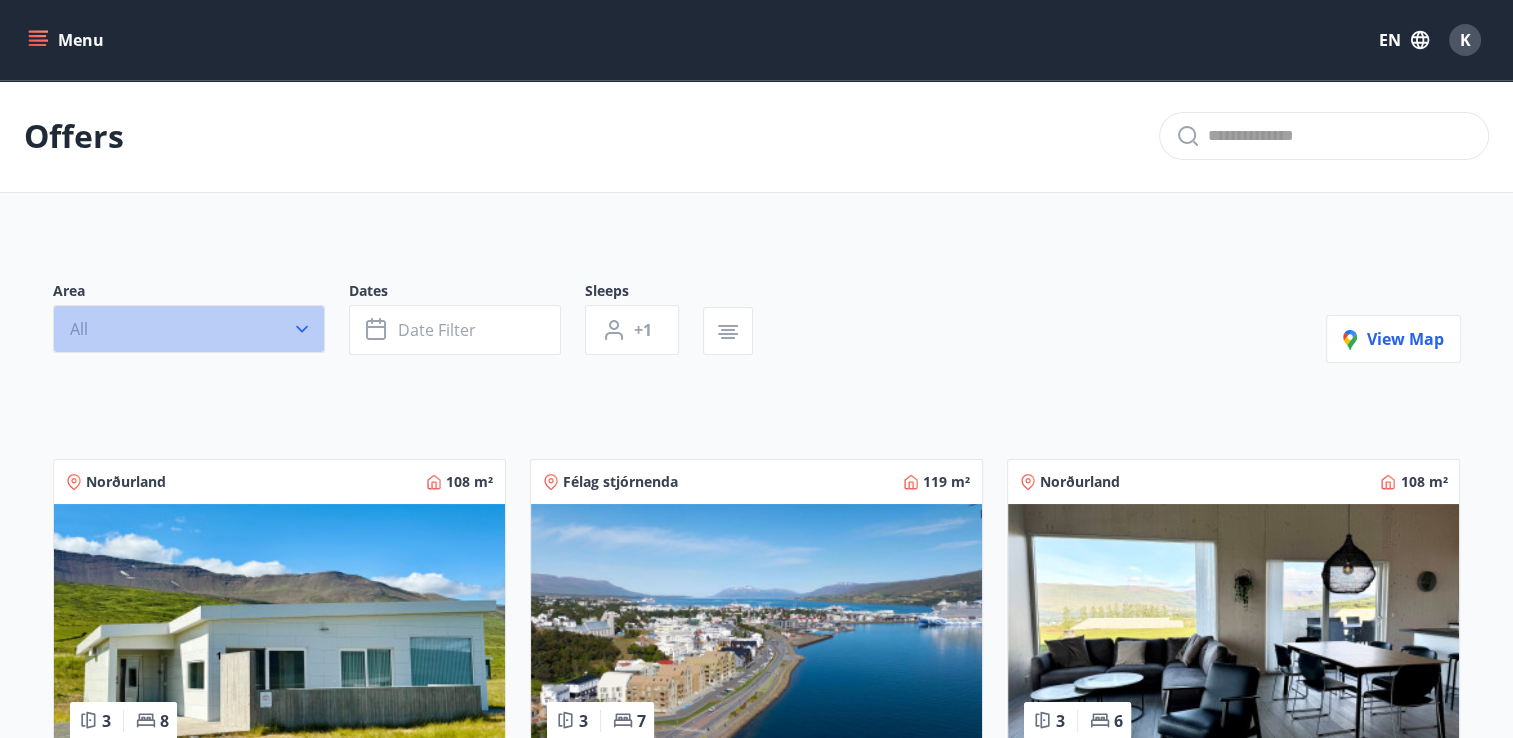 click 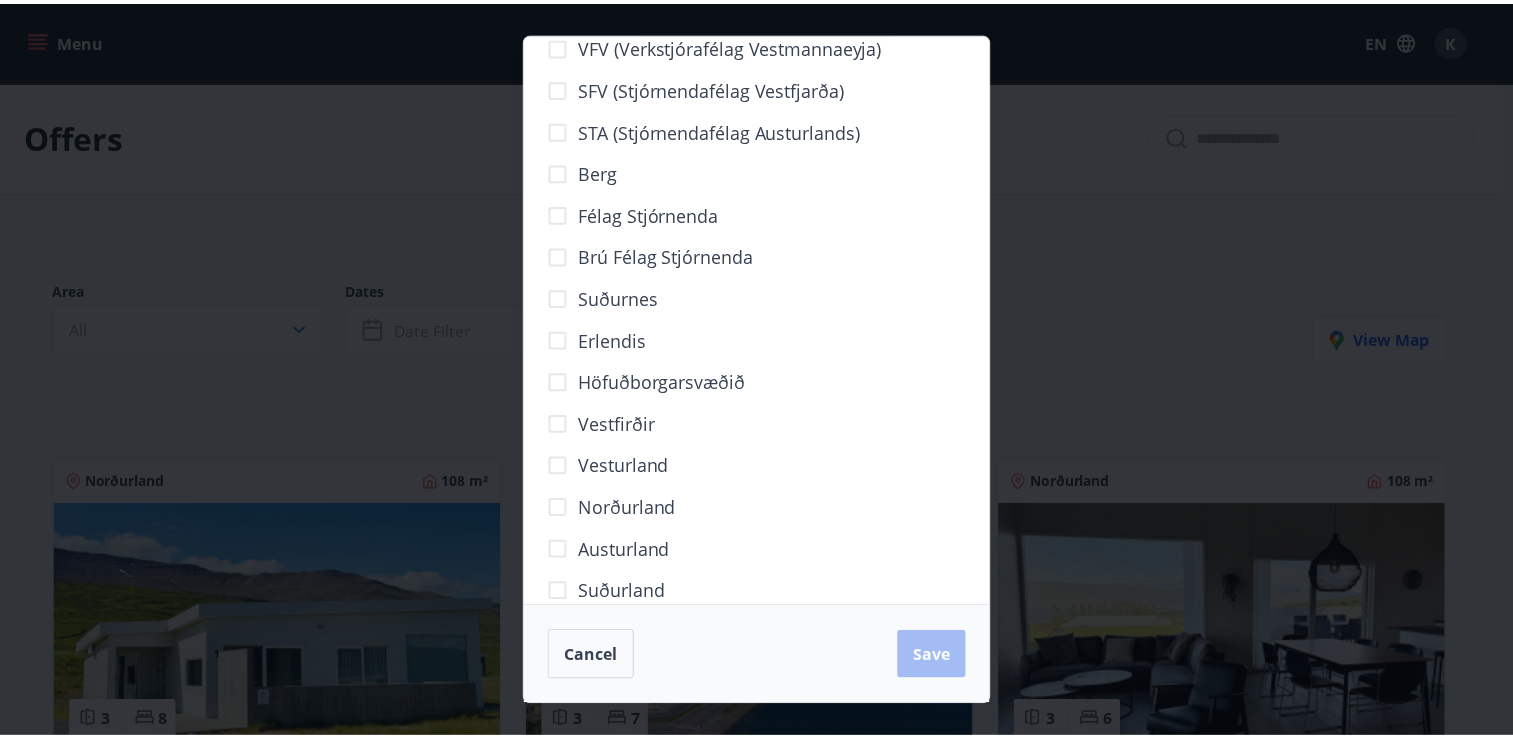 scroll, scrollTop: 61, scrollLeft: 0, axis: vertical 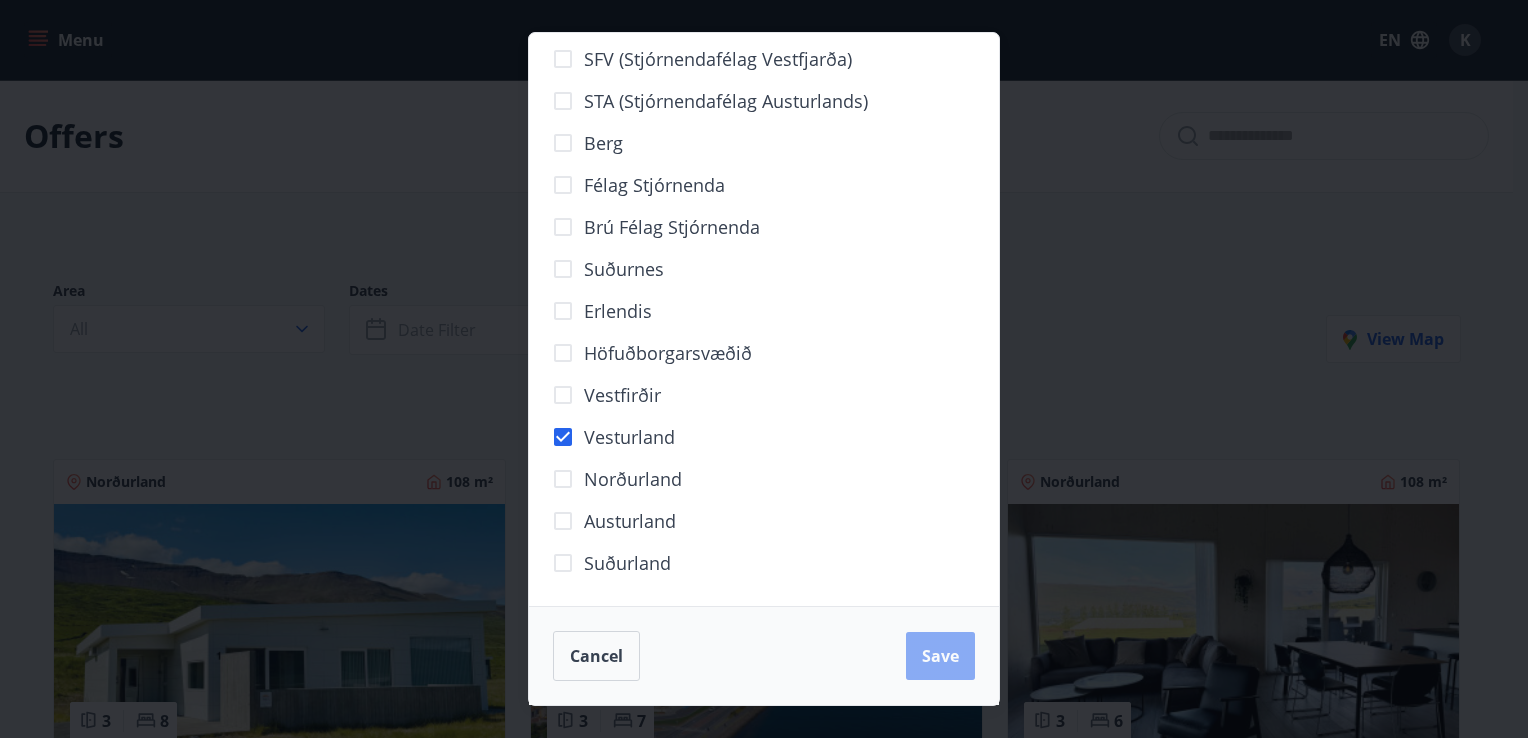click on "Save" at bounding box center (940, 656) 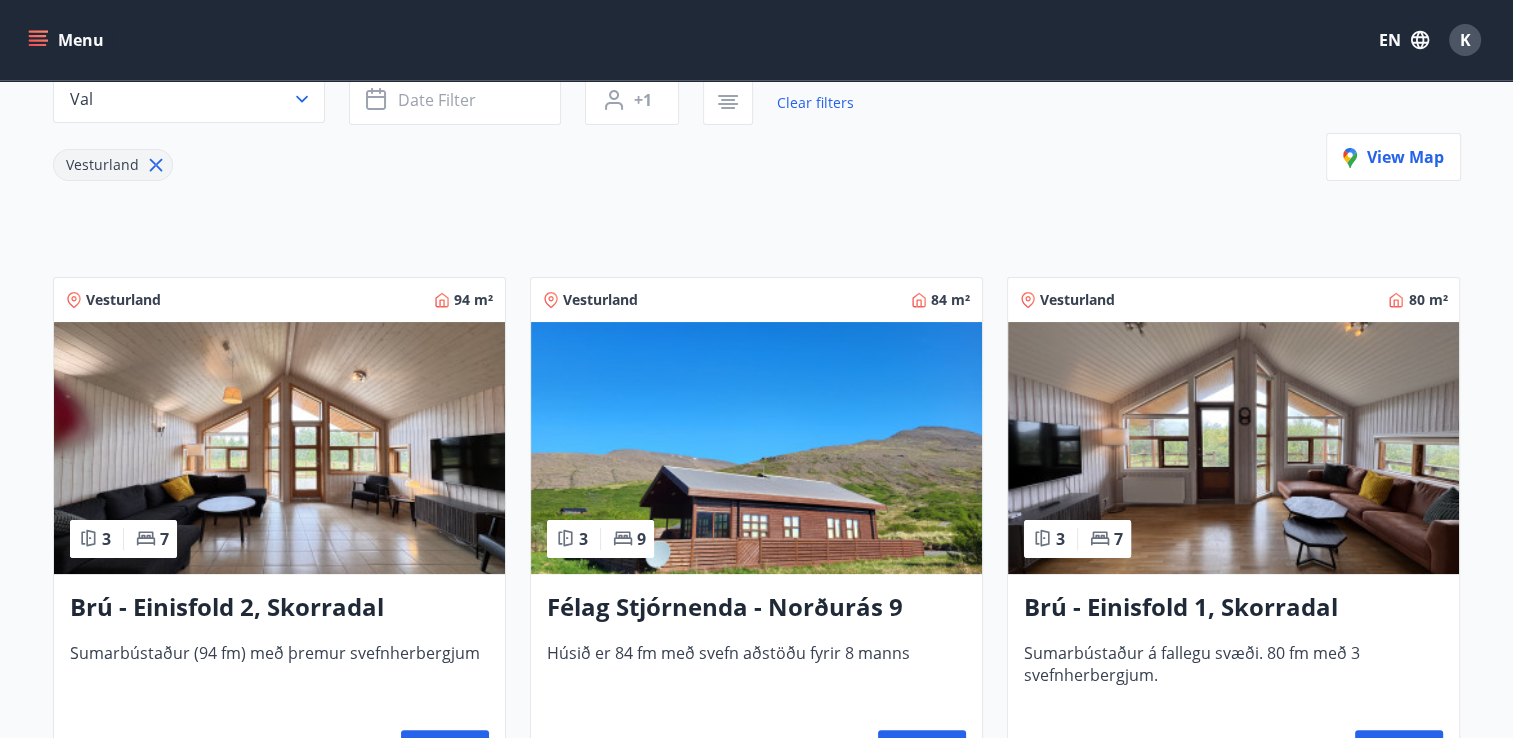 scroll, scrollTop: 0, scrollLeft: 0, axis: both 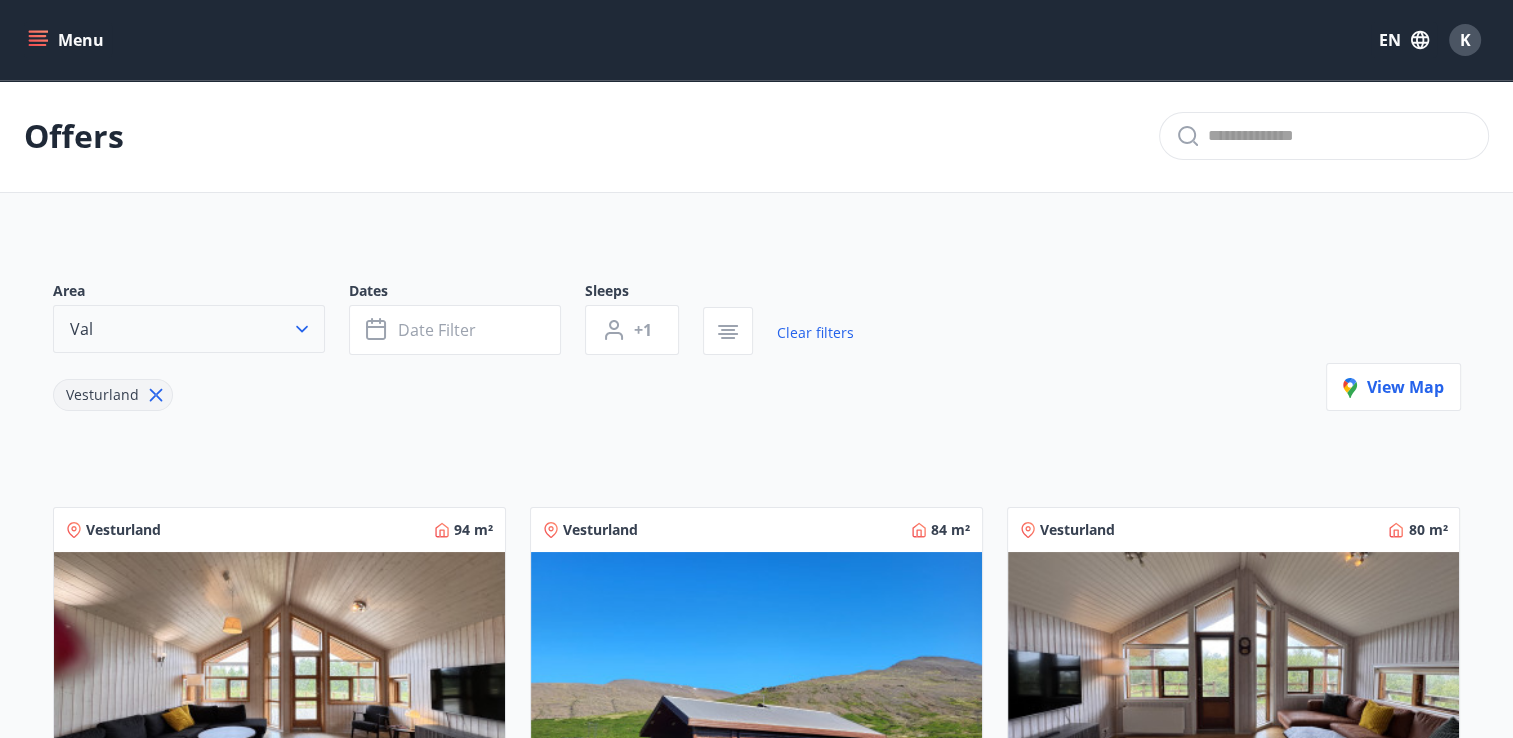 click 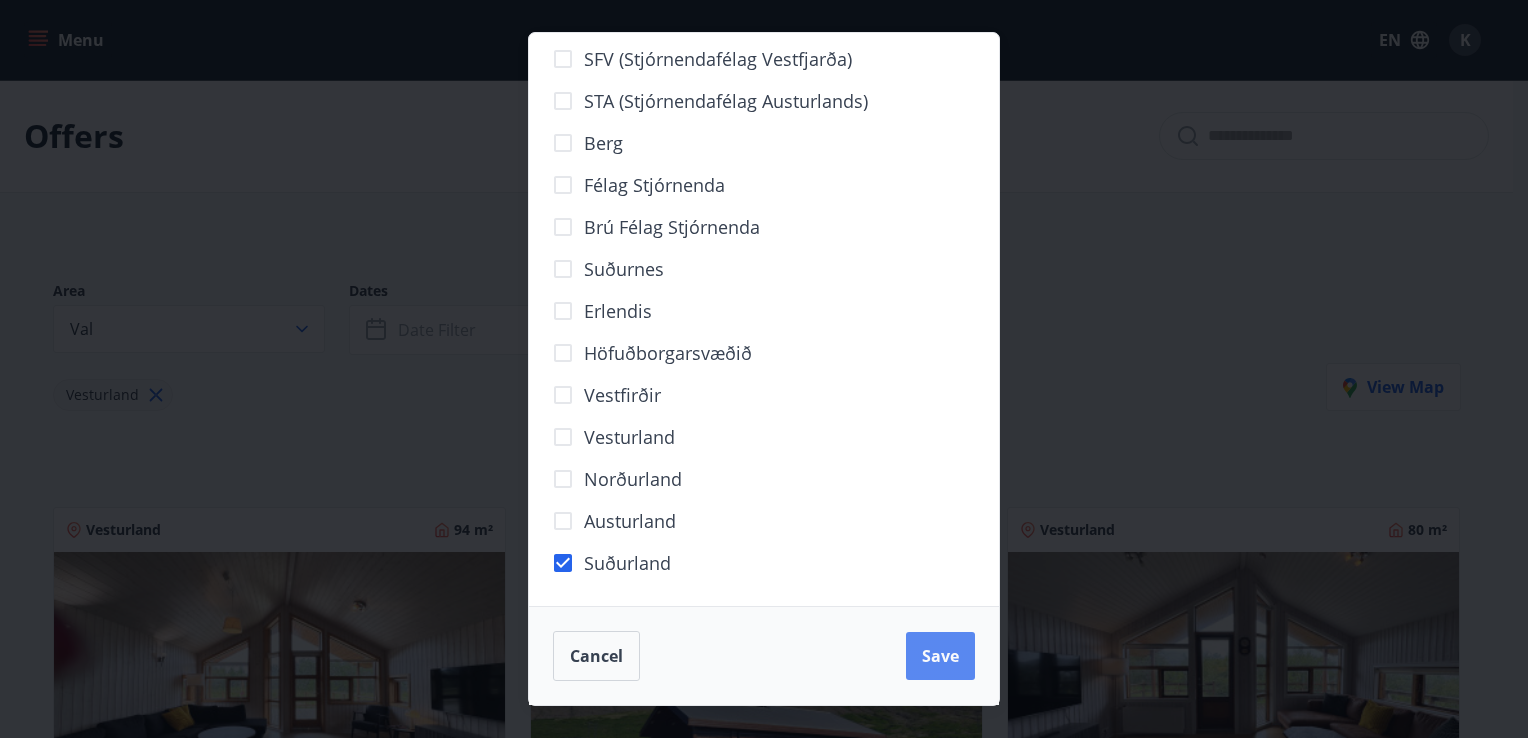 click on "Save" at bounding box center (940, 656) 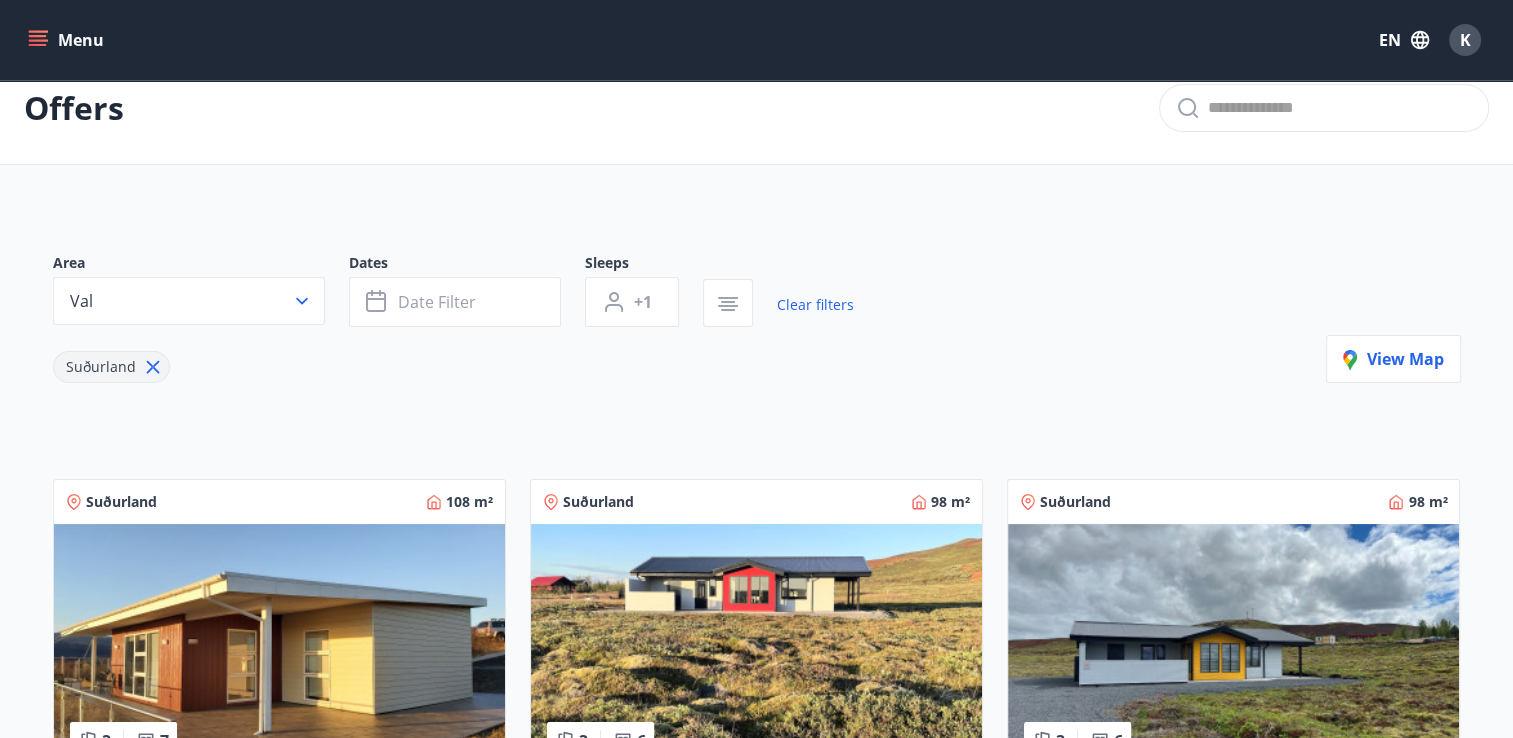scroll, scrollTop: 0, scrollLeft: 0, axis: both 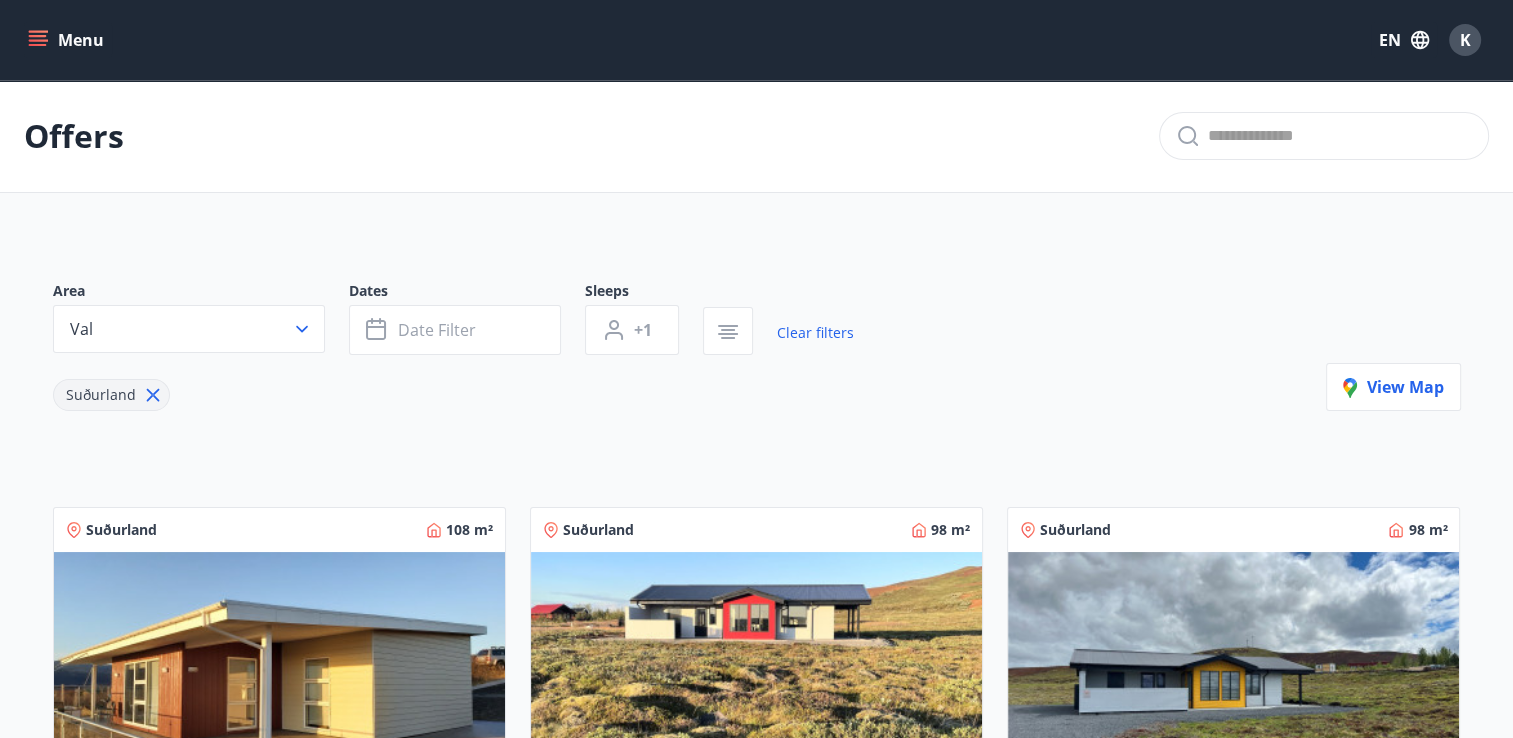 click 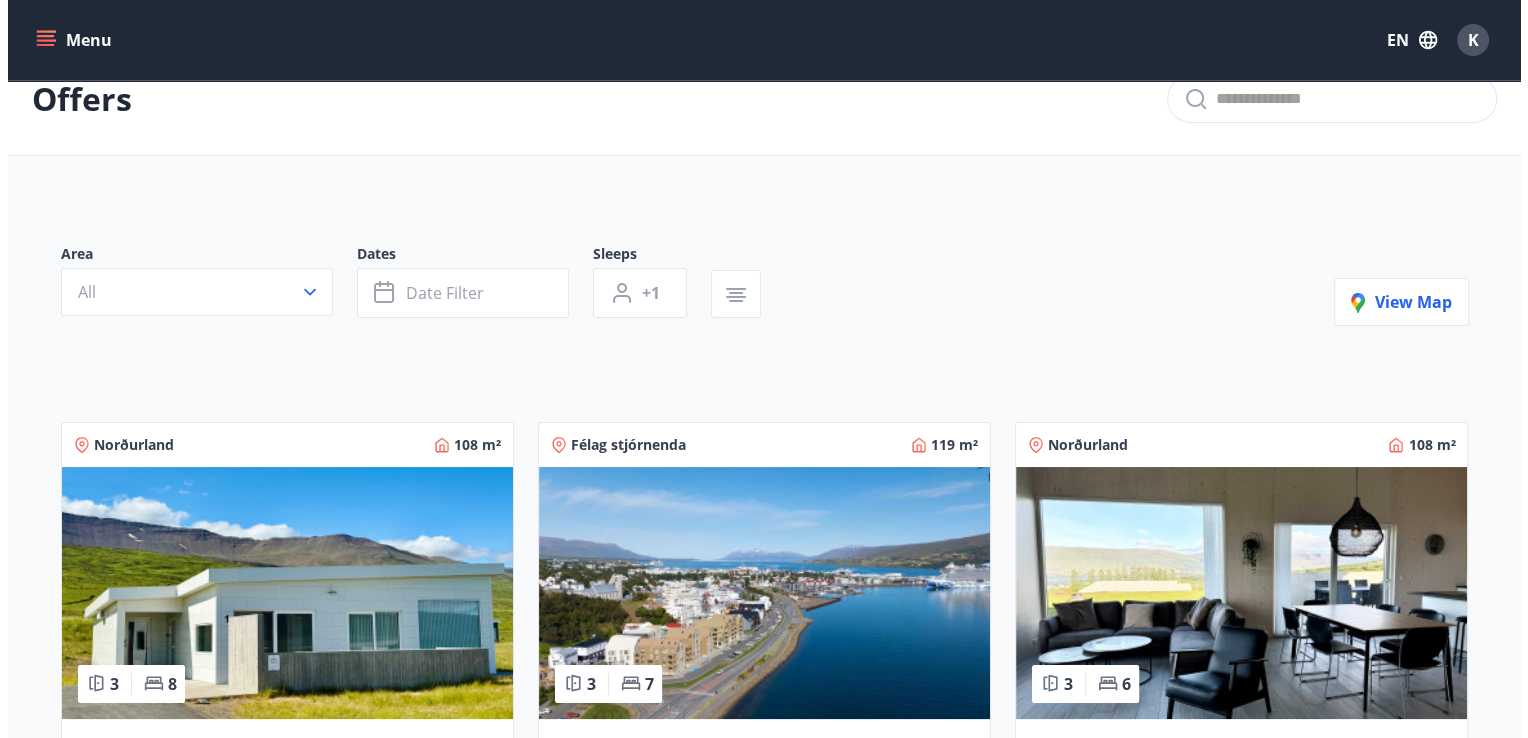 scroll, scrollTop: 0, scrollLeft: 0, axis: both 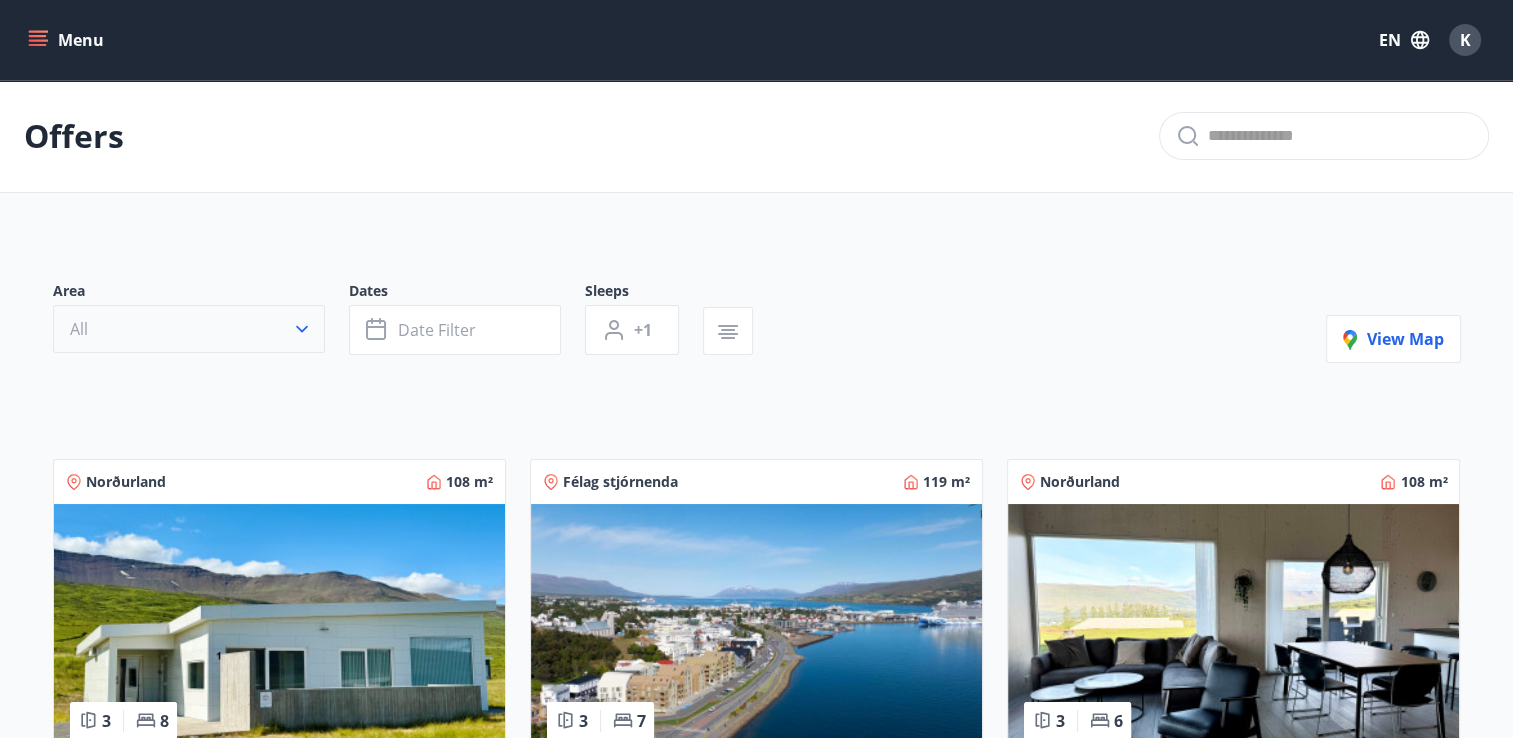 click on "All" at bounding box center (189, 329) 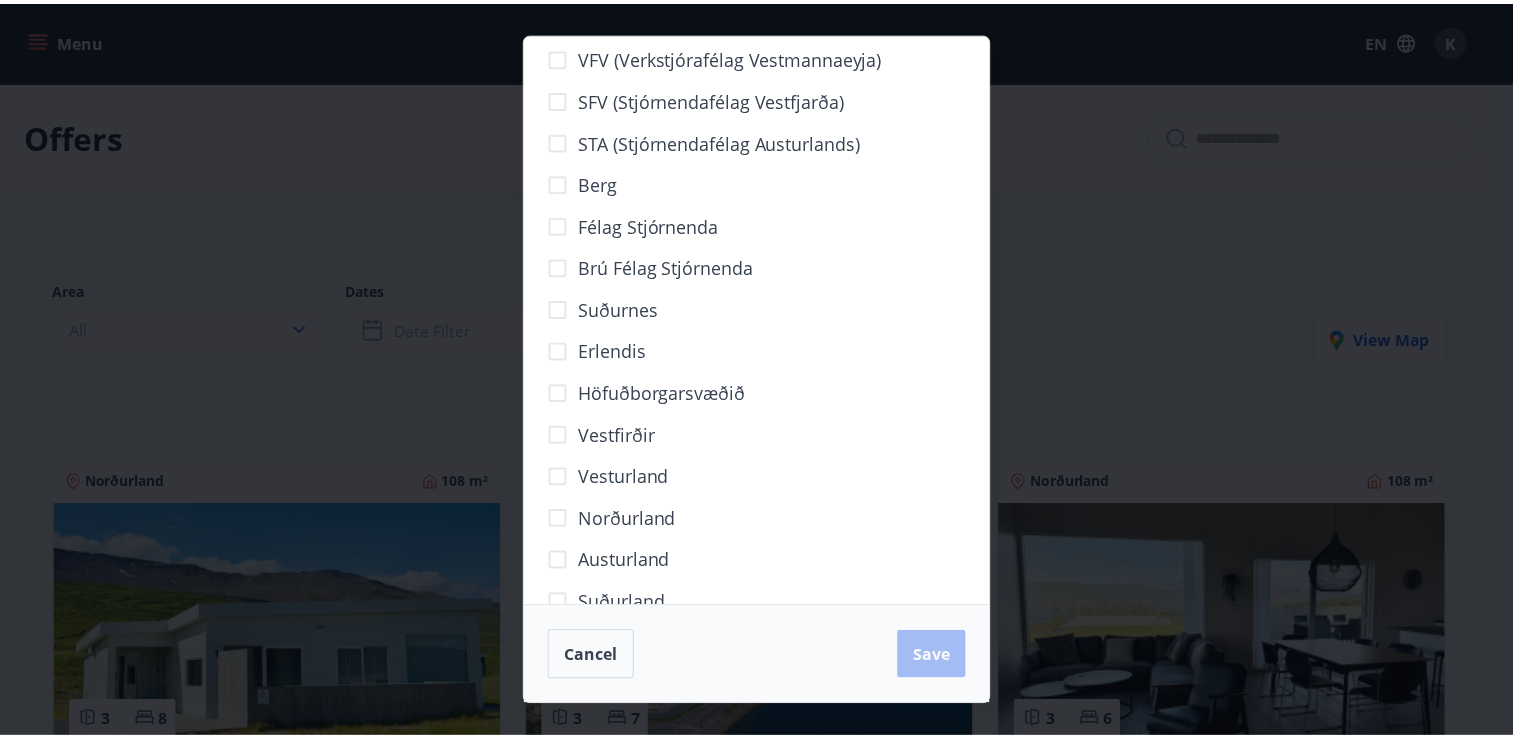 scroll, scrollTop: 0, scrollLeft: 0, axis: both 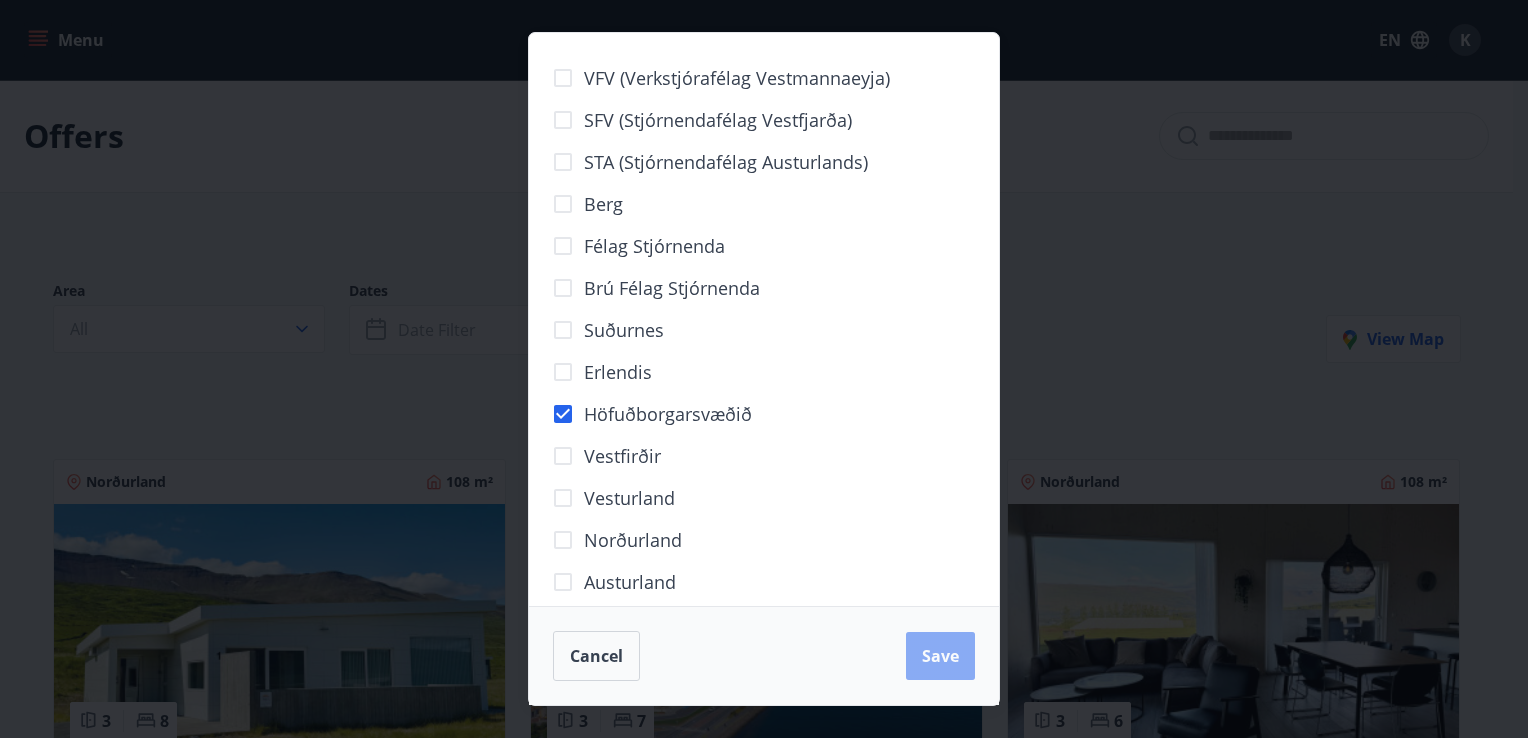 click on "Save" at bounding box center [940, 656] 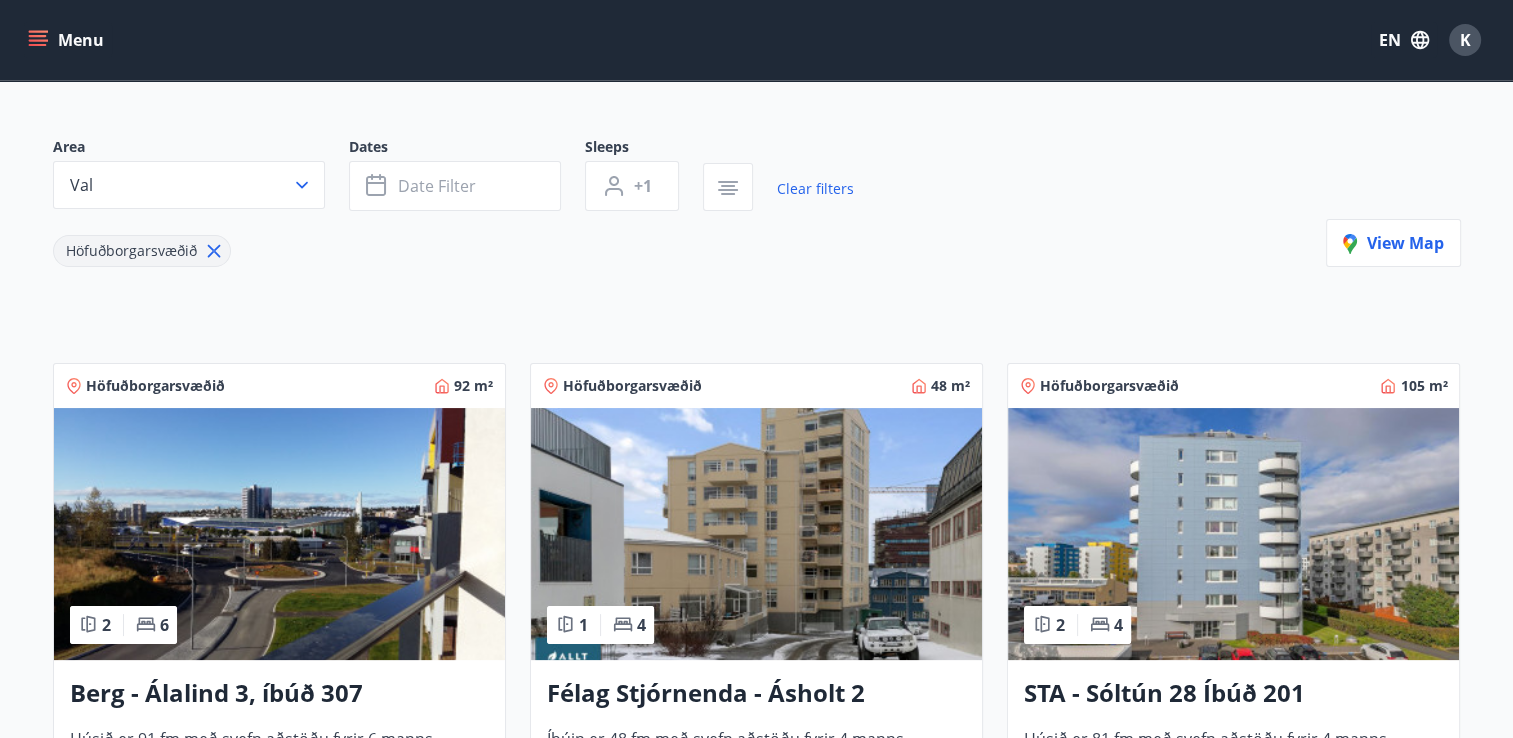 scroll, scrollTop: 333, scrollLeft: 0, axis: vertical 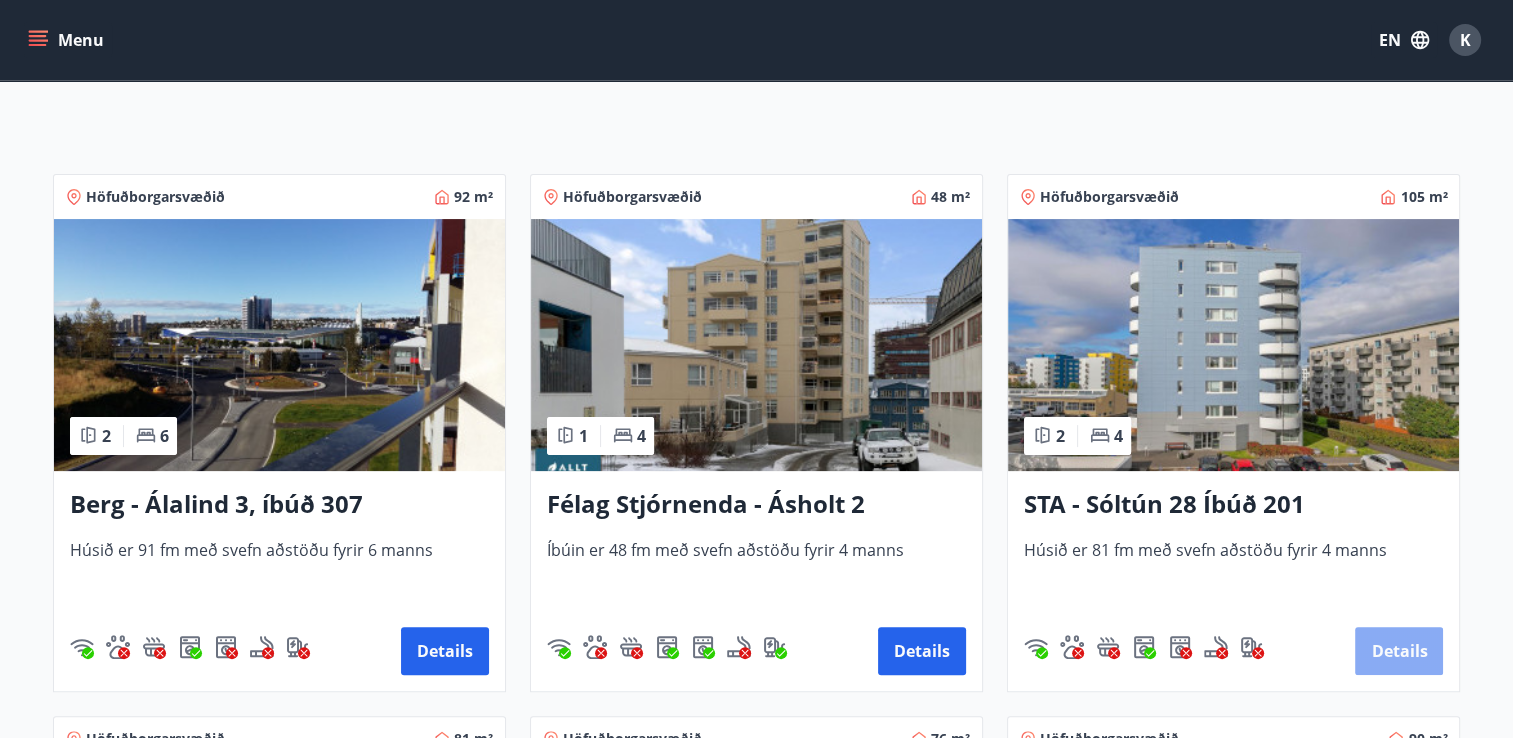 click on "Details" at bounding box center (1399, 651) 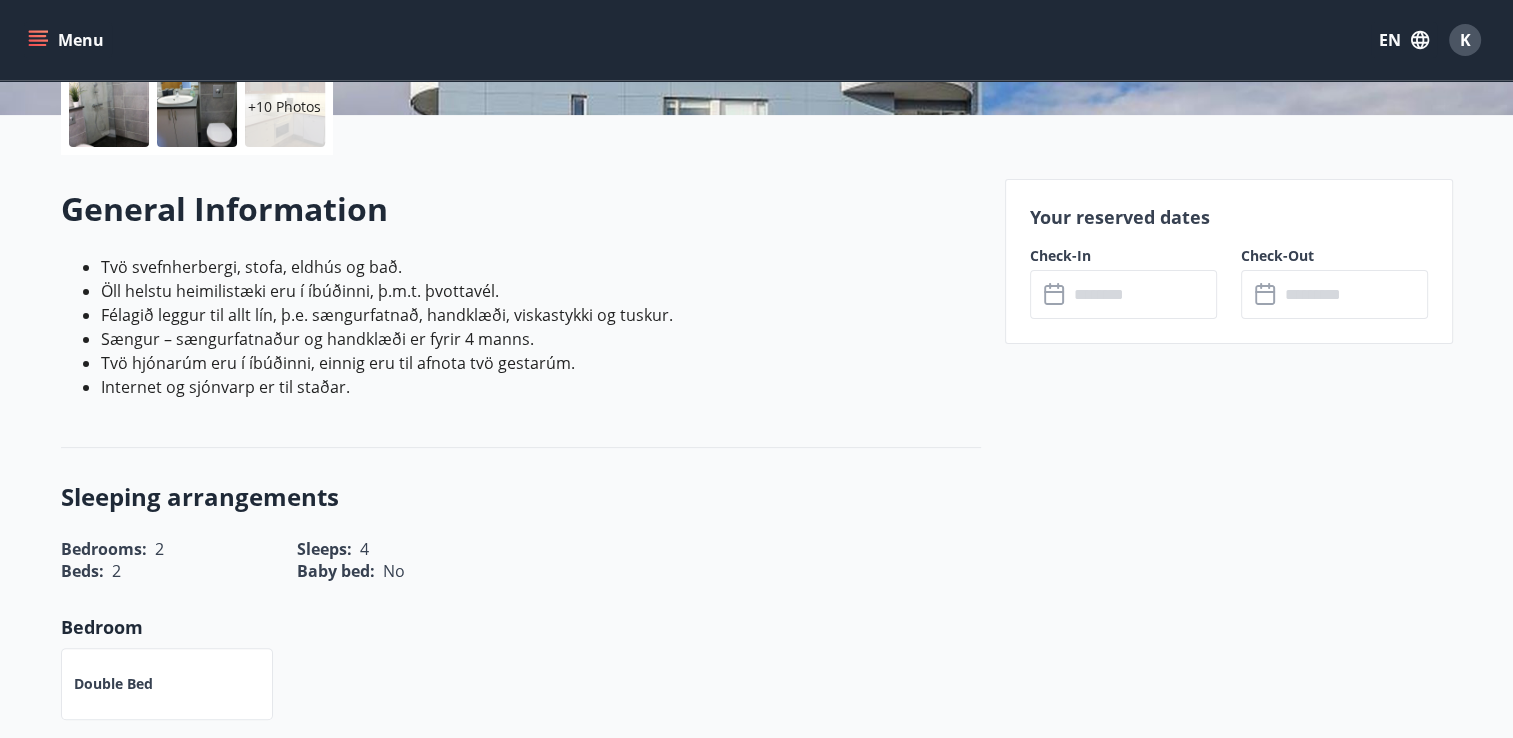 scroll, scrollTop: 500, scrollLeft: 0, axis: vertical 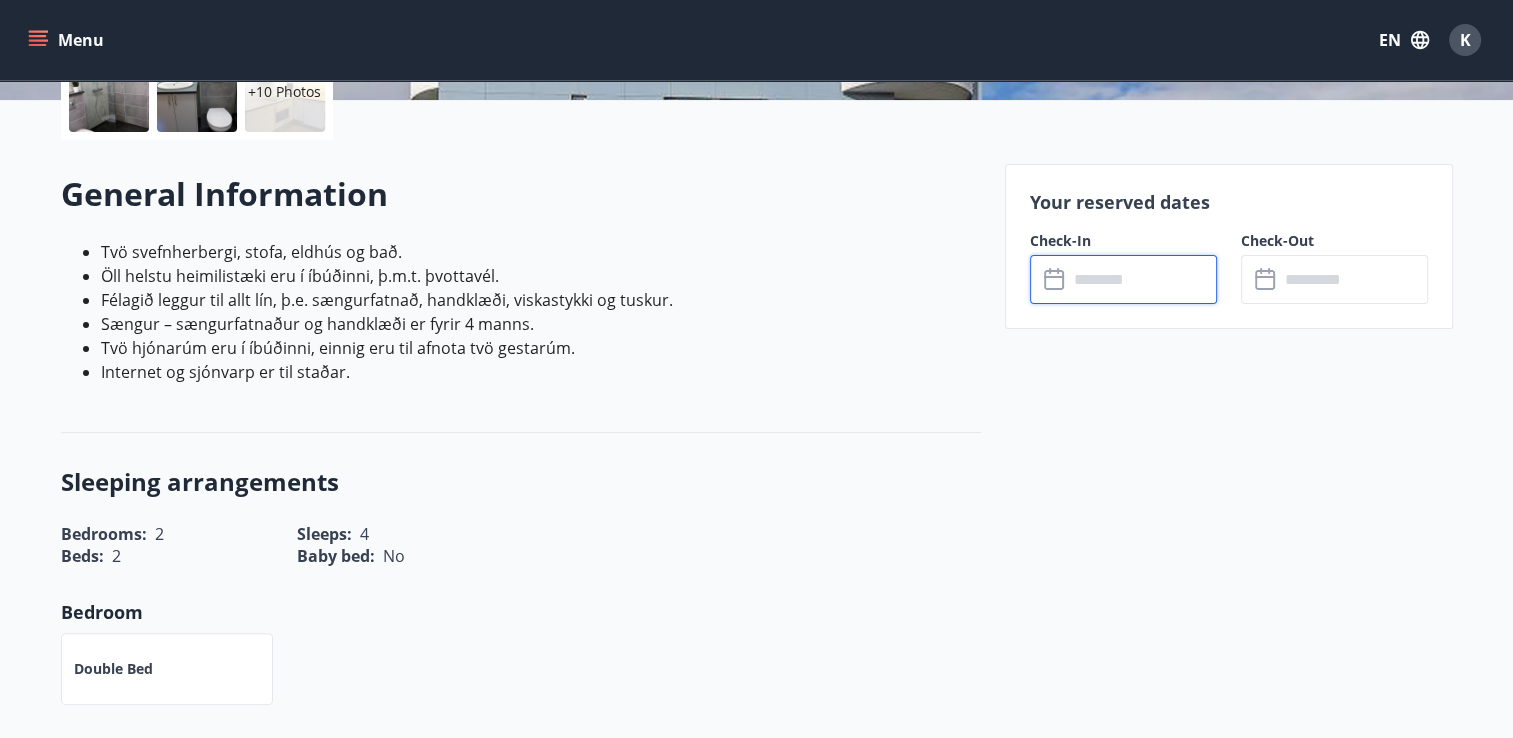 click at bounding box center (1142, 279) 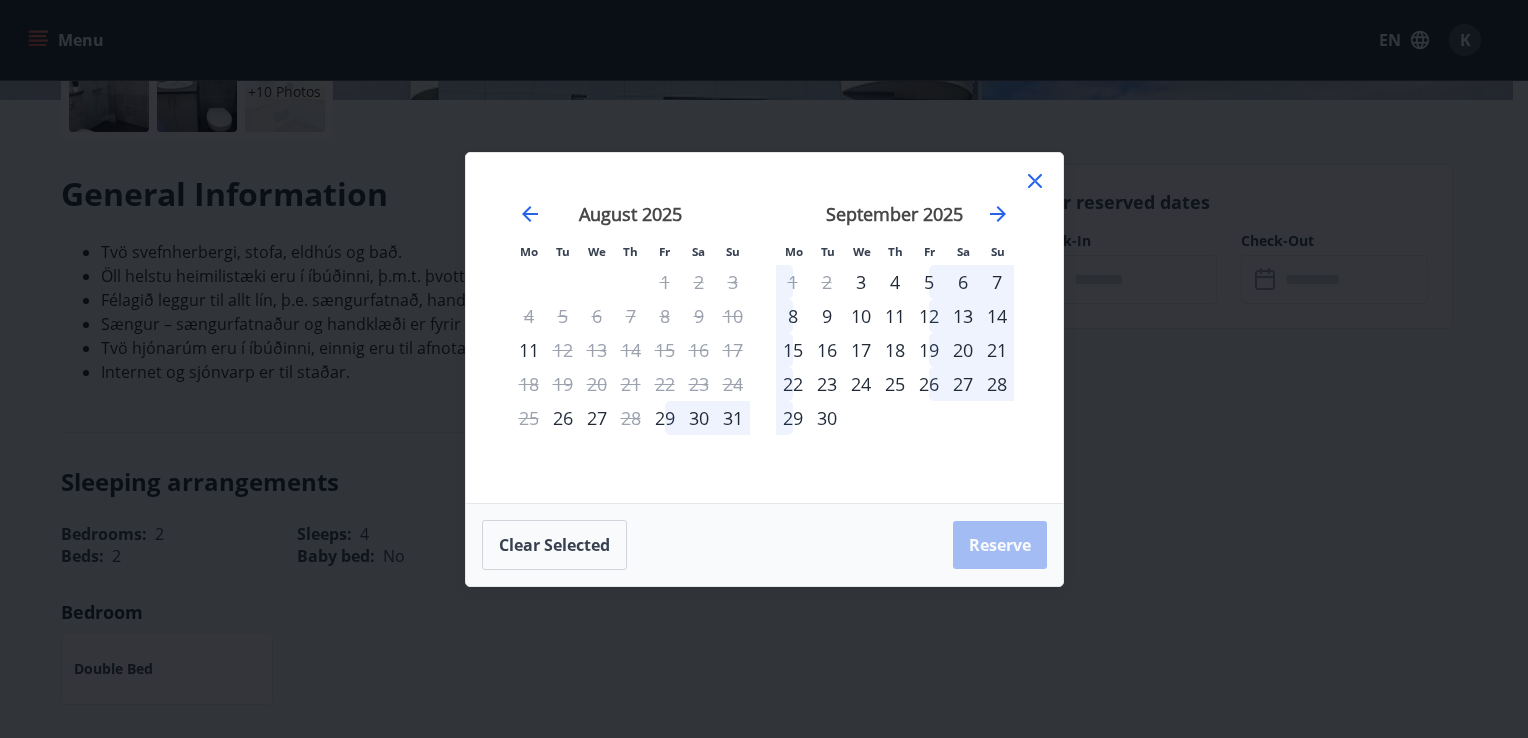 click on "15" at bounding box center [793, 350] 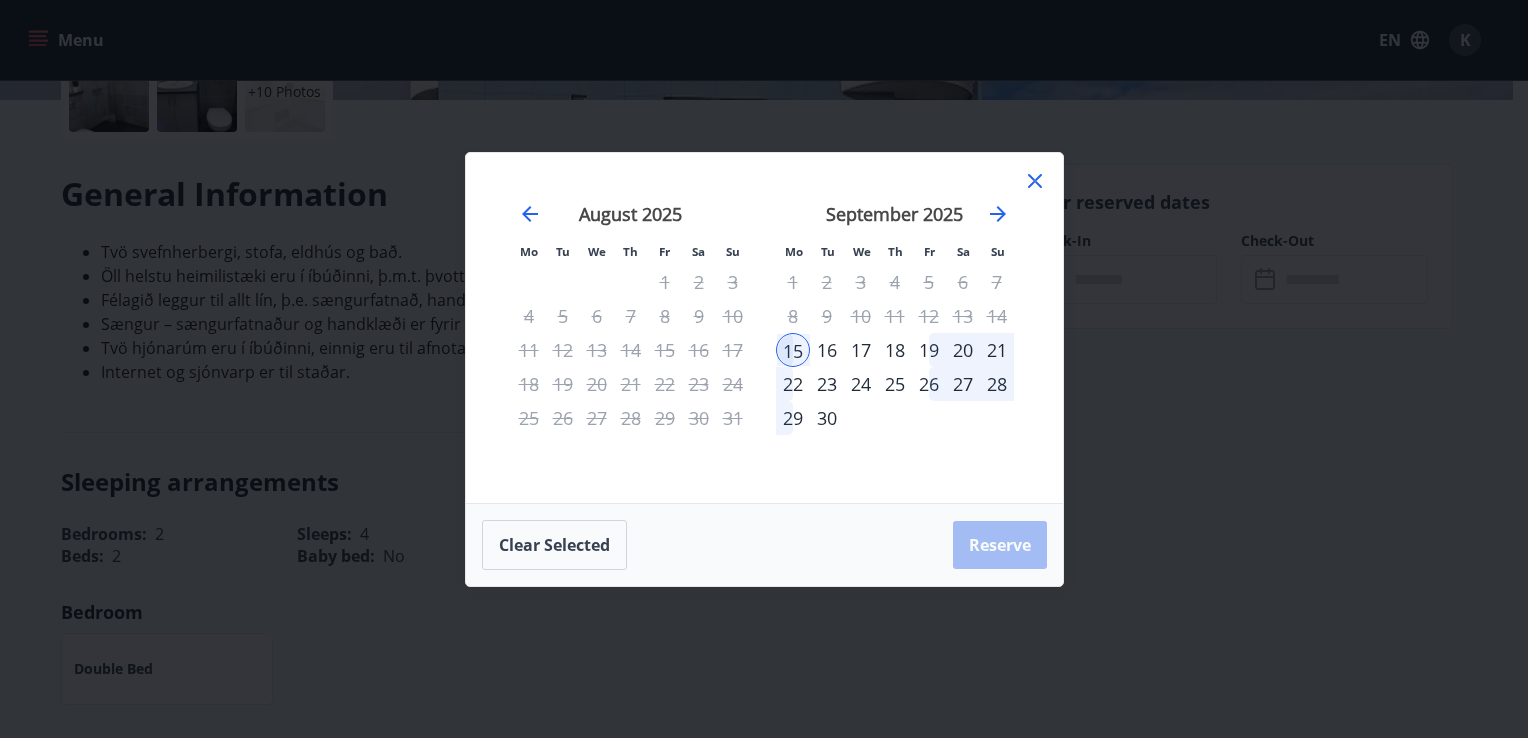click on "19" at bounding box center [929, 350] 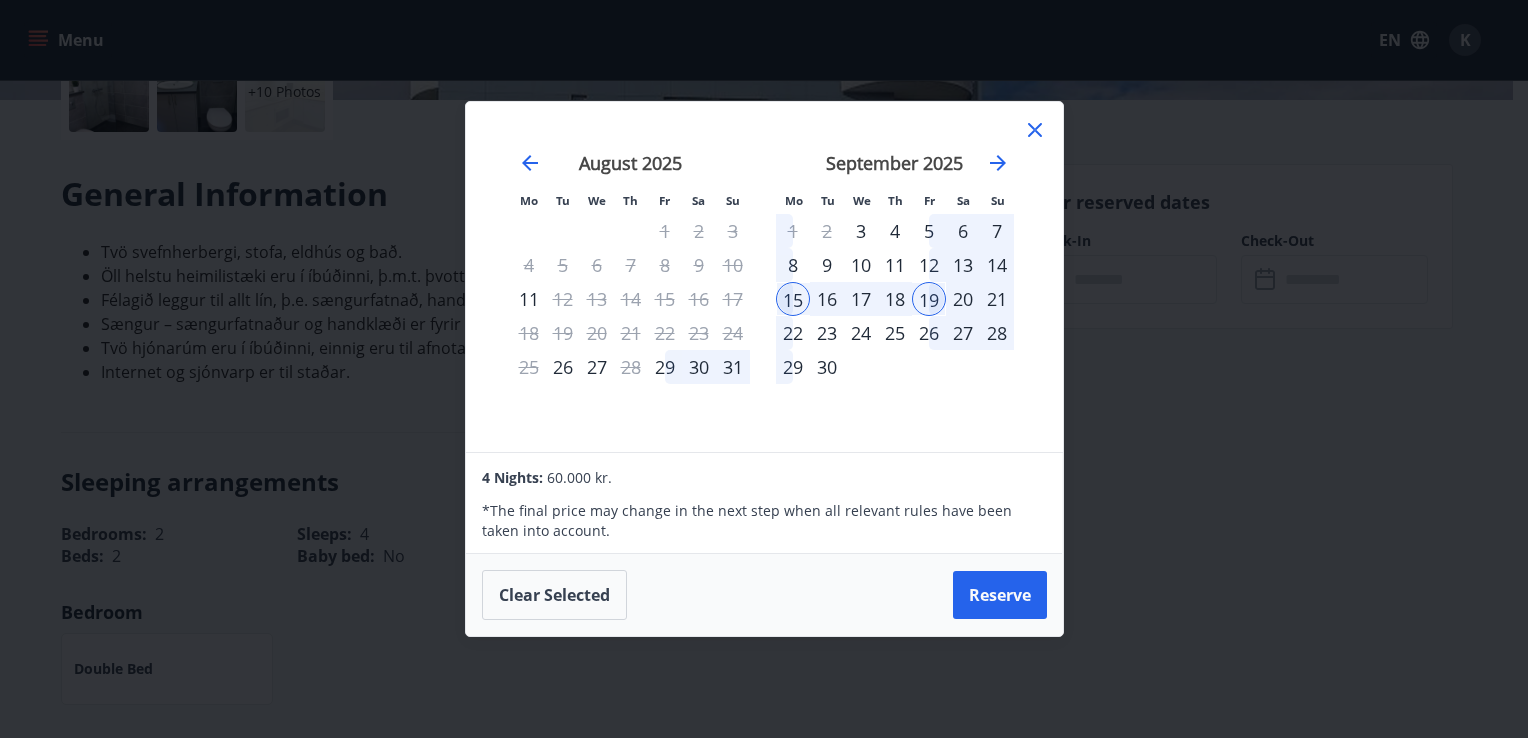 click on "Mo Tu We Th Fr Sa Su Mo Tu We Th Fr Sa Su [MONTH] [YEAR] 1 2 3 4 5 6 7 8 9 10 11 12 13 14 15 16 17 18 19 20 21 22 23 24 25 26 27 28 29 30 31 [MONTH] [YEAR] 1 2 3 4 5 6 7 8 9 10 11 12 13 14 15 16 17 18 19 20 21 22 23 24 25 26 27 28 29 30 31 [MONTH] [YEAR] 1 2 3 4 5 6 7 8 9 10 11 12 13 14 15 16 17 18 19 20 21 22 23 24 25 26 27 28 29 30 [MONTH] [YEAR] 1 2 3 4 5 6 7 8 9 10 11 12 13 14 15 16 17 18 19 20 21 22 23 24 25 26 27 28 29 30 31 [NUMBER] Nights: 60.000 kr. * The final price may change in the next step when all relevant rules have been taken into account. Clear selected Reserve" at bounding box center [764, 369] 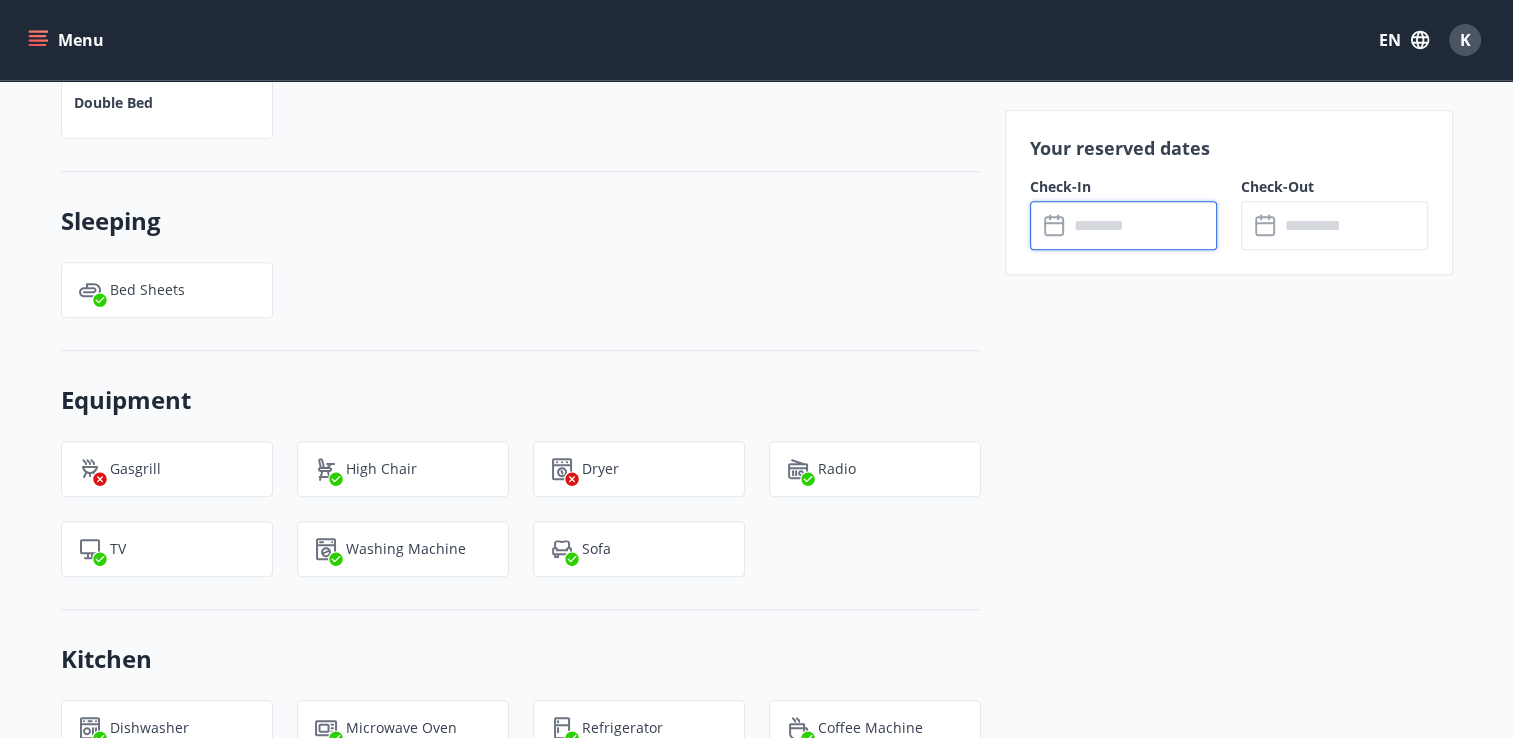scroll, scrollTop: 1166, scrollLeft: 0, axis: vertical 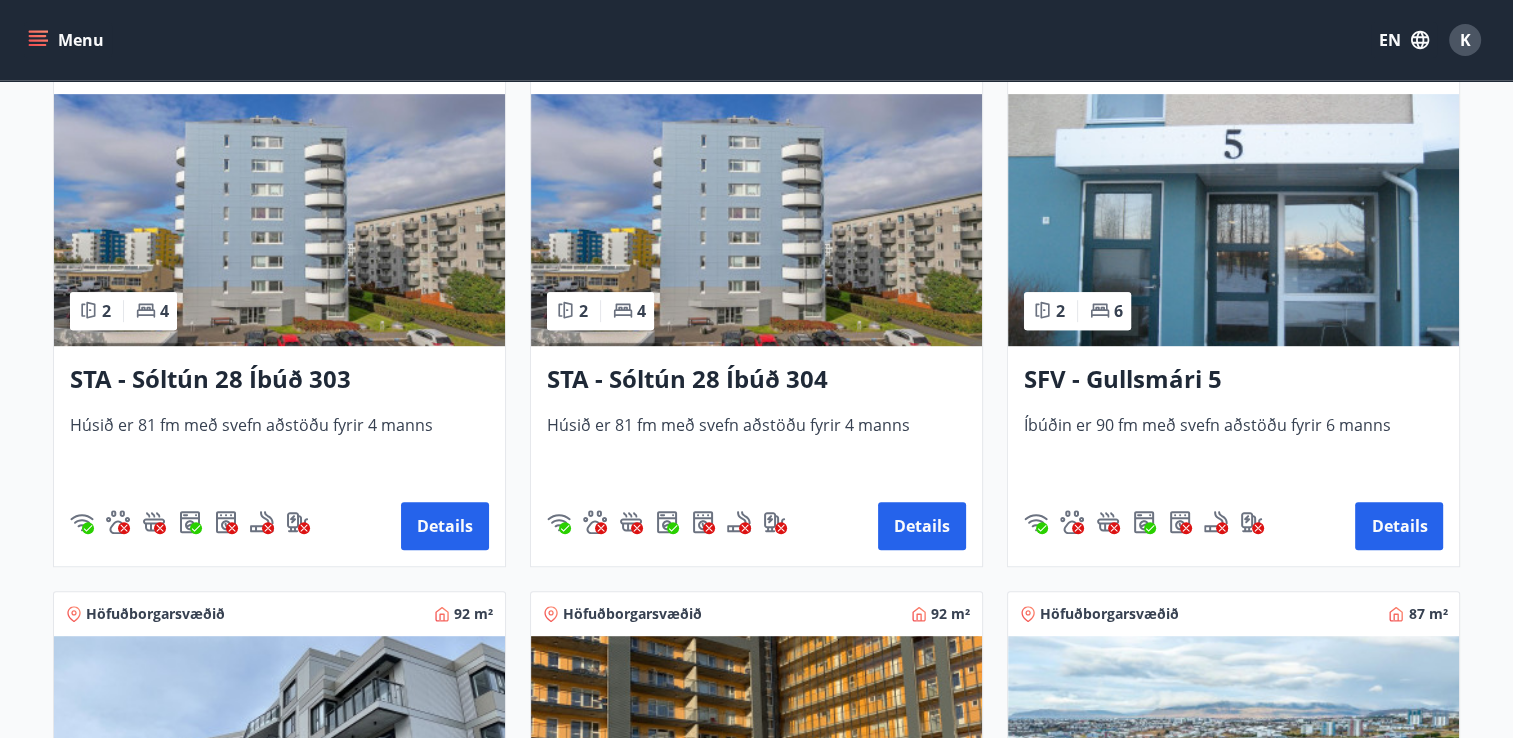 click at bounding box center [279, 220] 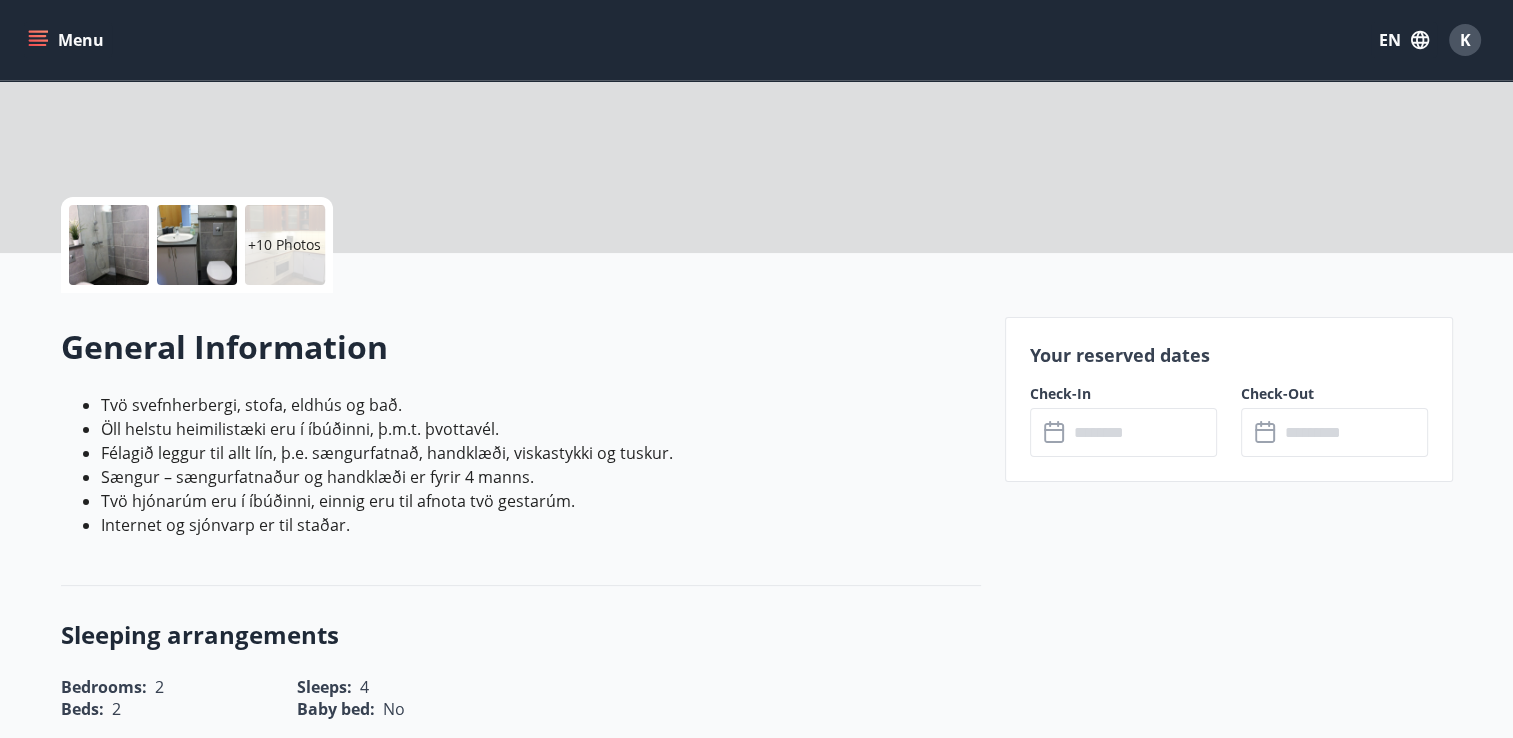 scroll, scrollTop: 500, scrollLeft: 0, axis: vertical 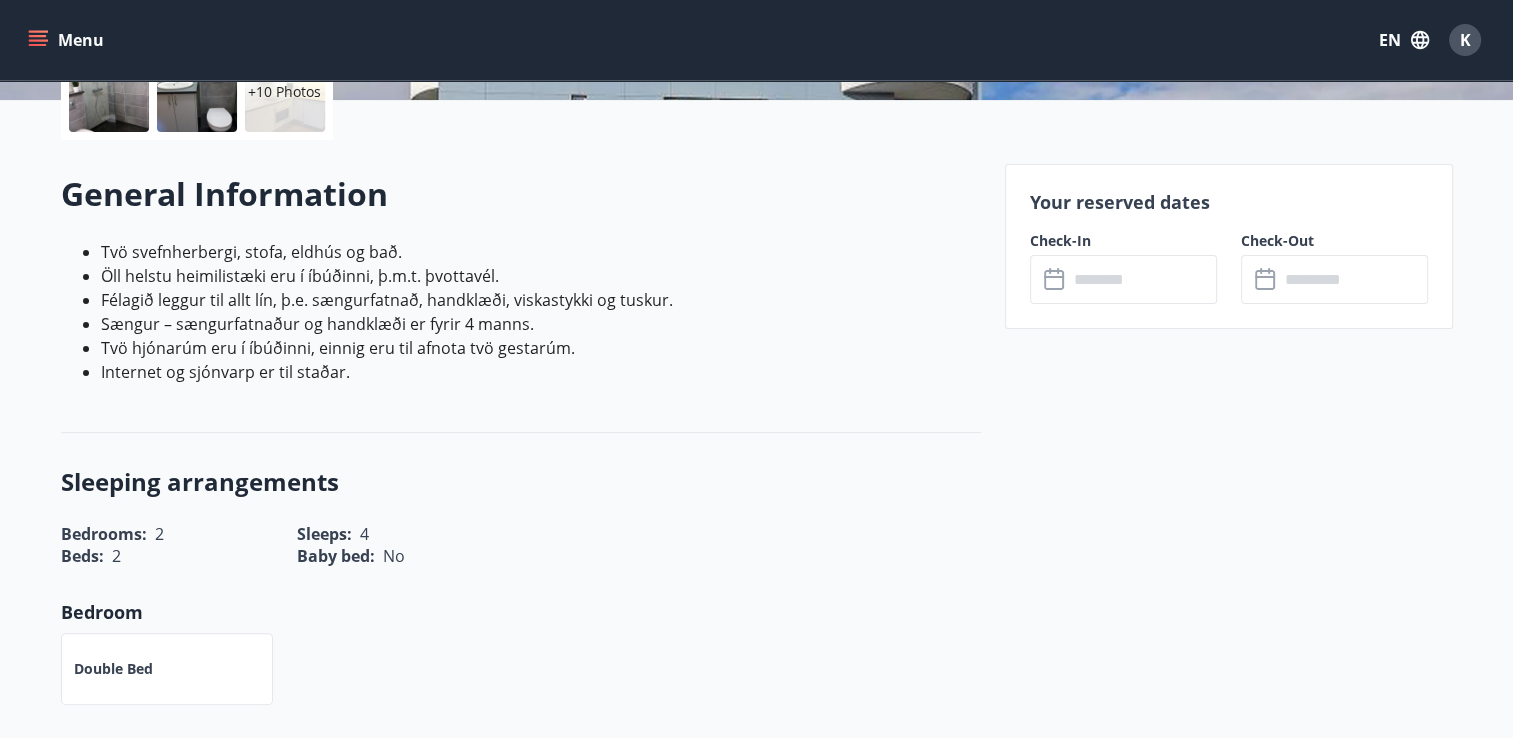 click at bounding box center (1142, 279) 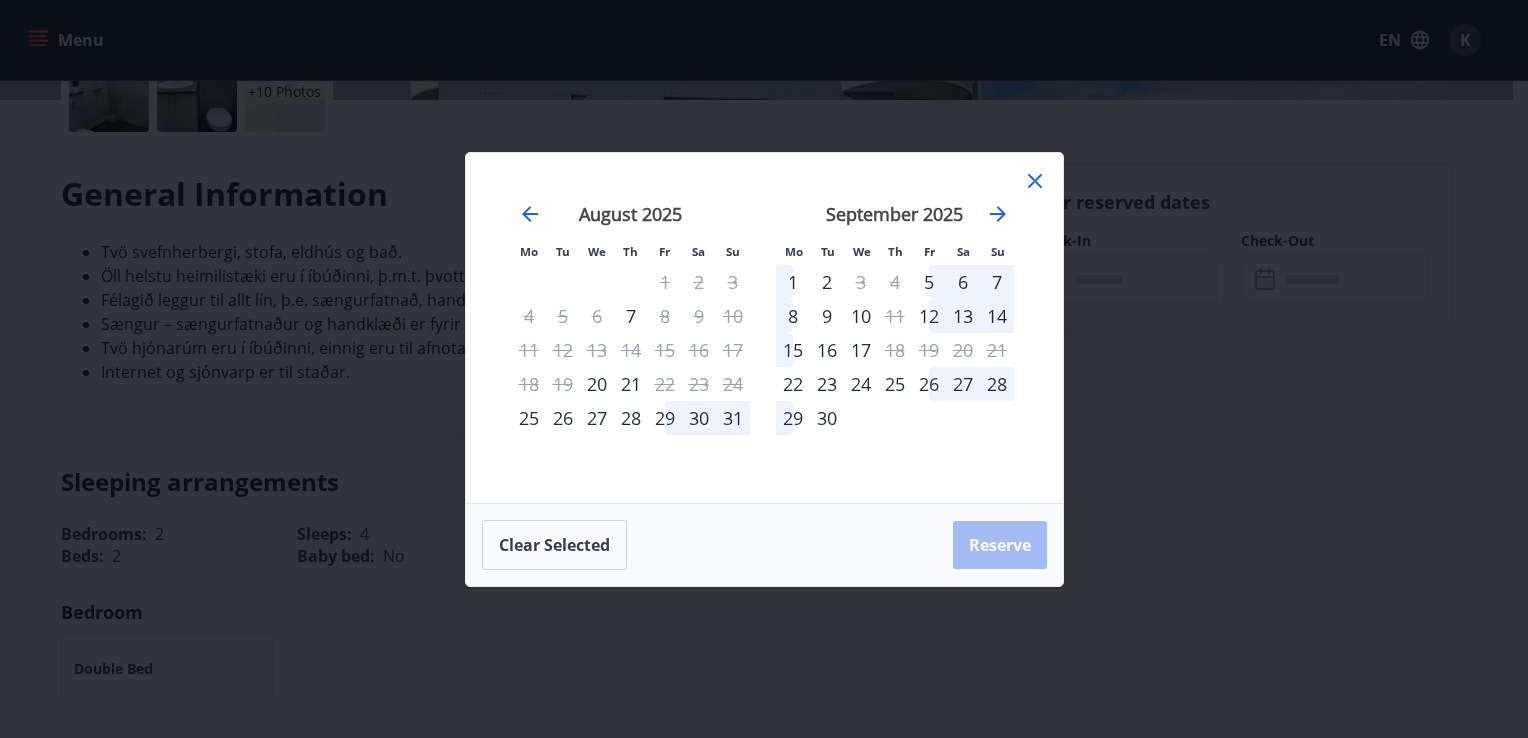 click 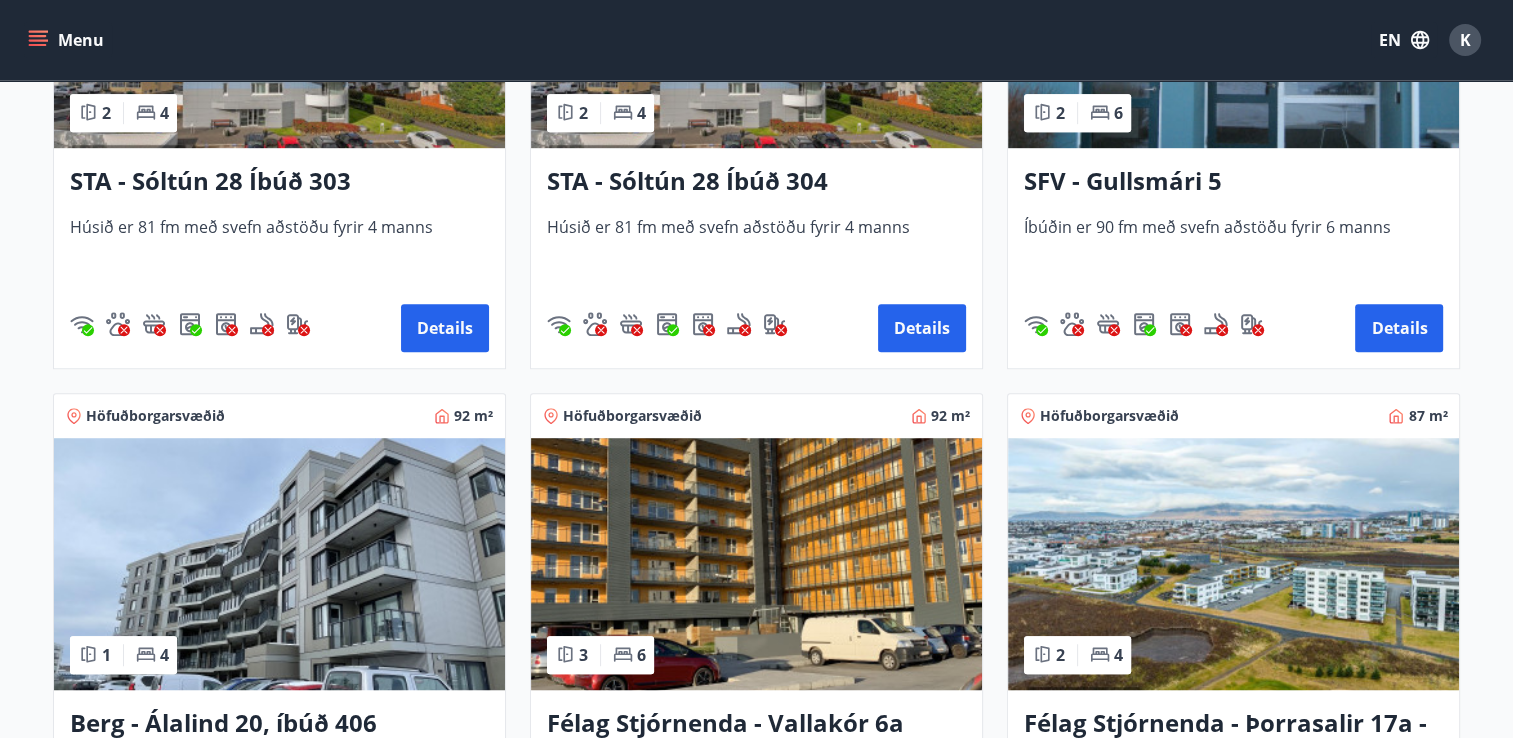 scroll, scrollTop: 1032, scrollLeft: 0, axis: vertical 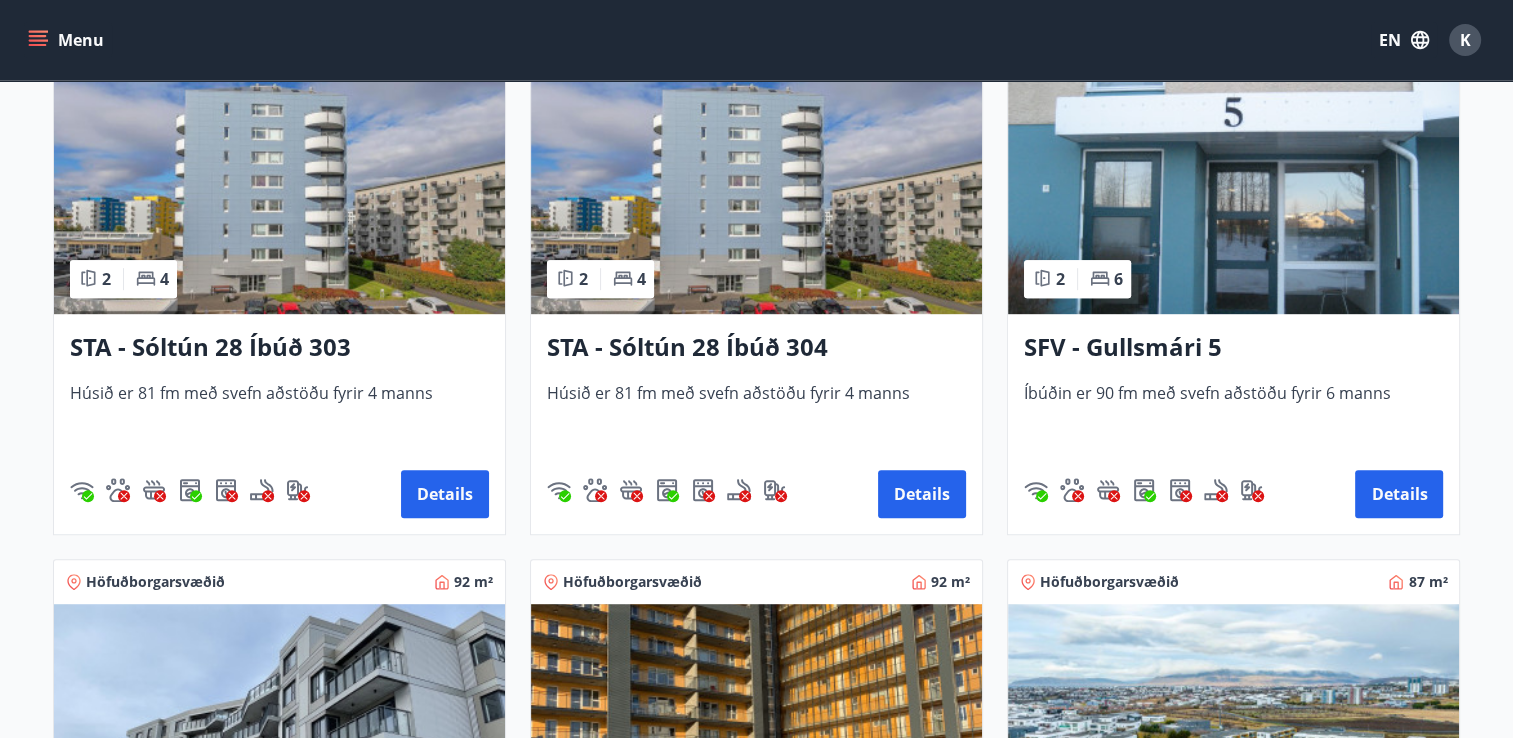 click at bounding box center (756, 188) 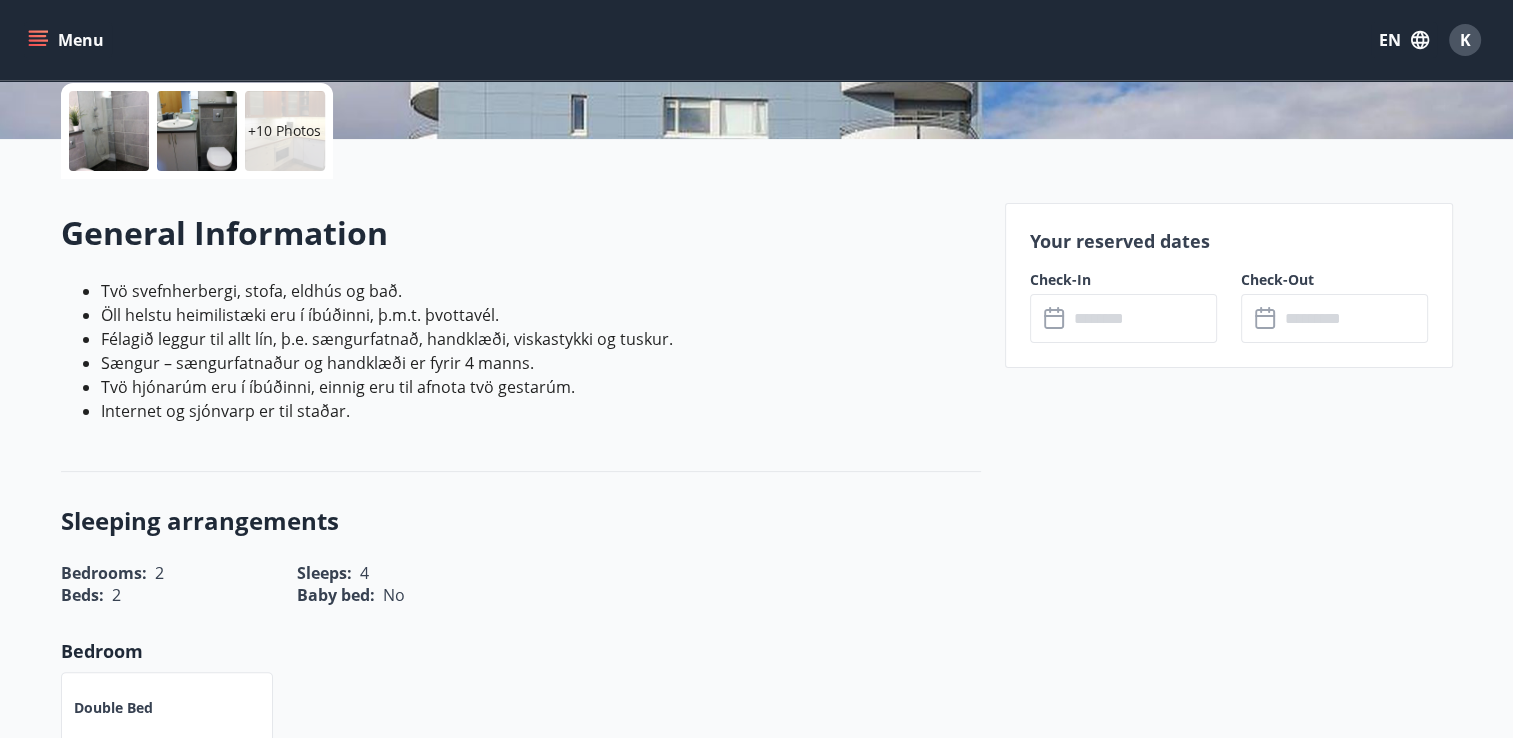 scroll, scrollTop: 500, scrollLeft: 0, axis: vertical 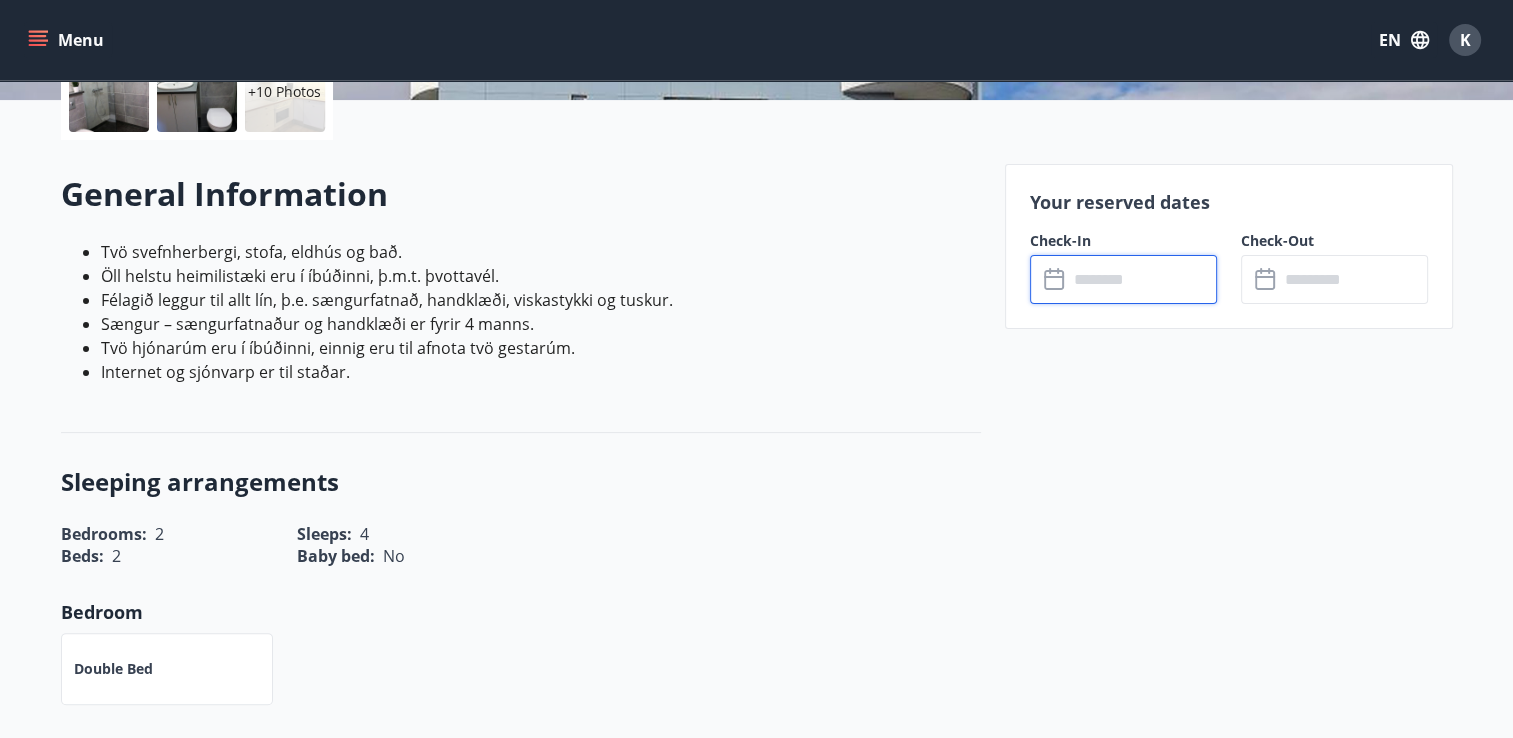 click at bounding box center (1142, 279) 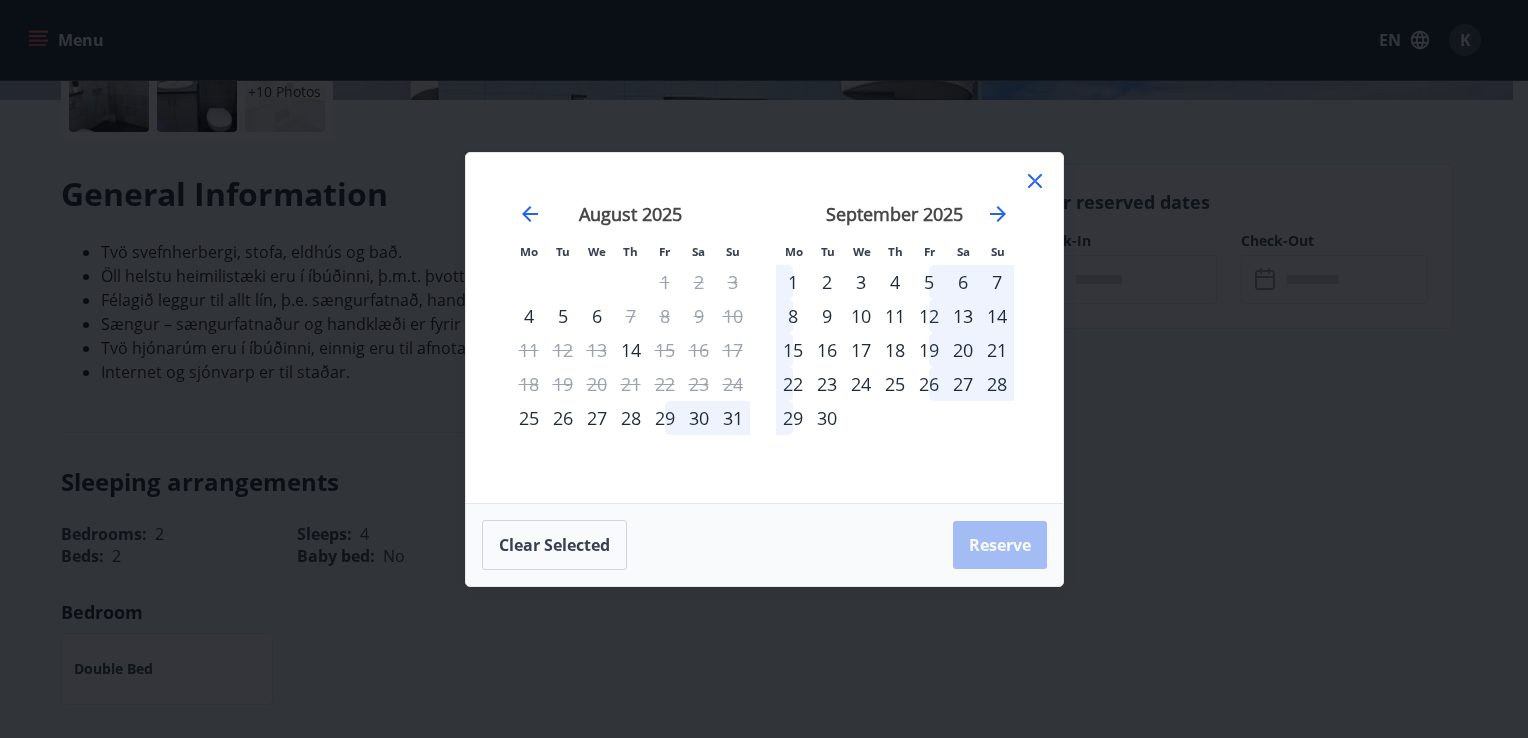 click on "15" at bounding box center (793, 350) 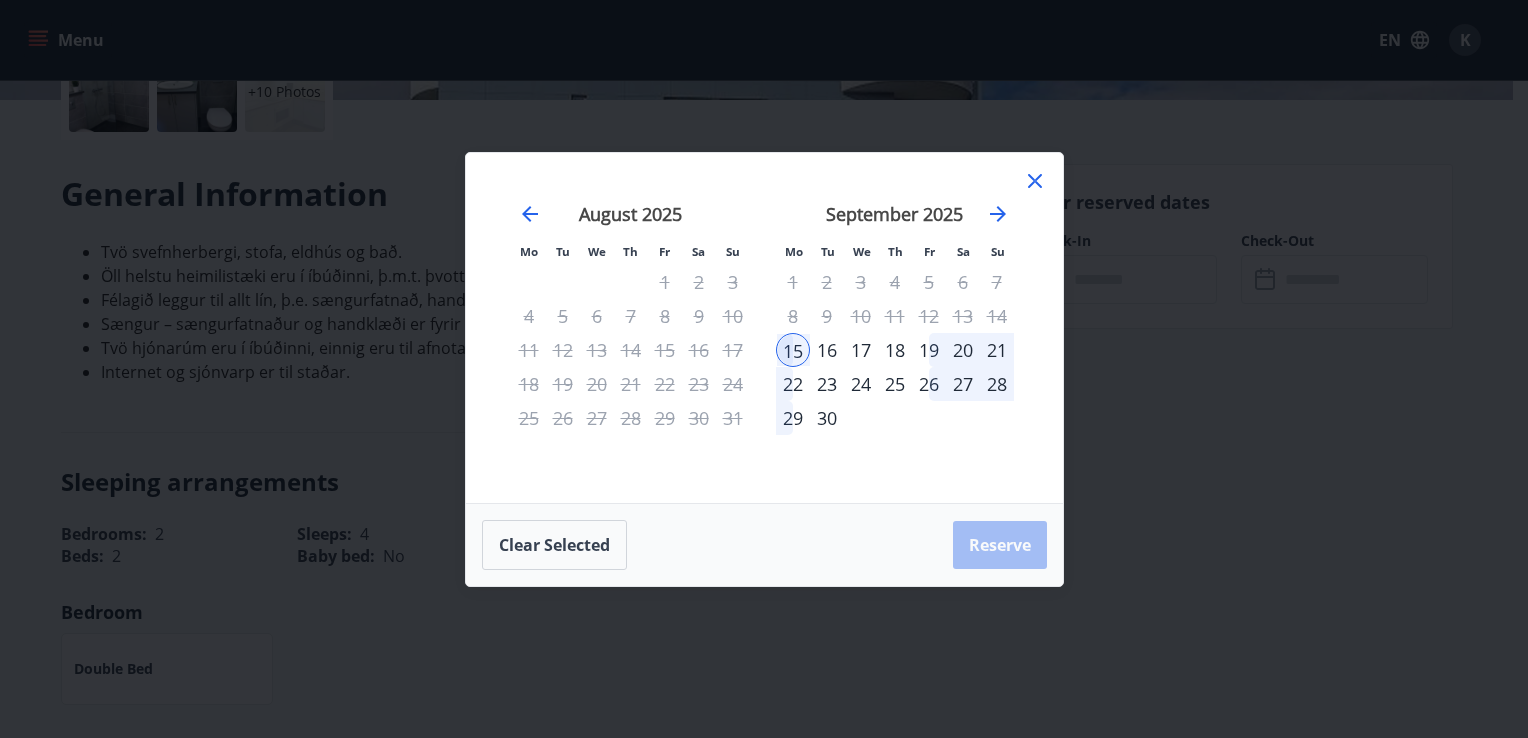 click on "19" at bounding box center [929, 350] 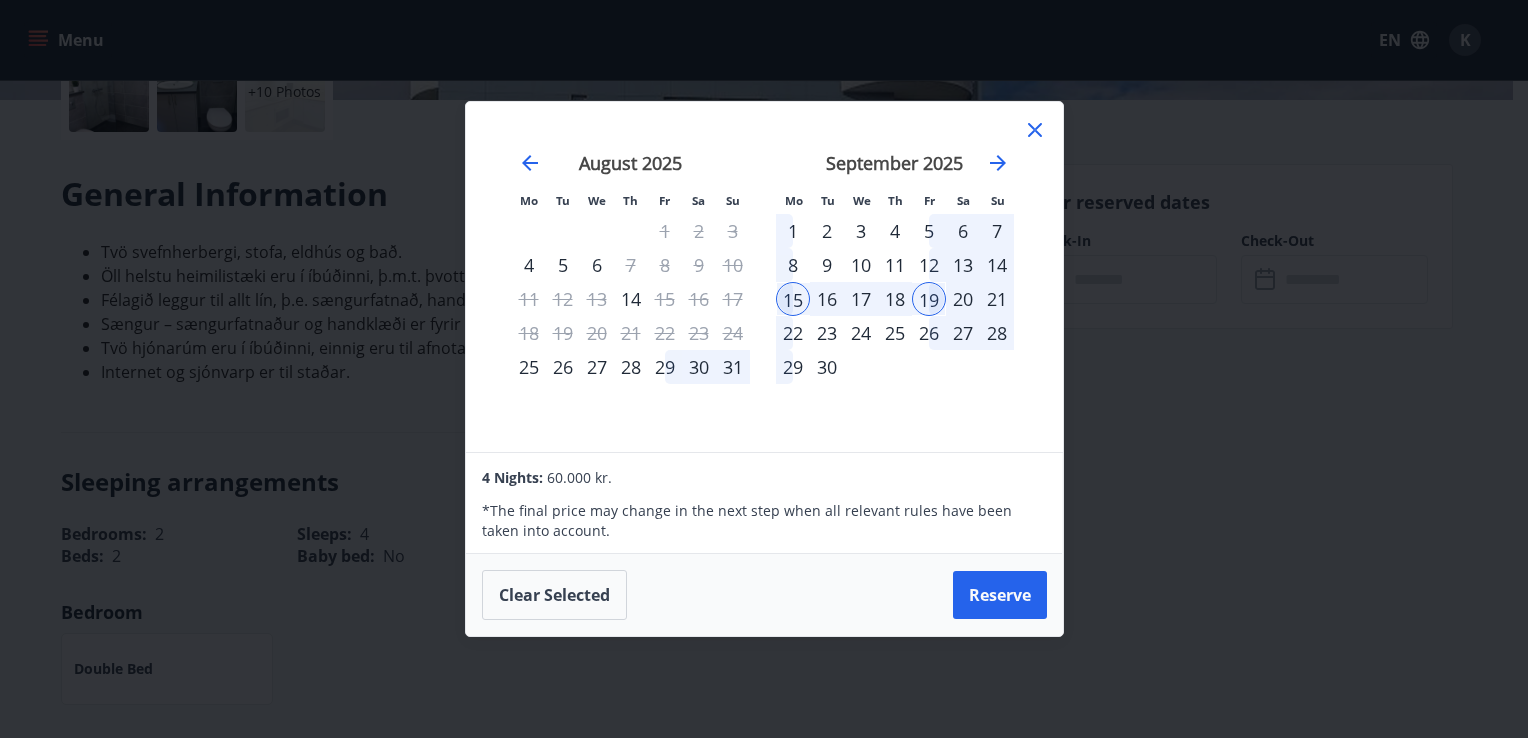 drag, startPoint x: 1036, startPoint y: 129, endPoint x: 881, endPoint y: 98, distance: 158.06961 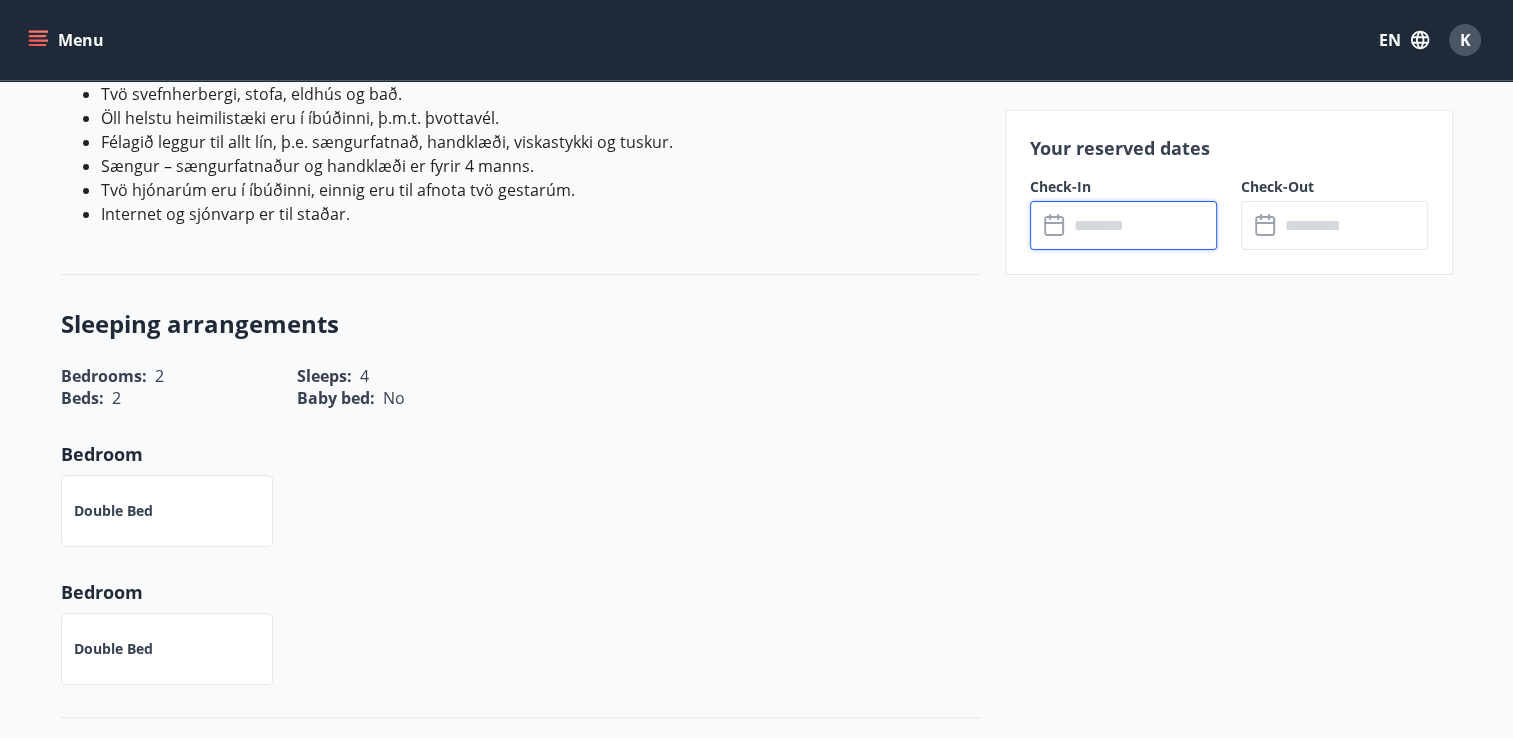 scroll, scrollTop: 833, scrollLeft: 0, axis: vertical 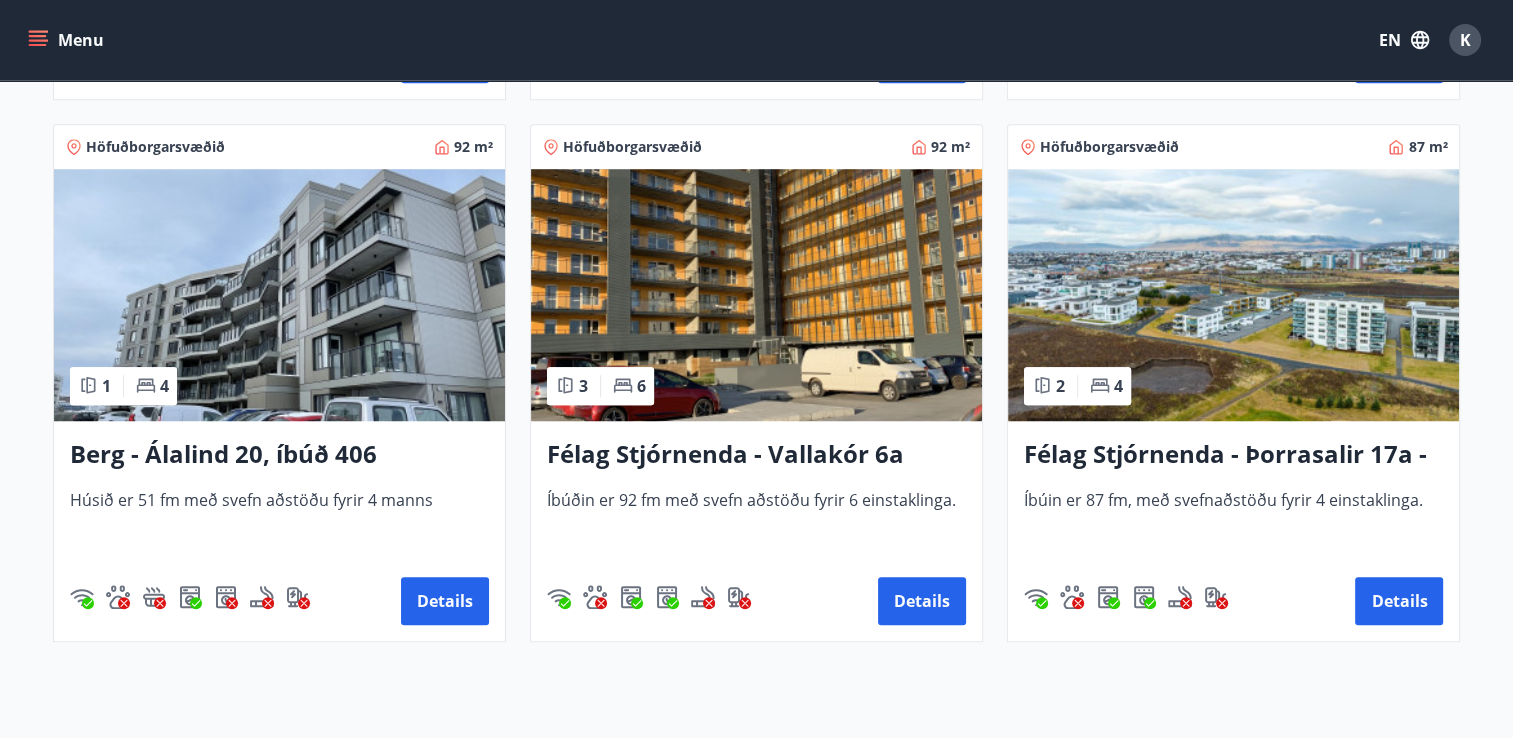 click at bounding box center [279, 295] 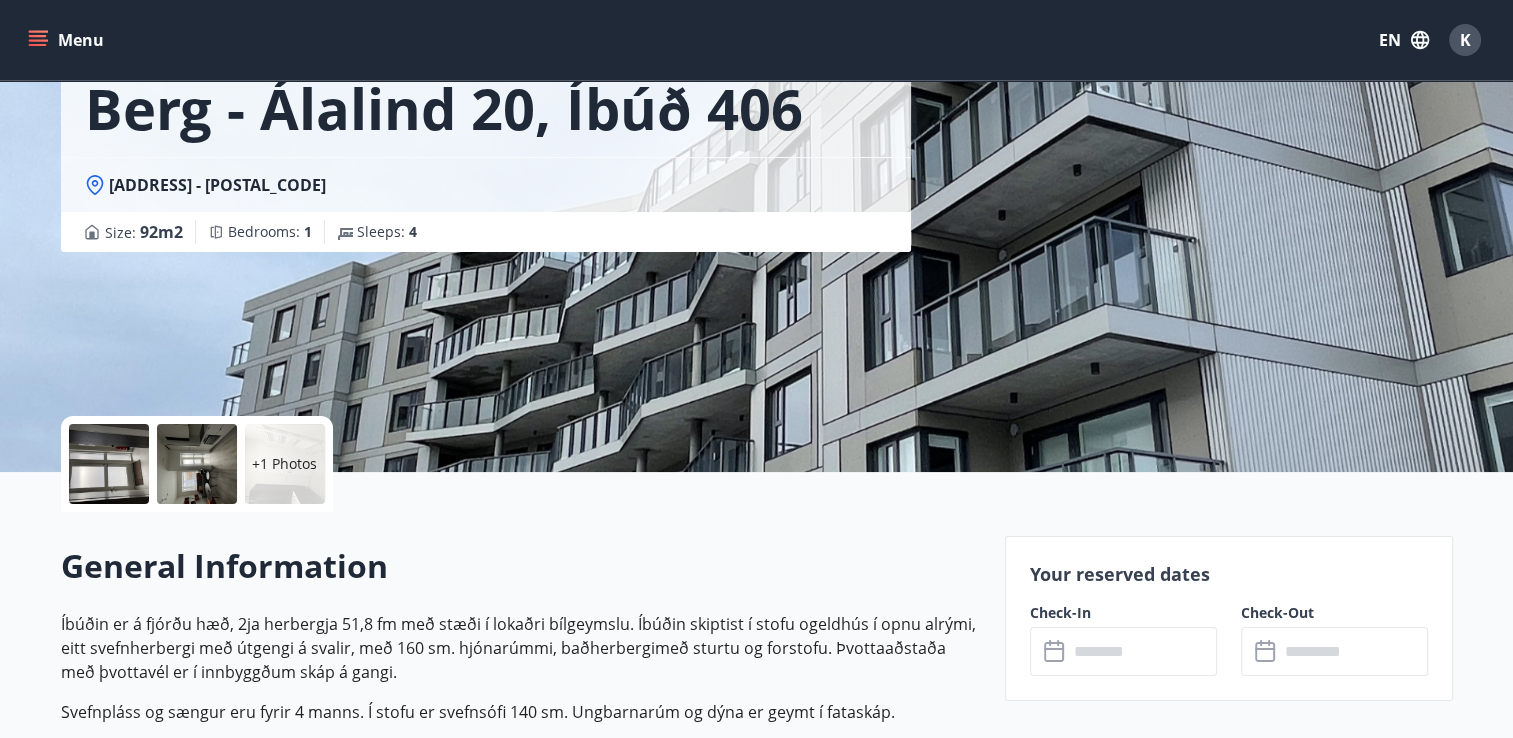 scroll, scrollTop: 166, scrollLeft: 0, axis: vertical 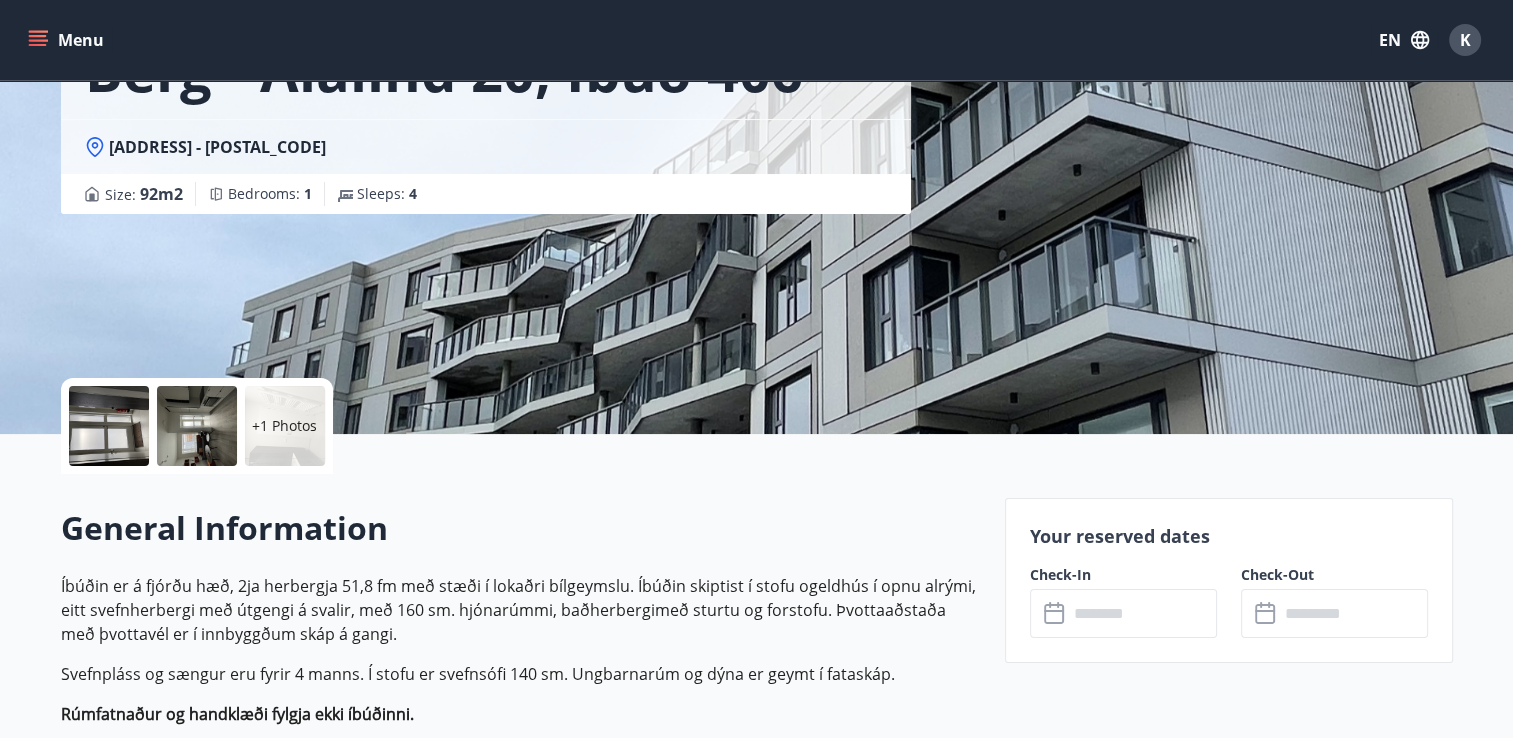 click at bounding box center [1142, 613] 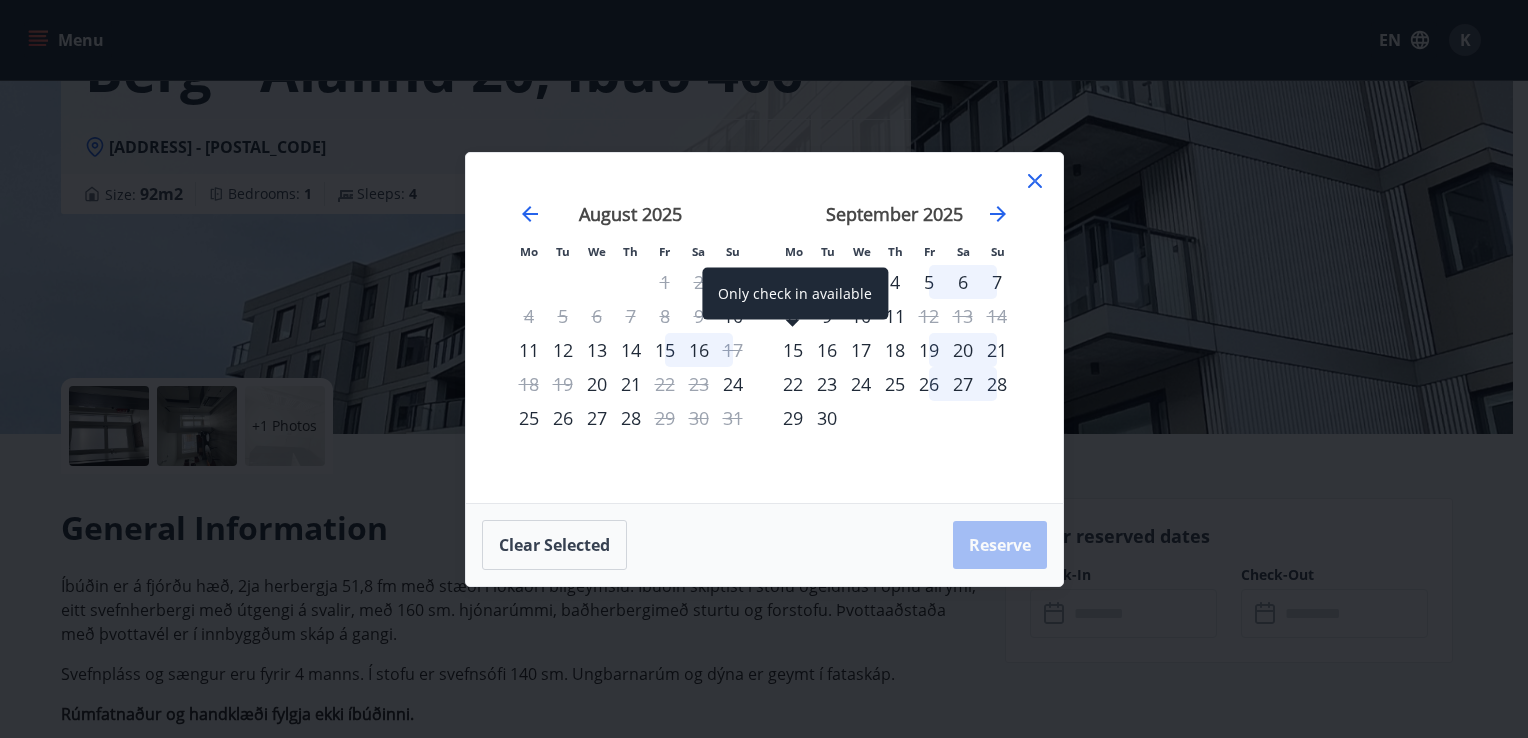 drag, startPoint x: 789, startPoint y: 349, endPoint x: 855, endPoint y: 361, distance: 67.08204 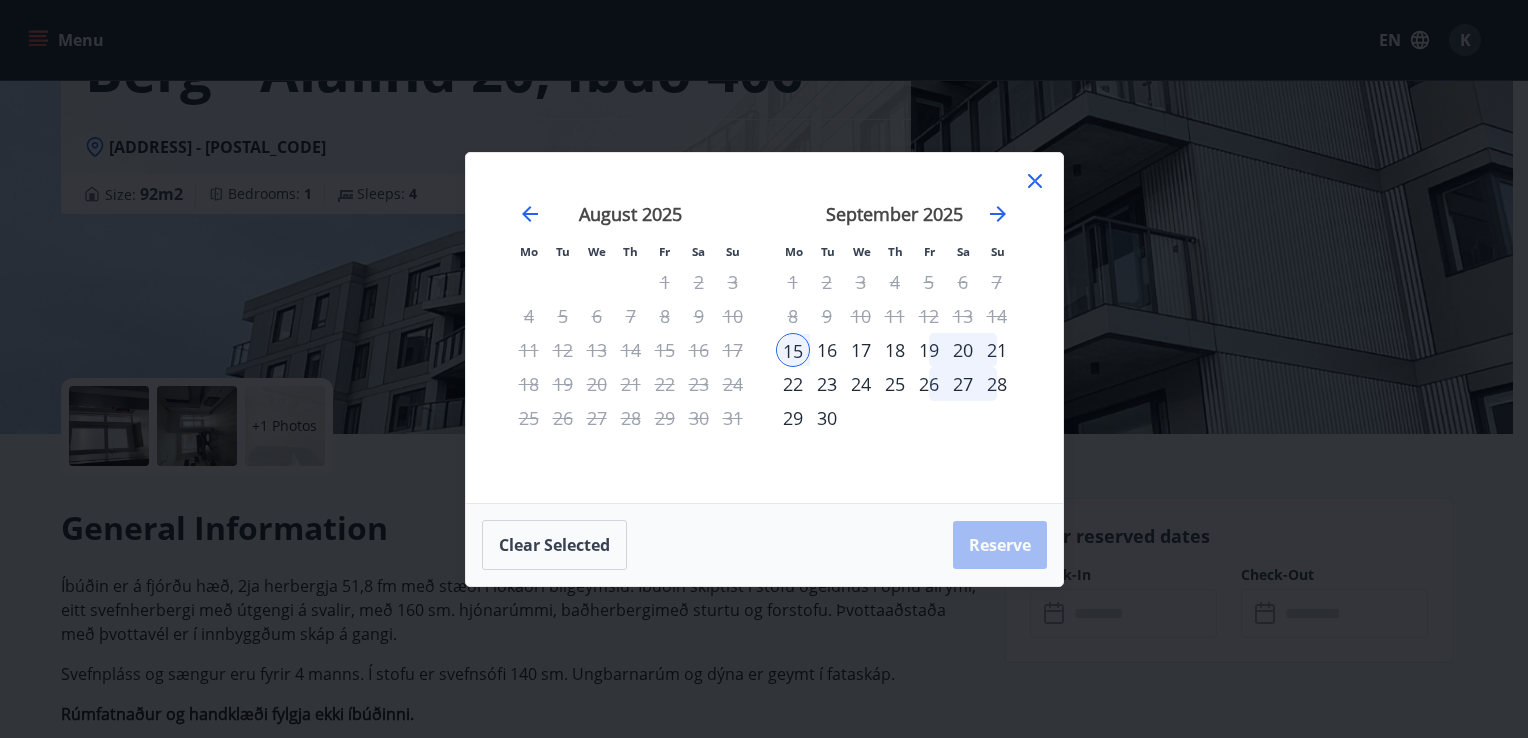 click on "19" at bounding box center [929, 350] 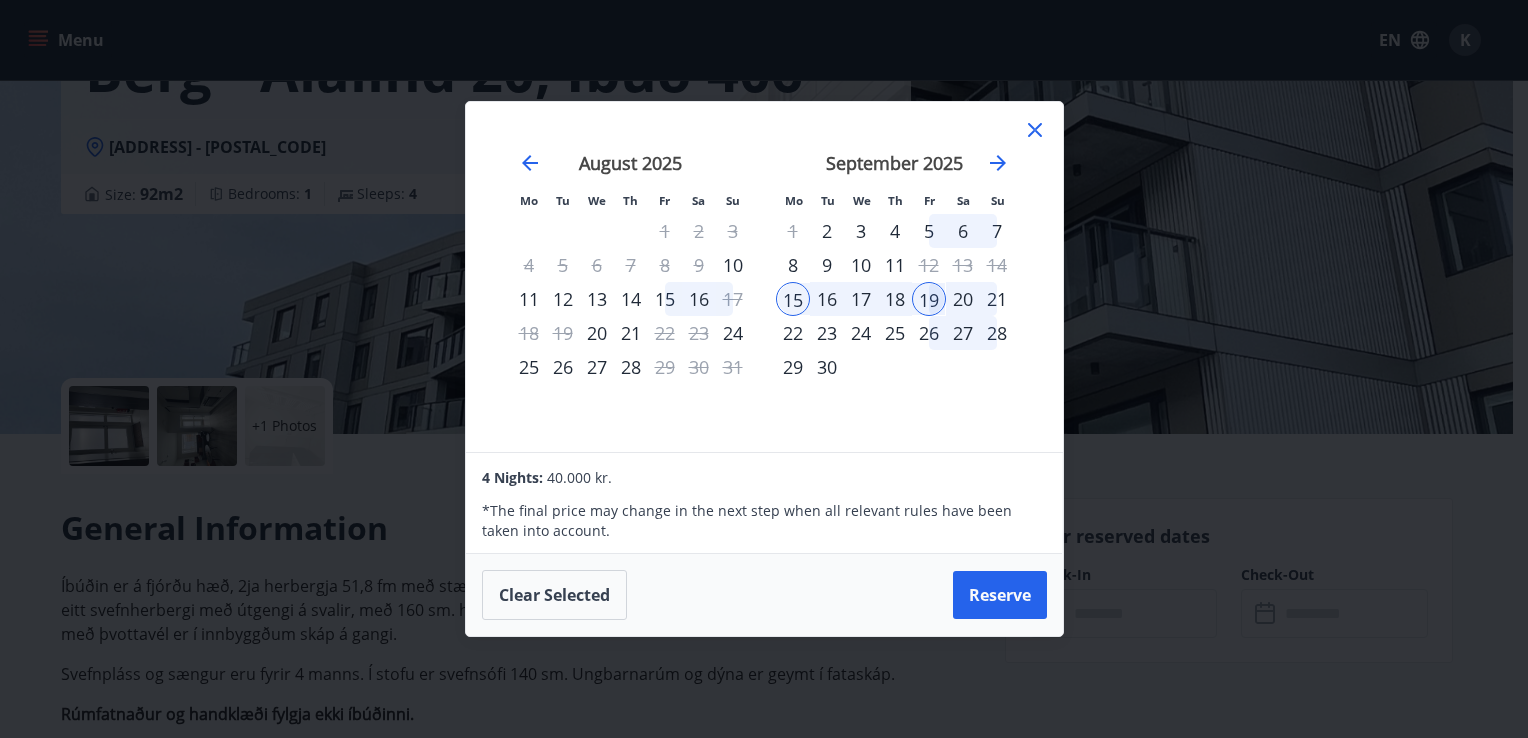click 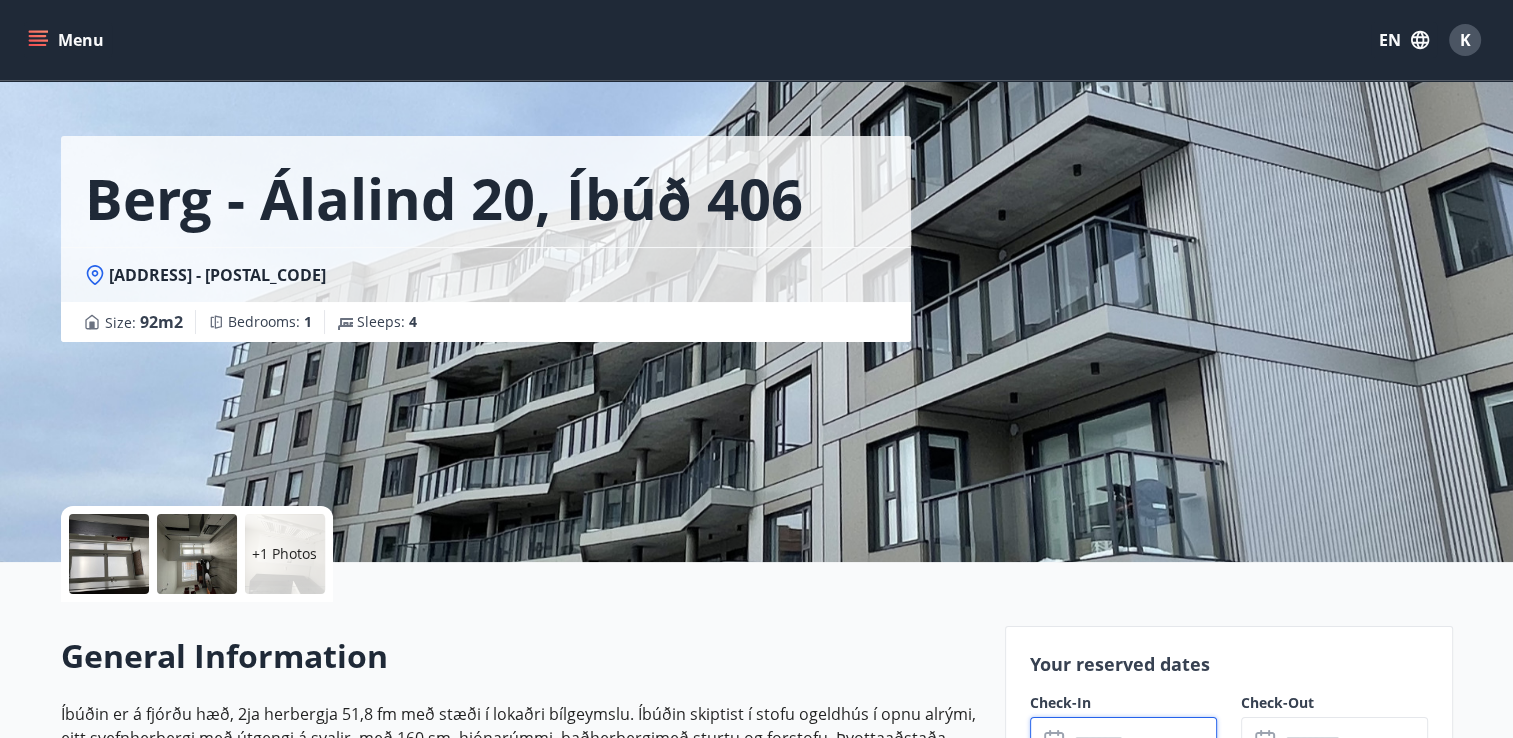 scroll, scrollTop: 0, scrollLeft: 0, axis: both 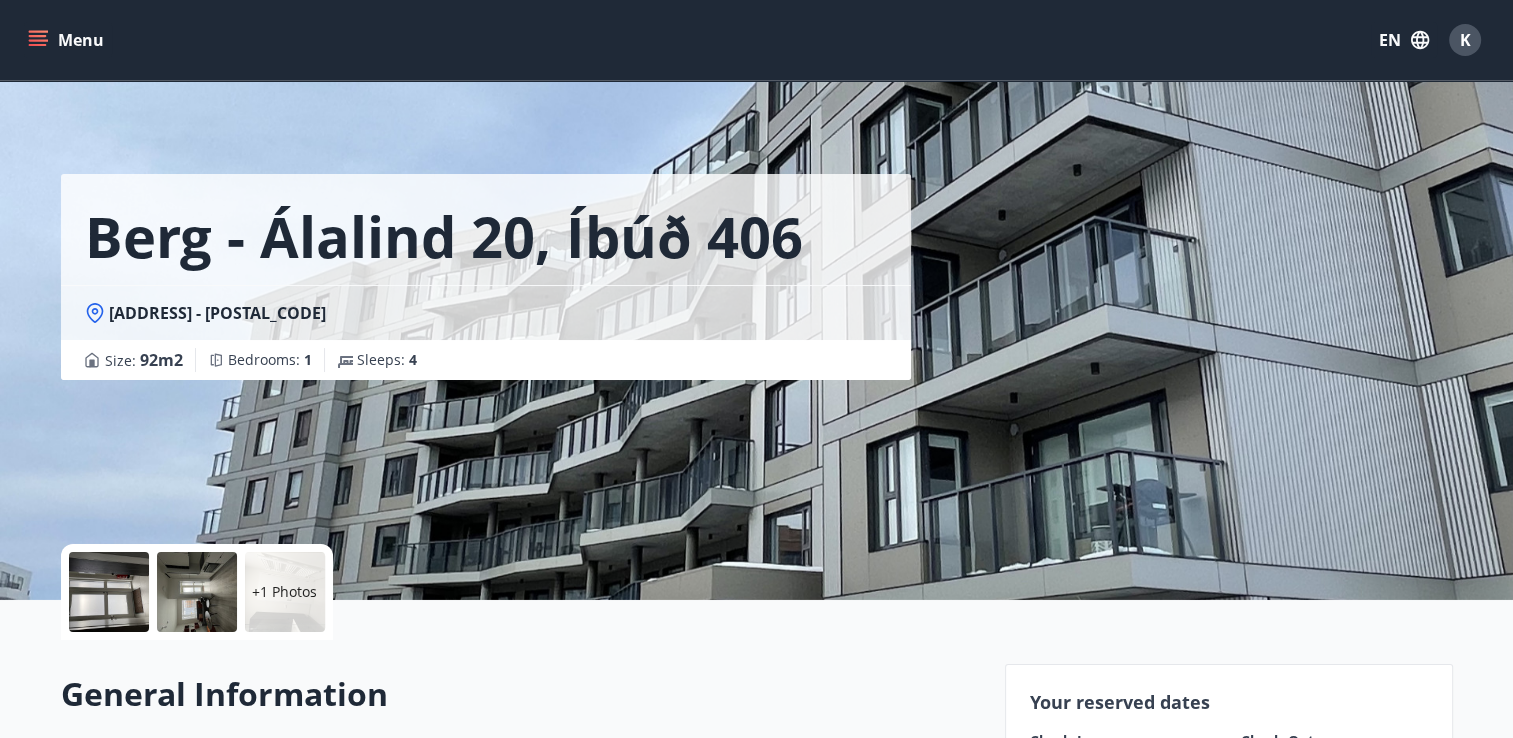 drag, startPoint x: 1360, startPoint y: 238, endPoint x: 1179, endPoint y: 278, distance: 185.3672 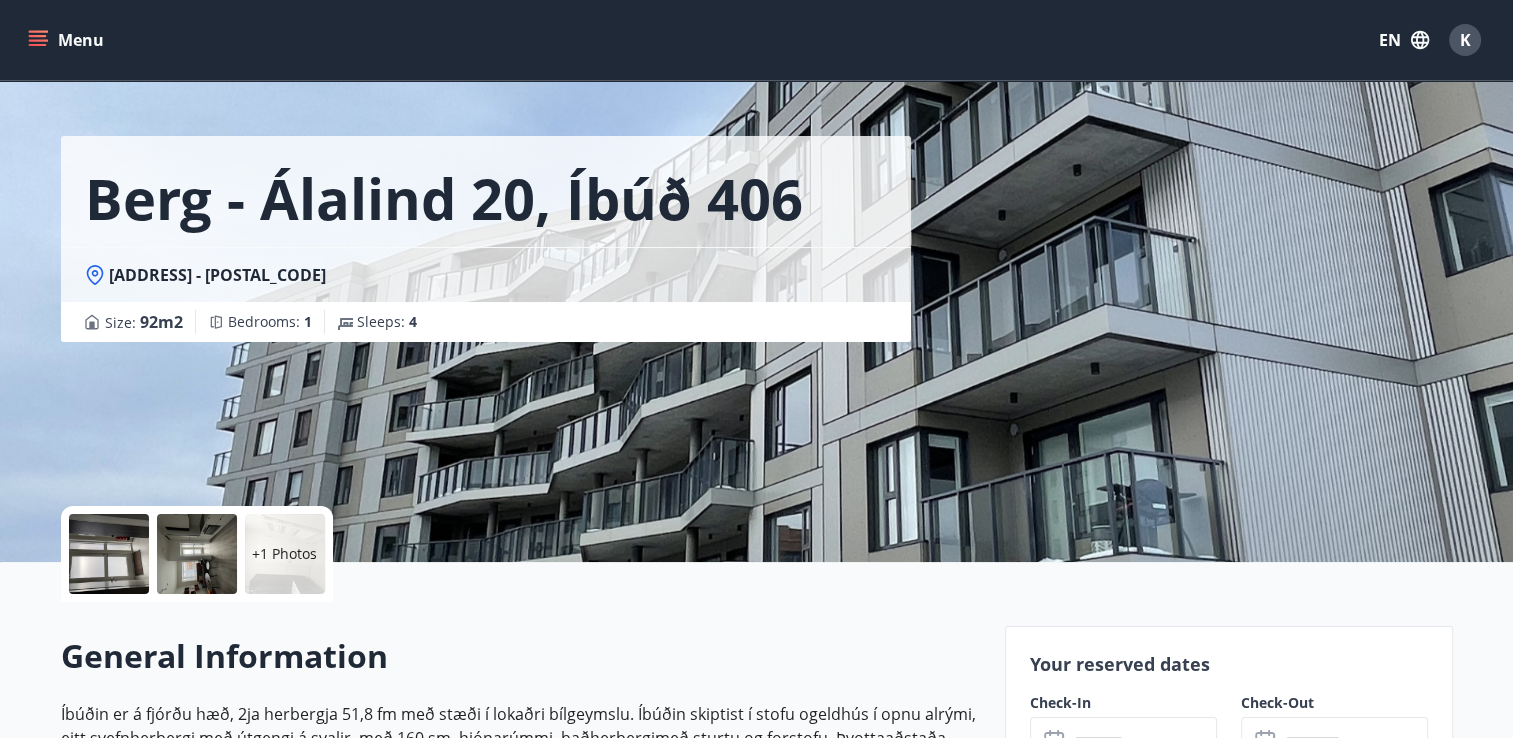 scroll, scrollTop: 0, scrollLeft: 0, axis: both 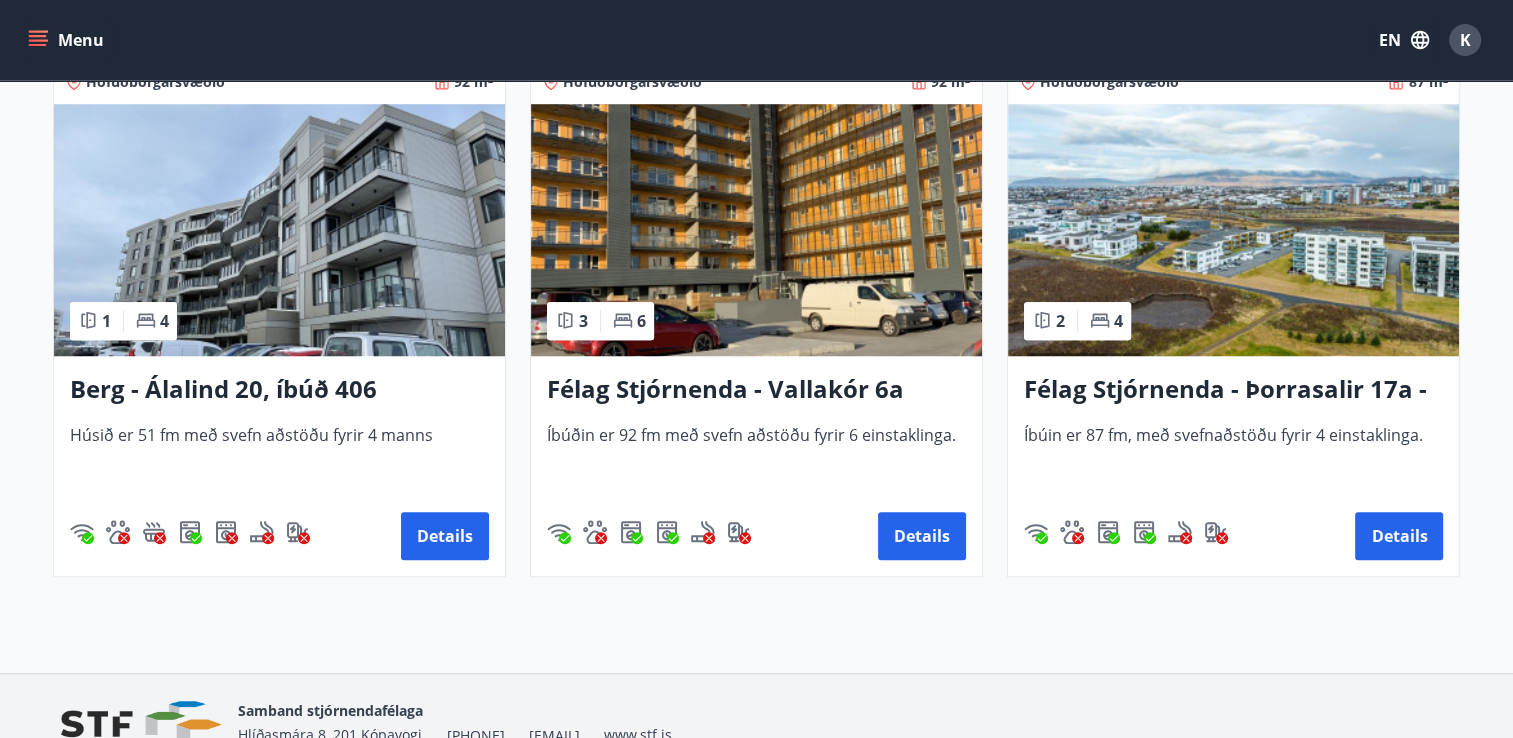 click at bounding box center [756, 230] 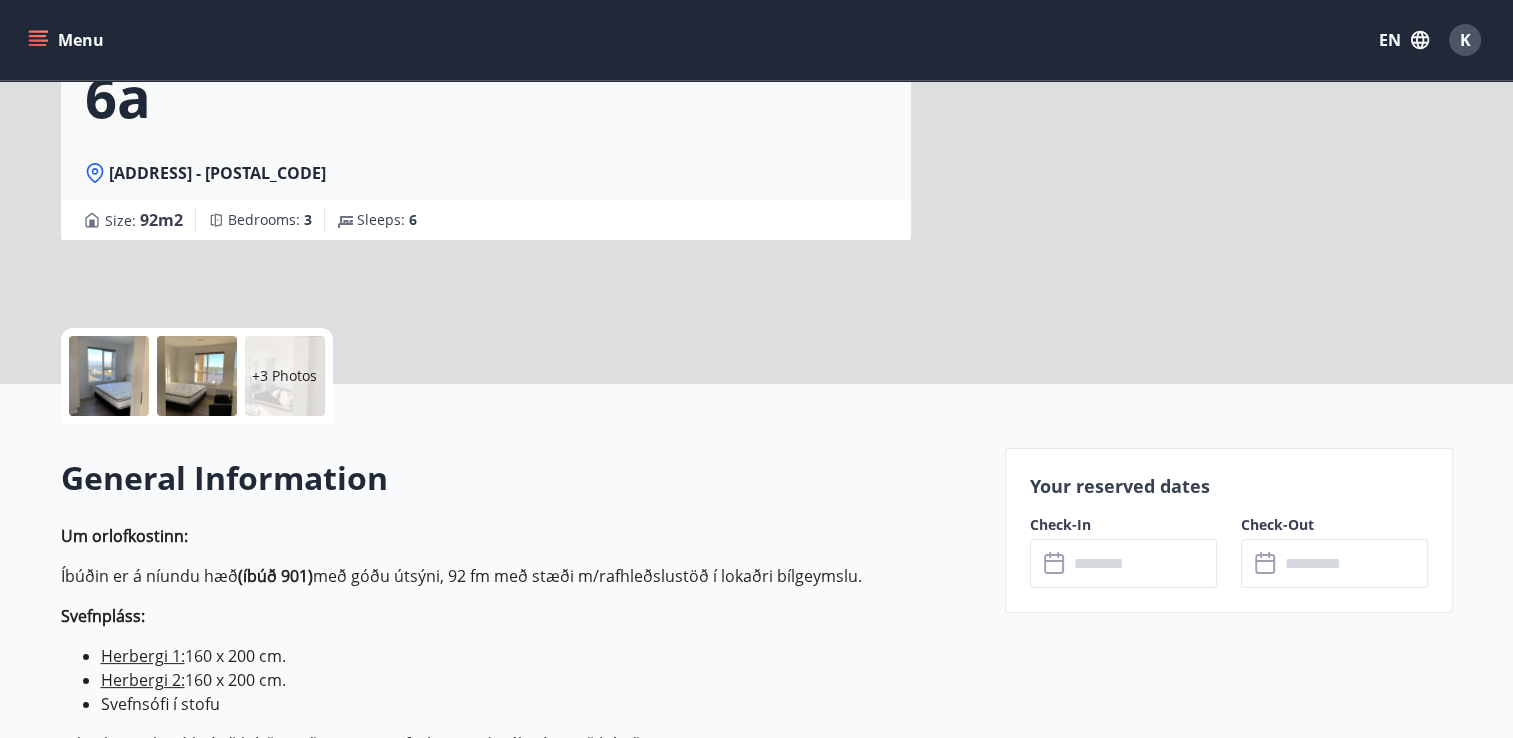 scroll, scrollTop: 333, scrollLeft: 0, axis: vertical 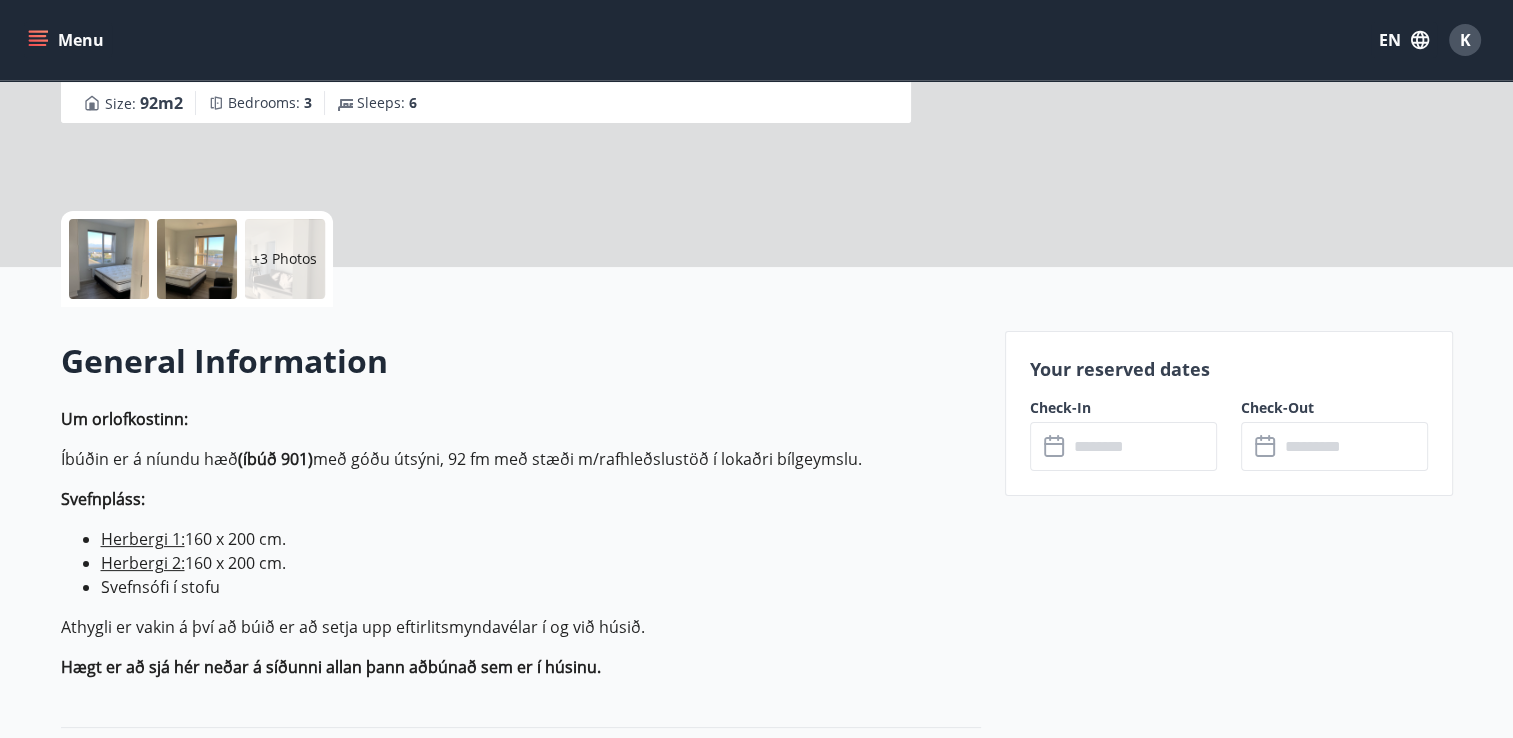 click at bounding box center (1142, 446) 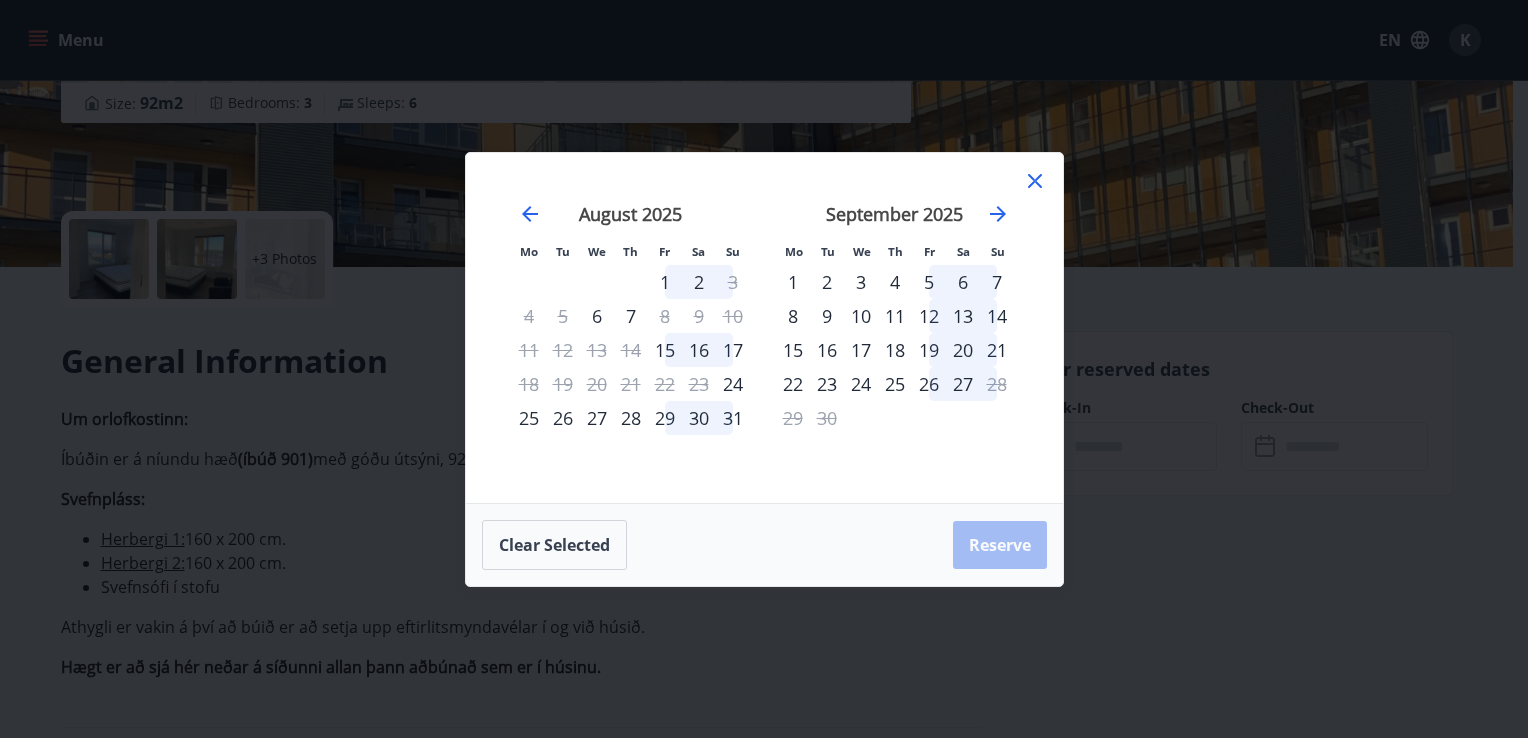 click on "15" at bounding box center [793, 350] 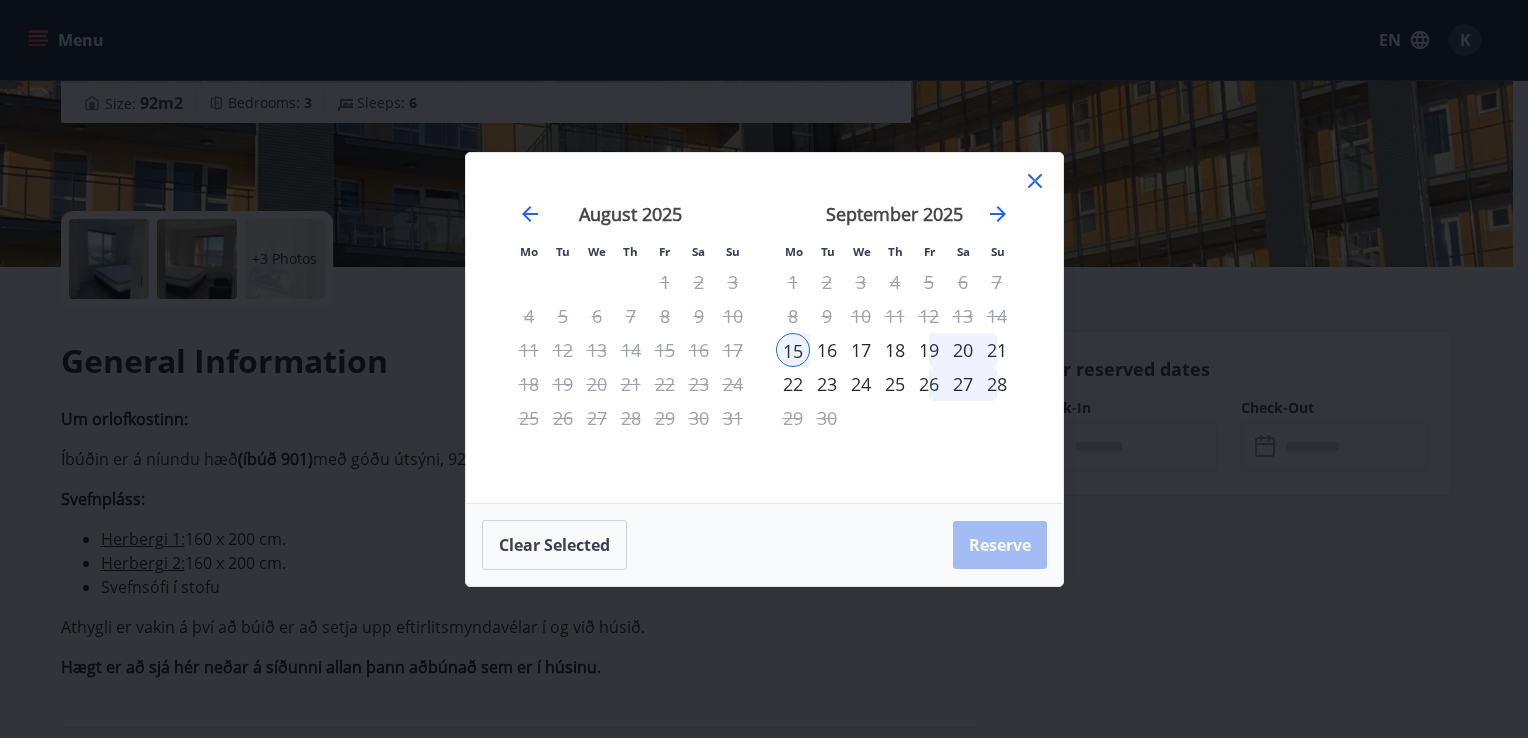 click on "19" at bounding box center (929, 350) 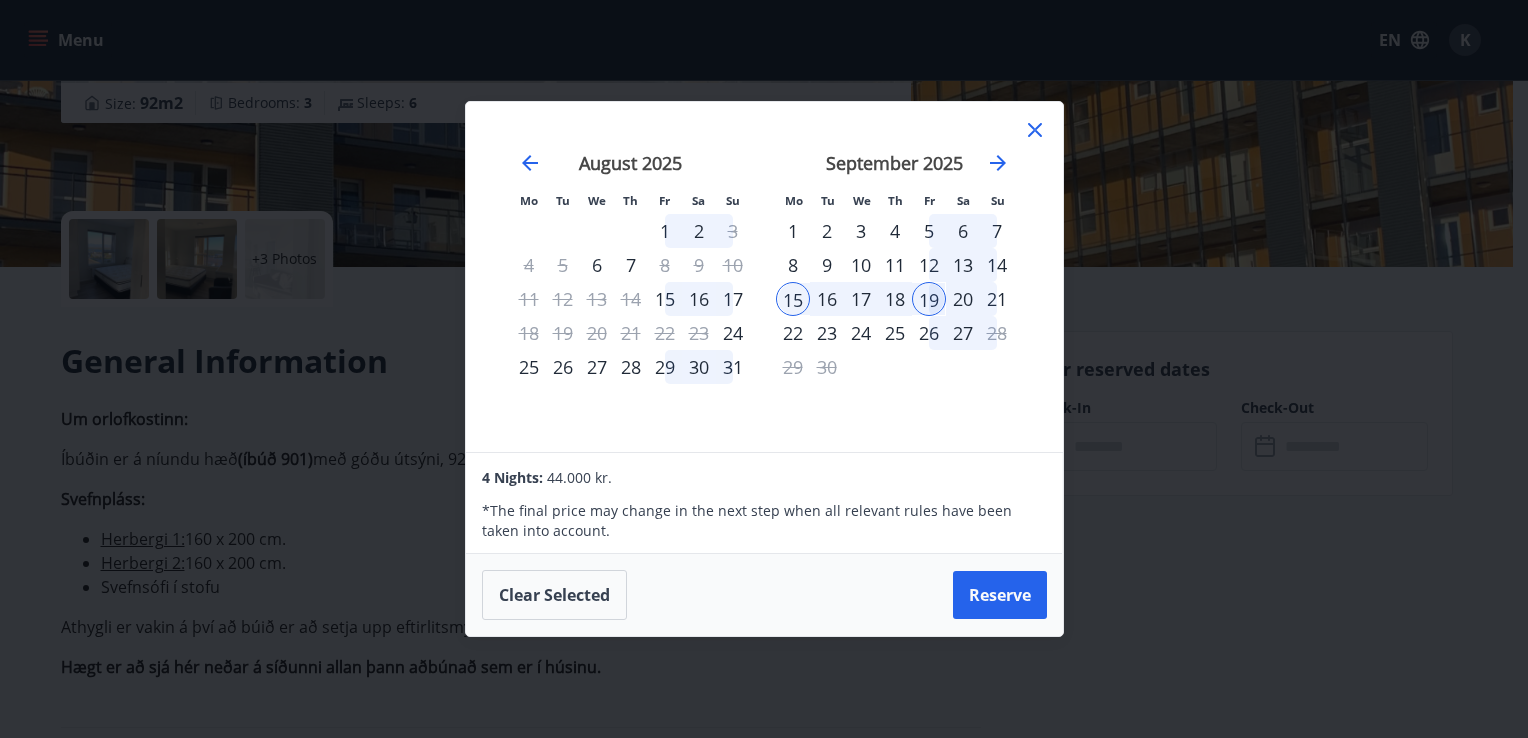 click 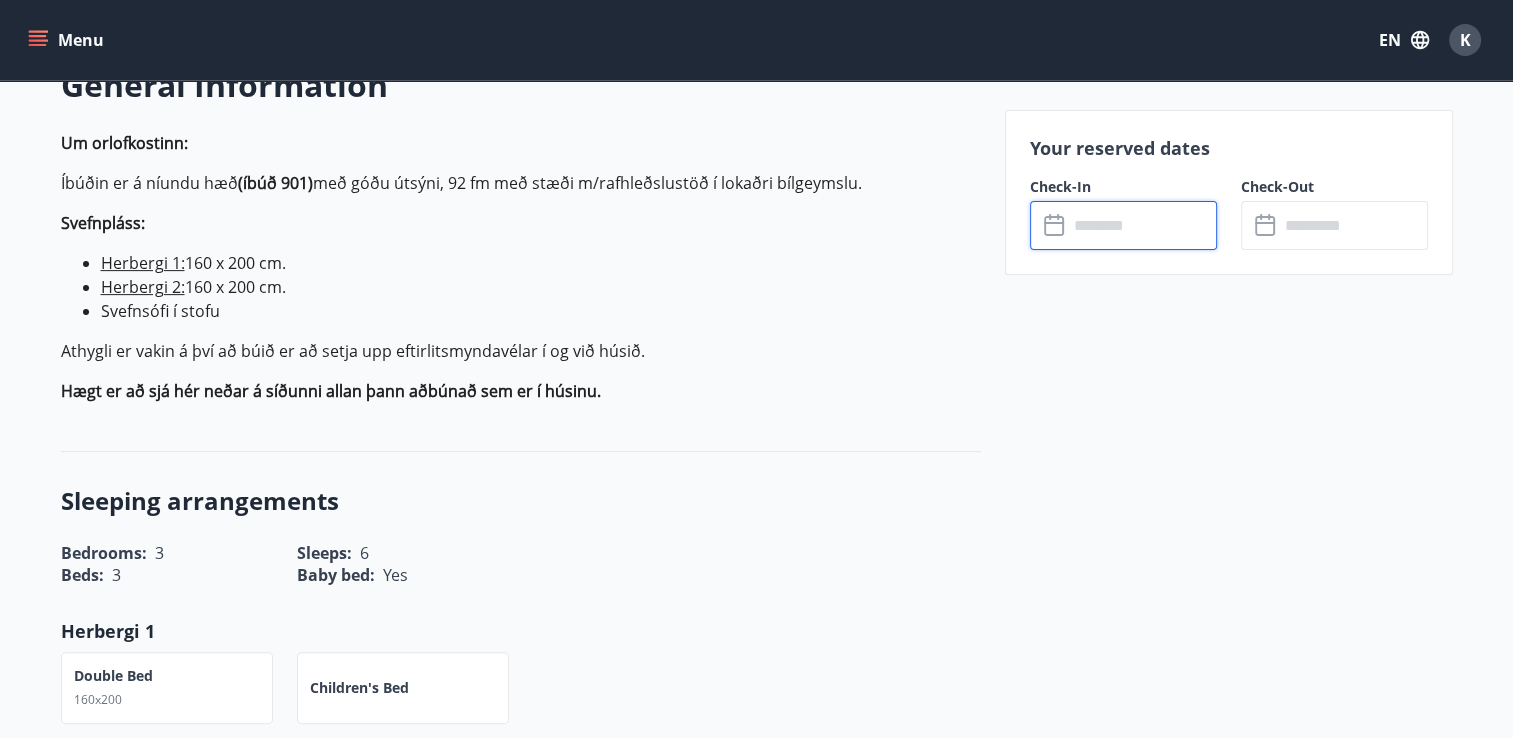scroll, scrollTop: 333, scrollLeft: 0, axis: vertical 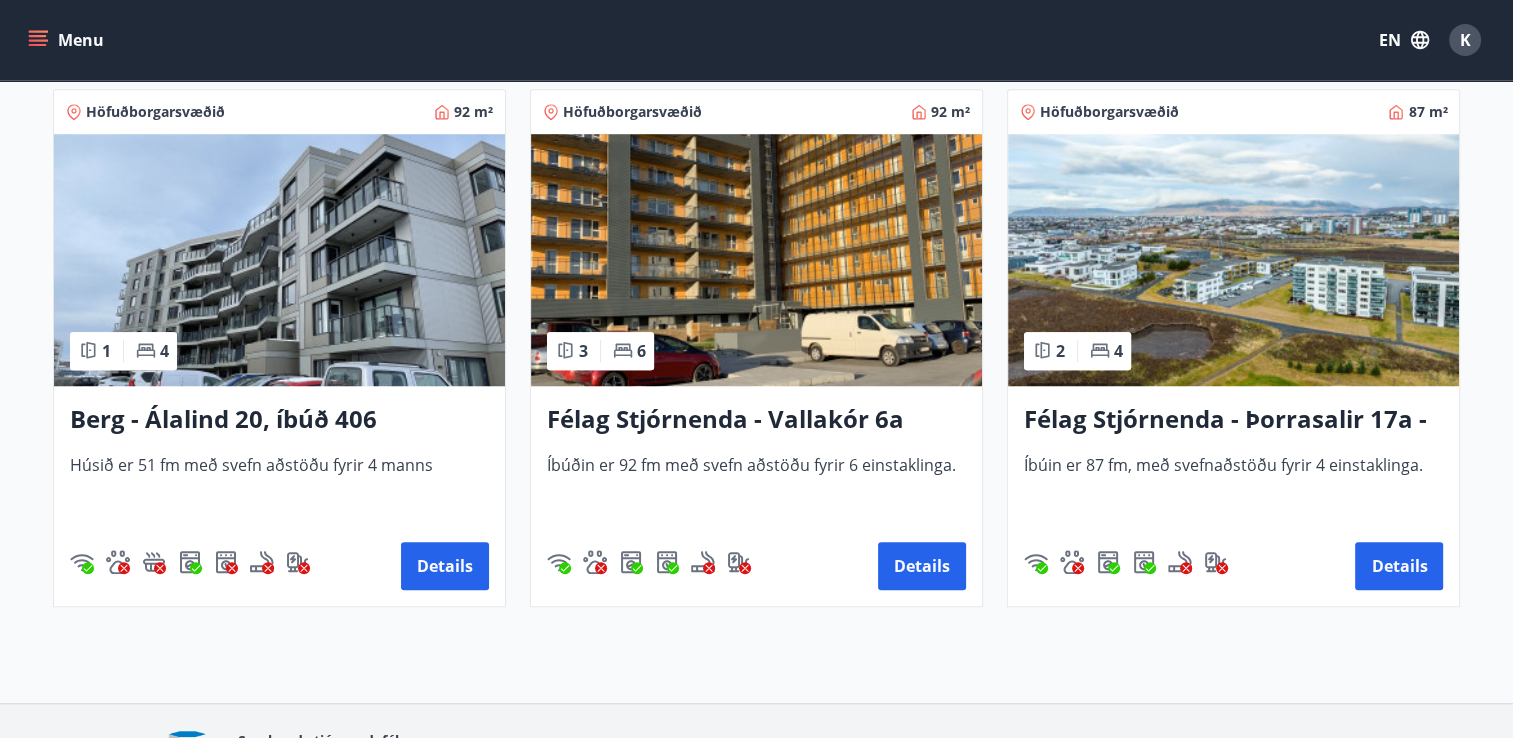 click at bounding box center (1233, 260) 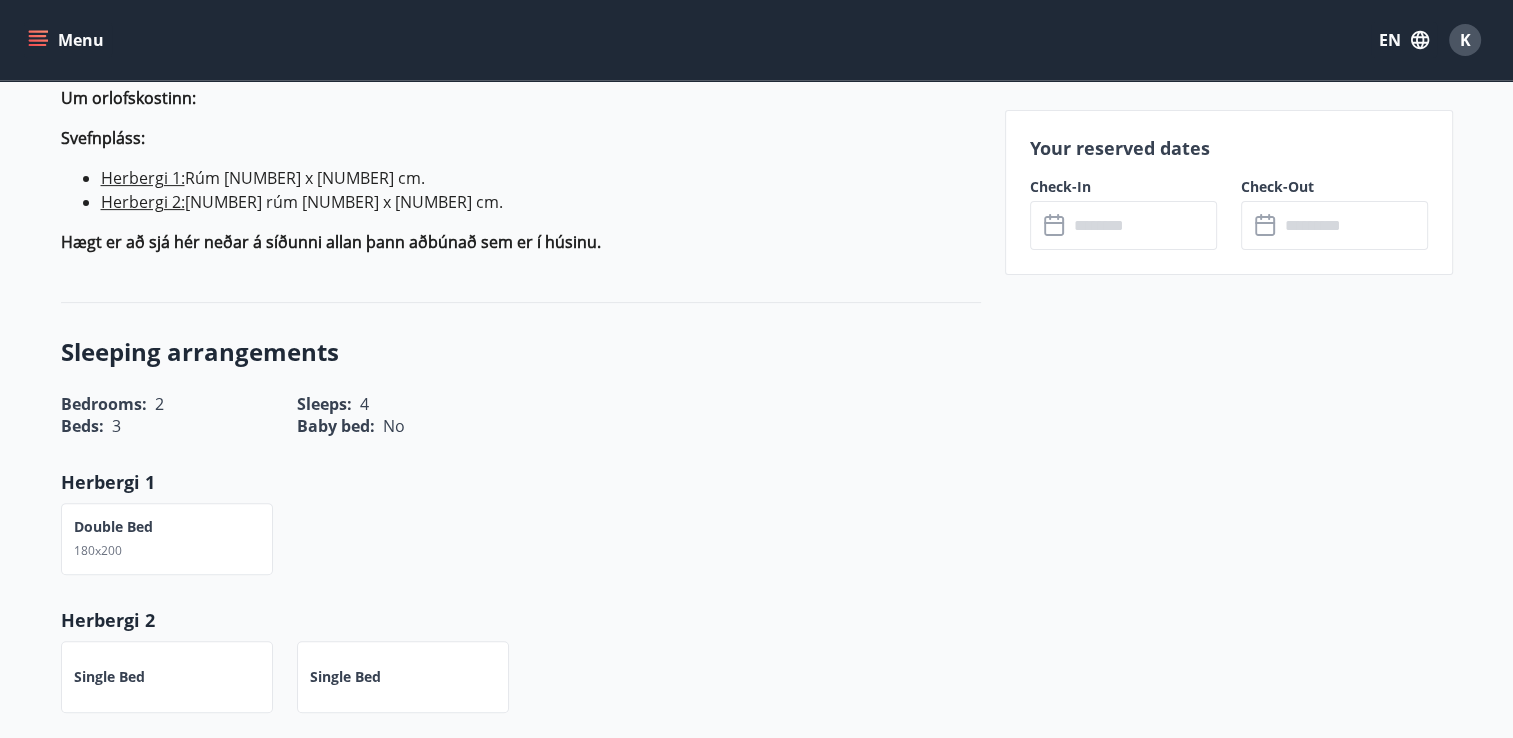 scroll, scrollTop: 666, scrollLeft: 0, axis: vertical 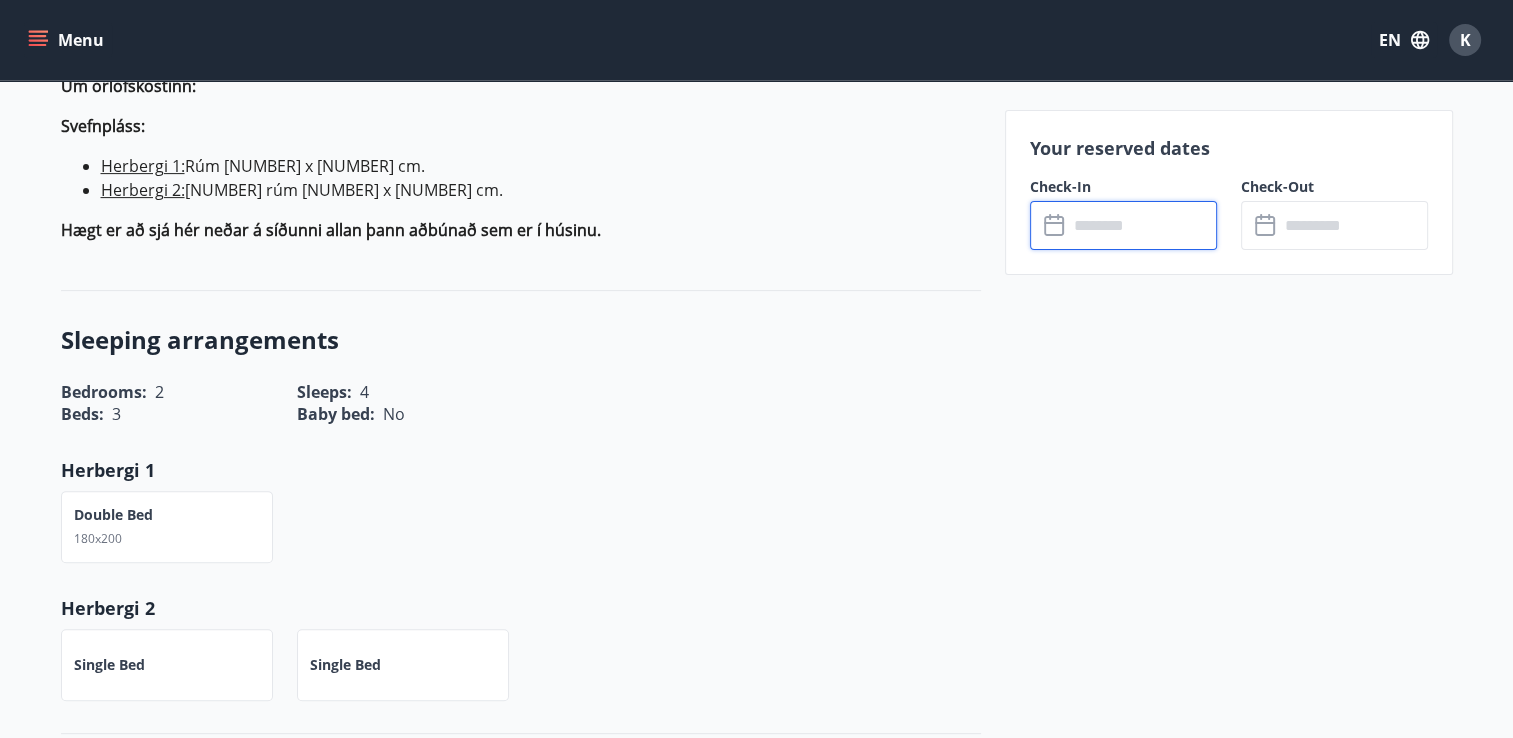click at bounding box center (1142, 225) 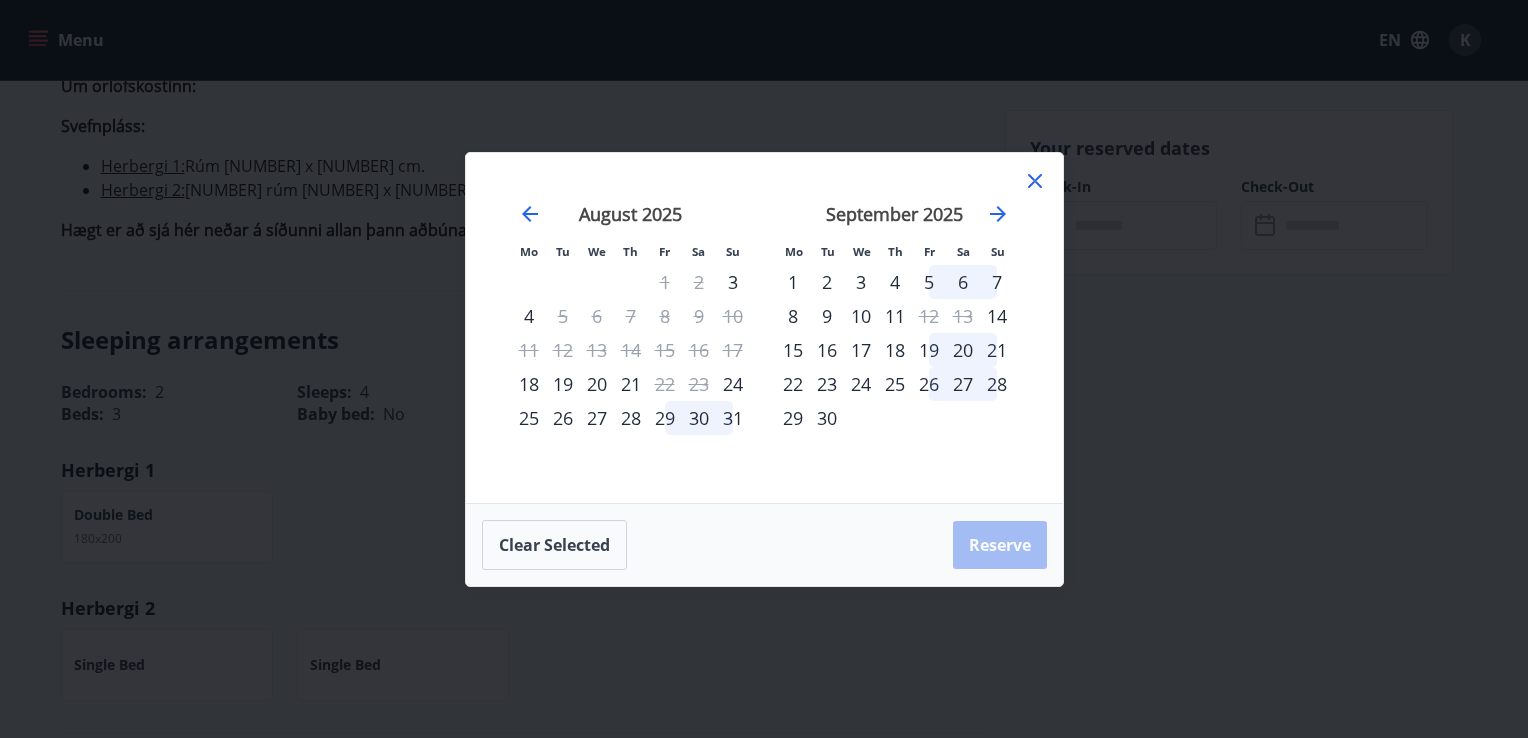 click on "15" at bounding box center [793, 350] 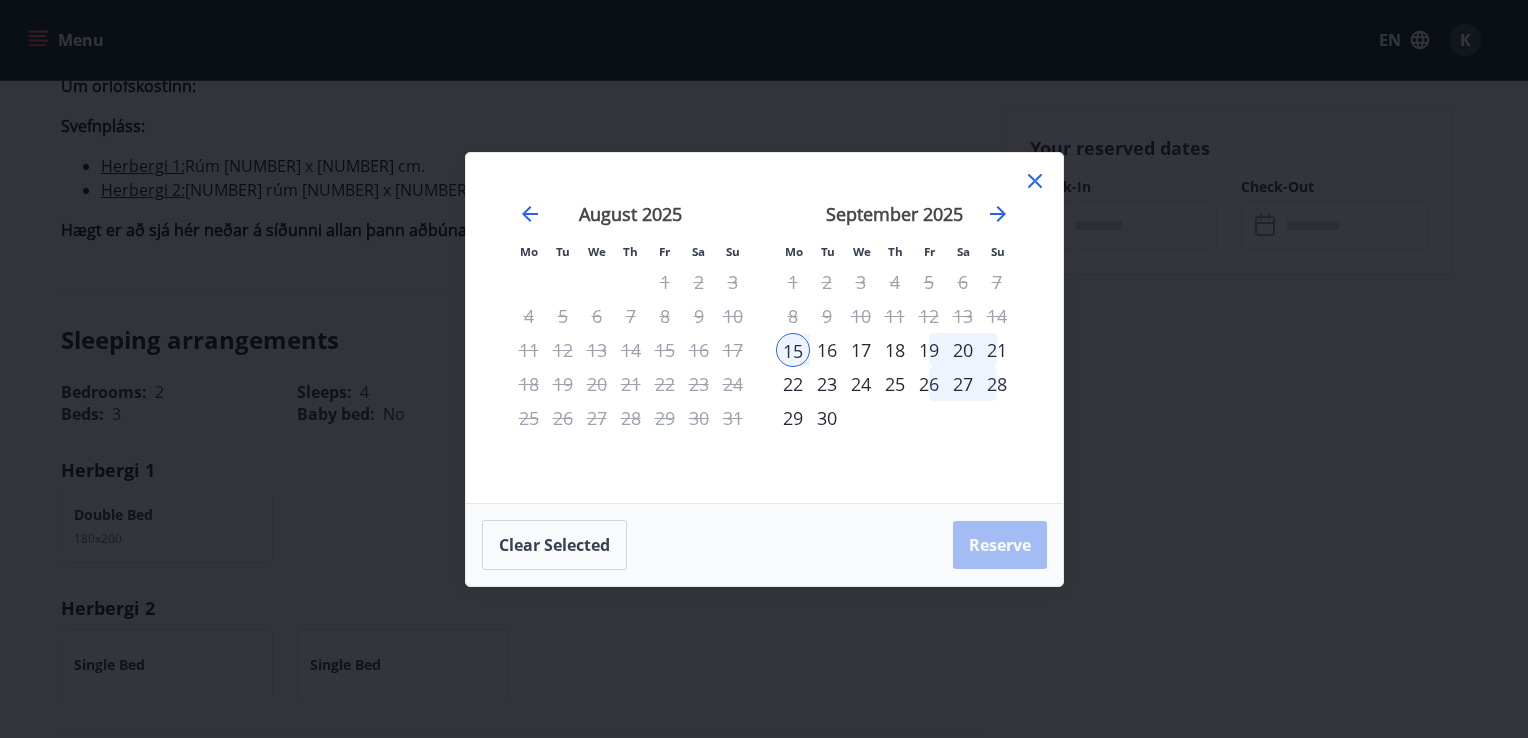 click on "19" at bounding box center [929, 350] 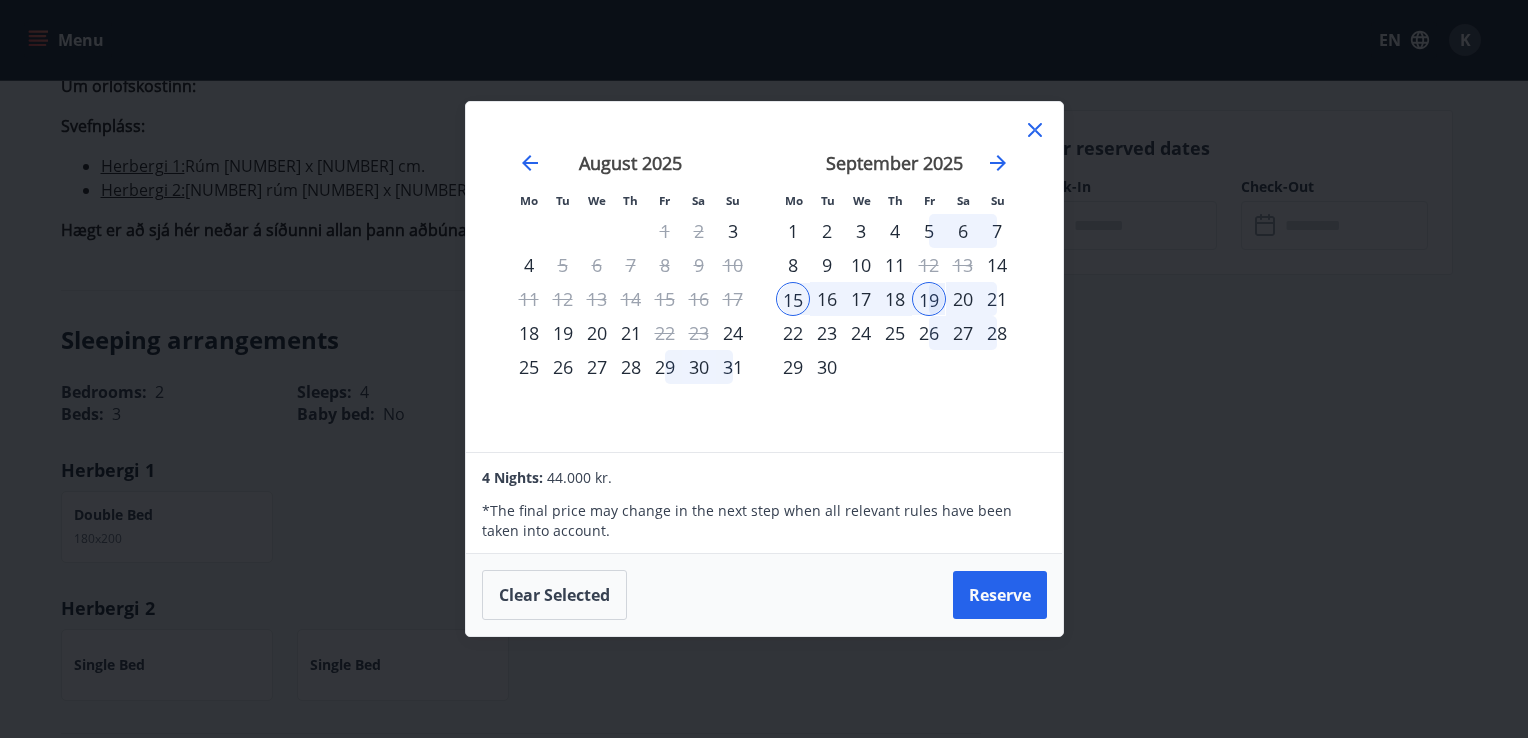 click 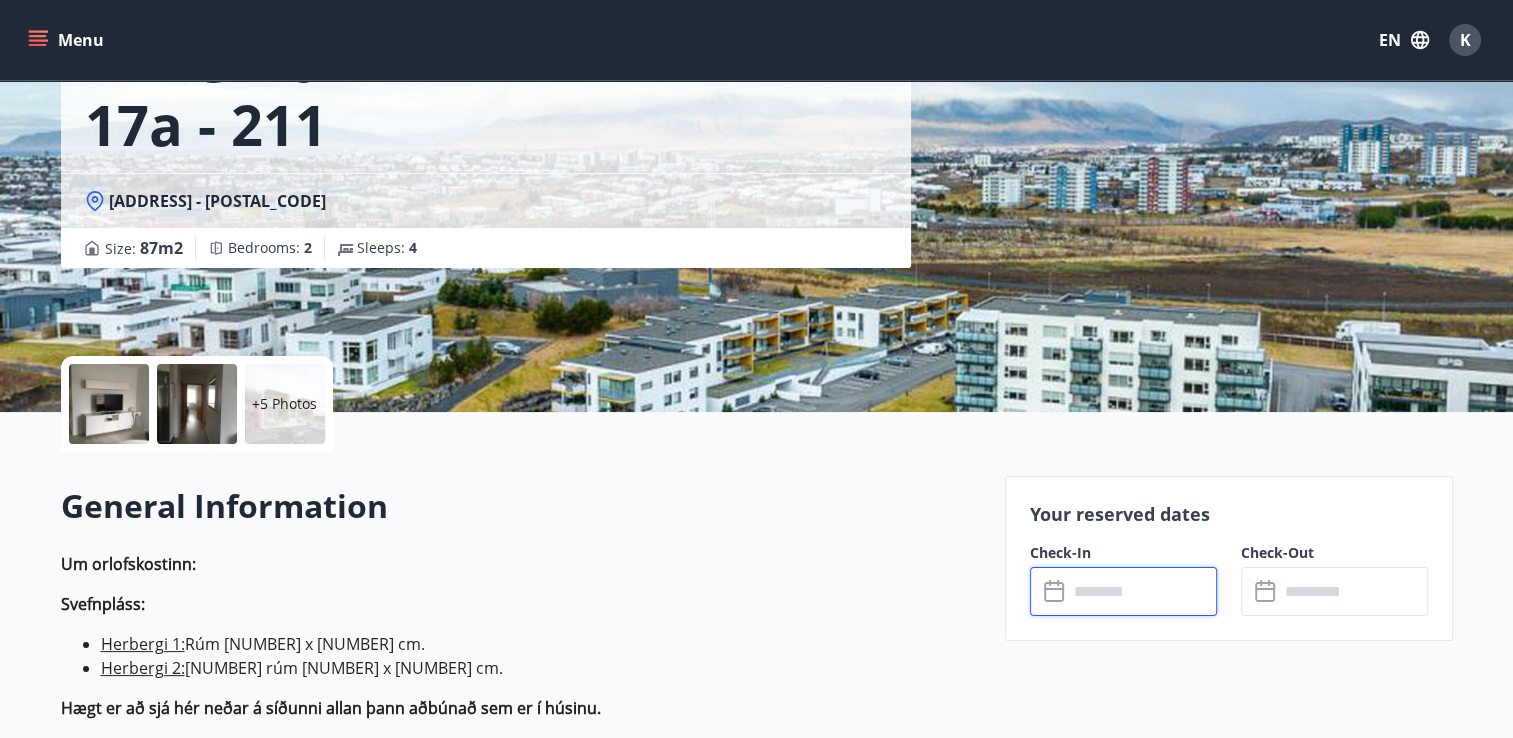 scroll, scrollTop: 0, scrollLeft: 0, axis: both 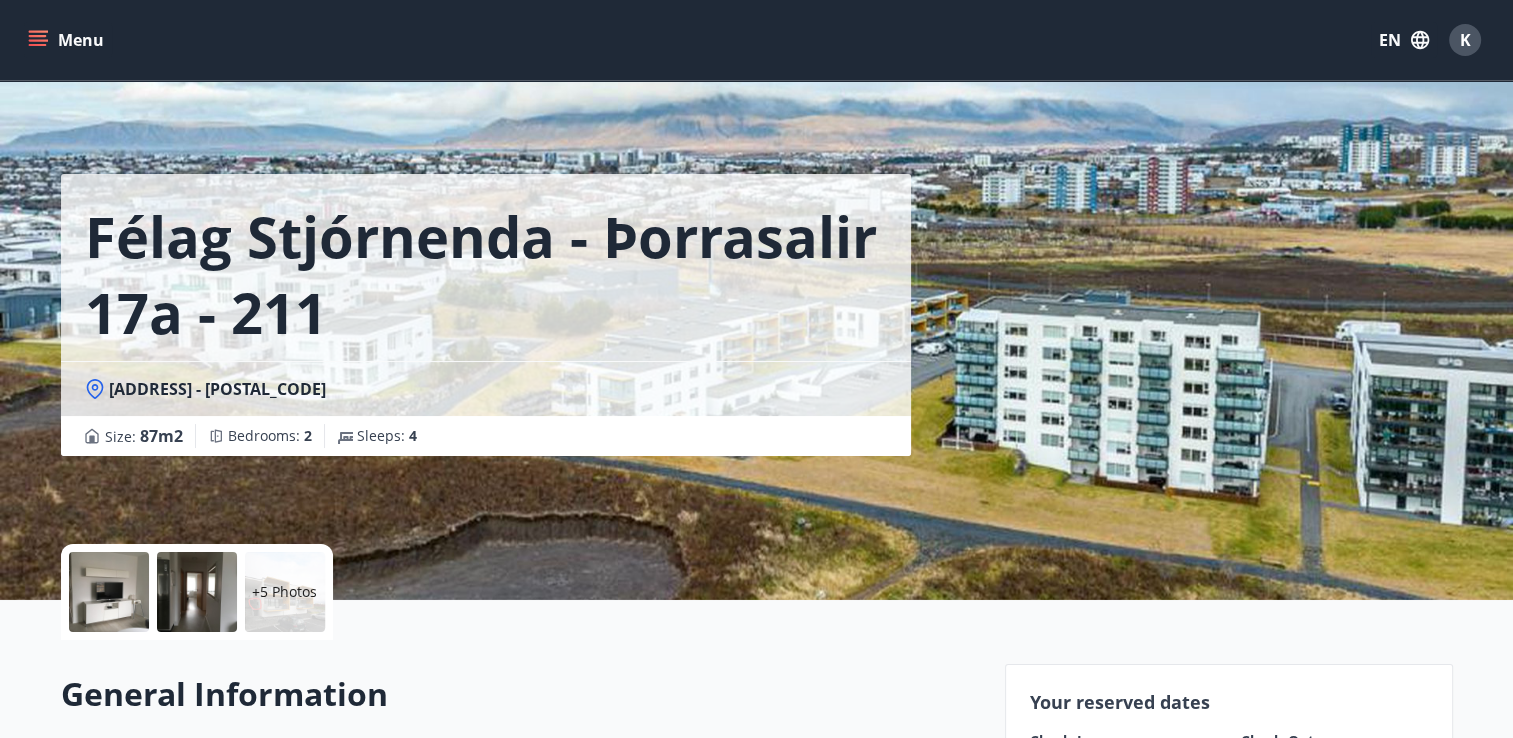 drag, startPoint x: 1160, startPoint y: 458, endPoint x: 1103, endPoint y: 455, distance: 57.07889 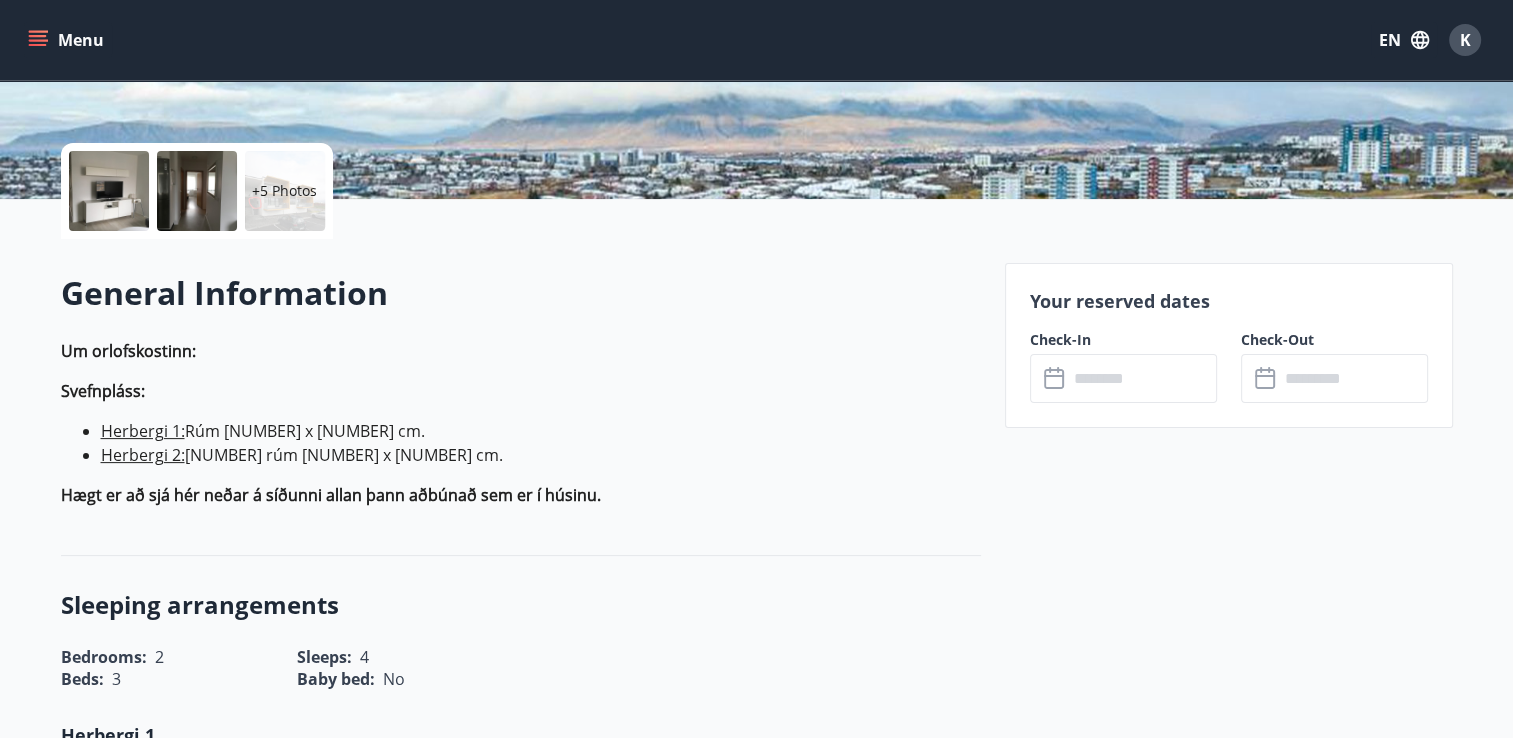 scroll, scrollTop: 166, scrollLeft: 0, axis: vertical 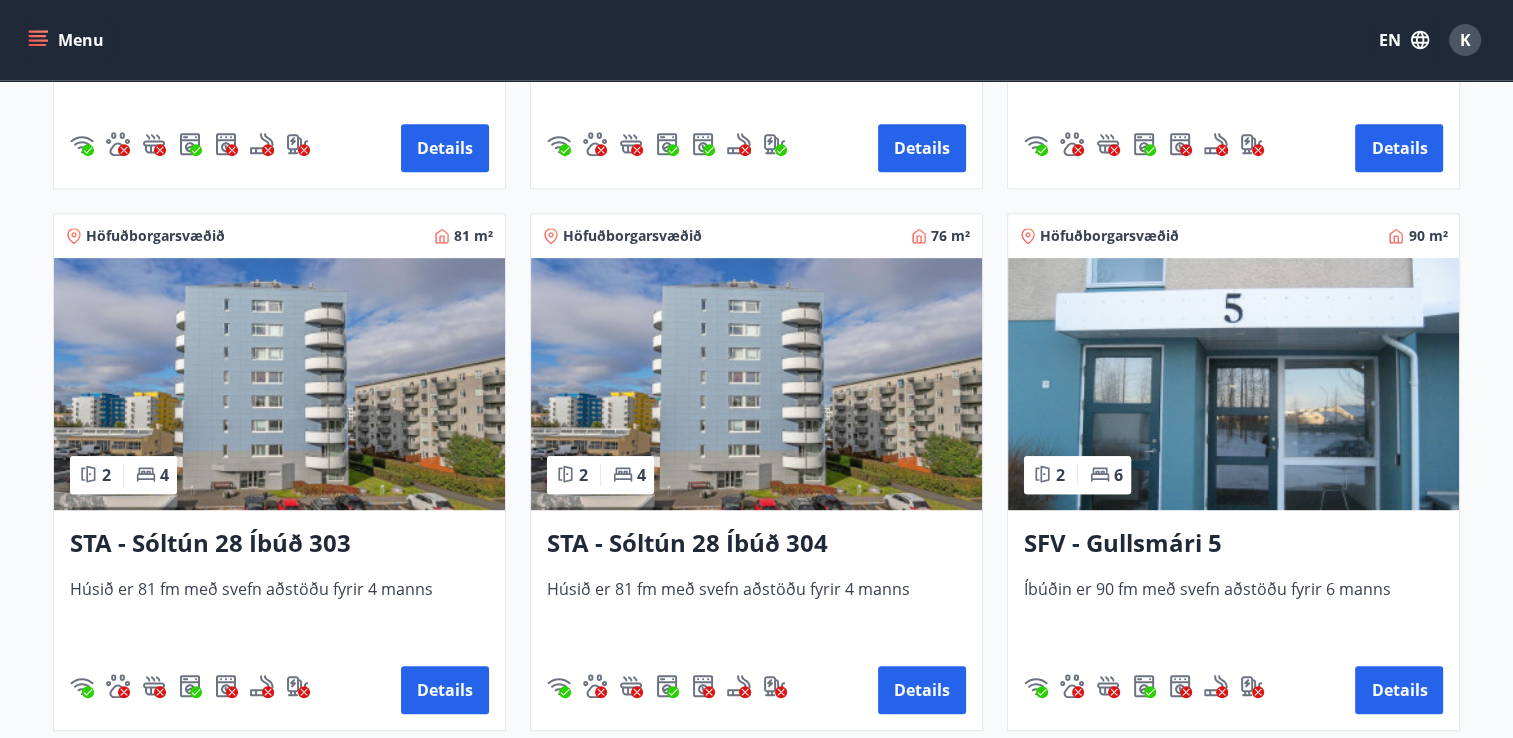 click at bounding box center [1233, 384] 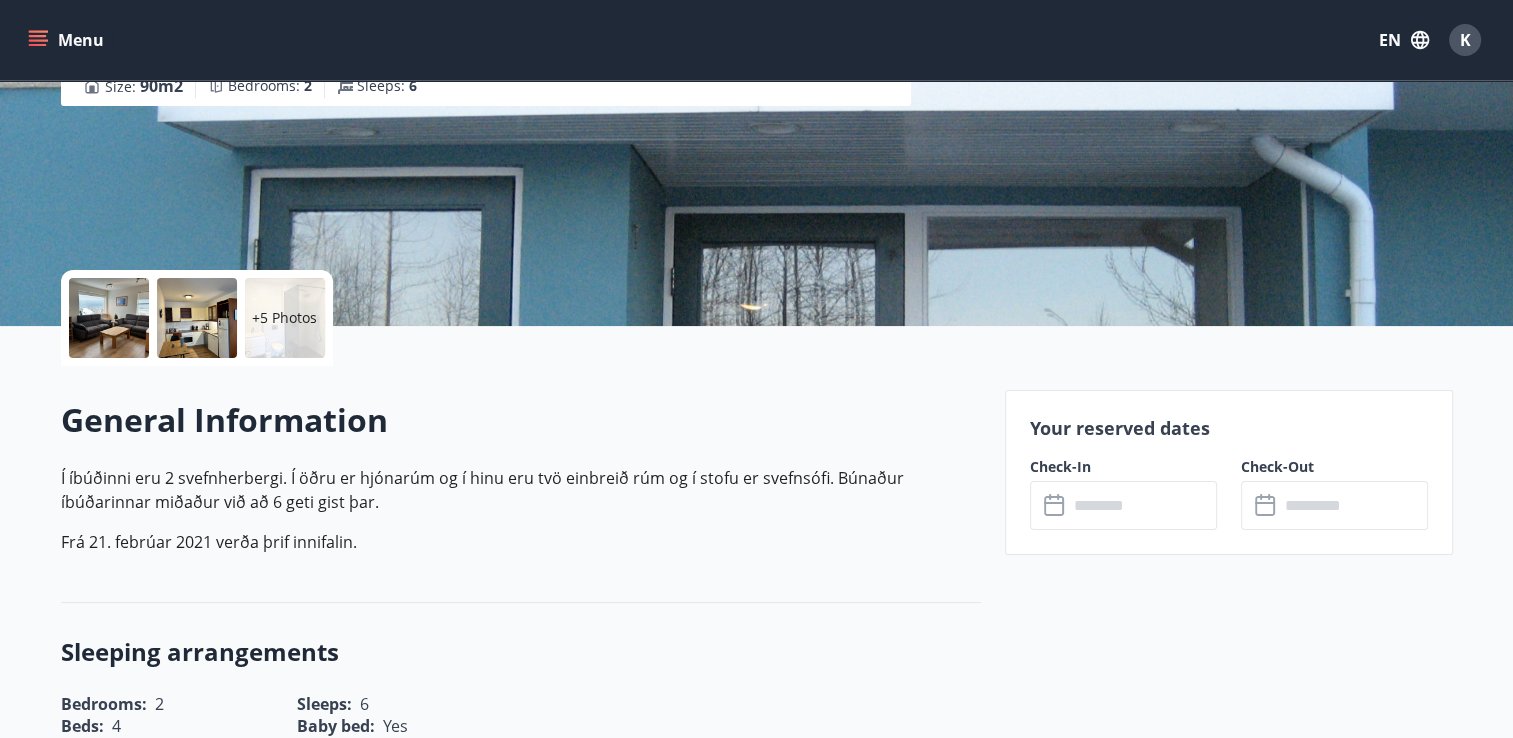 scroll, scrollTop: 333, scrollLeft: 0, axis: vertical 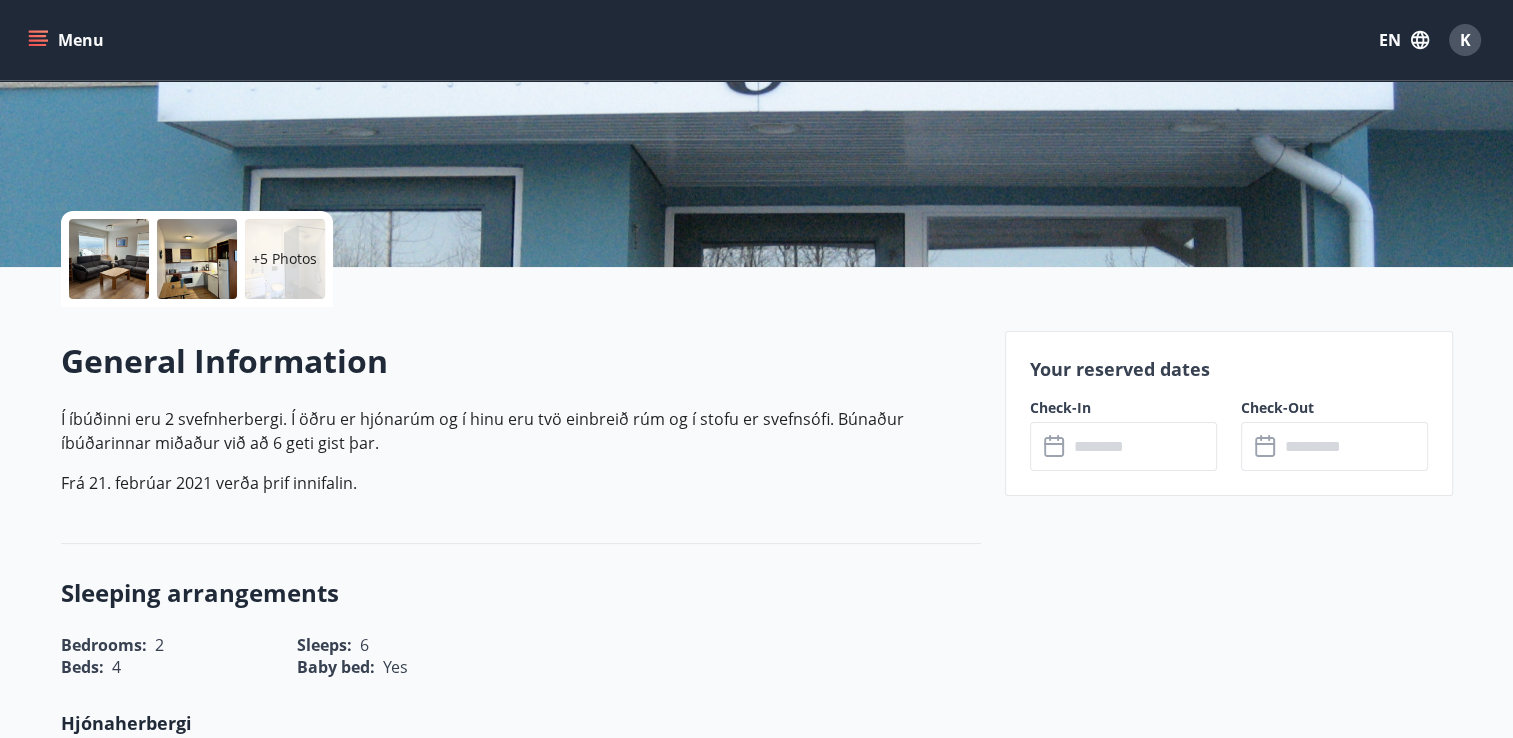 click at bounding box center [1142, 446] 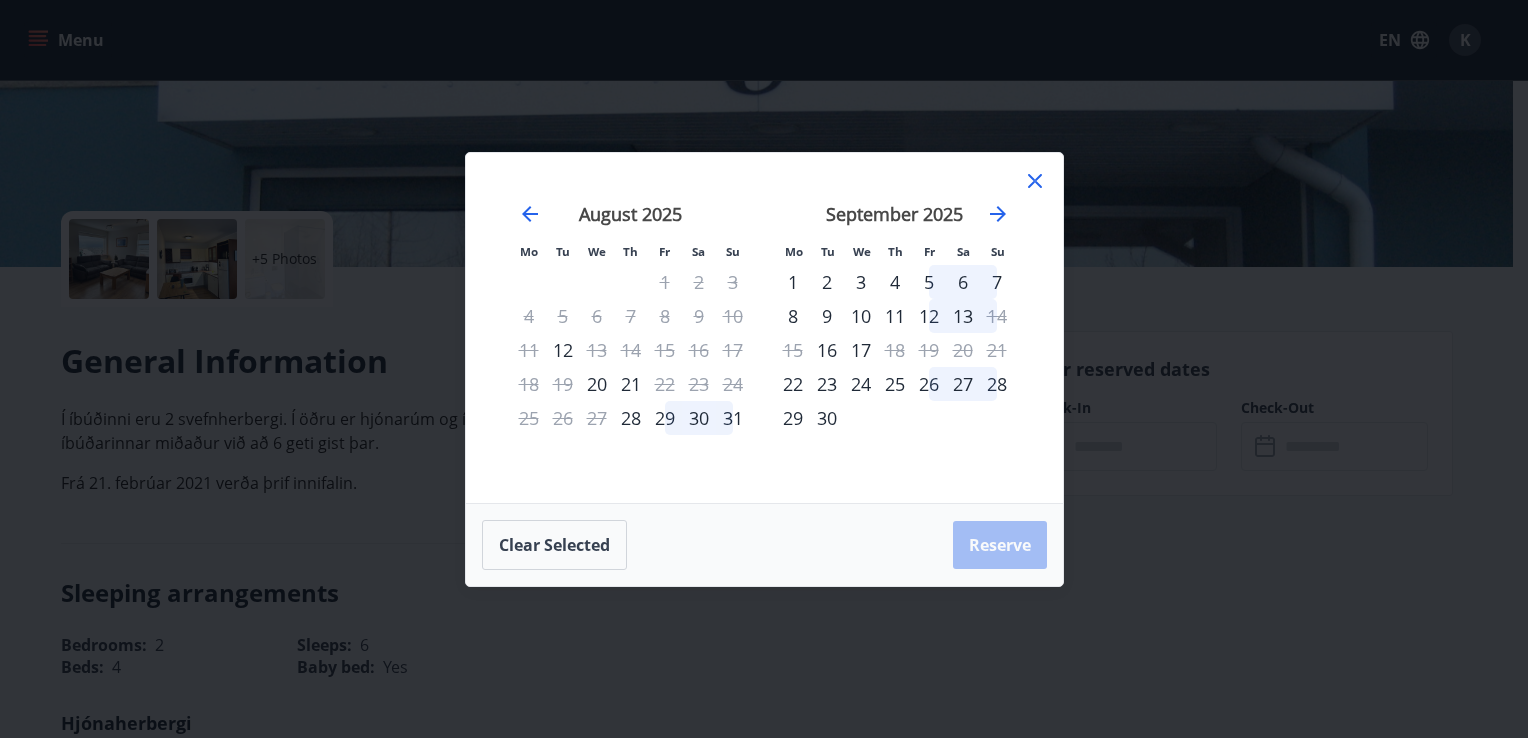 click 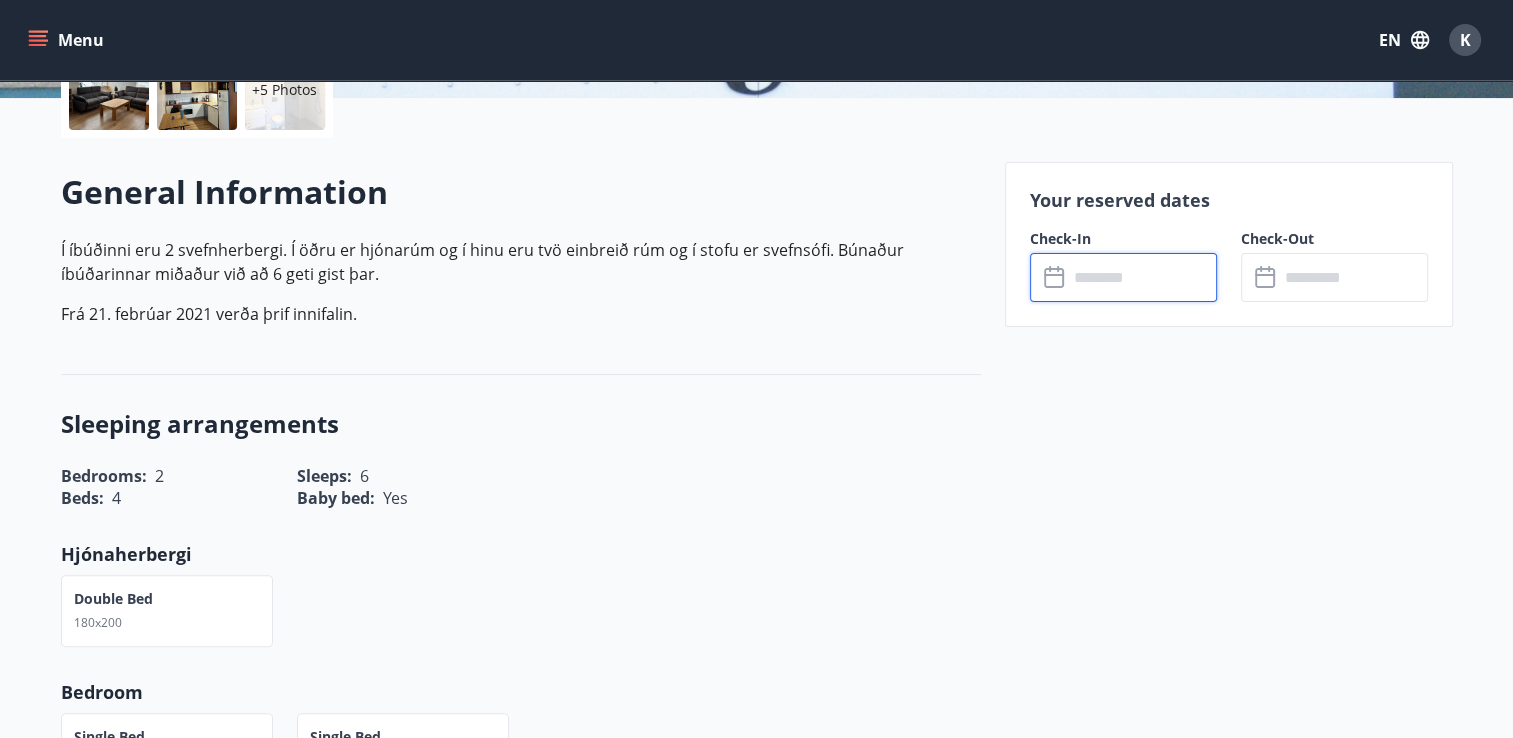 scroll, scrollTop: 666, scrollLeft: 0, axis: vertical 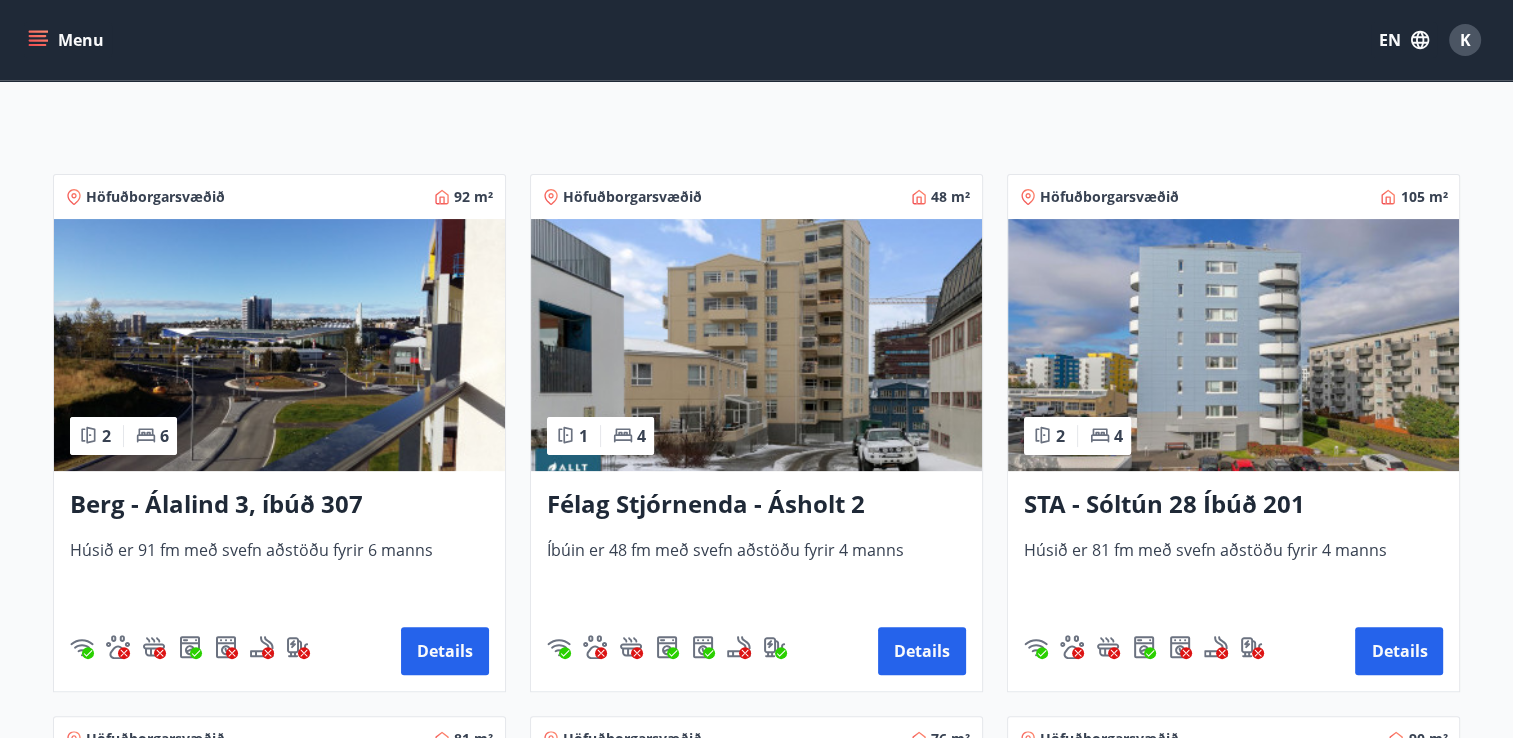 click at bounding box center (756, 345) 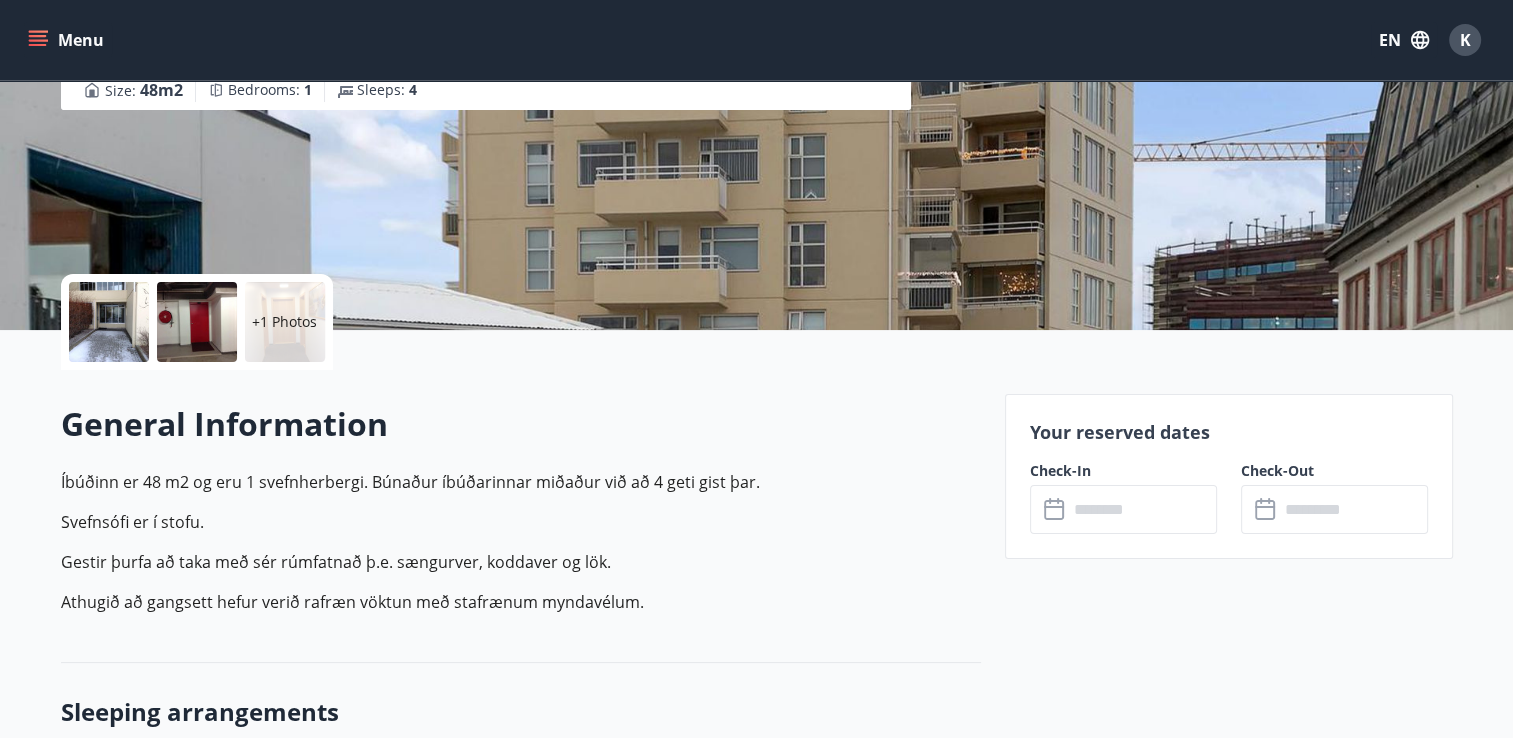 scroll, scrollTop: 333, scrollLeft: 0, axis: vertical 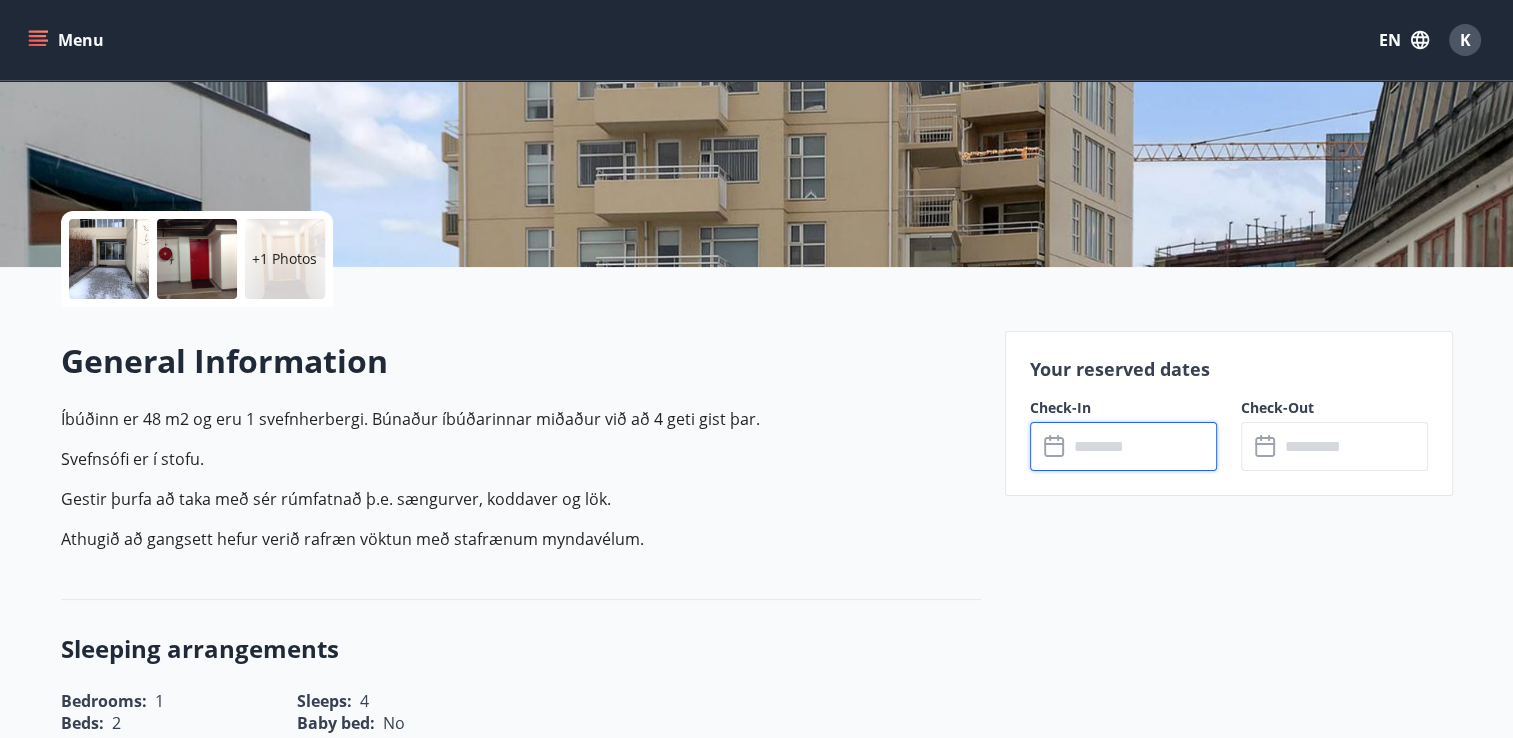 click at bounding box center [1142, 446] 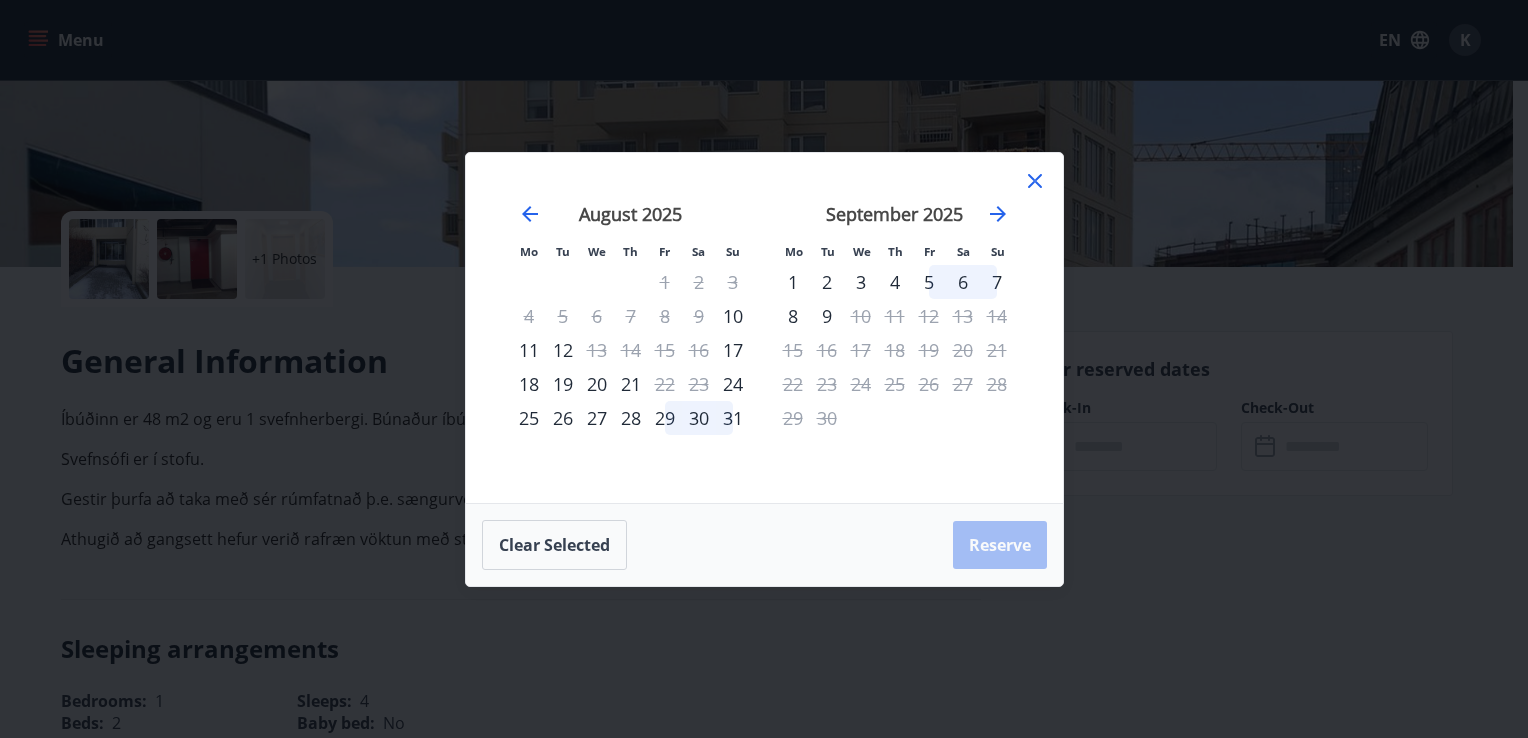 click 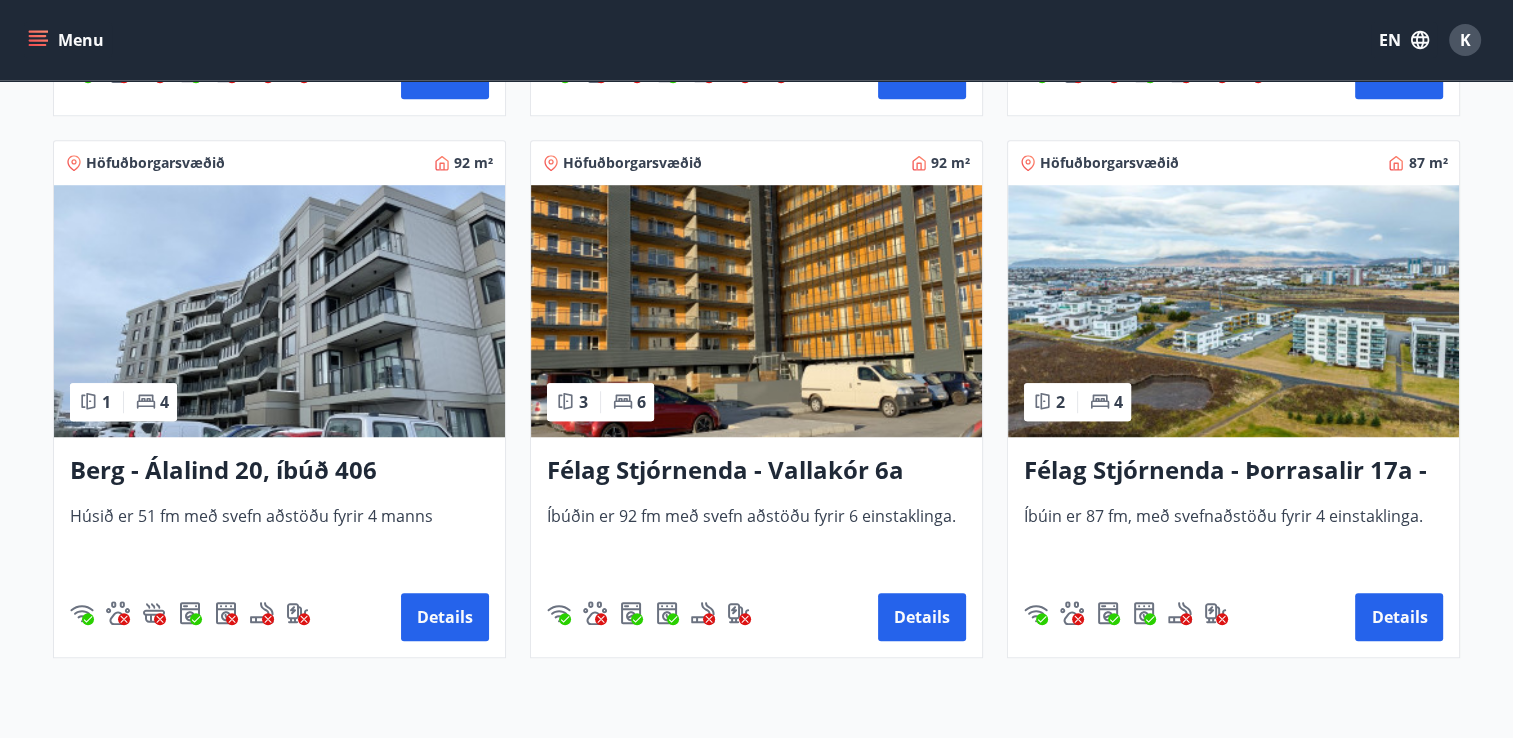 scroll, scrollTop: 1467, scrollLeft: 0, axis: vertical 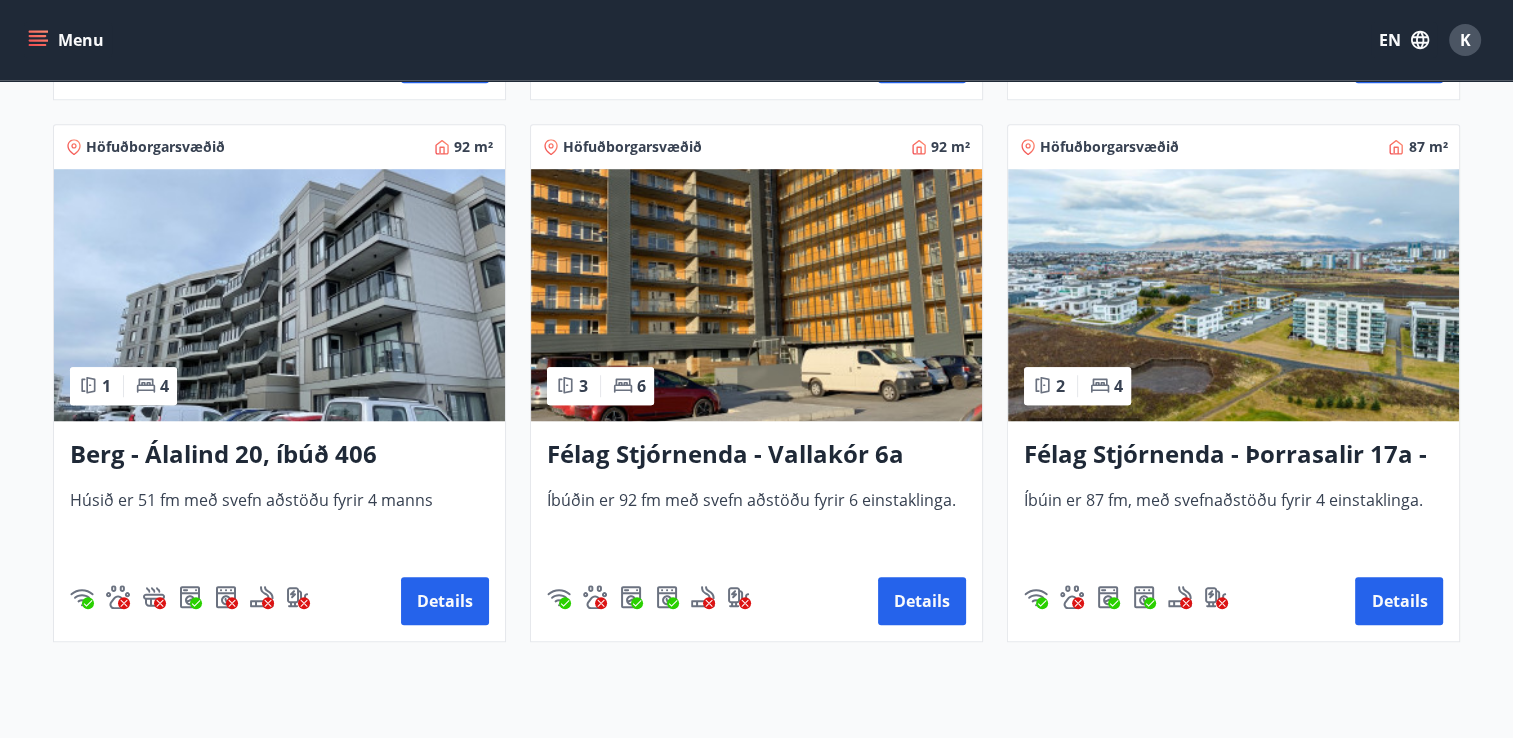 click at bounding box center [279, 295] 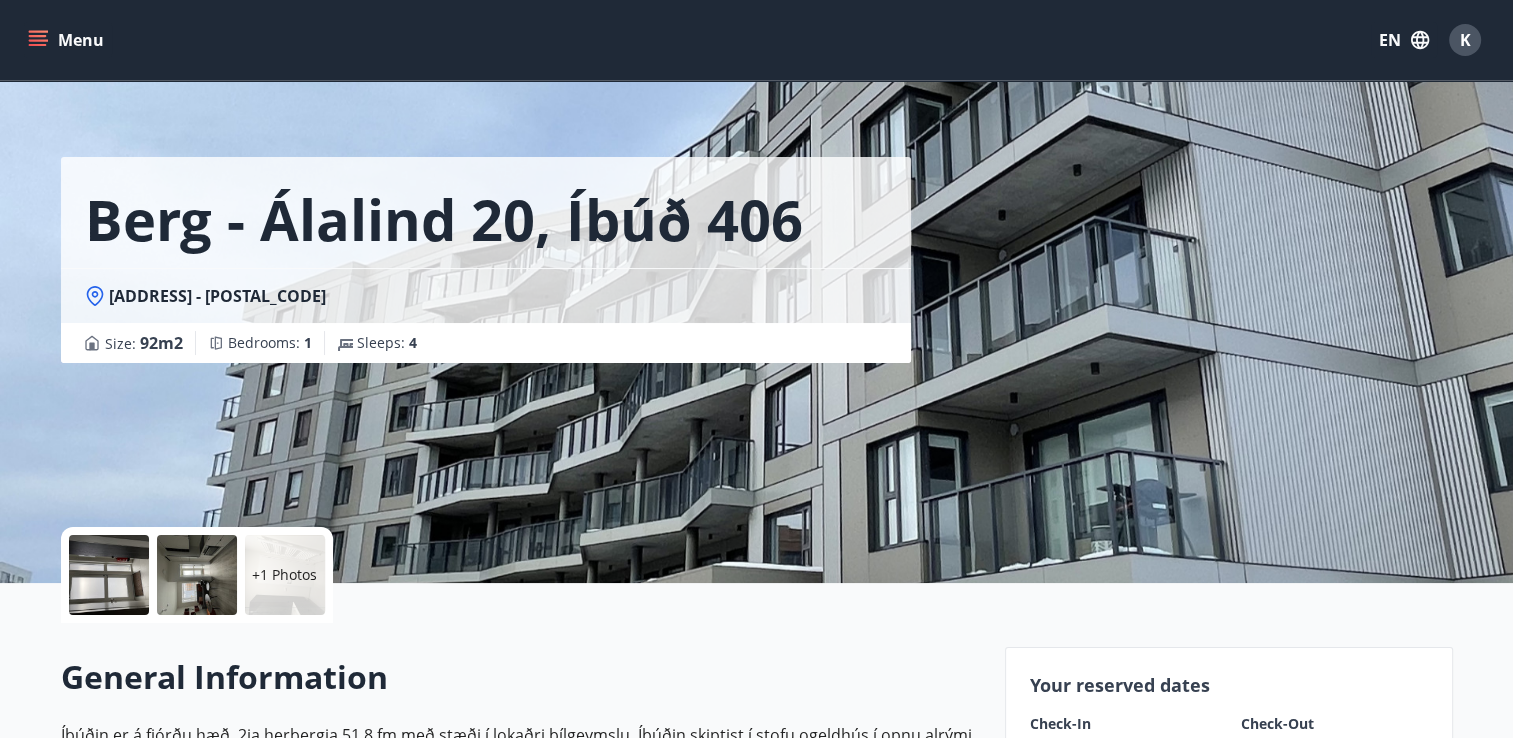 scroll, scrollTop: 0, scrollLeft: 0, axis: both 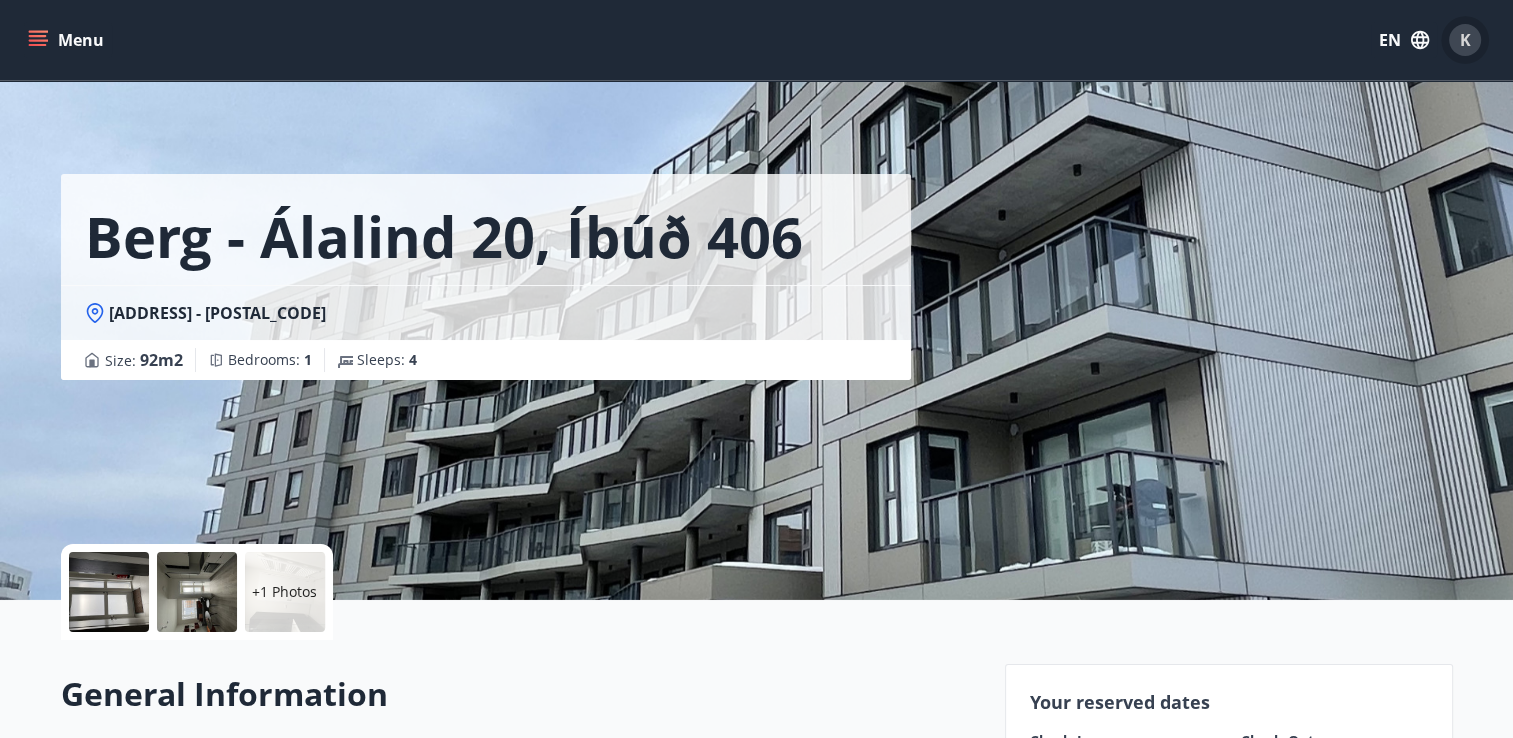 click on "K" at bounding box center [1465, 40] 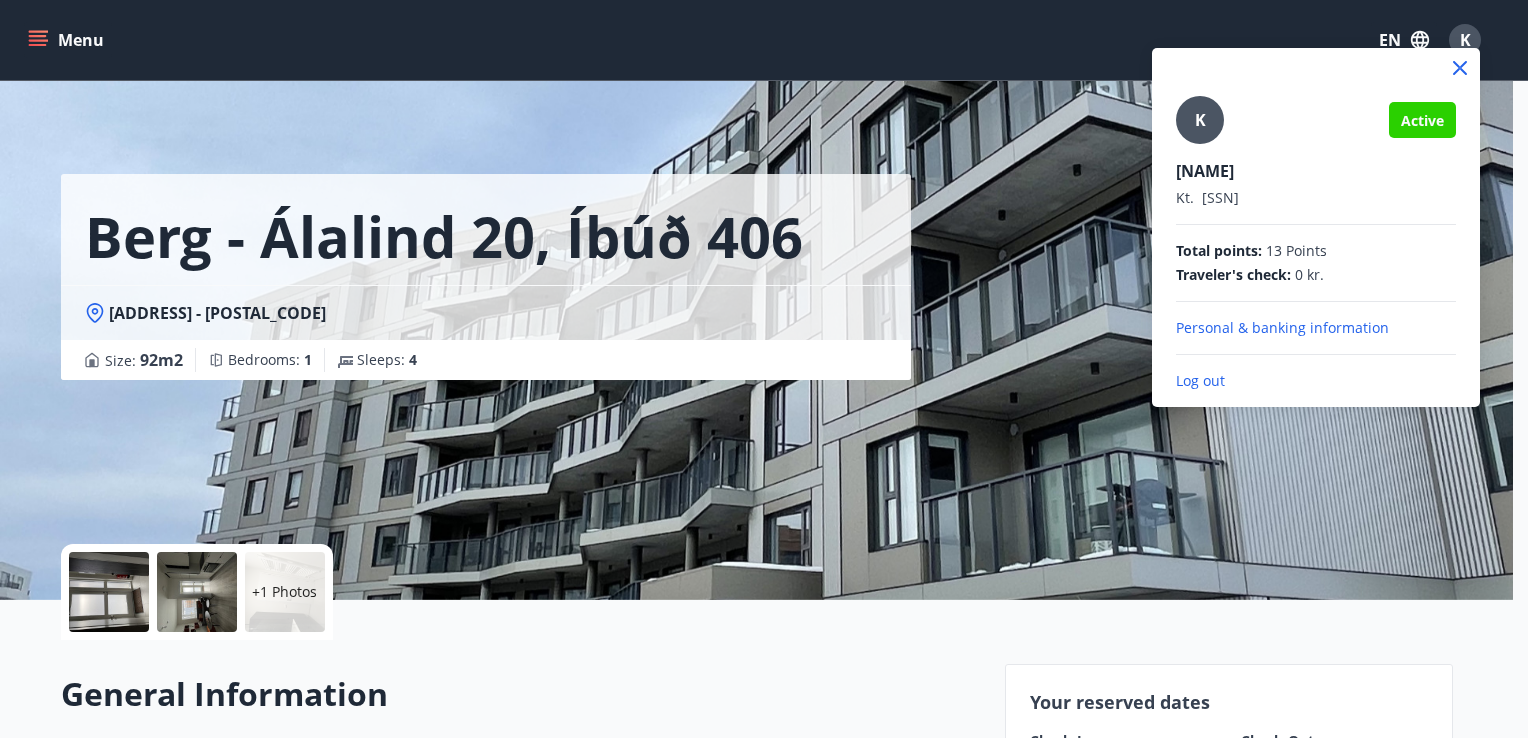 click at bounding box center [764, 369] 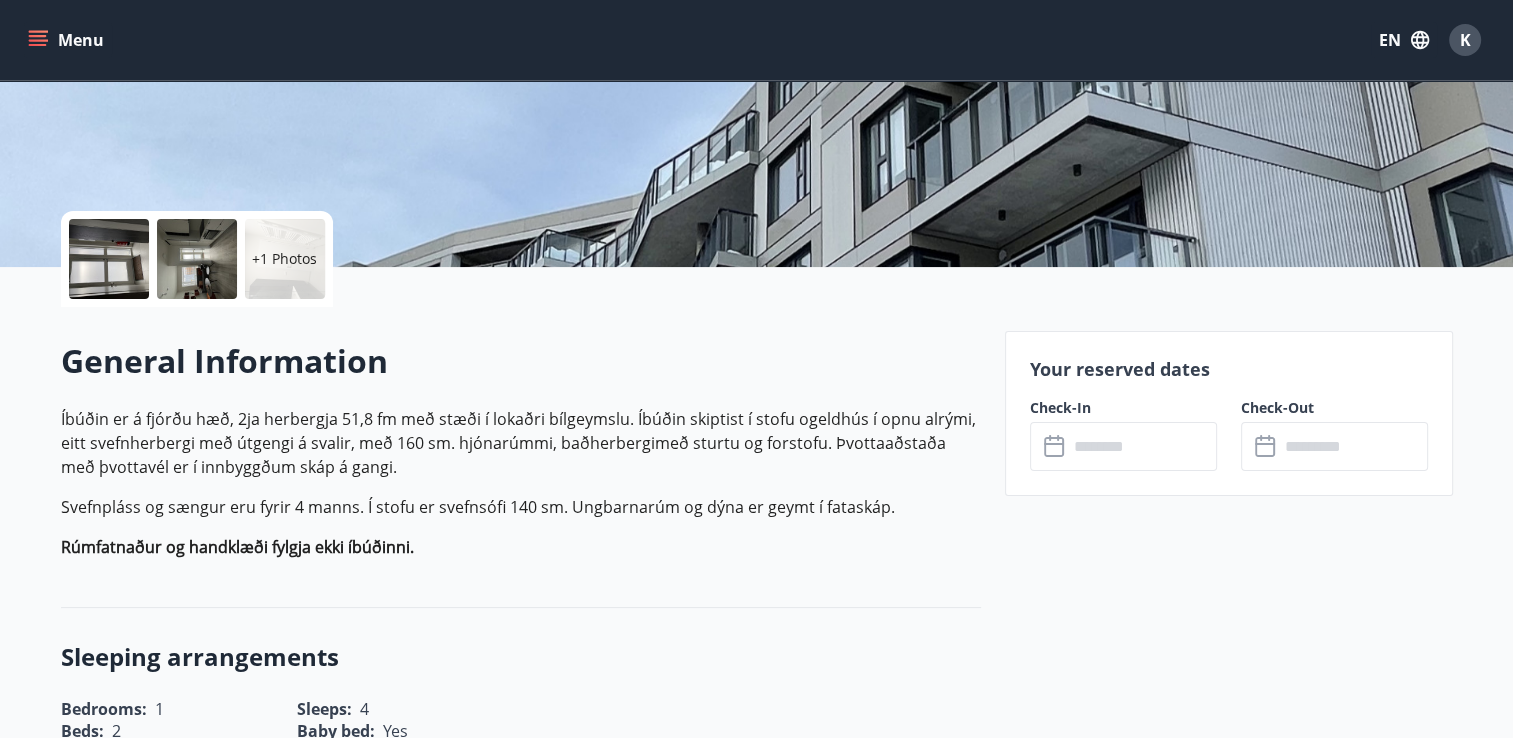 scroll, scrollTop: 500, scrollLeft: 0, axis: vertical 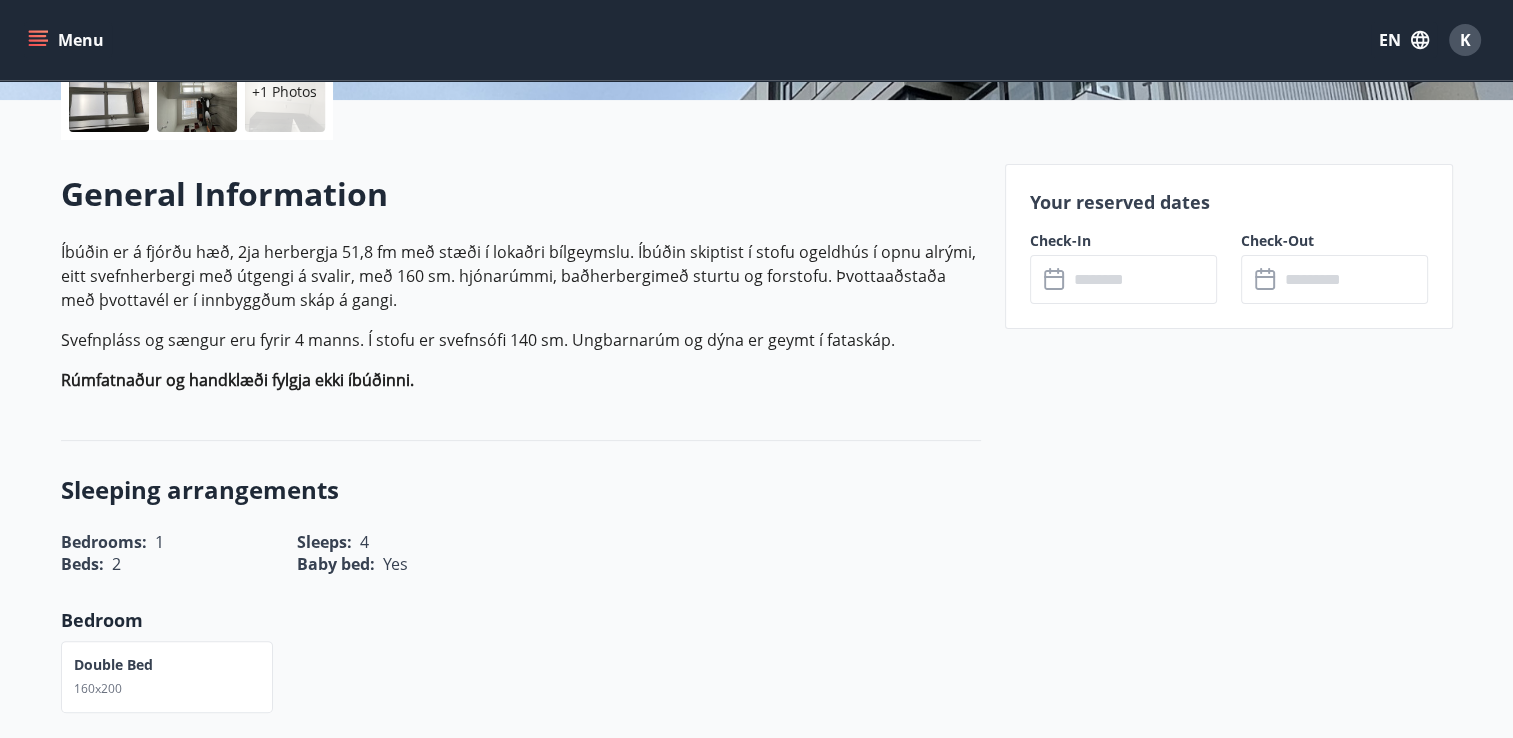 click at bounding box center (1142, 279) 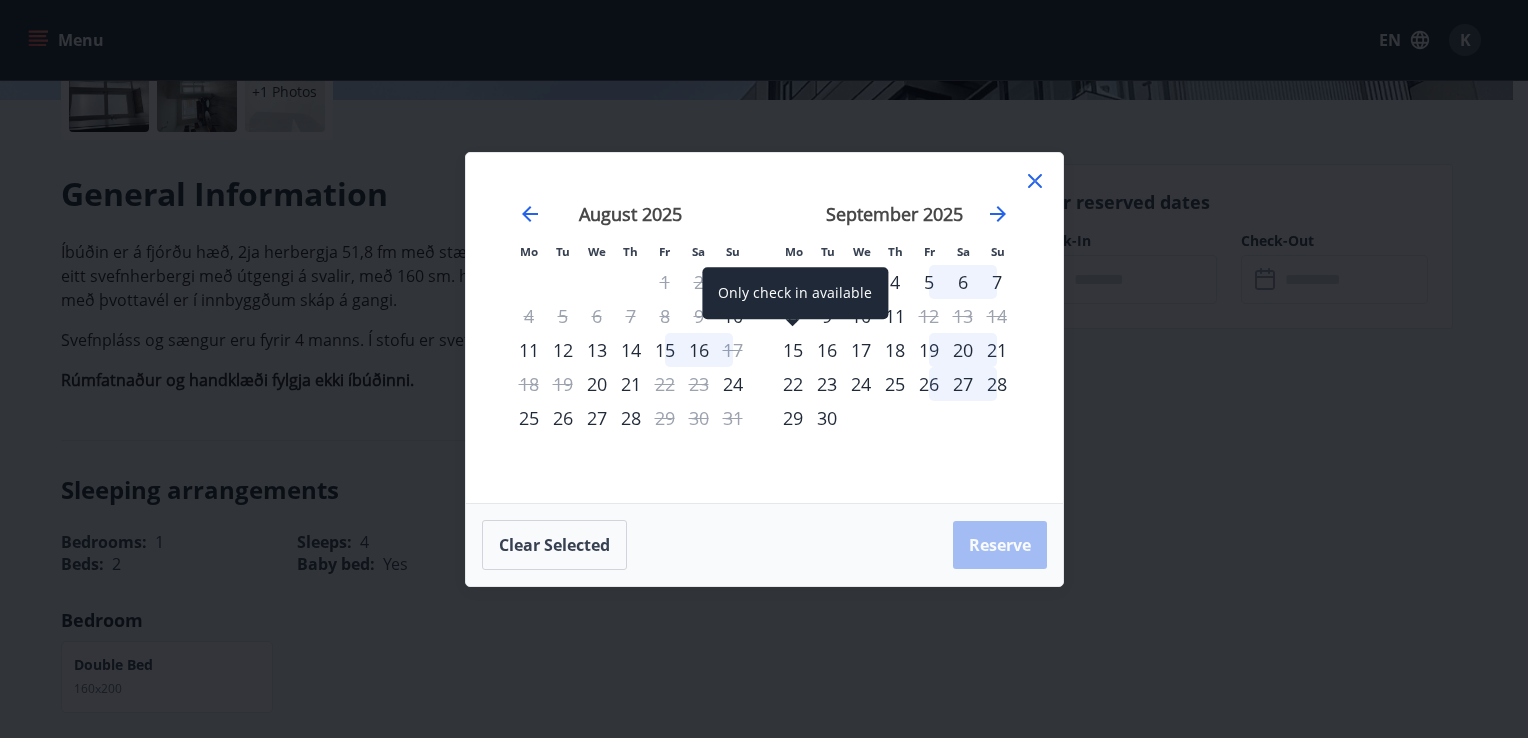 click on "15" at bounding box center [793, 350] 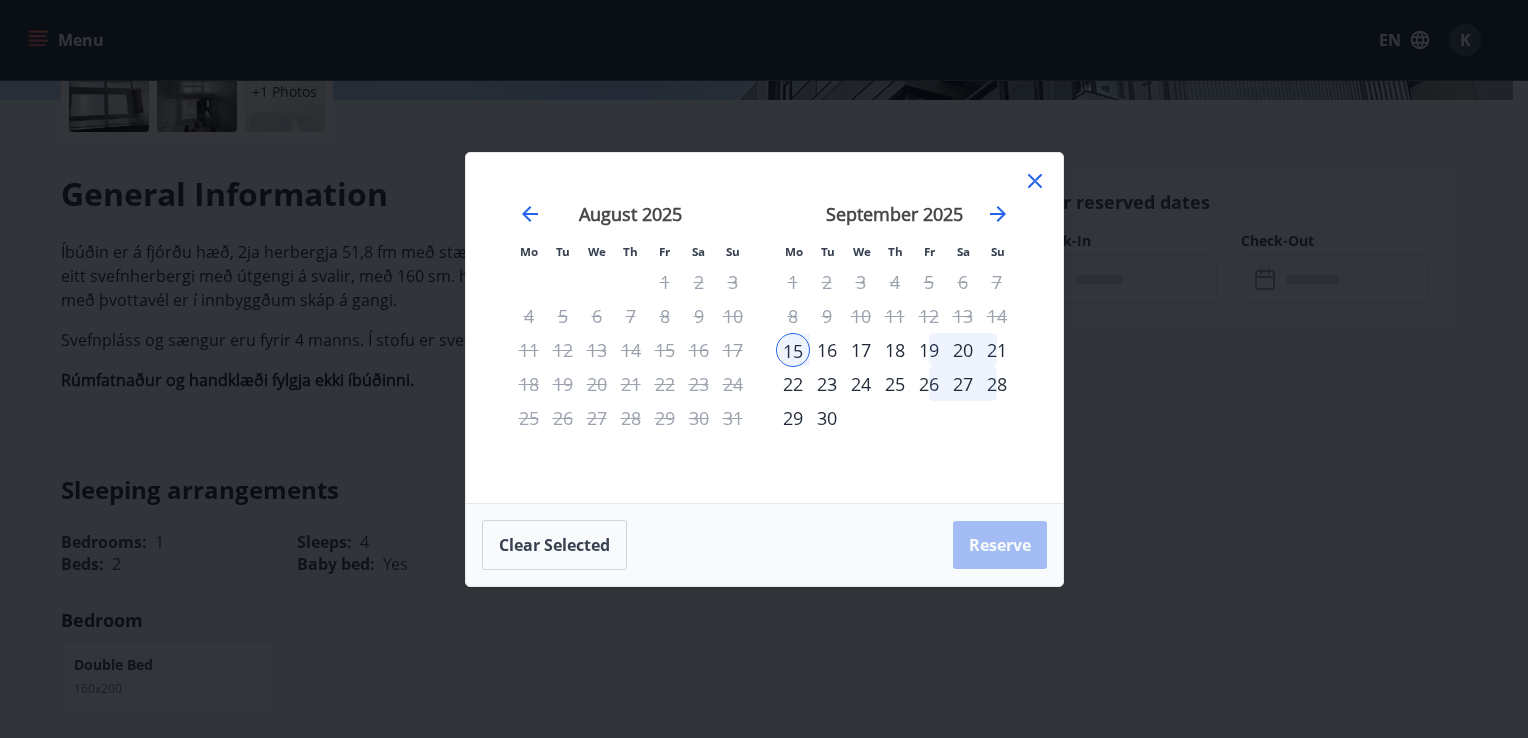 click on "19" at bounding box center (929, 350) 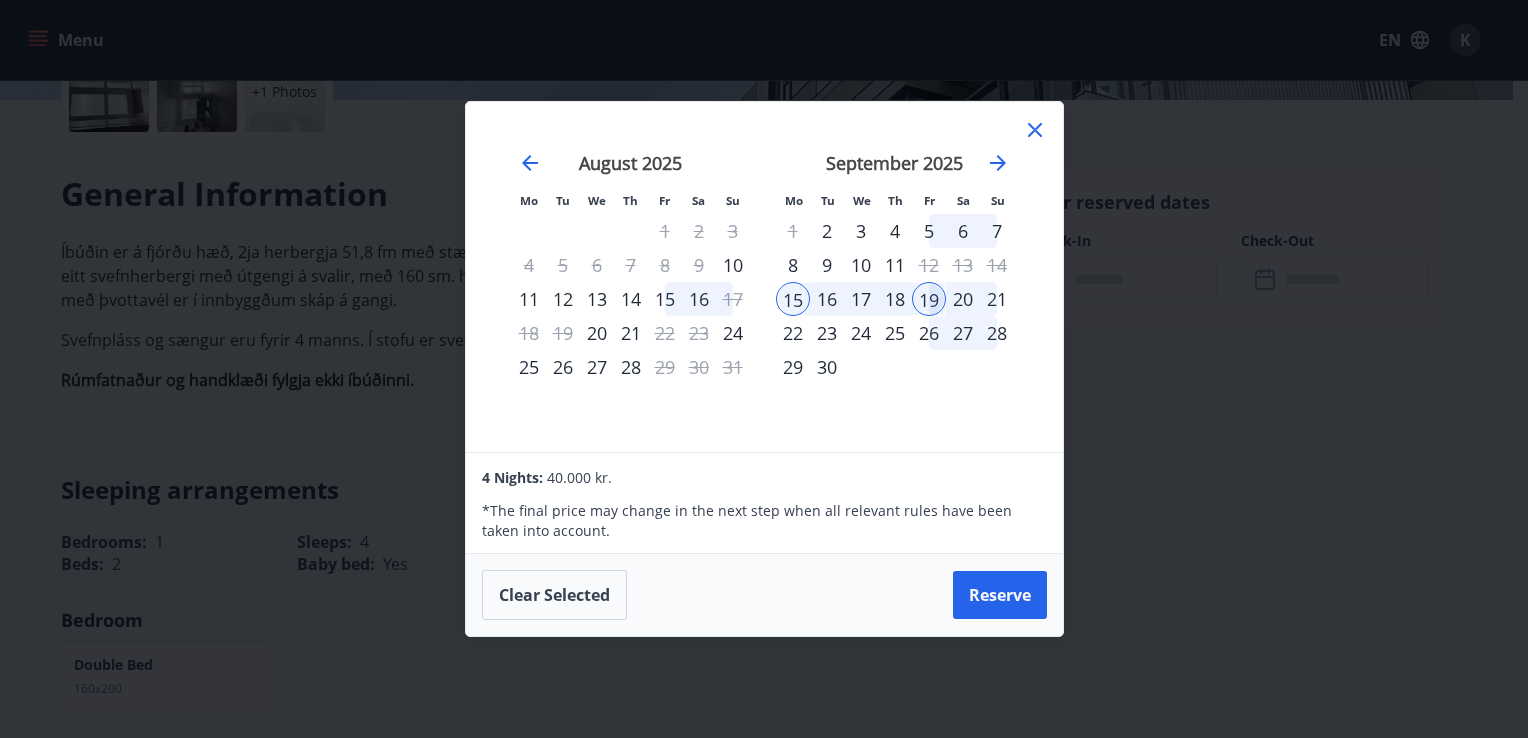 drag, startPoint x: 984, startPoint y: 599, endPoint x: 1180, endPoint y: 591, distance: 196.1632 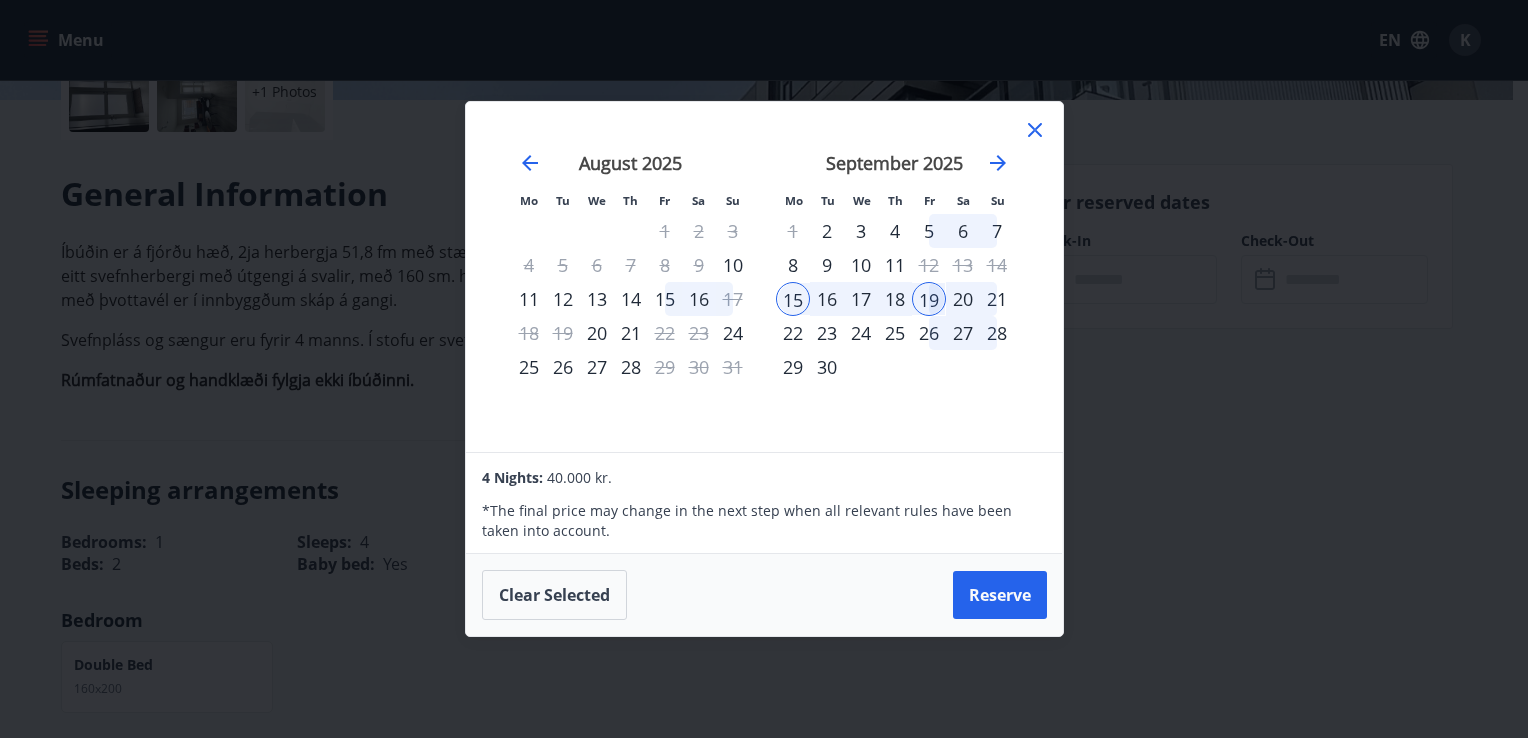 click on "Mo Tu We Th Fr Sa Su Mo Tu We Th Fr Sa Su [MONTH] [YEAR] 1 2 3 4 5 6 7 8 9 10 11 12 13 14 15 16 17 18 19 20 21 22 23 24 25 26 27 28 29 30 31 [MONTH] [YEAR] 1 2 3 4 5 6 7 8 9 10 11 12 13 14 15 16 17 18 19 20 21 22 23 24 25 26 27 28 29 30 31 [MONTH] [YEAR] 1 2 3 4 5 6 7 8 9 10 11 12 13 14 15 16 17 18 19 20 21 22 23 24 25 26 27 28 29 30 [MONTH] [YEAR] 1 2 3 4 5 6 7 8 9 10 11 12 13 14 15 16 17 18 19 20 21 22 23 24 25 26 27 28 29 30 31 [NUMBER] Nights: 40.000 kr. * The final price may change in the next step when all relevant rules have been taken into account. Clear selected Reserve" at bounding box center (764, 369) 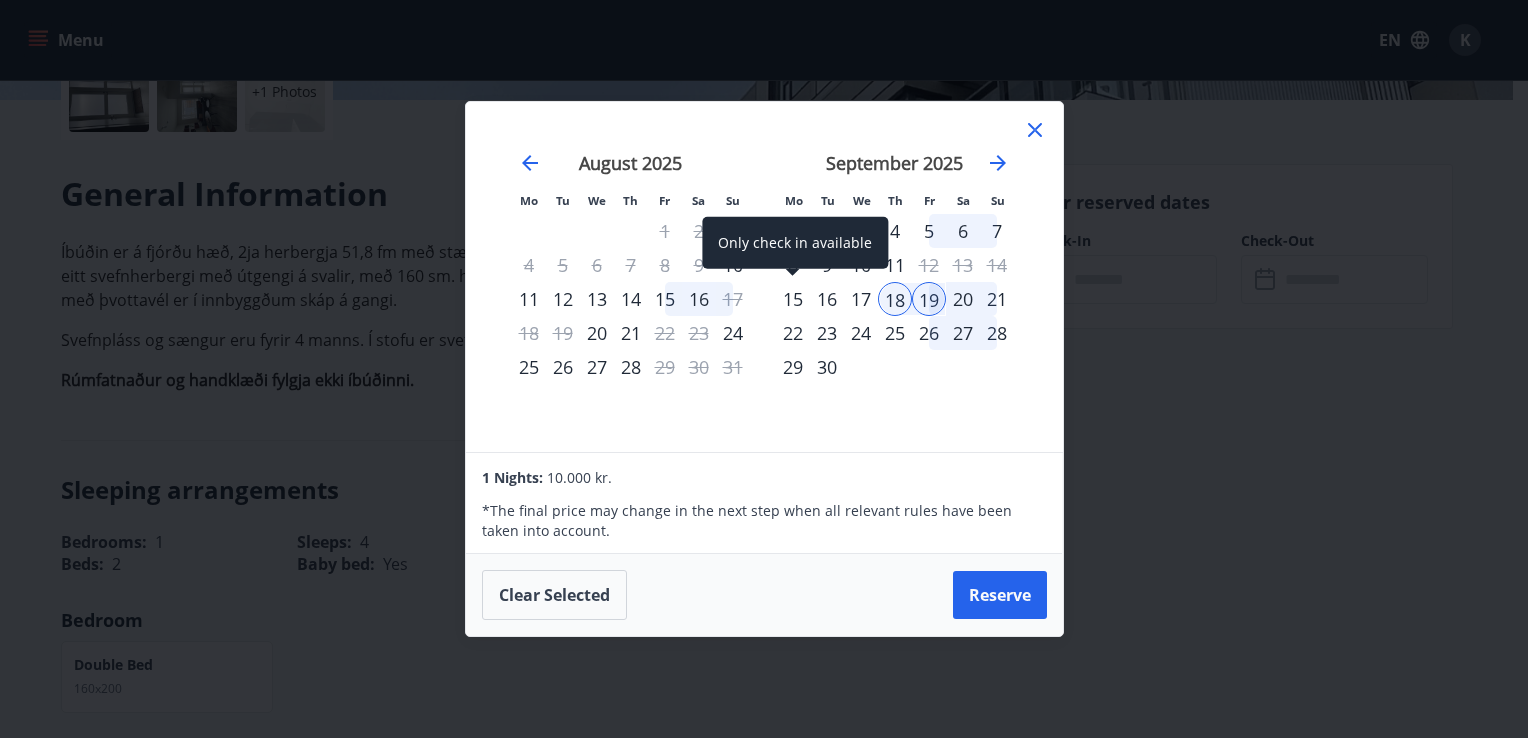 click on "15" at bounding box center (793, 299) 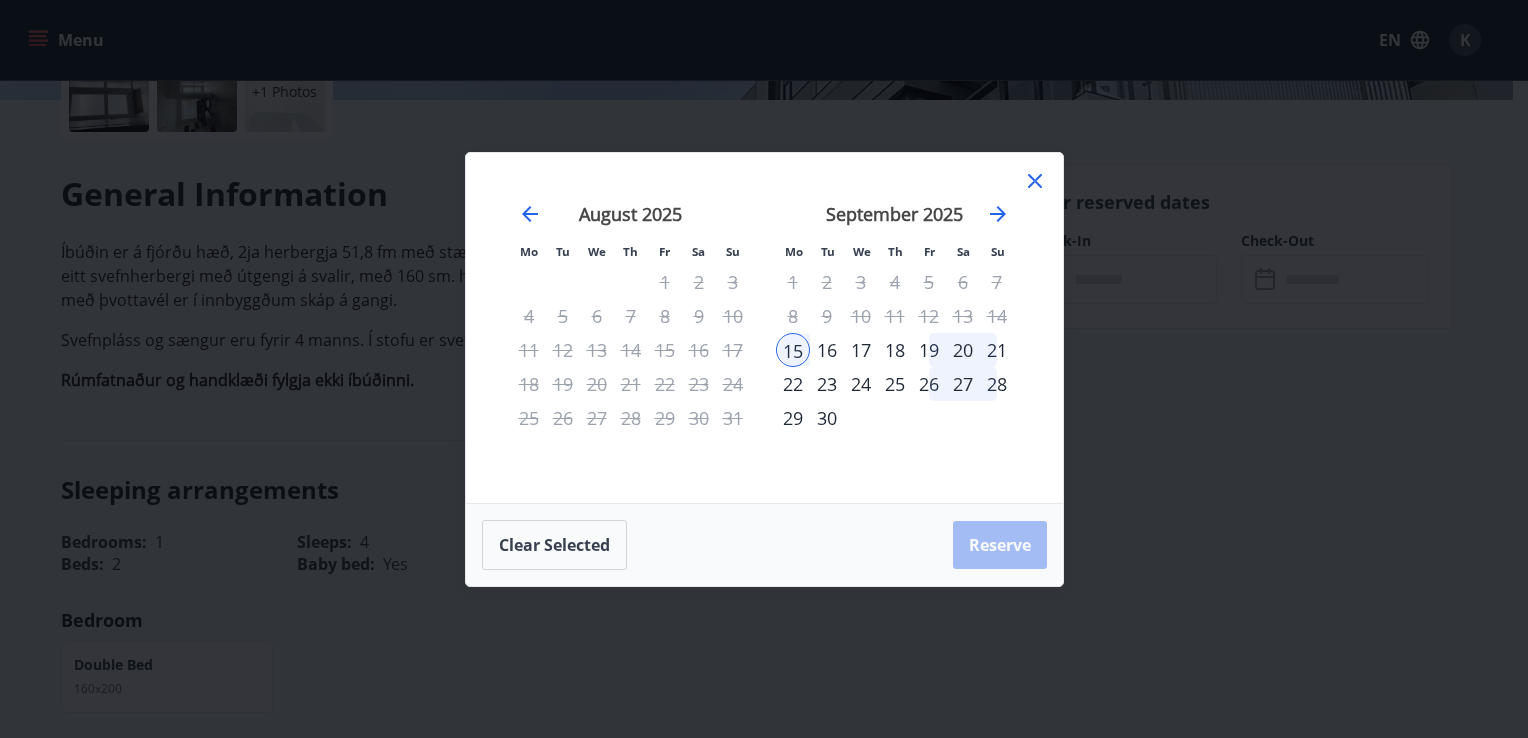 click on "18" at bounding box center [895, 350] 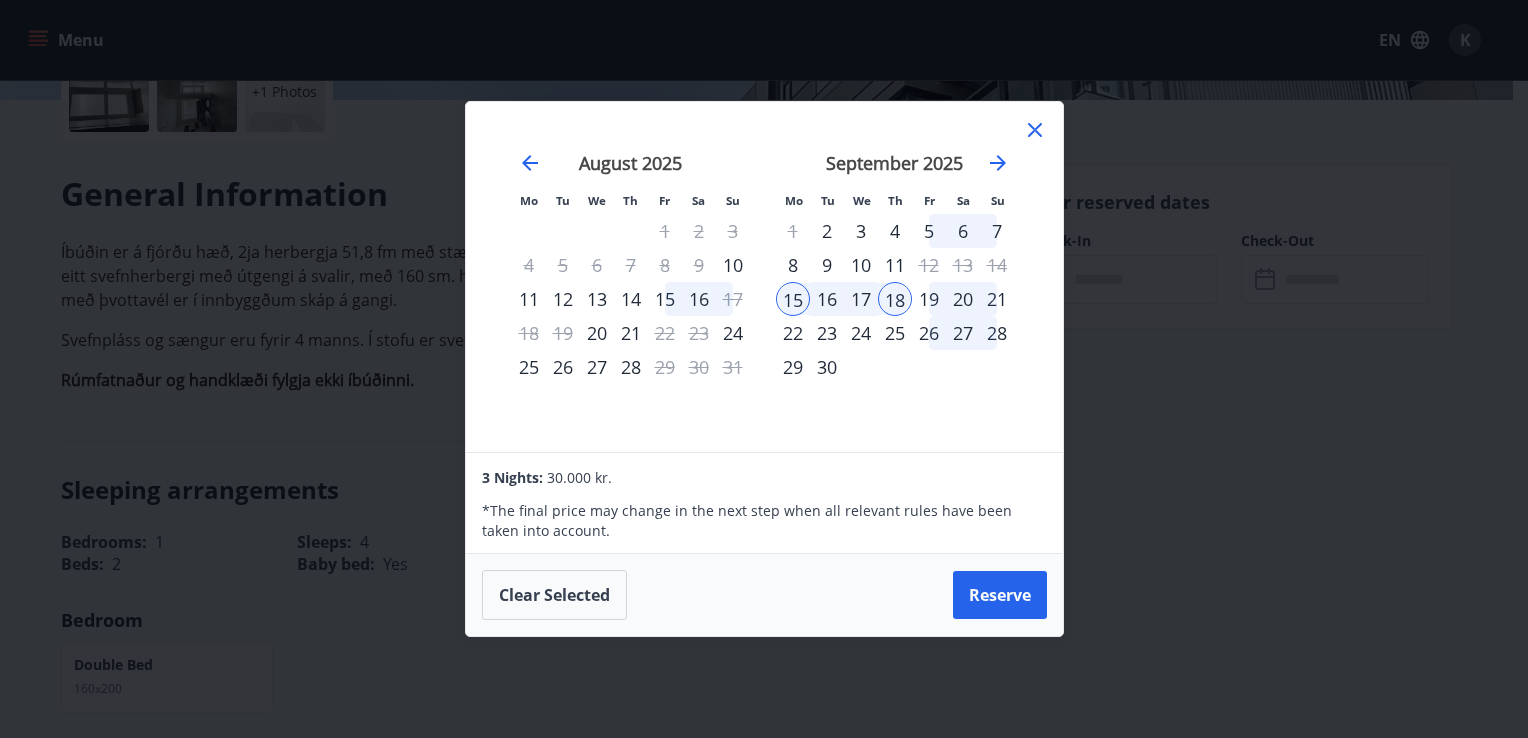 click on "19" at bounding box center [929, 299] 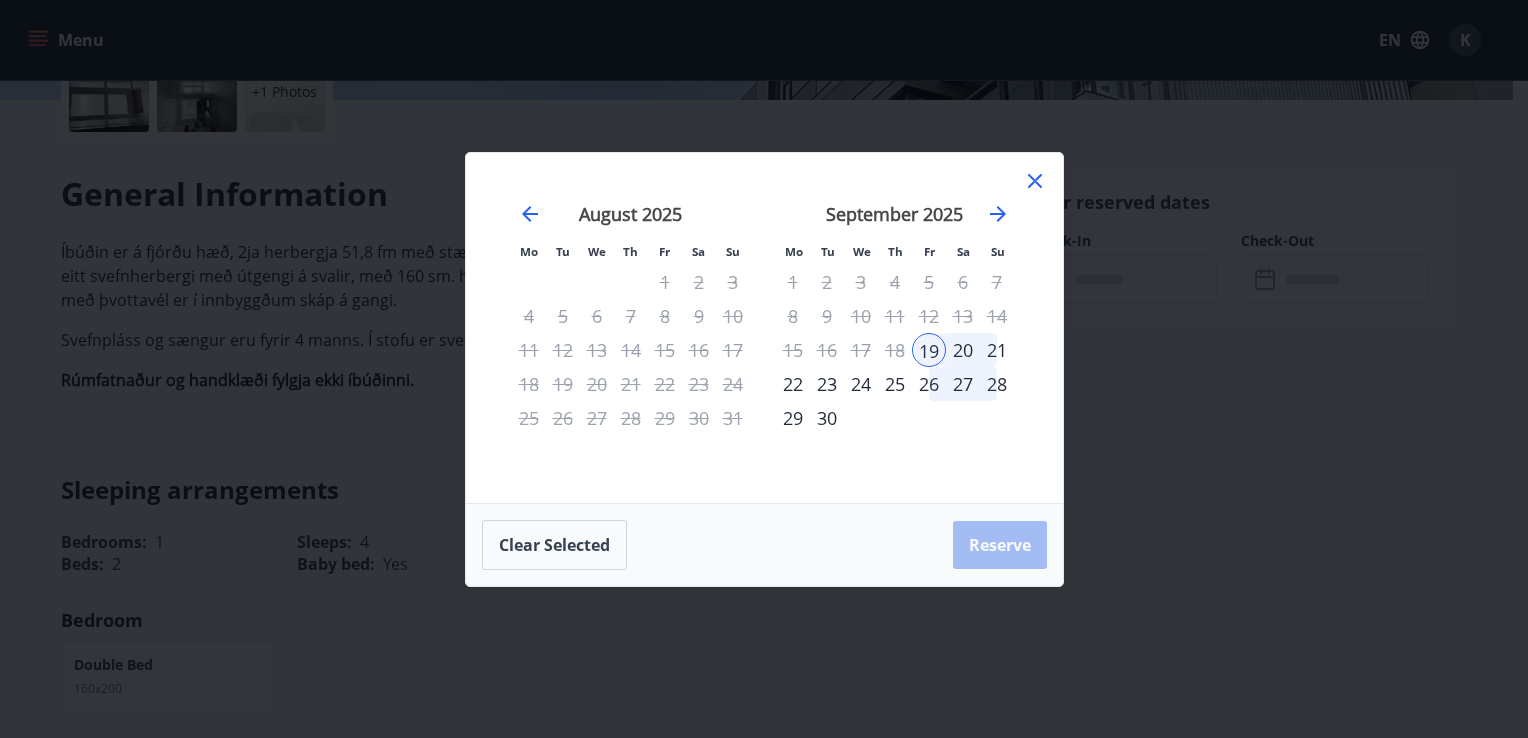 click 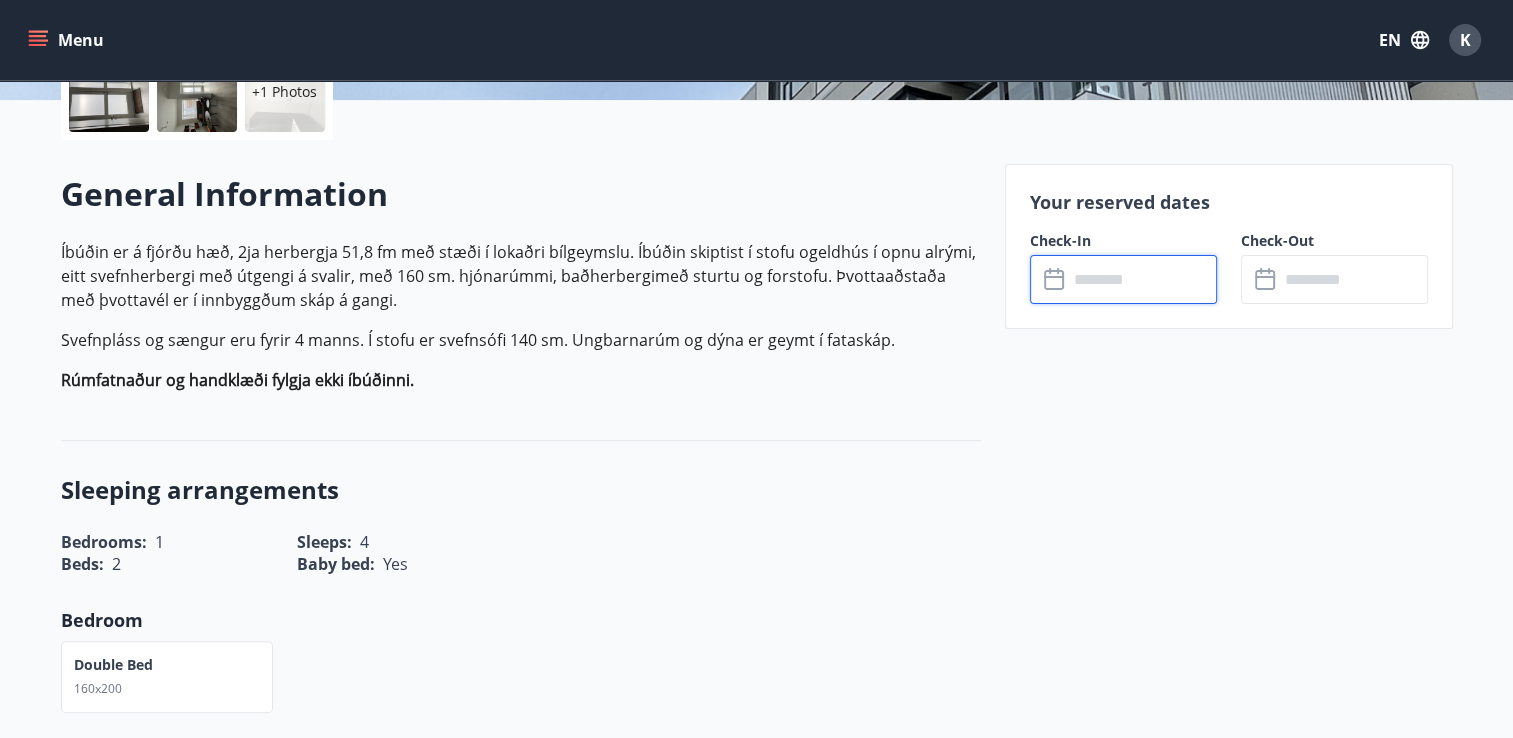 click at bounding box center [1142, 279] 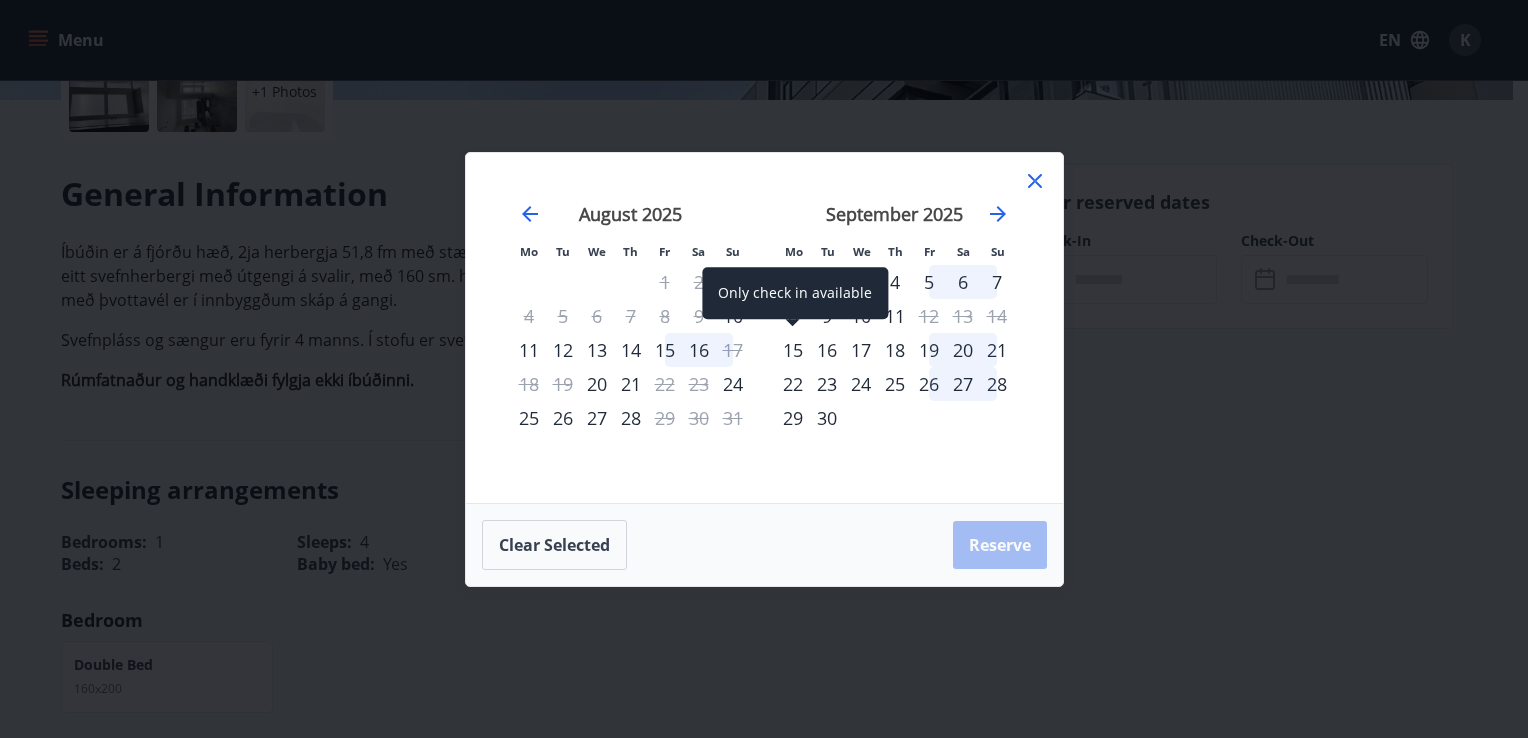 click on "15" at bounding box center (793, 350) 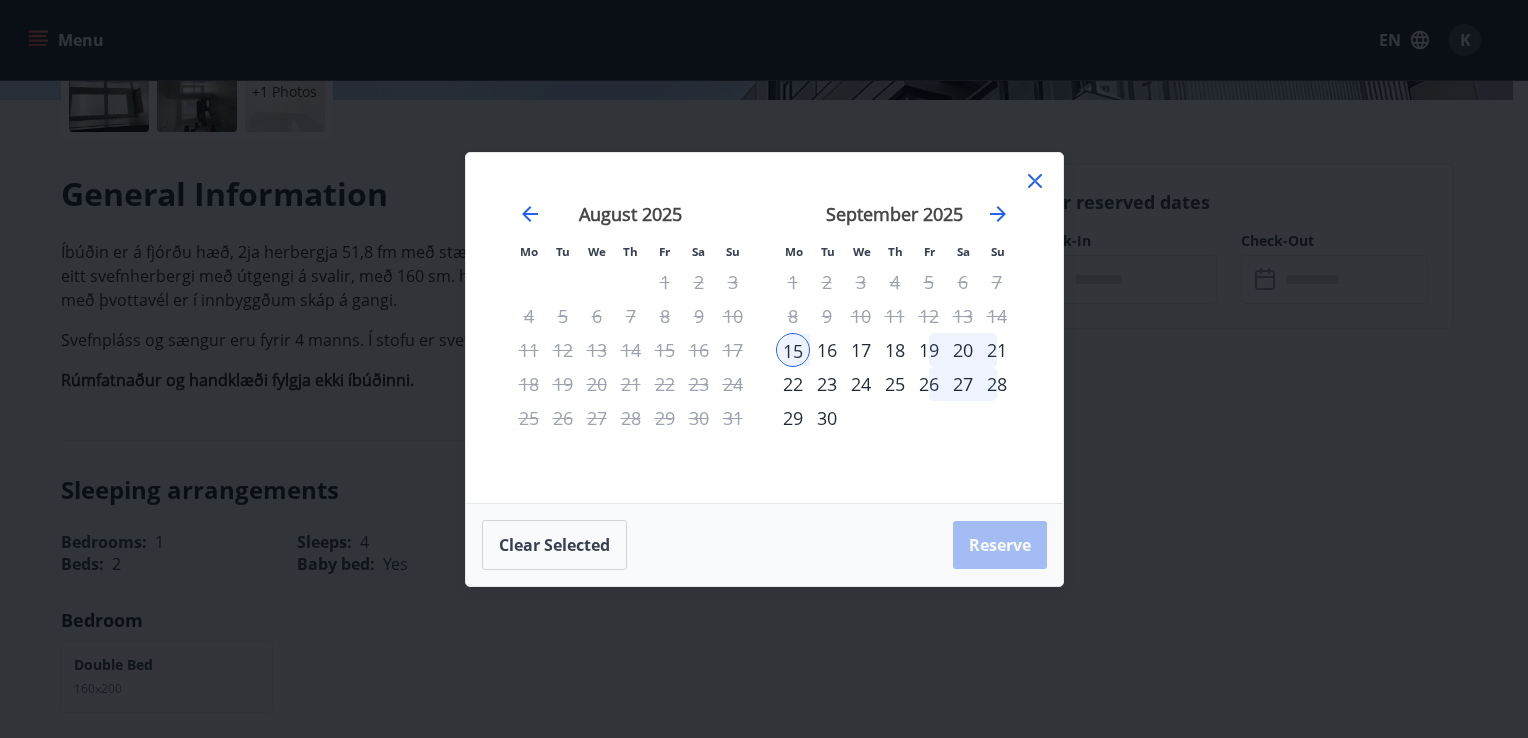 click on "19" at bounding box center [929, 350] 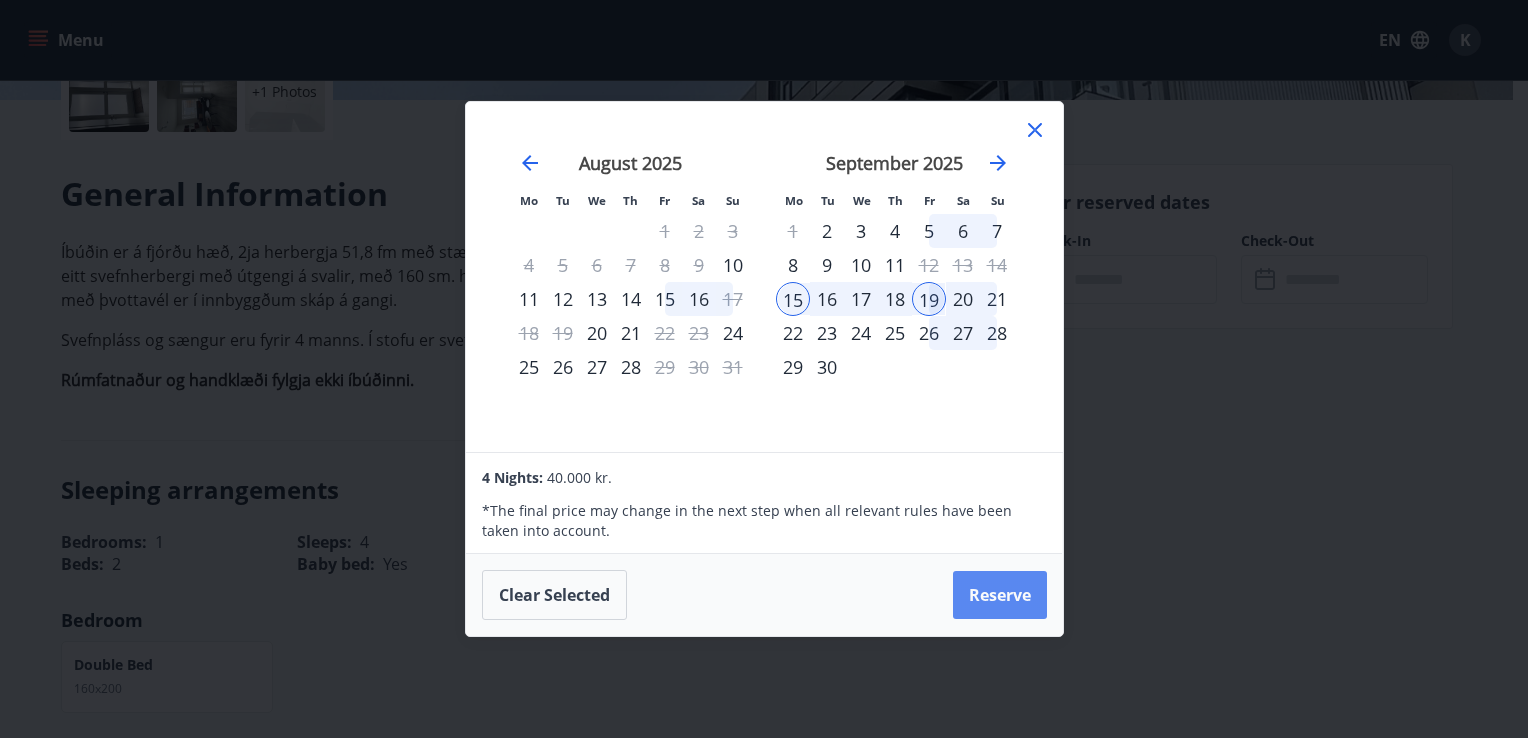 click on "Reserve" at bounding box center [1000, 595] 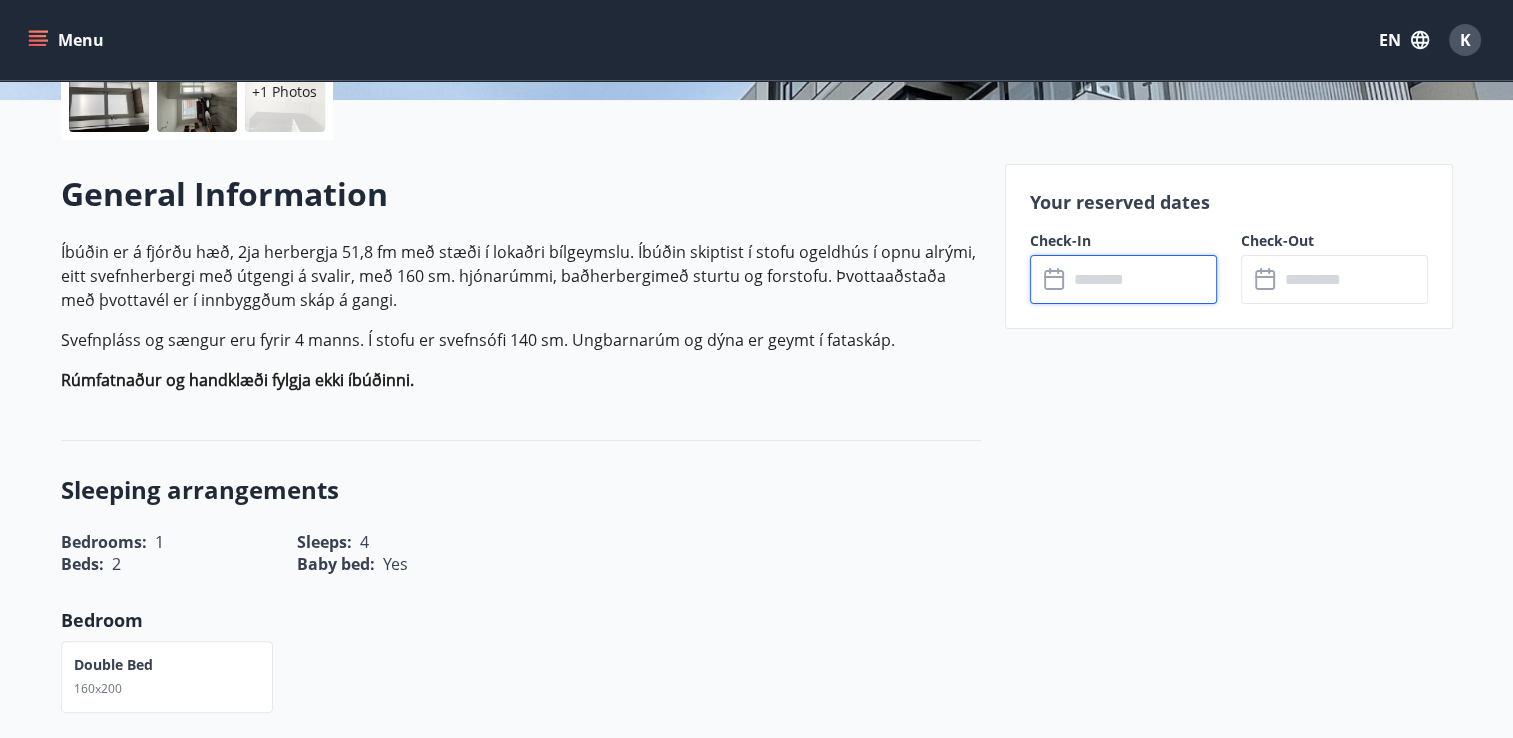 type on "******" 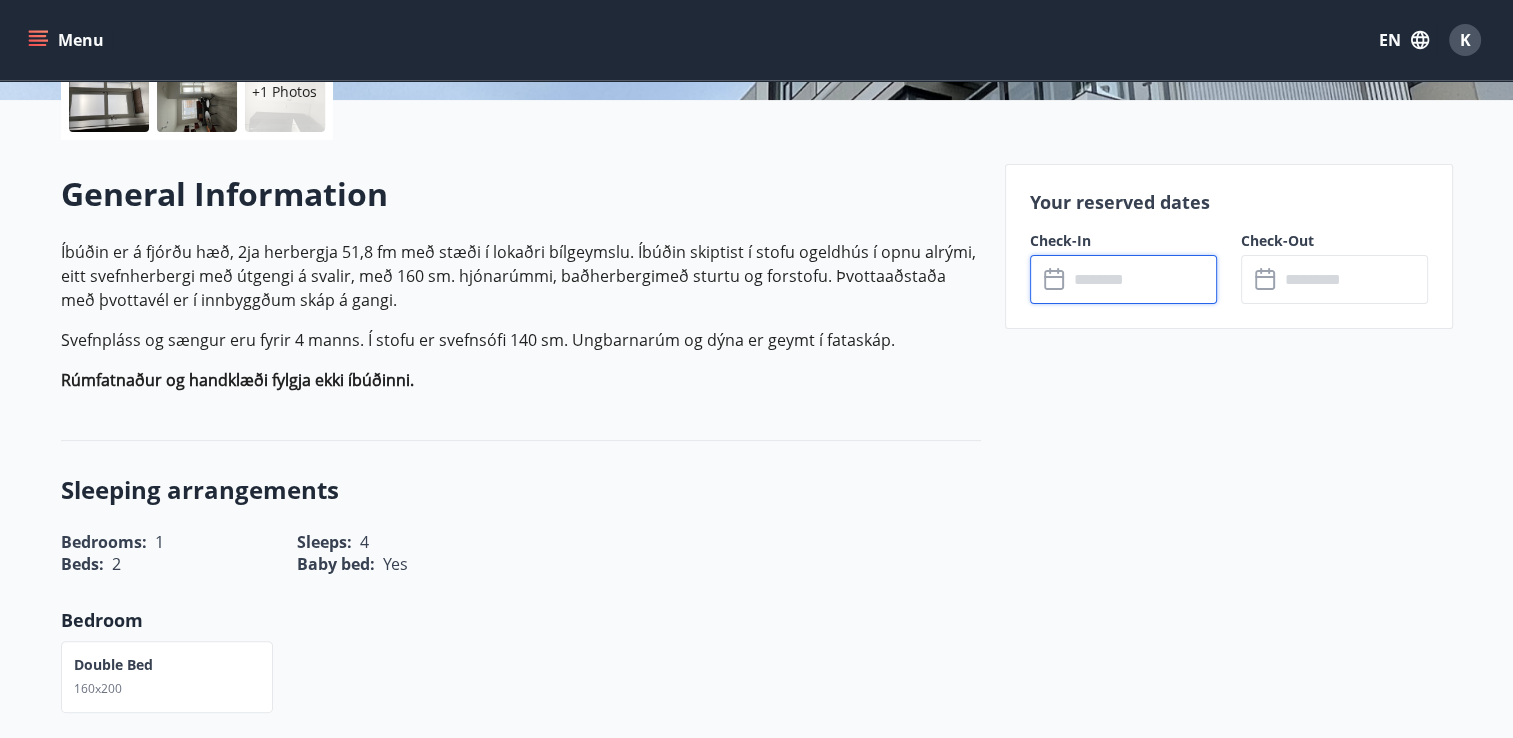 type on "******" 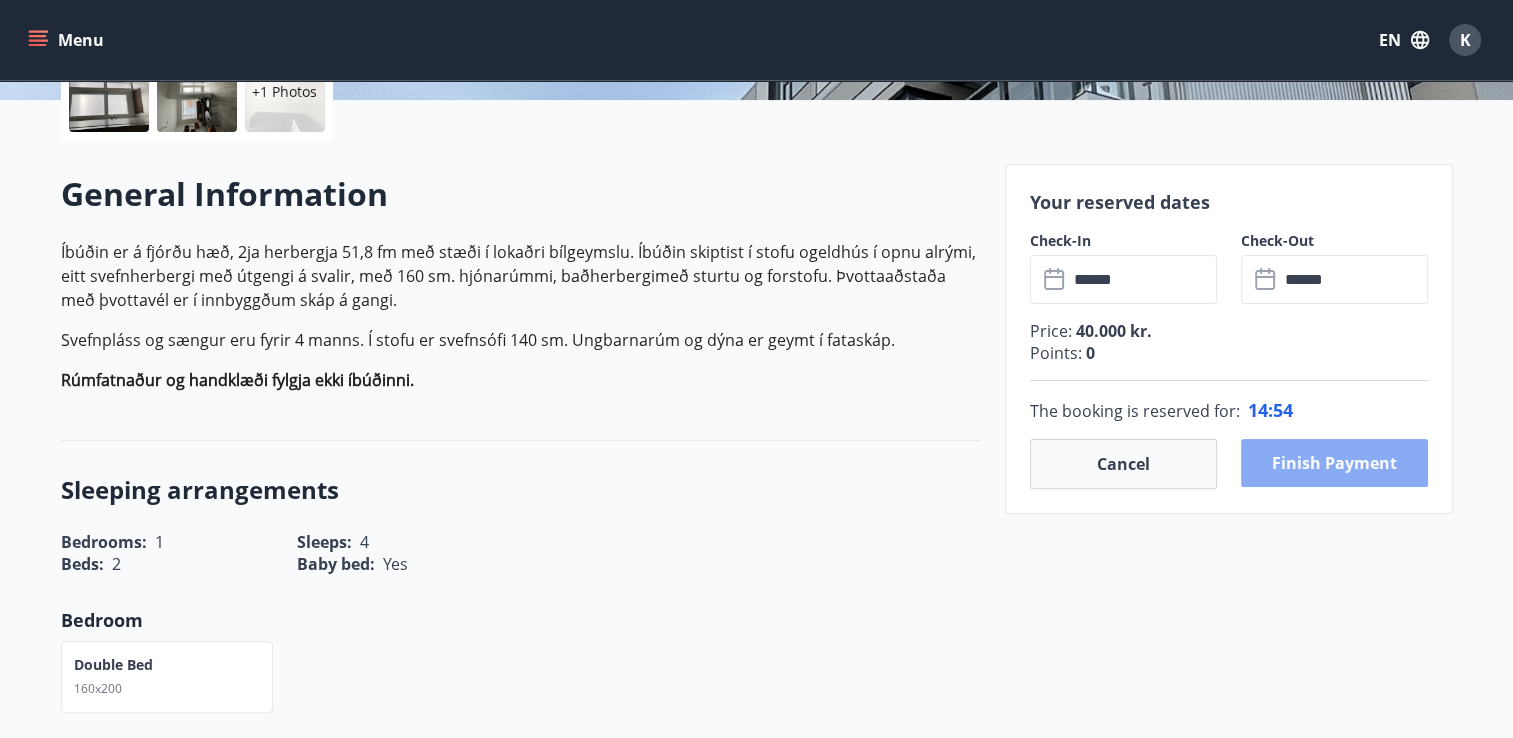 click on "Finish payment" at bounding box center [1334, 463] 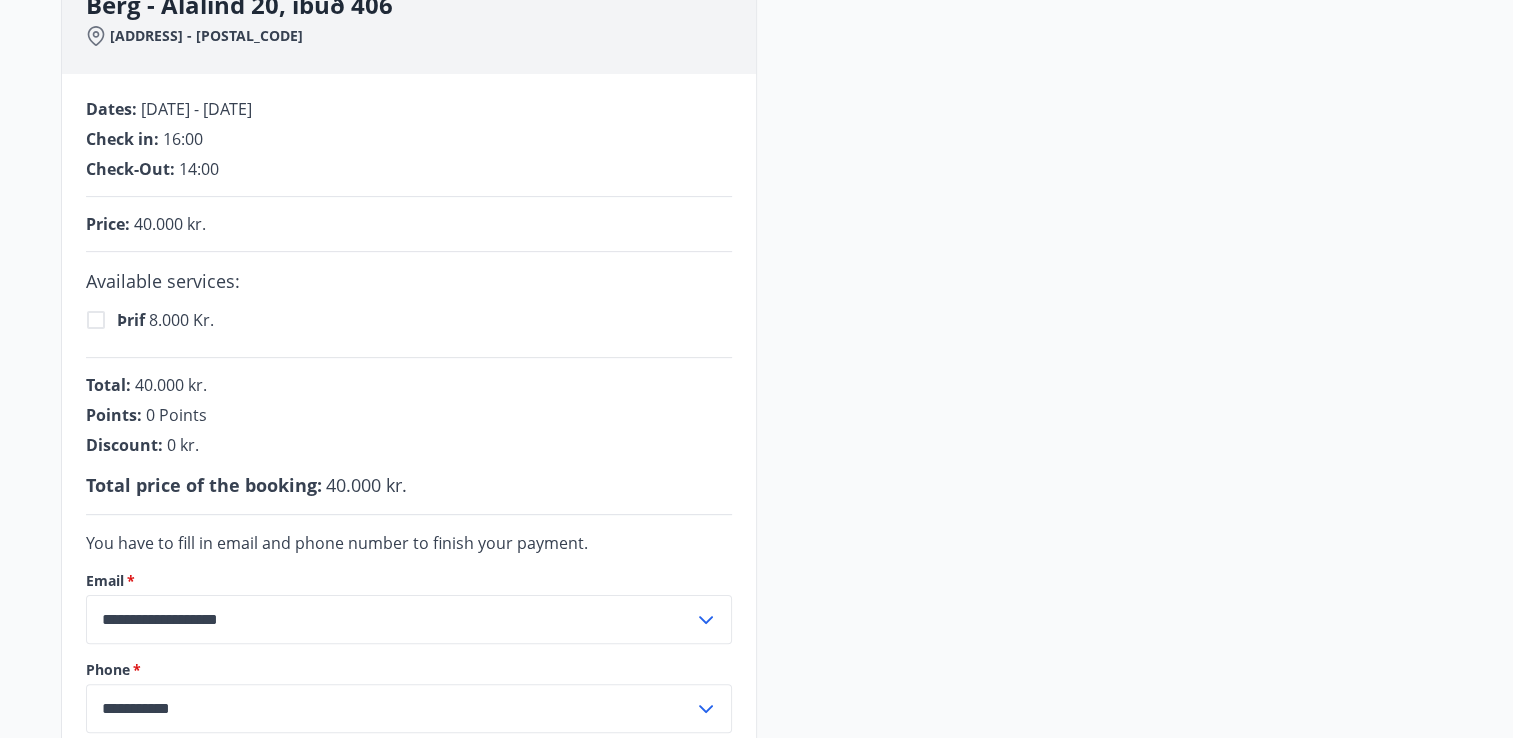 scroll, scrollTop: 500, scrollLeft: 0, axis: vertical 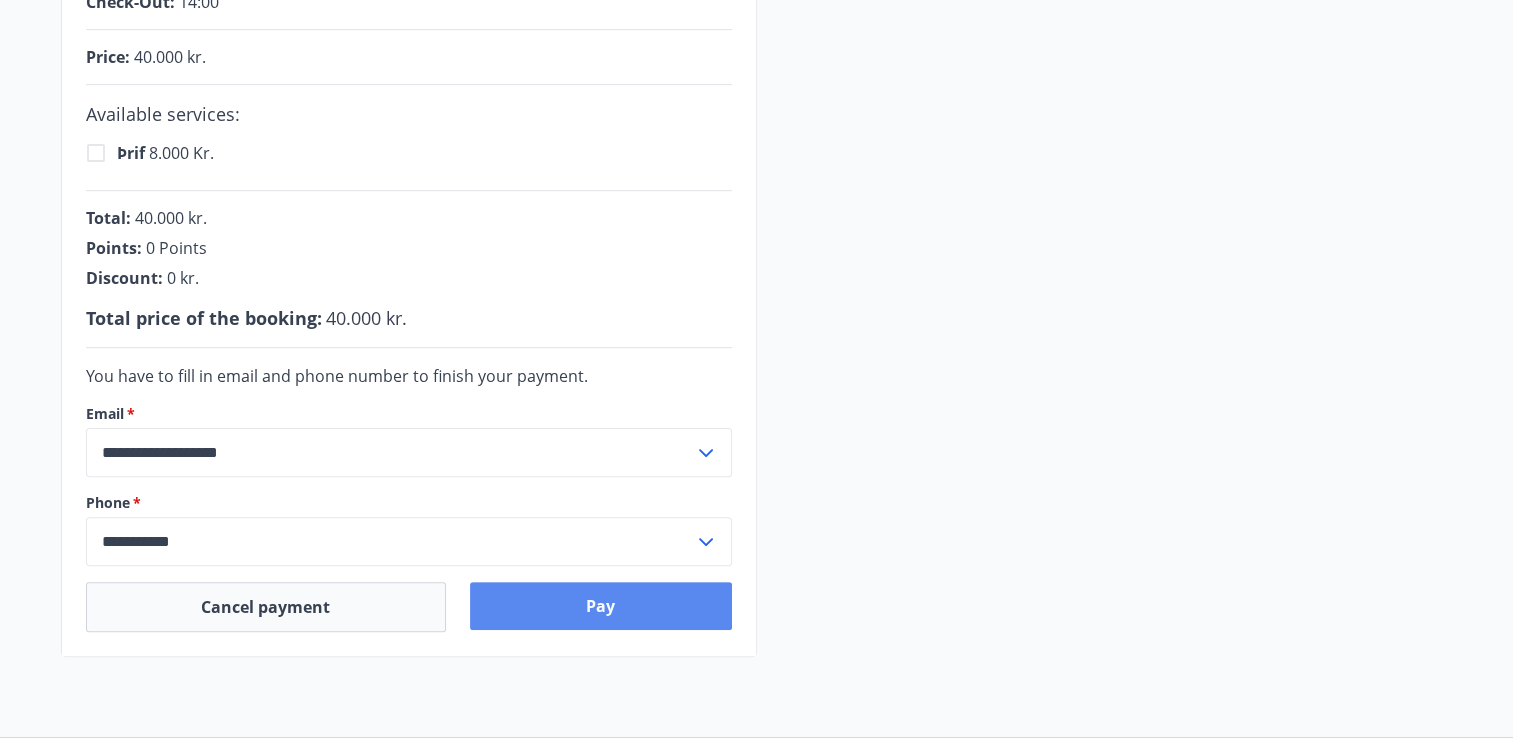 click on "Pay" at bounding box center (601, 606) 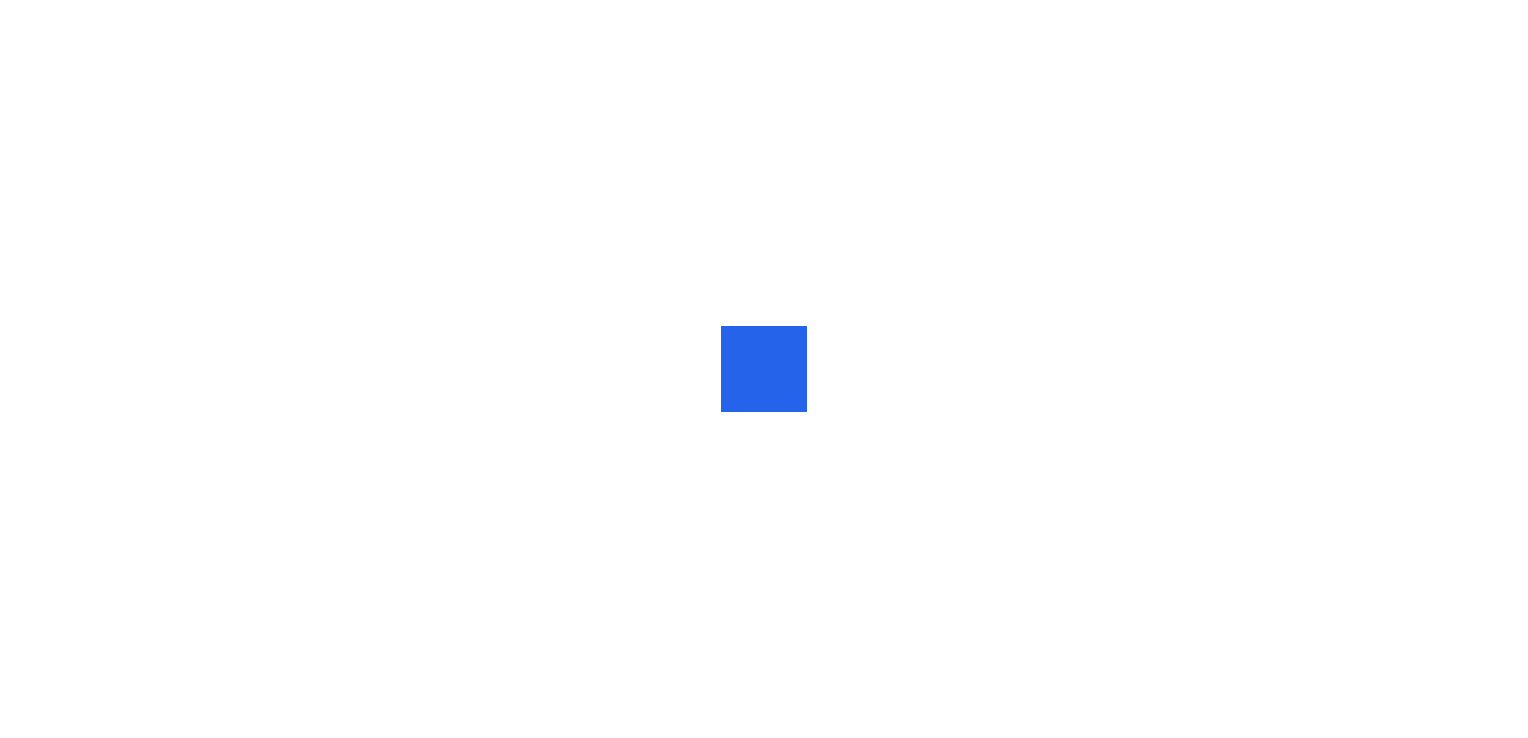 scroll, scrollTop: 0, scrollLeft: 0, axis: both 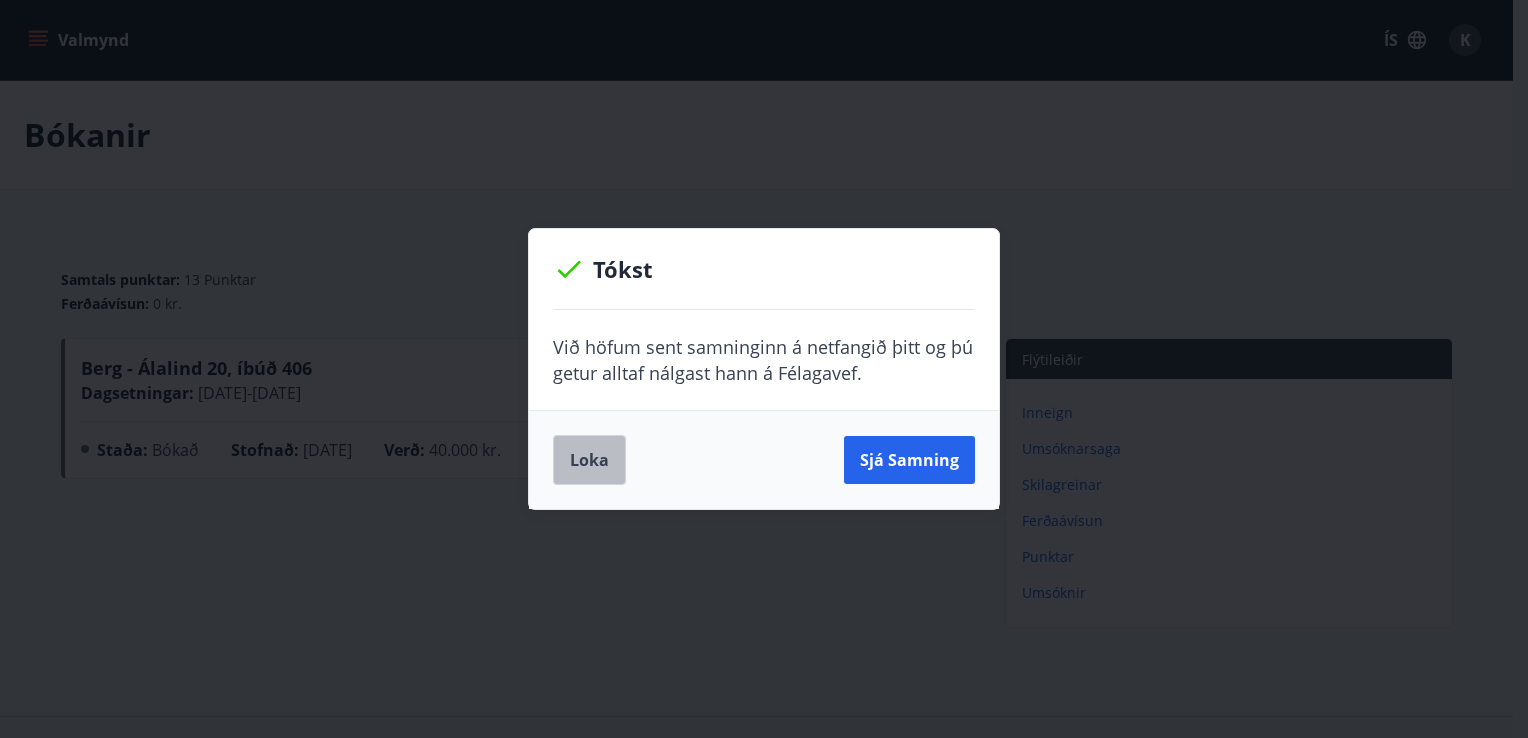 click on "Loka" at bounding box center [589, 460] 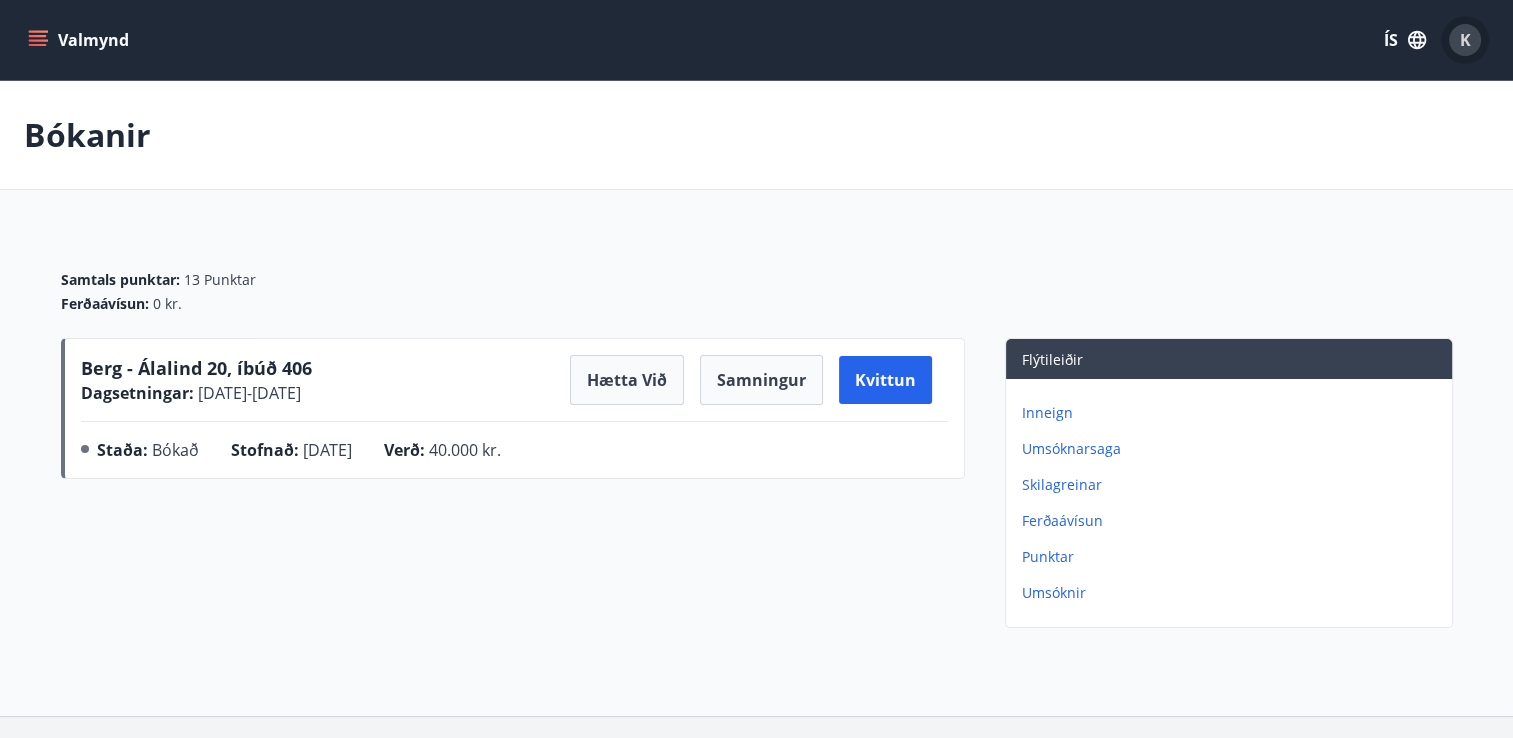 click on "K" at bounding box center [1465, 40] 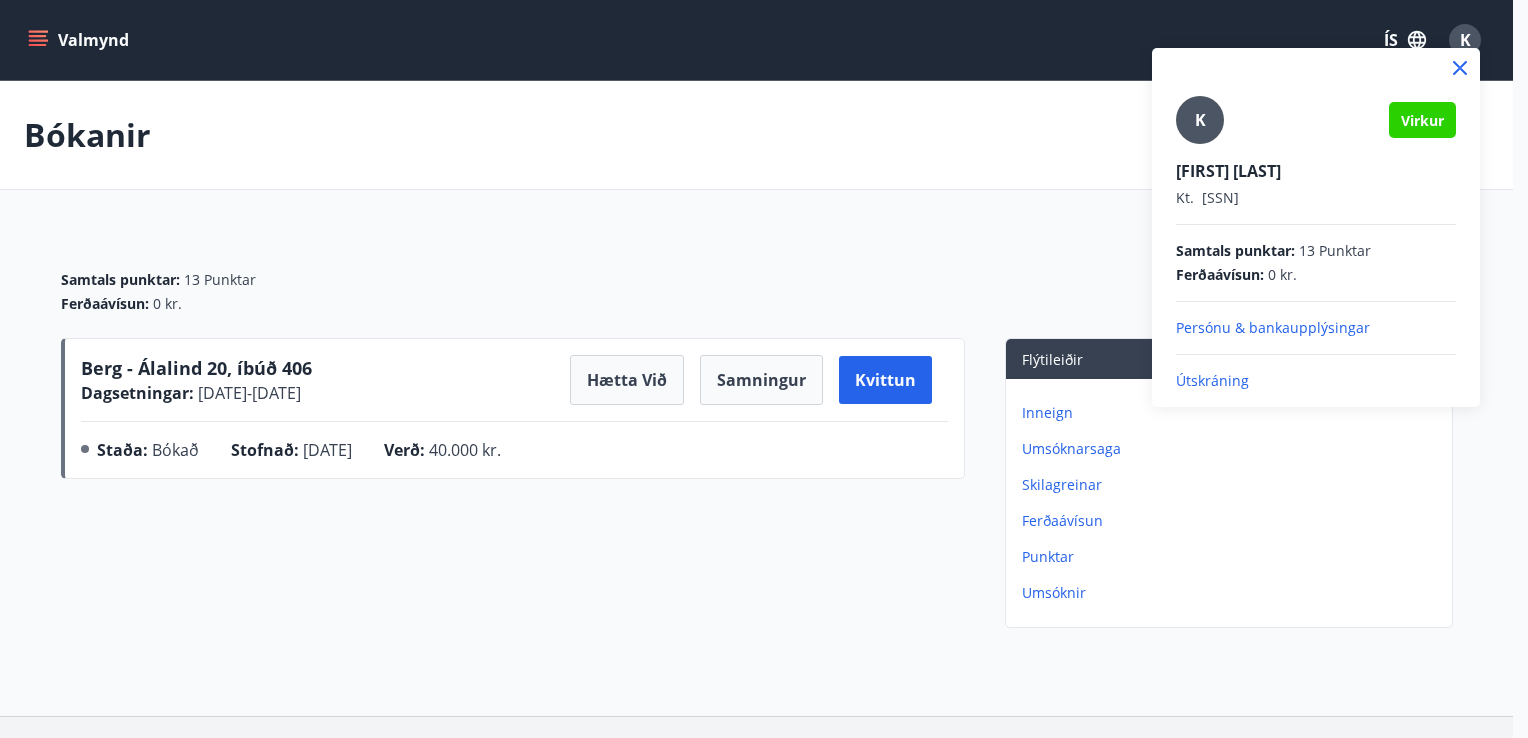 click at bounding box center [764, 369] 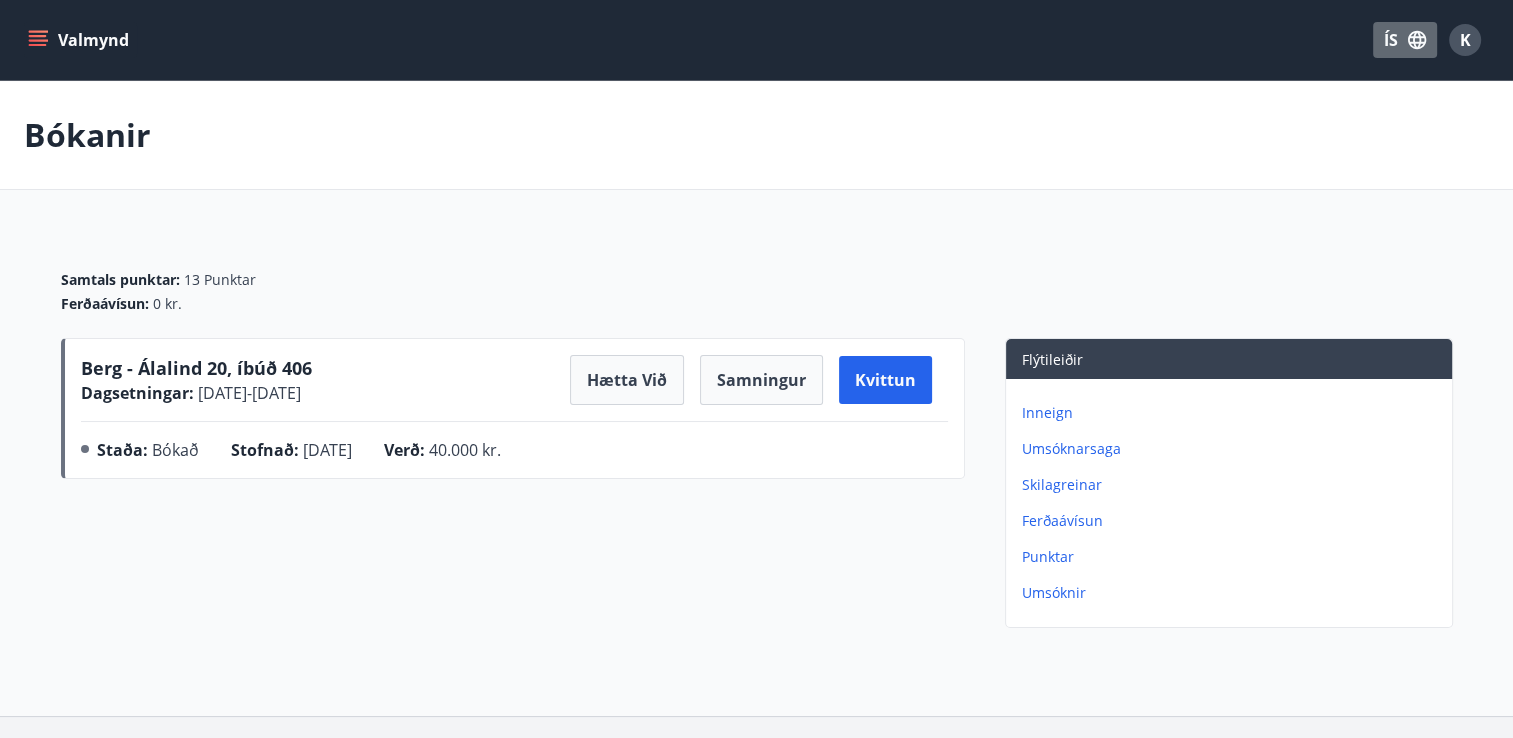 click 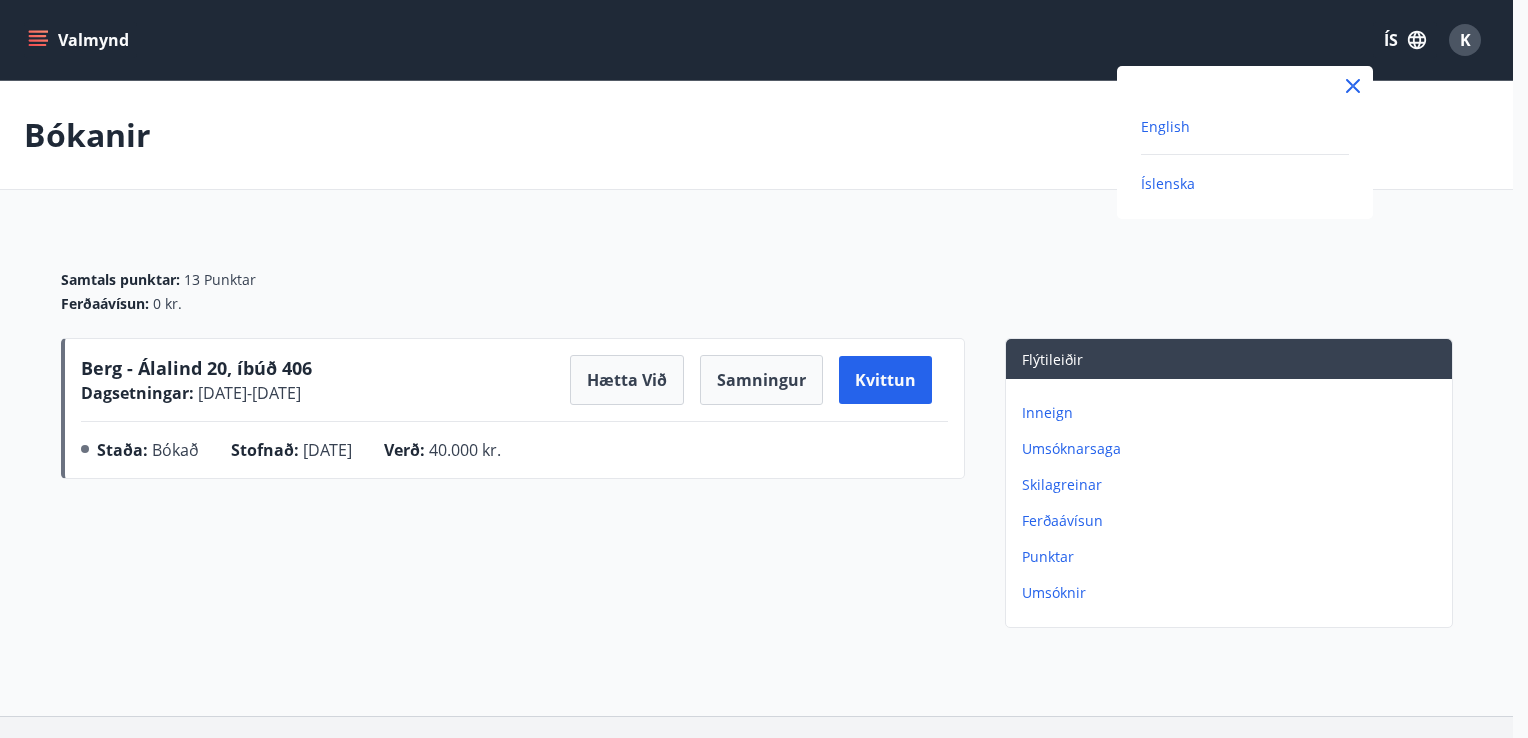 click on "English" at bounding box center (1165, 126) 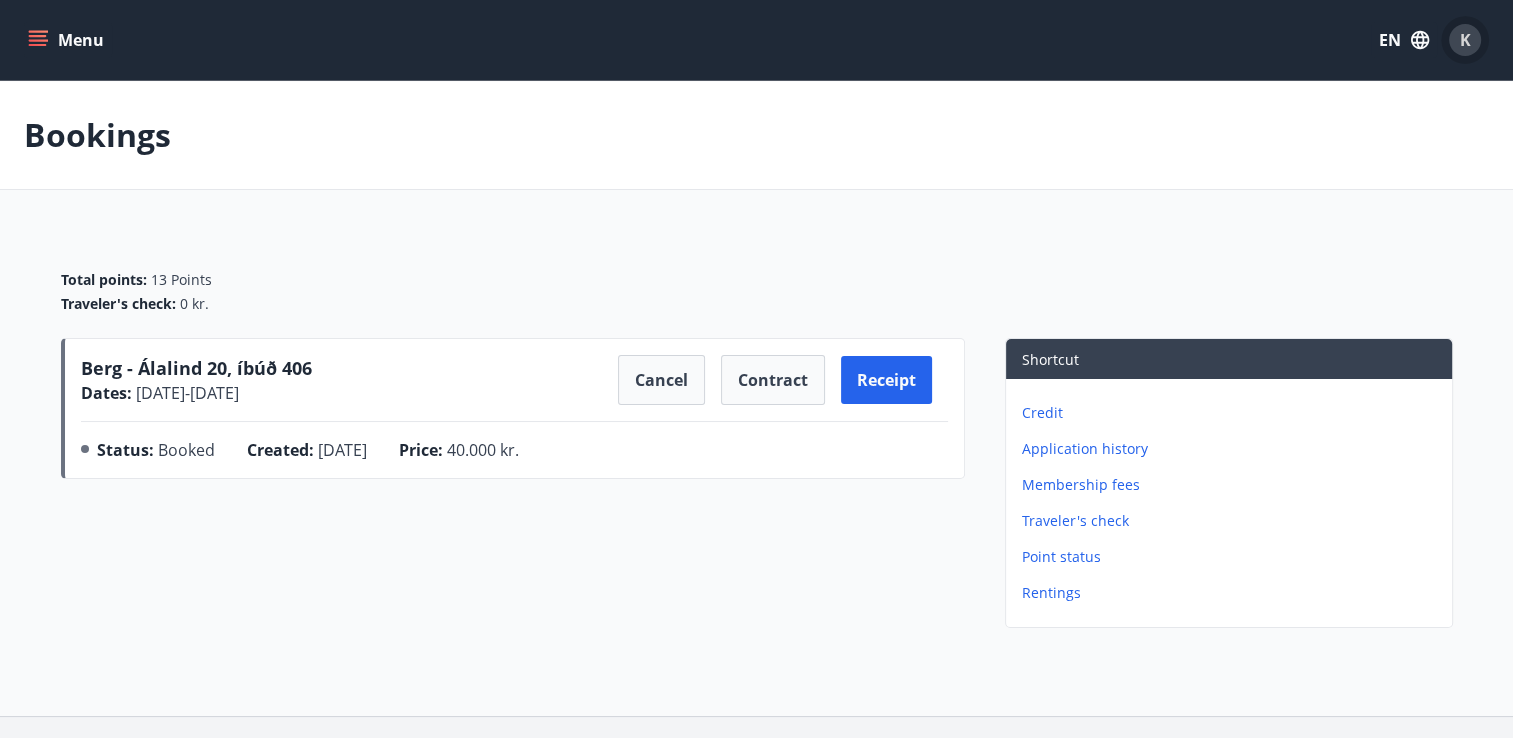click on "K" at bounding box center [1465, 40] 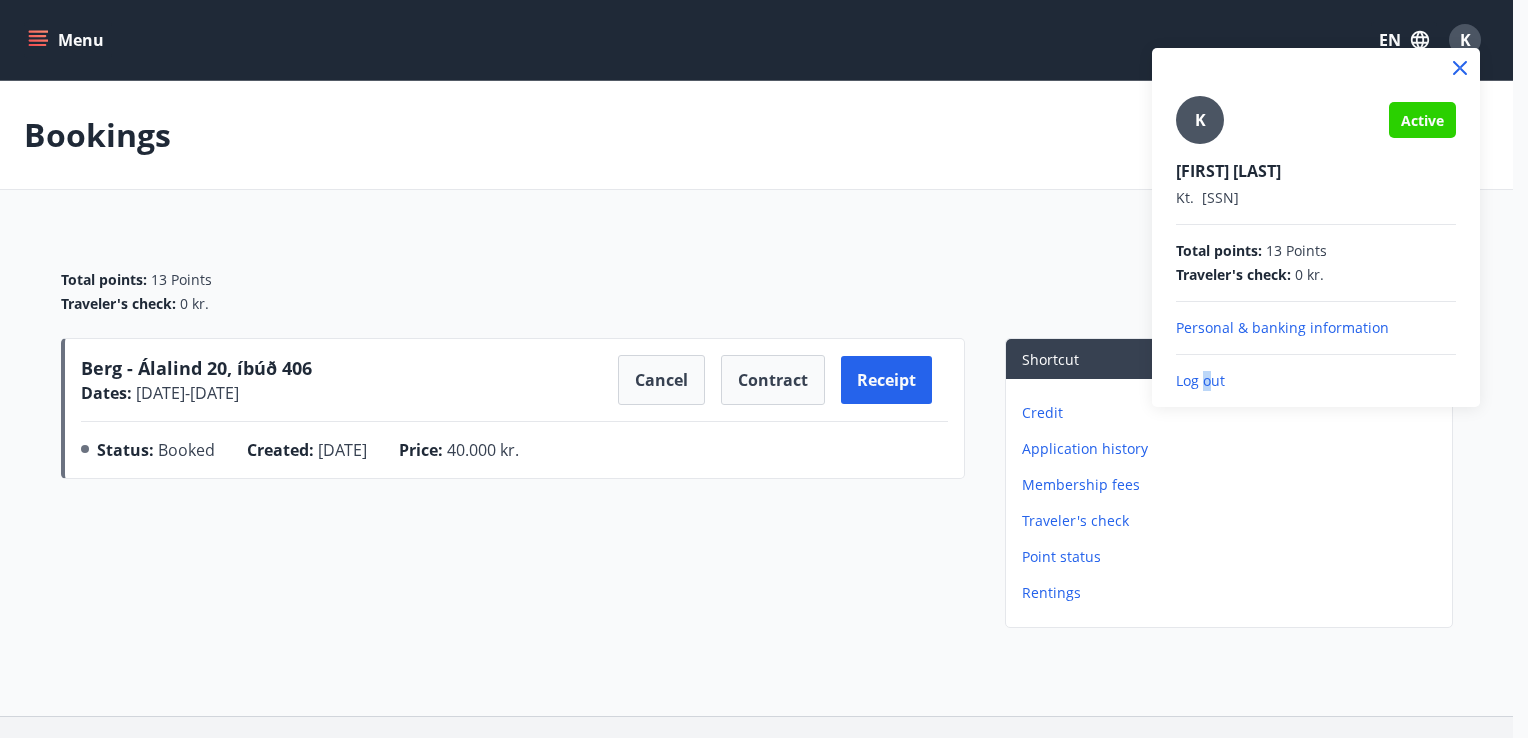 click on "K Active [FIRST] [LAST] Kt. [SSN] Total points : 13   Points Traveler's check : 0 kr. Personal & banking information Log out" at bounding box center [1316, 227] 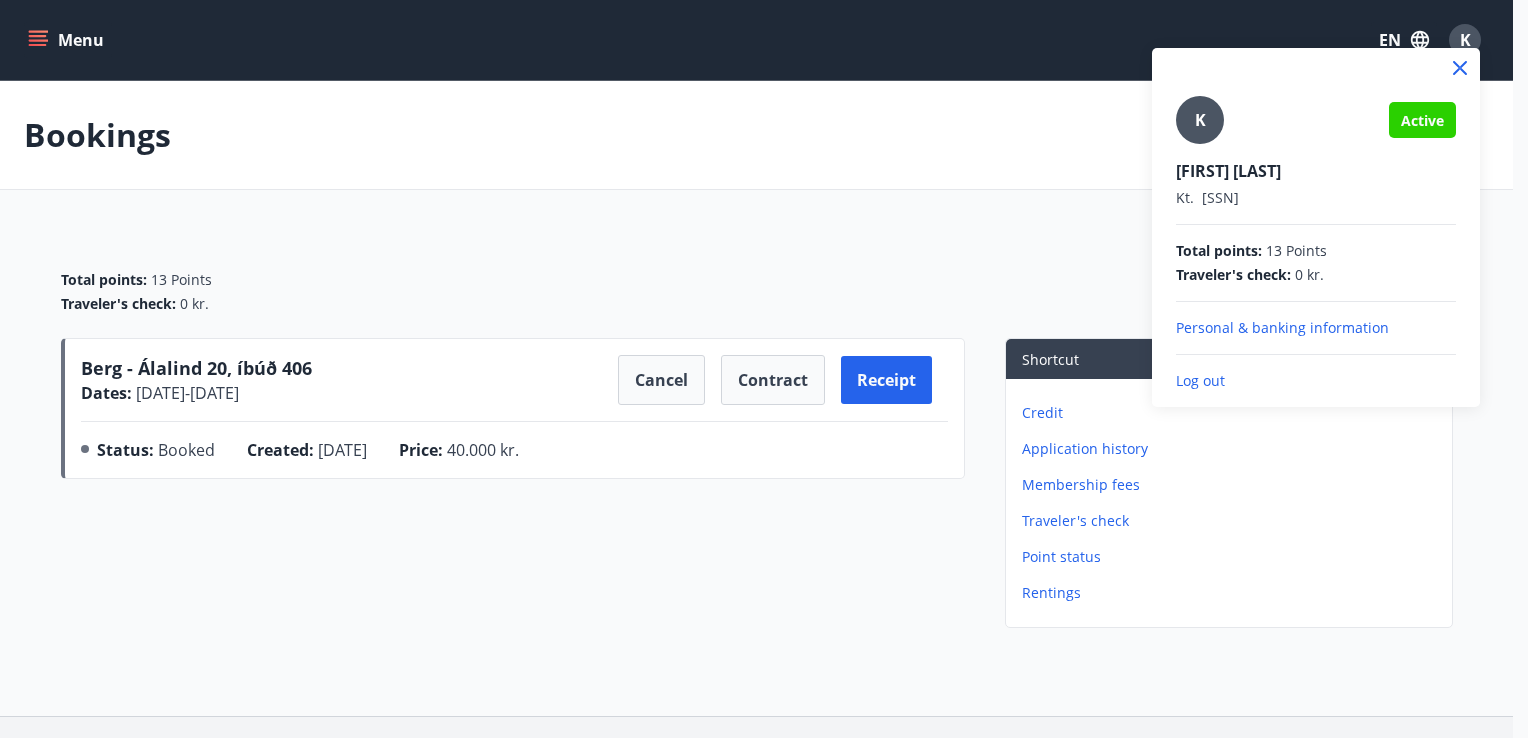 drag, startPoint x: 1207, startPoint y: 391, endPoint x: 1196, endPoint y: 382, distance: 14.21267 